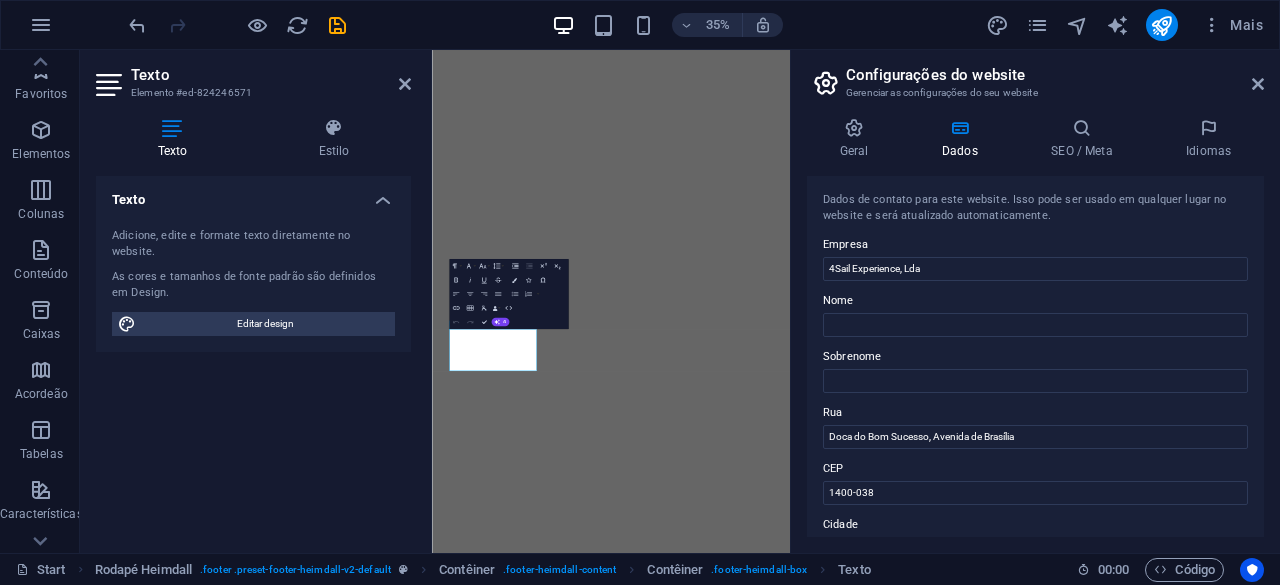scroll, scrollTop: 0, scrollLeft: 0, axis: both 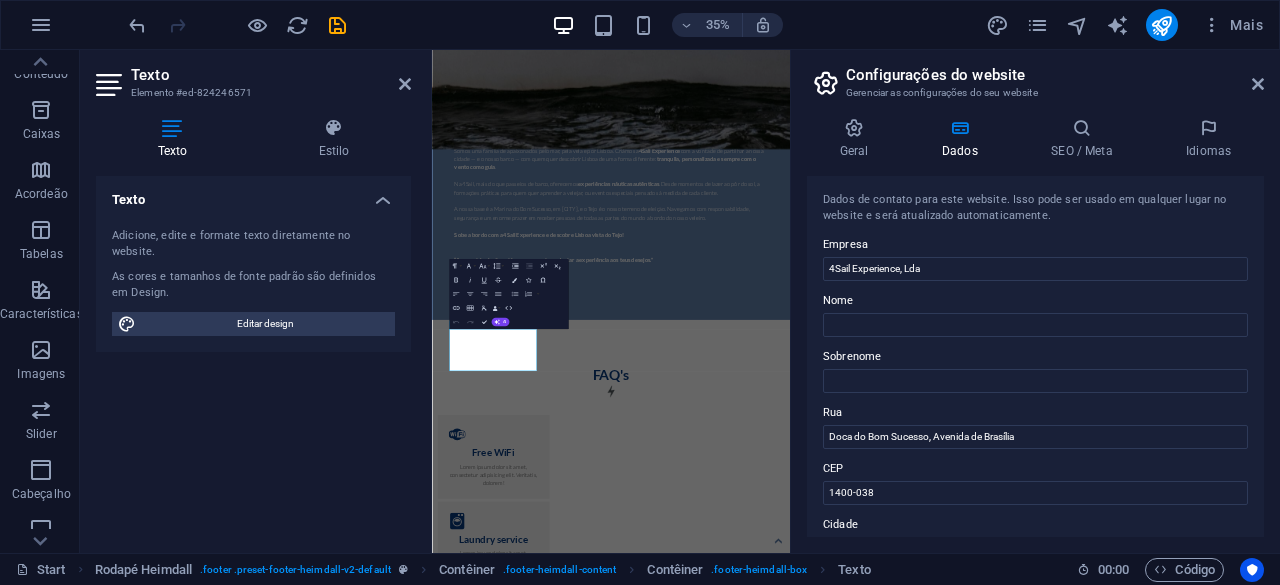 click on "Configurações do website Gerenciar as configurações do seu website" at bounding box center [1037, 76] 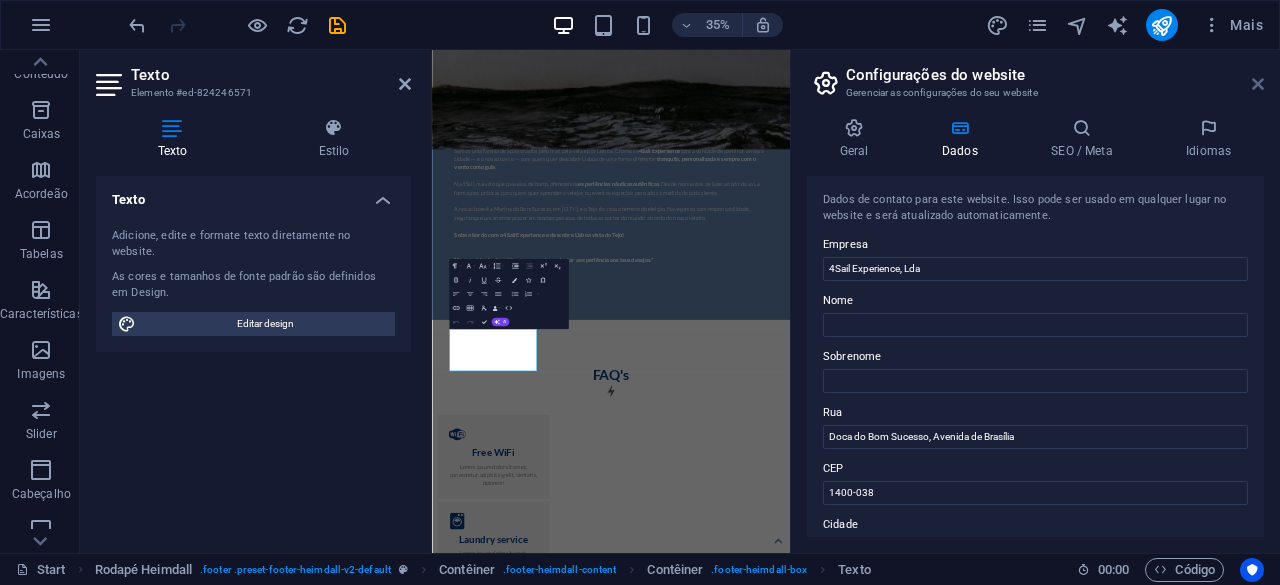 click at bounding box center [1258, 84] 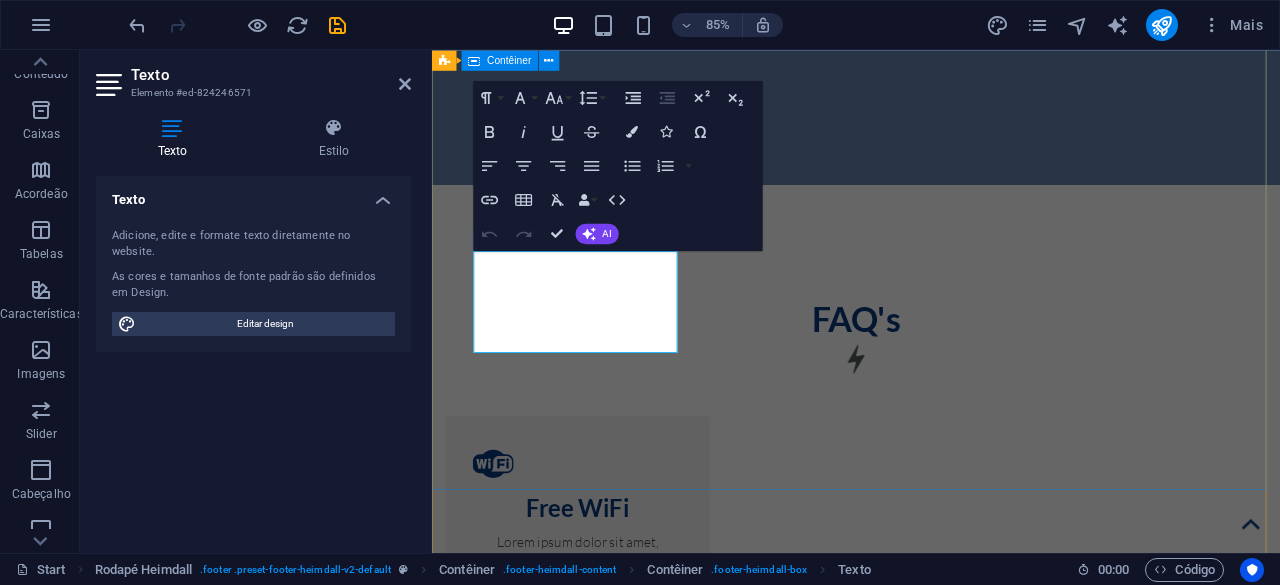 scroll, scrollTop: 12022, scrollLeft: 0, axis: vertical 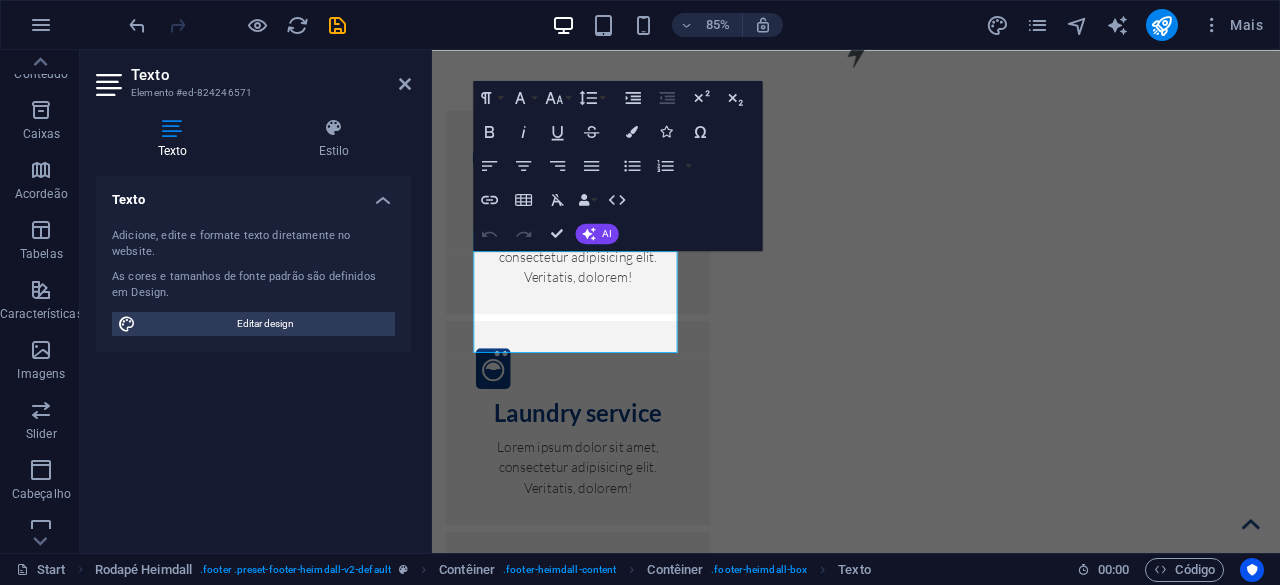 click on "Texto Elemento #ed-824246571" at bounding box center (253, 76) 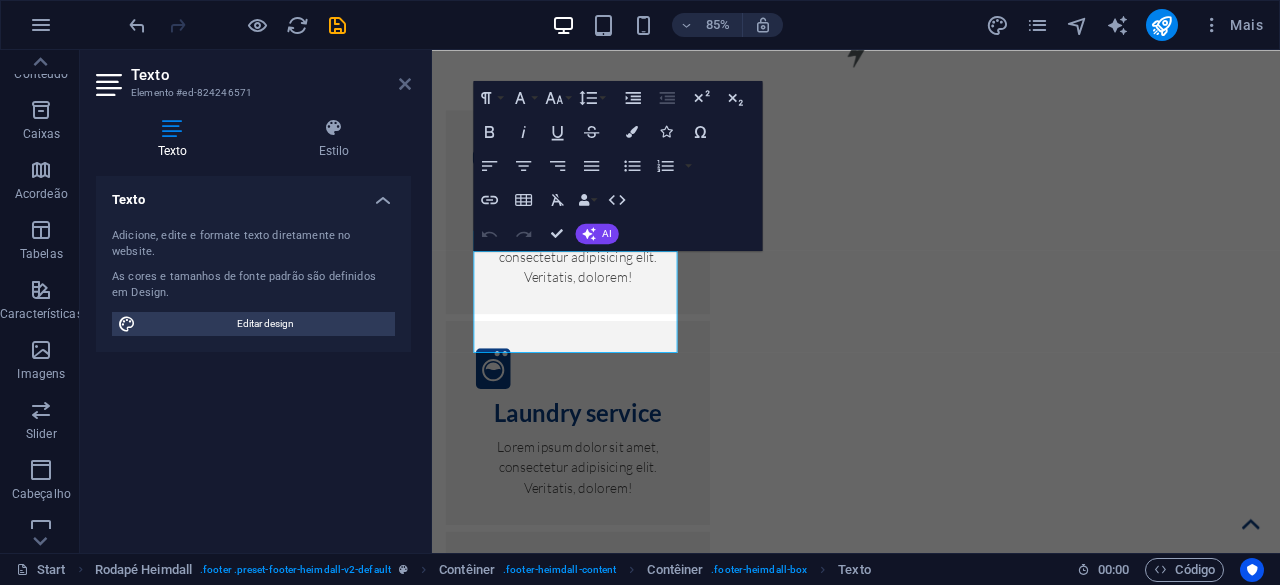 click at bounding box center [405, 84] 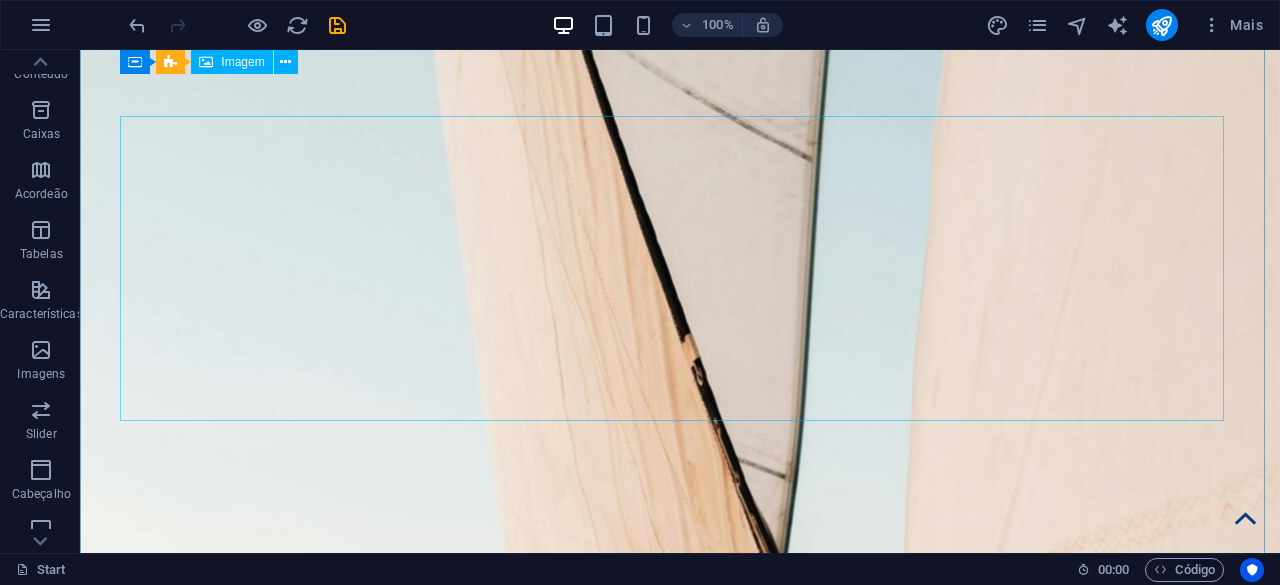 scroll, scrollTop: 0, scrollLeft: 0, axis: both 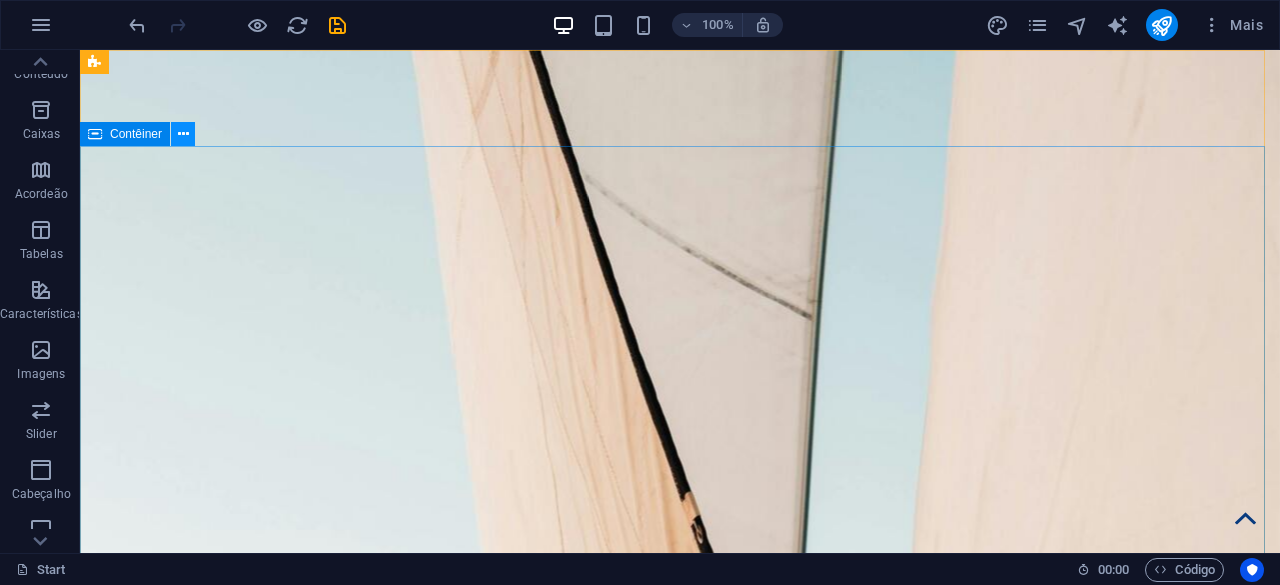 click at bounding box center (183, 134) 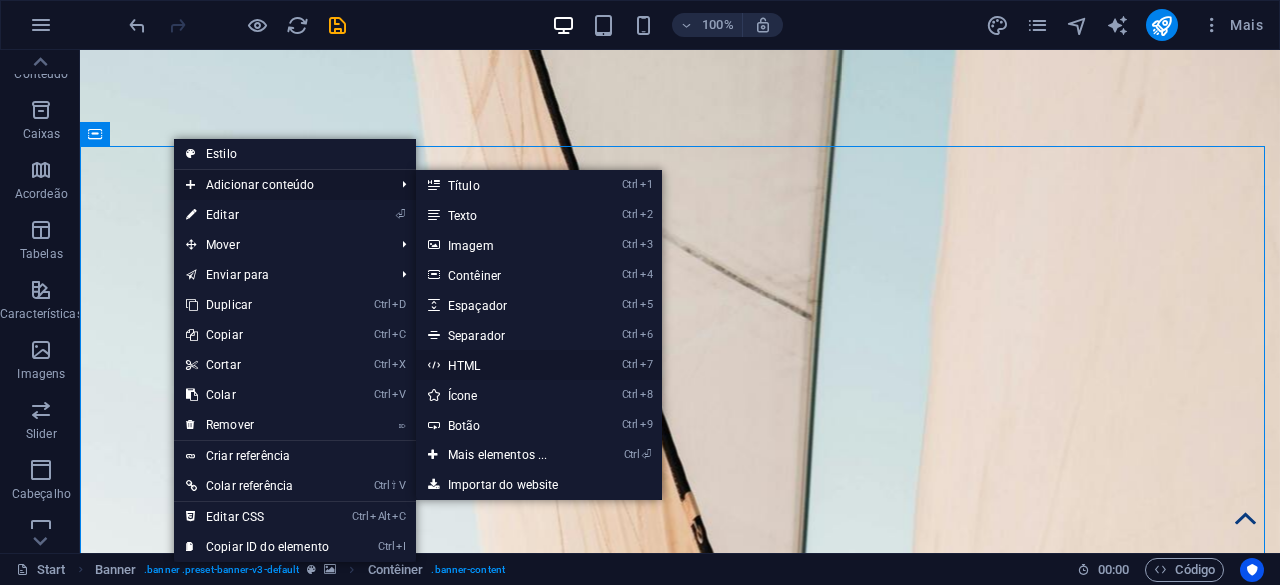 click on "Ctrl 7  HTML" at bounding box center (502, 365) 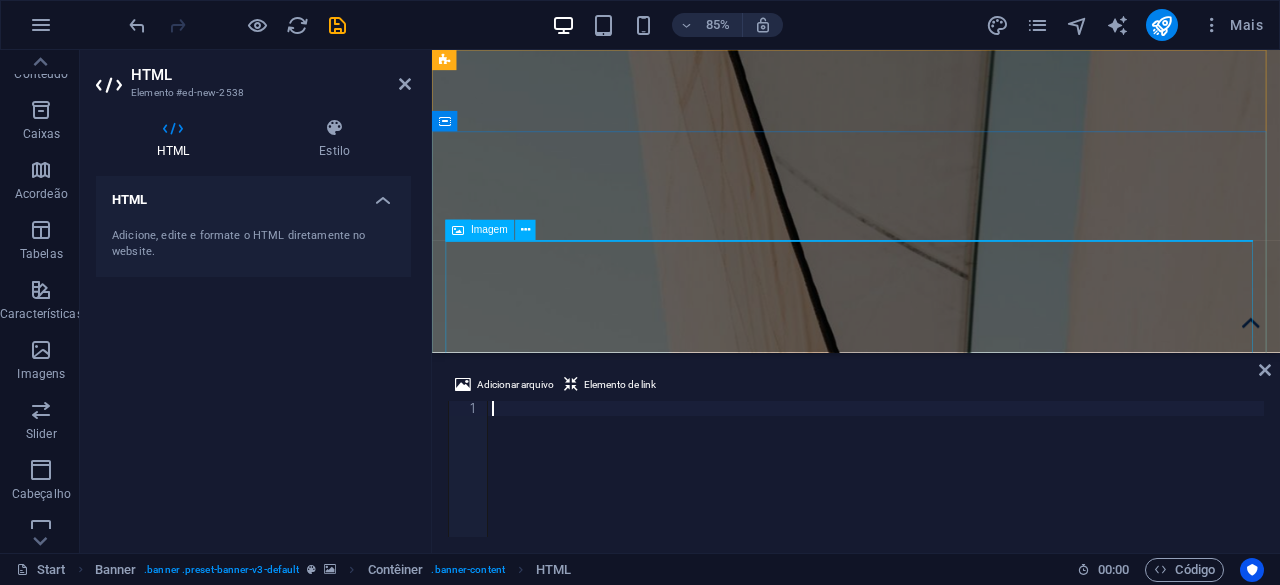 type on "</script>" 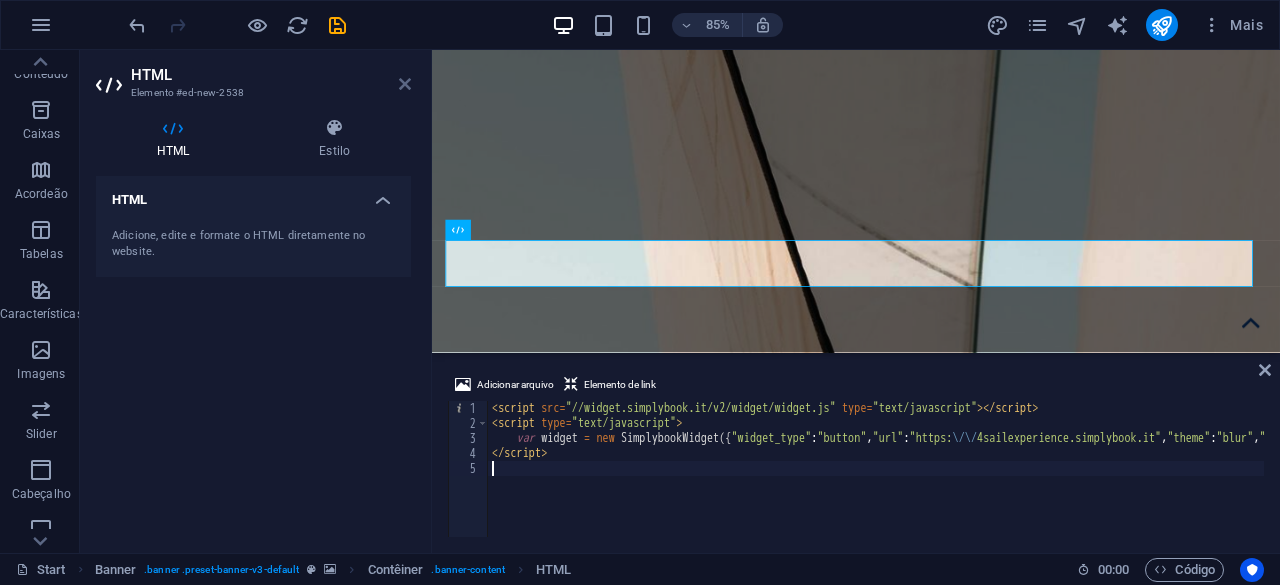 type 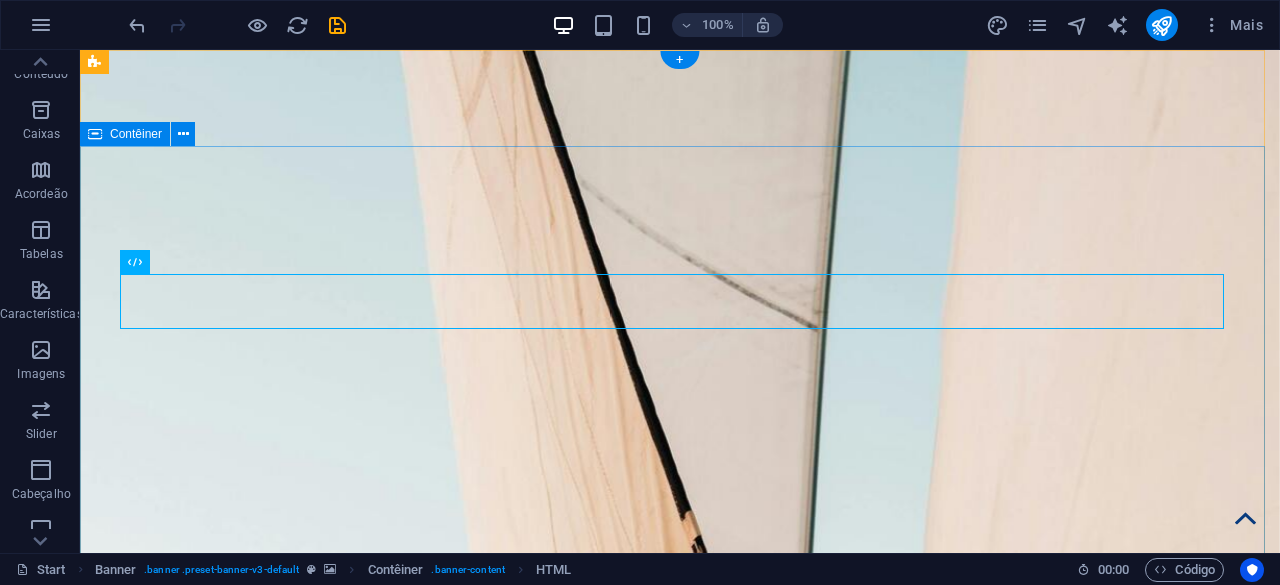 click on "Serviços Reservas Sobre Nós Contatos" at bounding box center (680, 2051) 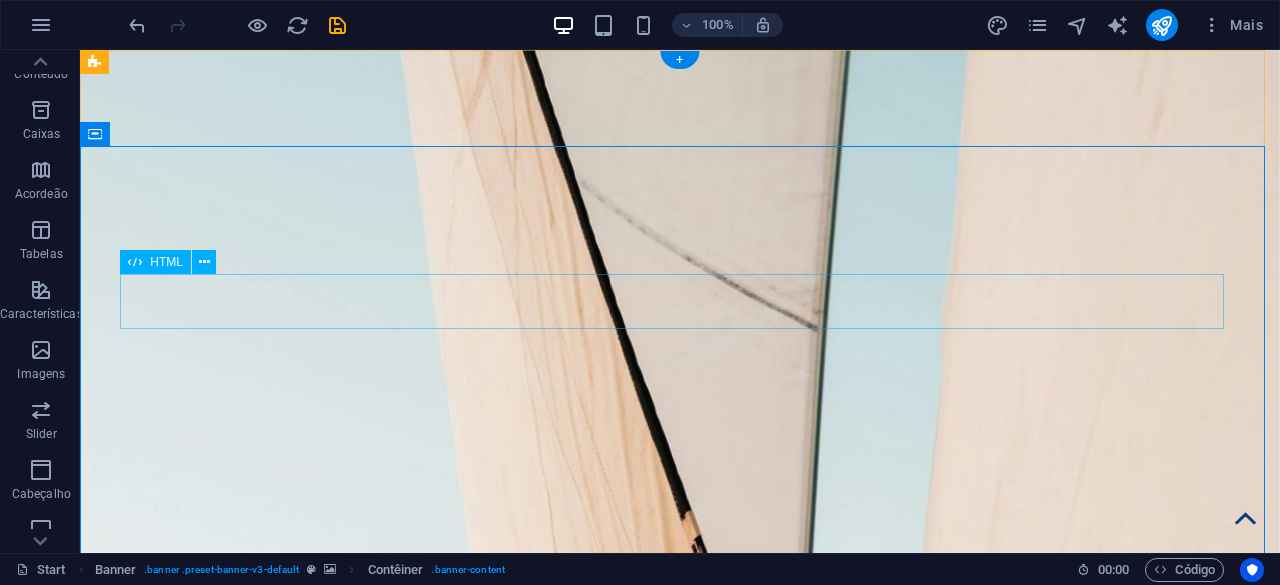 click at bounding box center (680, 1835) 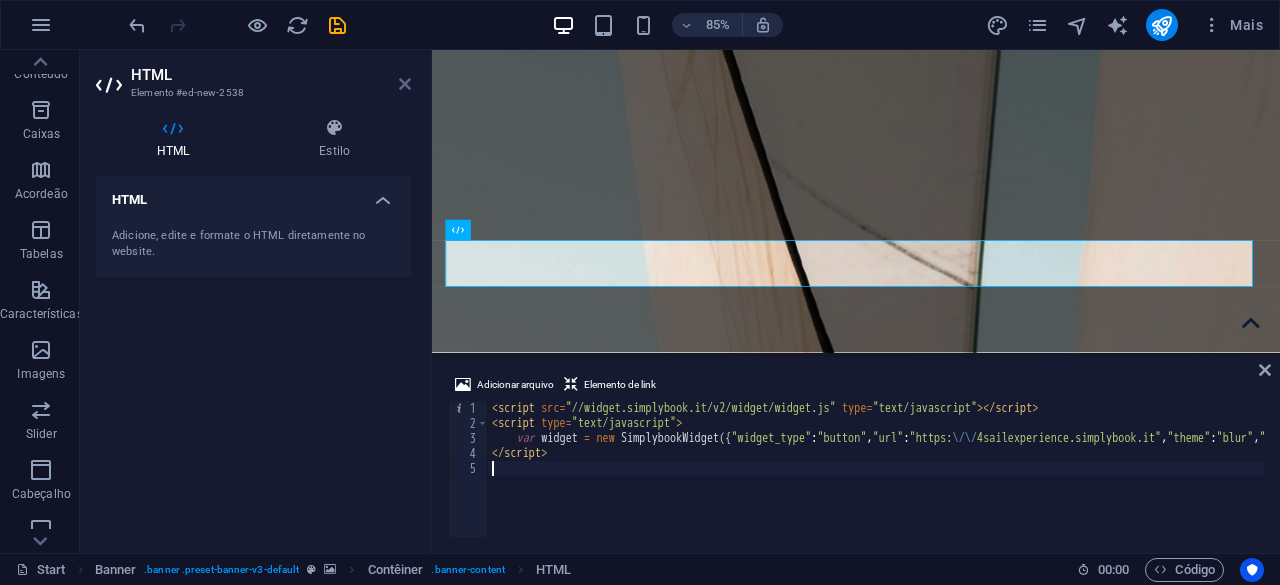 click at bounding box center (405, 84) 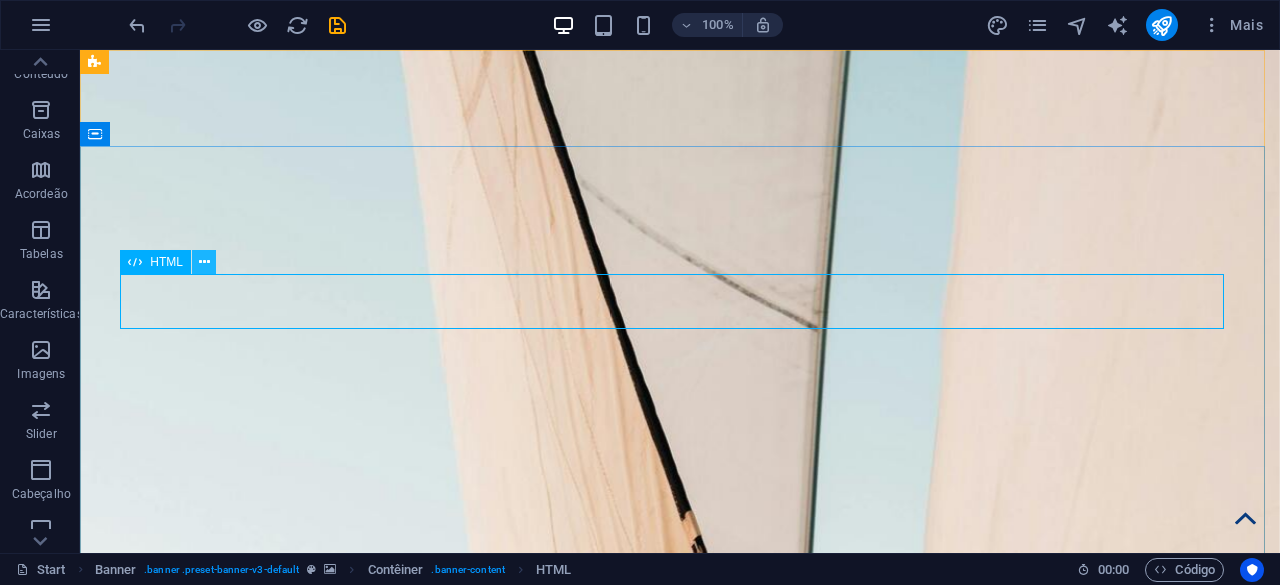 click at bounding box center [204, 262] 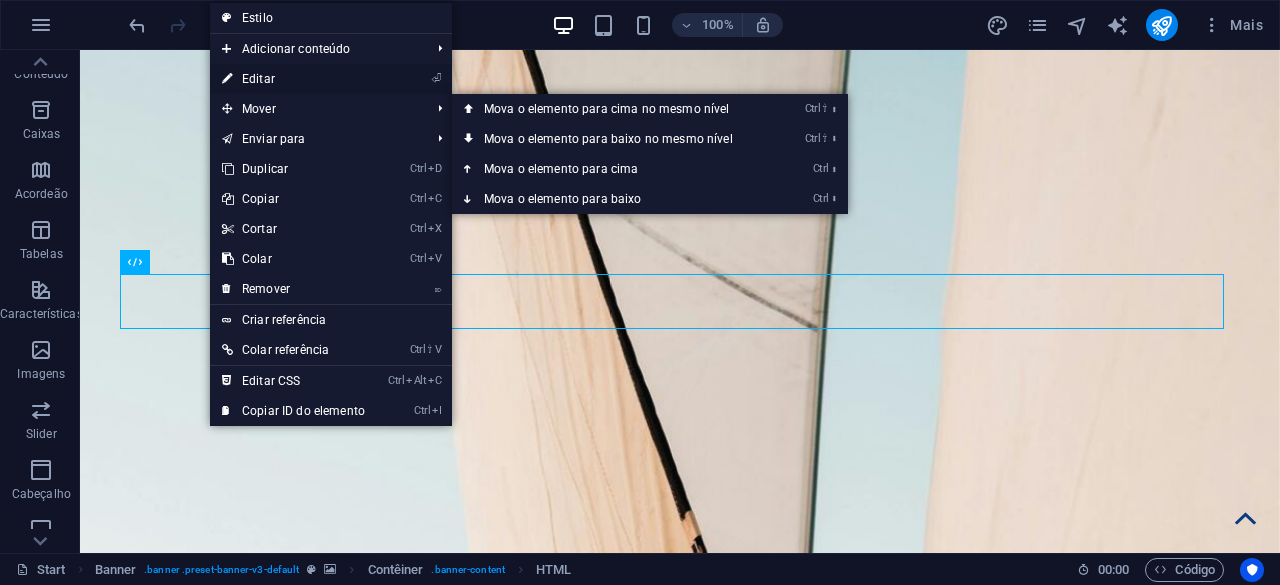 click on "⏎  Editar" at bounding box center (293, 79) 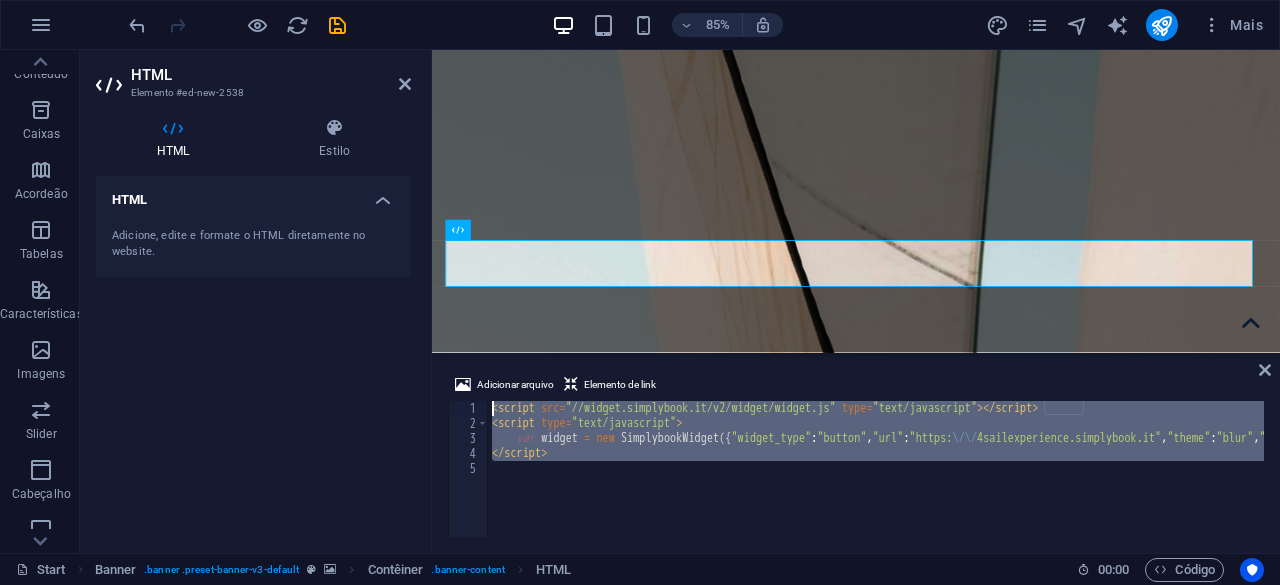 drag, startPoint x: 561, startPoint y: 488, endPoint x: 402, endPoint y: 393, distance: 185.2188 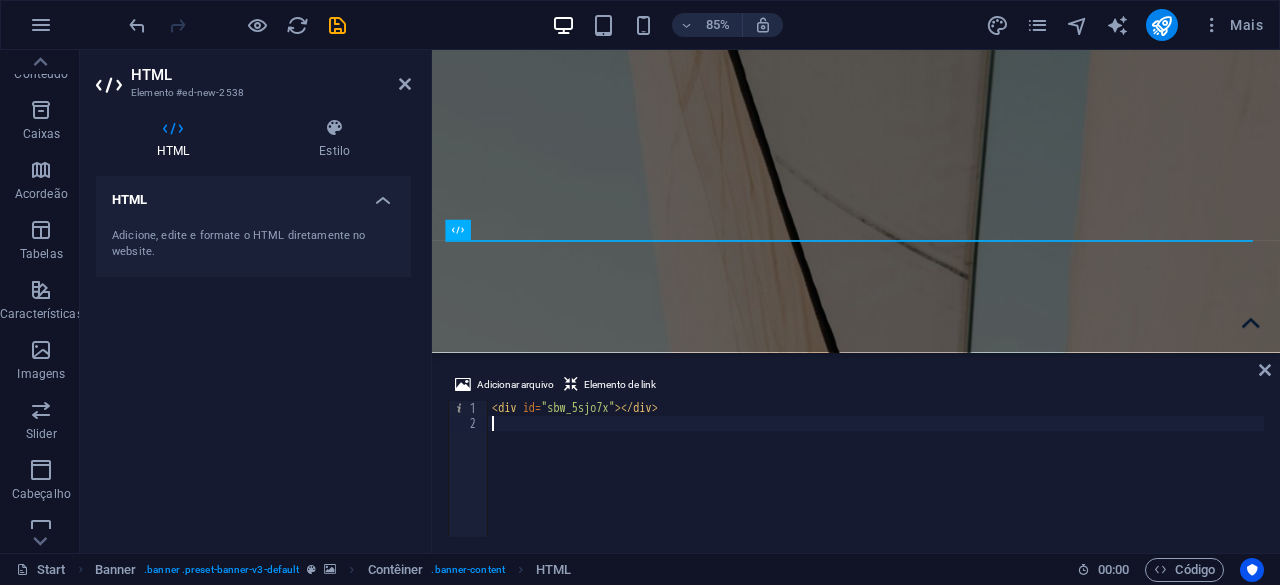 type 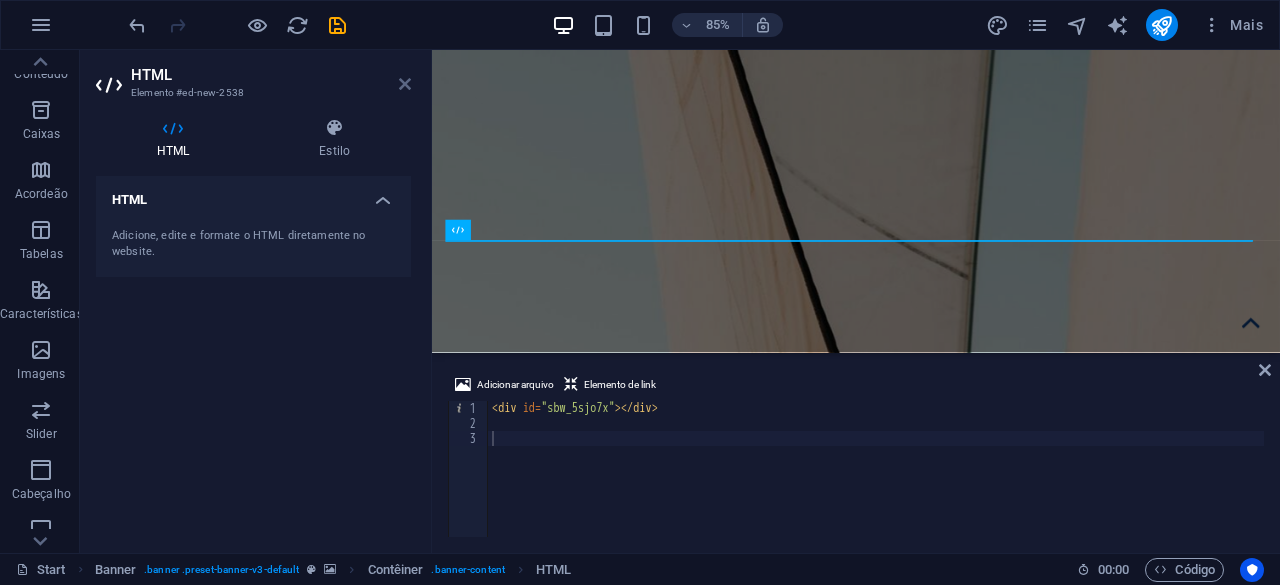 click at bounding box center (405, 84) 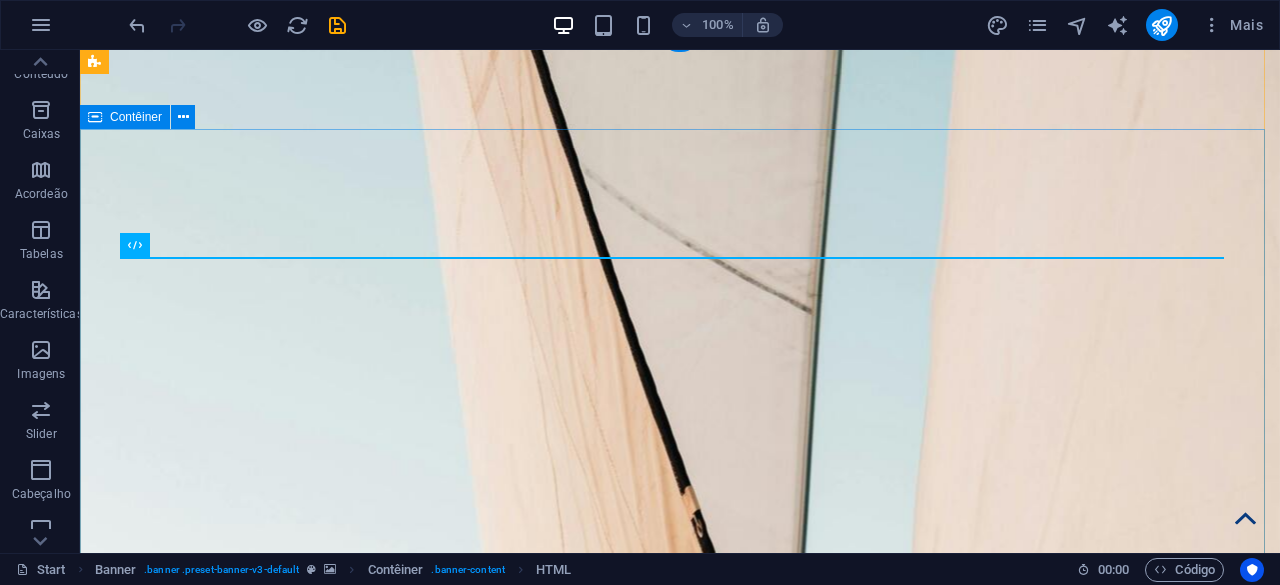 scroll, scrollTop: 0, scrollLeft: 0, axis: both 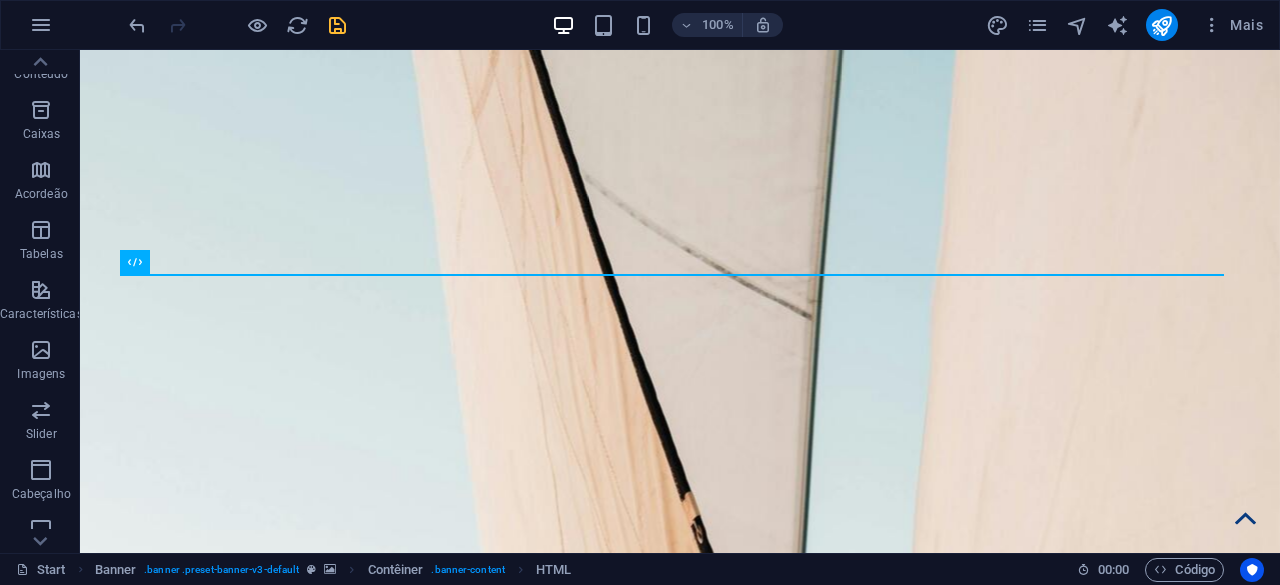 click at bounding box center [337, 25] 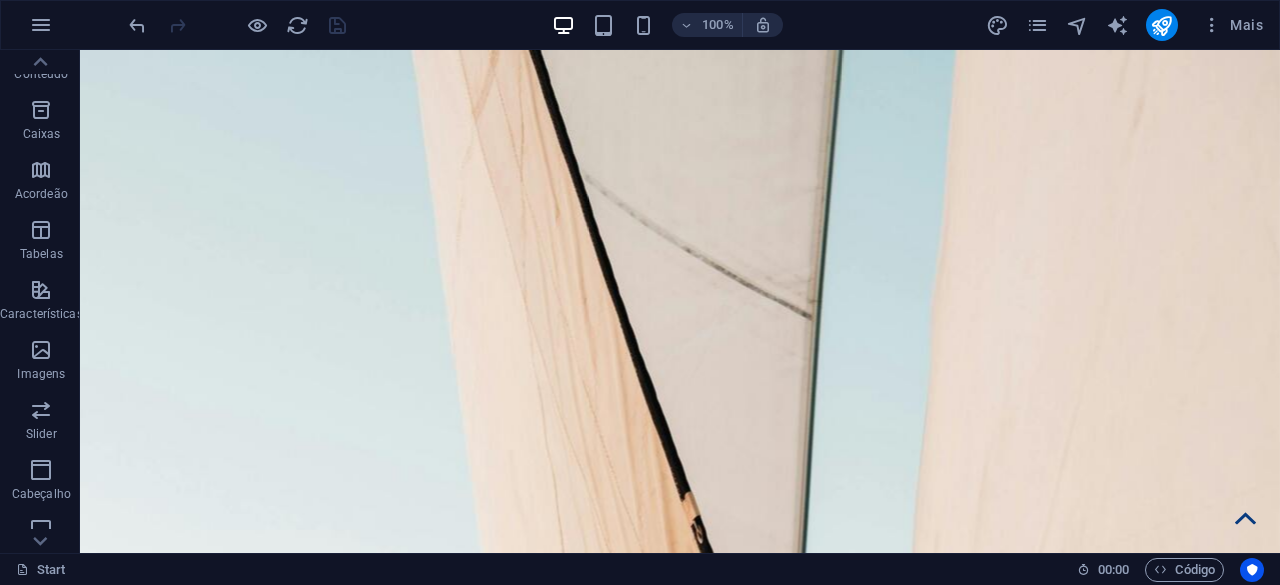 click at bounding box center [237, 25] 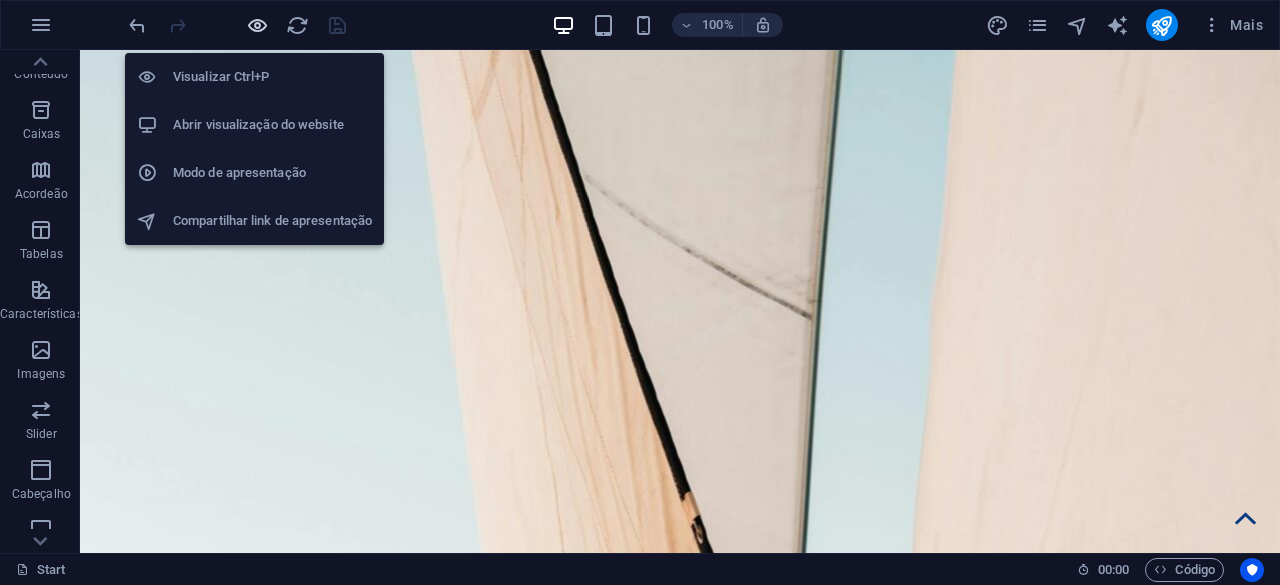 click at bounding box center [257, 25] 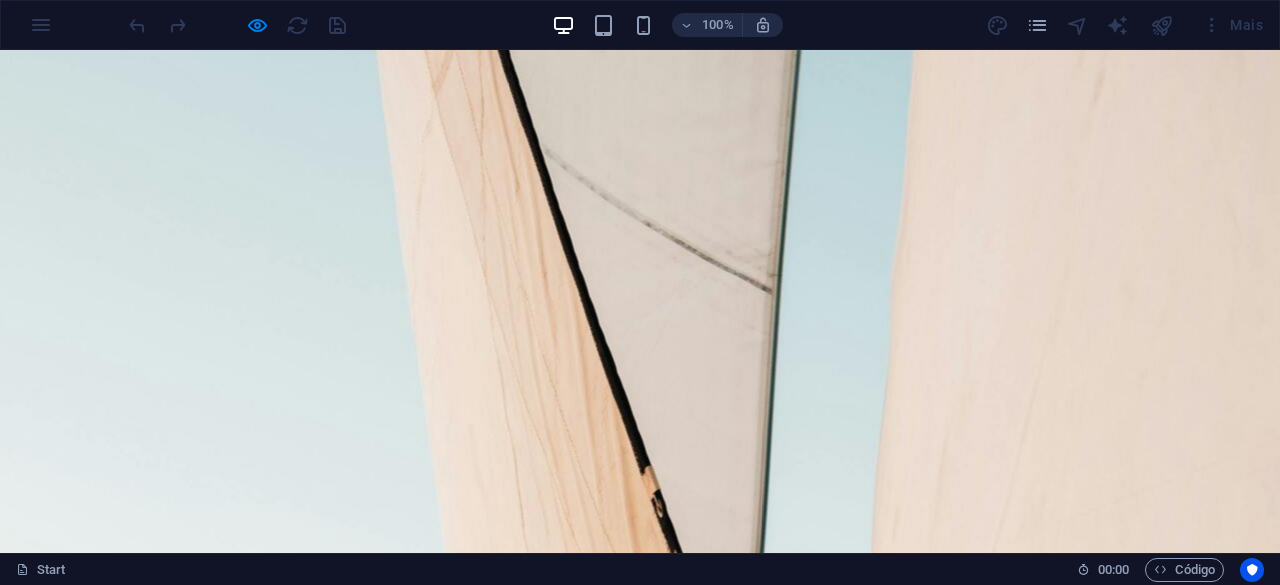 scroll, scrollTop: 0, scrollLeft: 0, axis: both 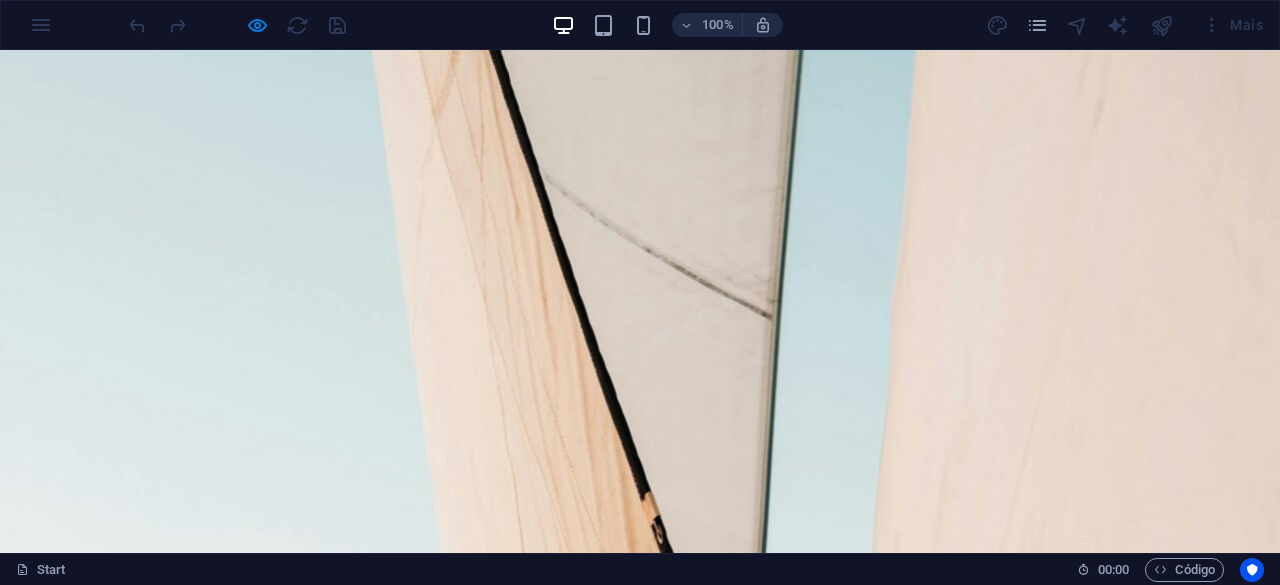 click on "Serviços Reservas Sobre Nós Contatos" at bounding box center [640, 1969] 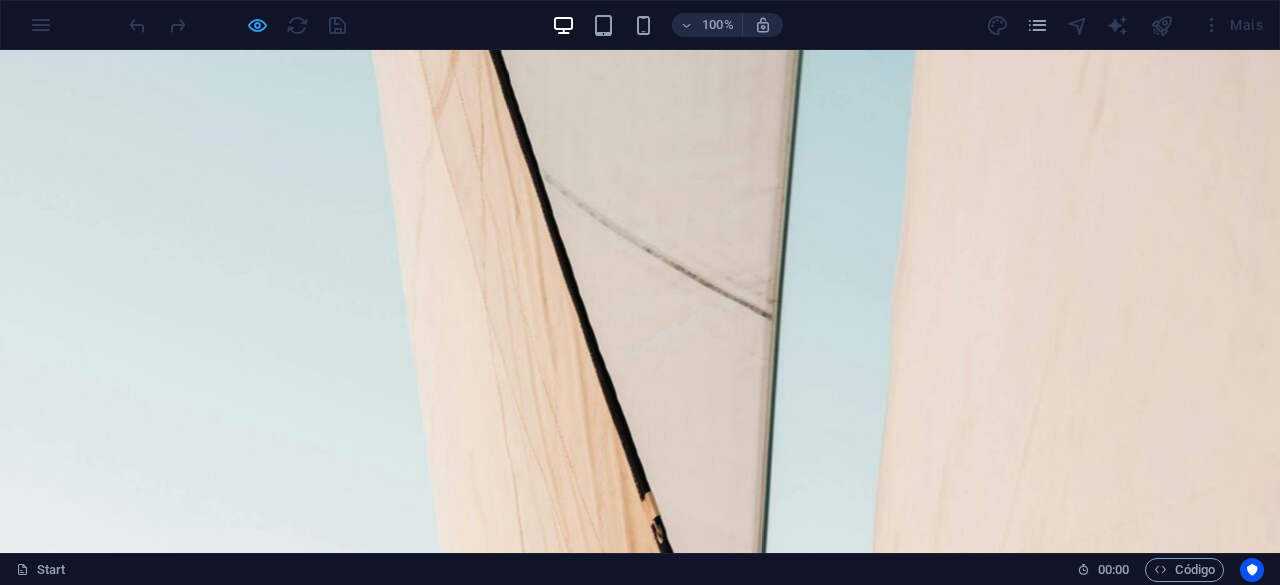 click at bounding box center (257, 25) 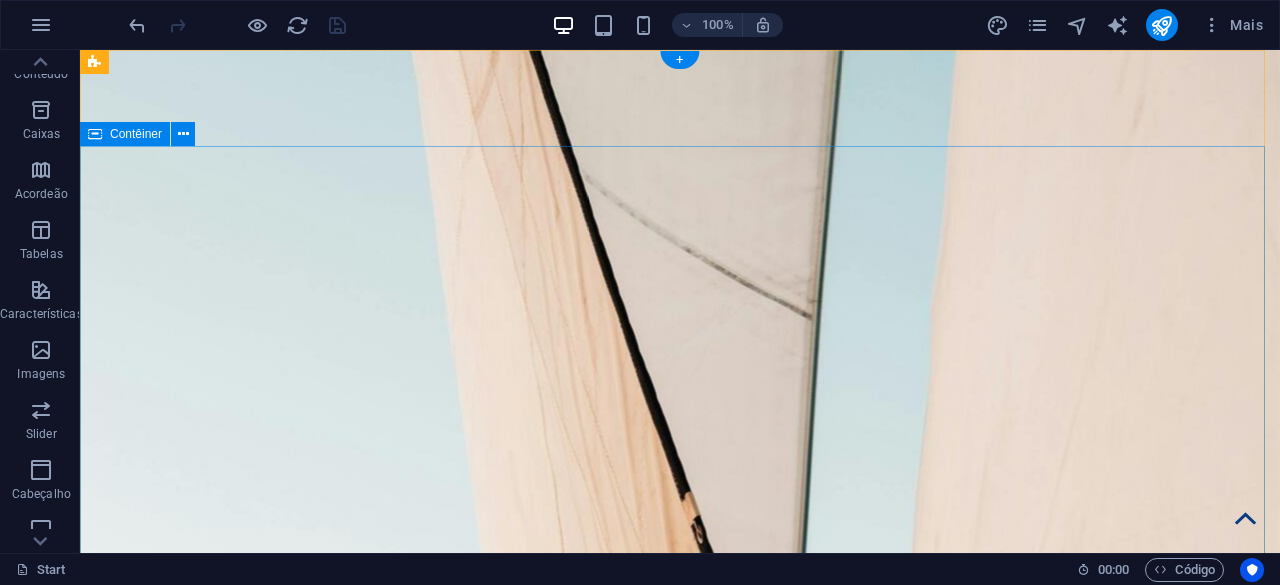 click on "Serviços Reservas Sobre Nós Contatos" at bounding box center [680, 1969] 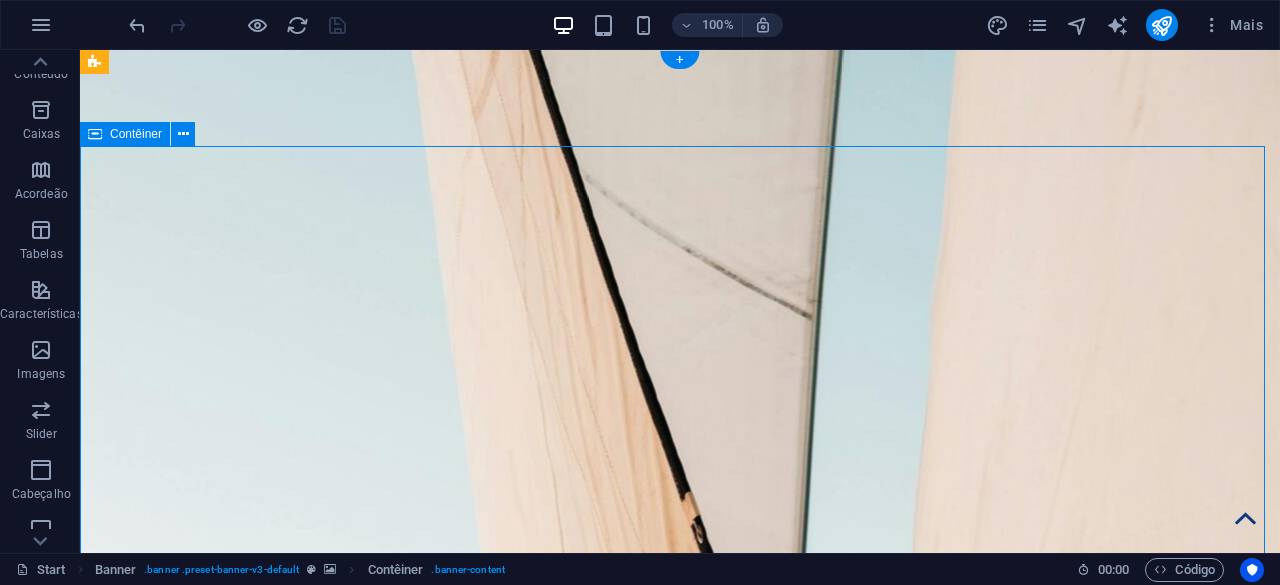 click on "Serviços Reservas Sobre Nós Contatos" at bounding box center (680, 1969) 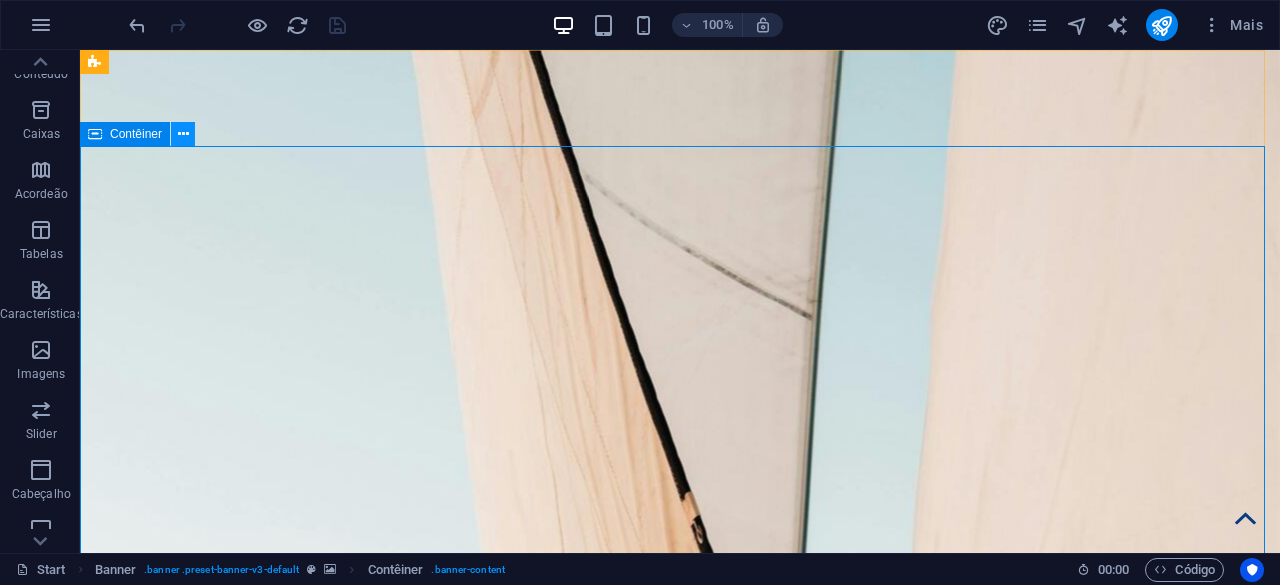 click at bounding box center (183, 134) 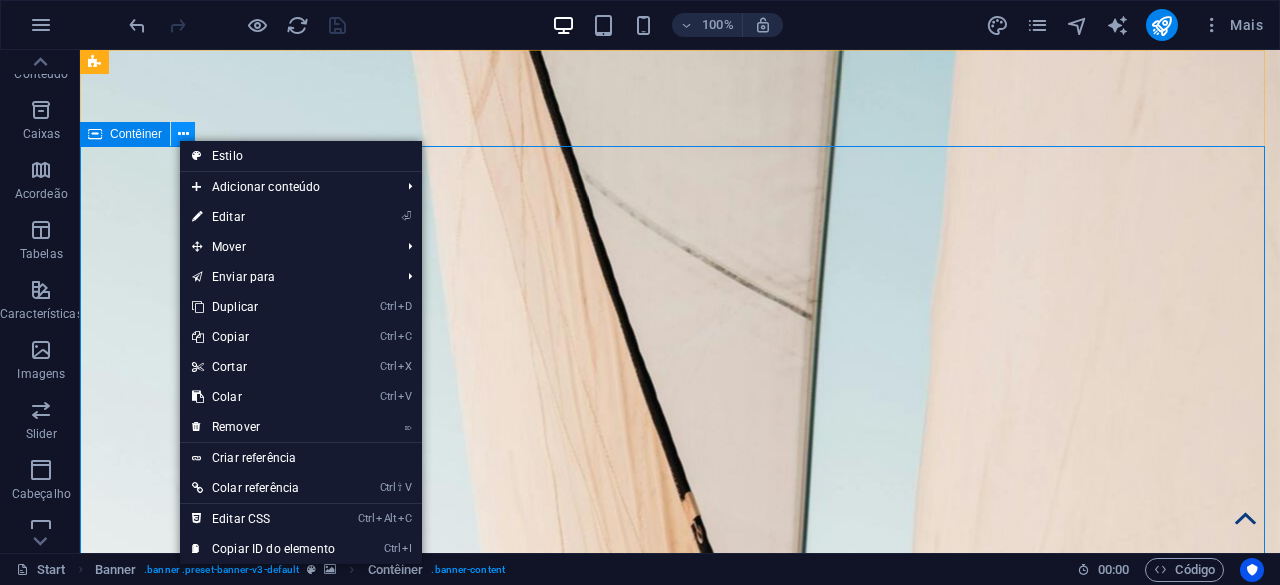 click at bounding box center [183, 134] 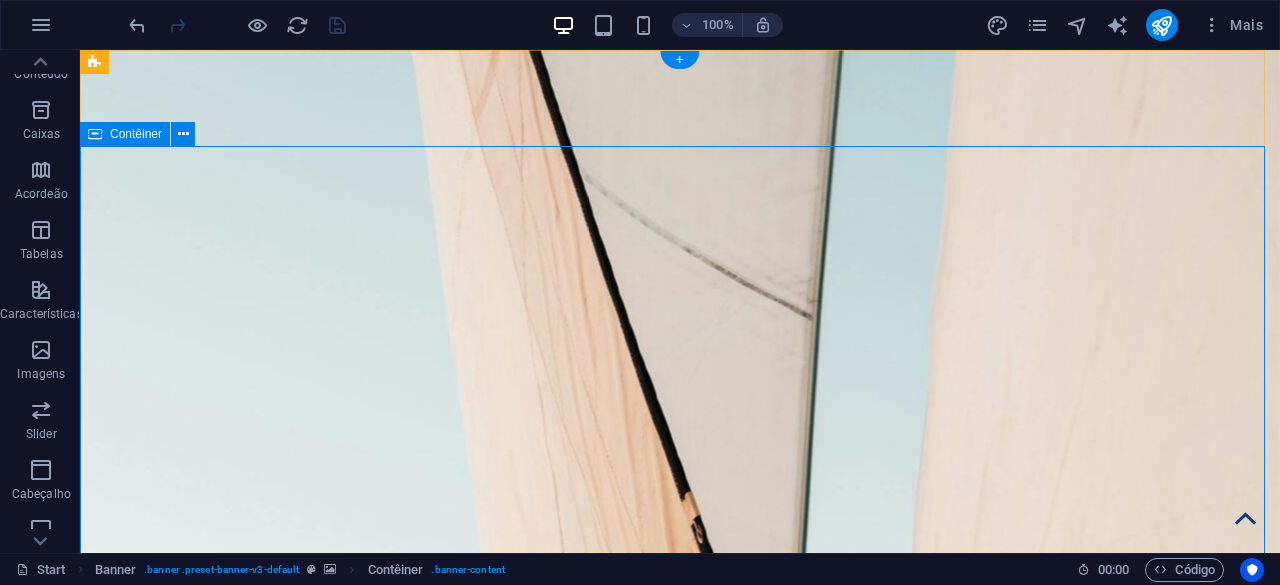 click on "Serviços Reservas Sobre Nós Contatos" at bounding box center (680, 1969) 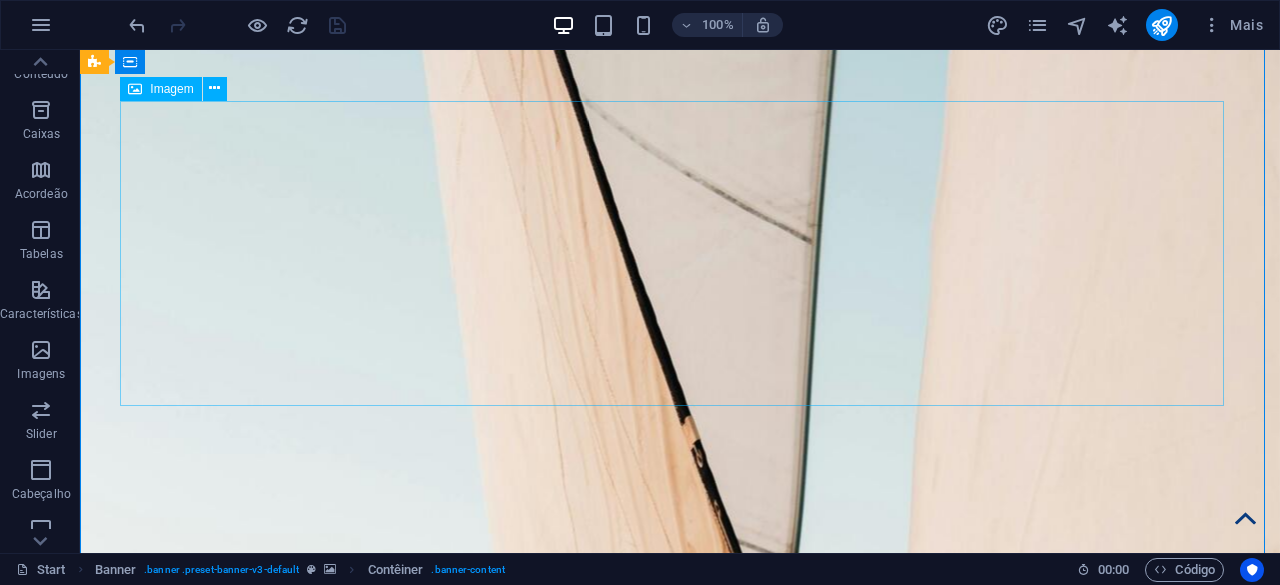 scroll, scrollTop: 0, scrollLeft: 0, axis: both 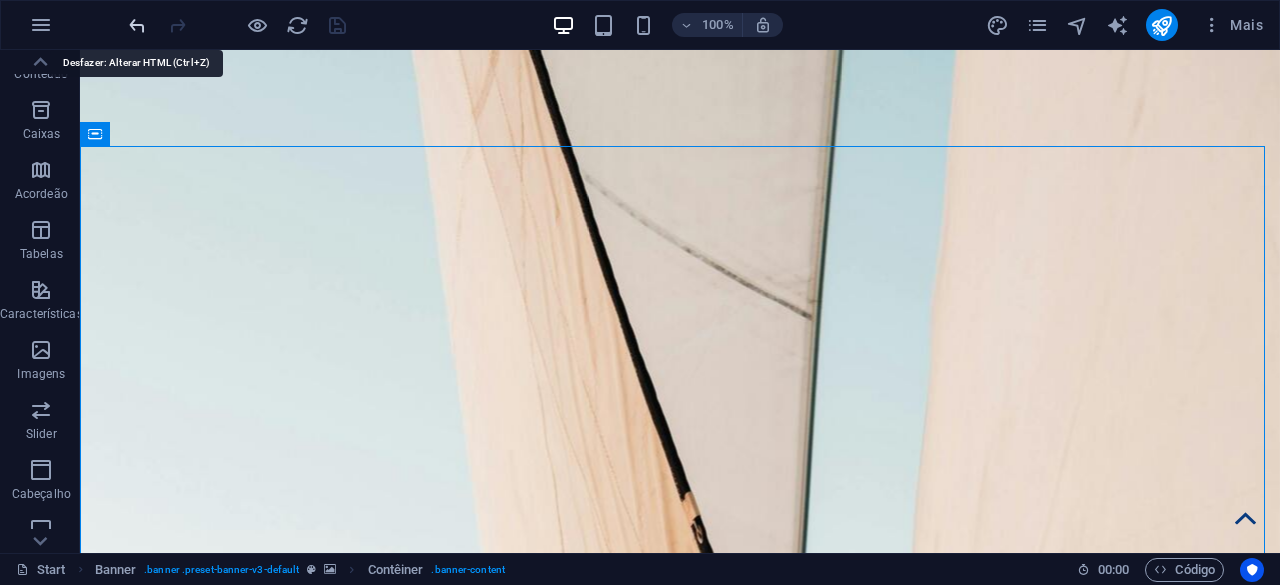 click at bounding box center (137, 25) 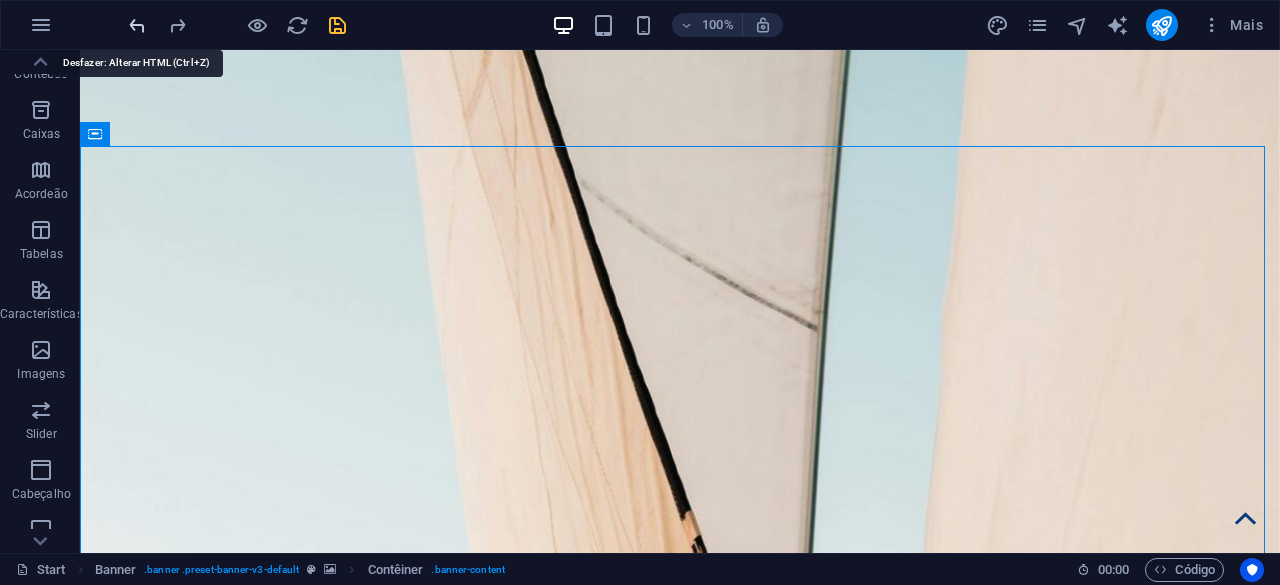 click at bounding box center (137, 25) 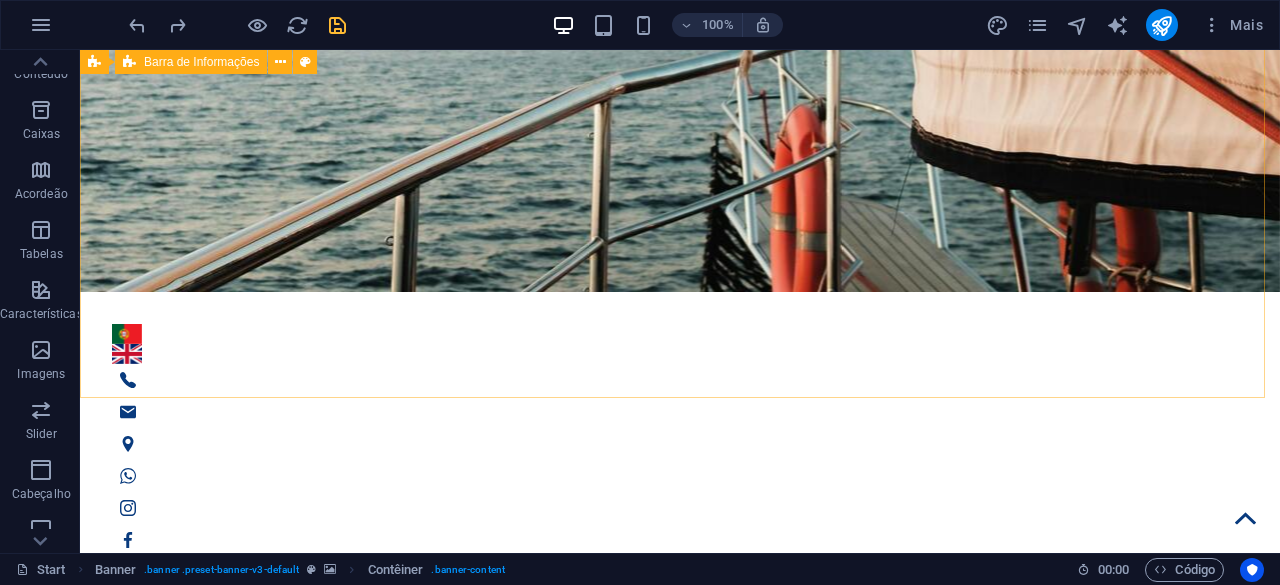 scroll, scrollTop: 700, scrollLeft: 0, axis: vertical 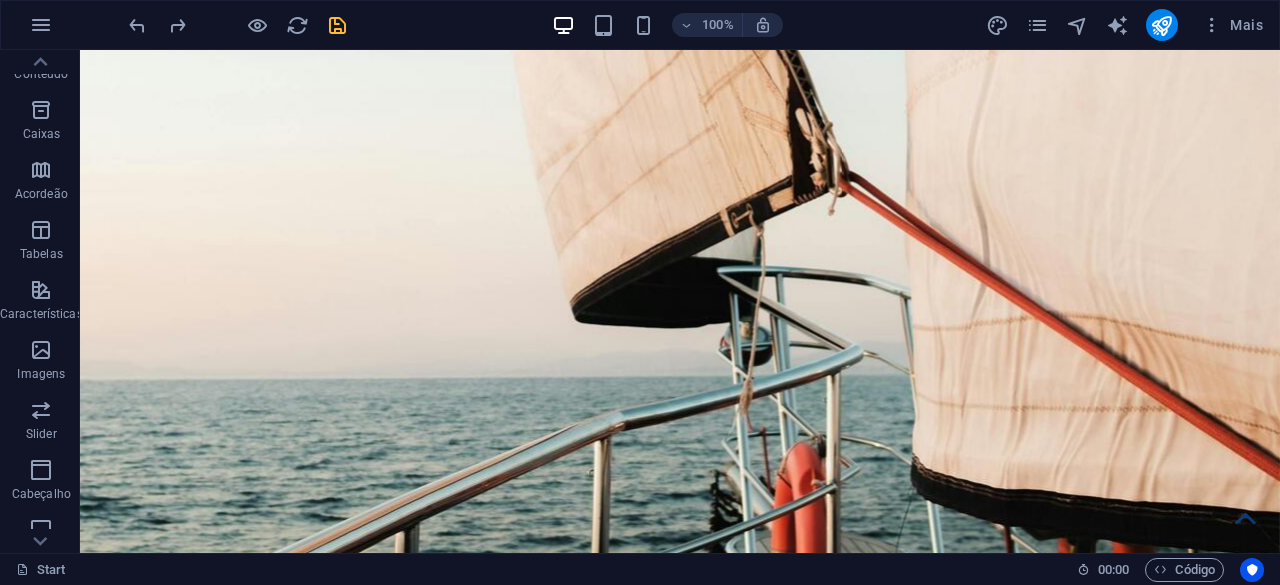 click at bounding box center (337, 25) 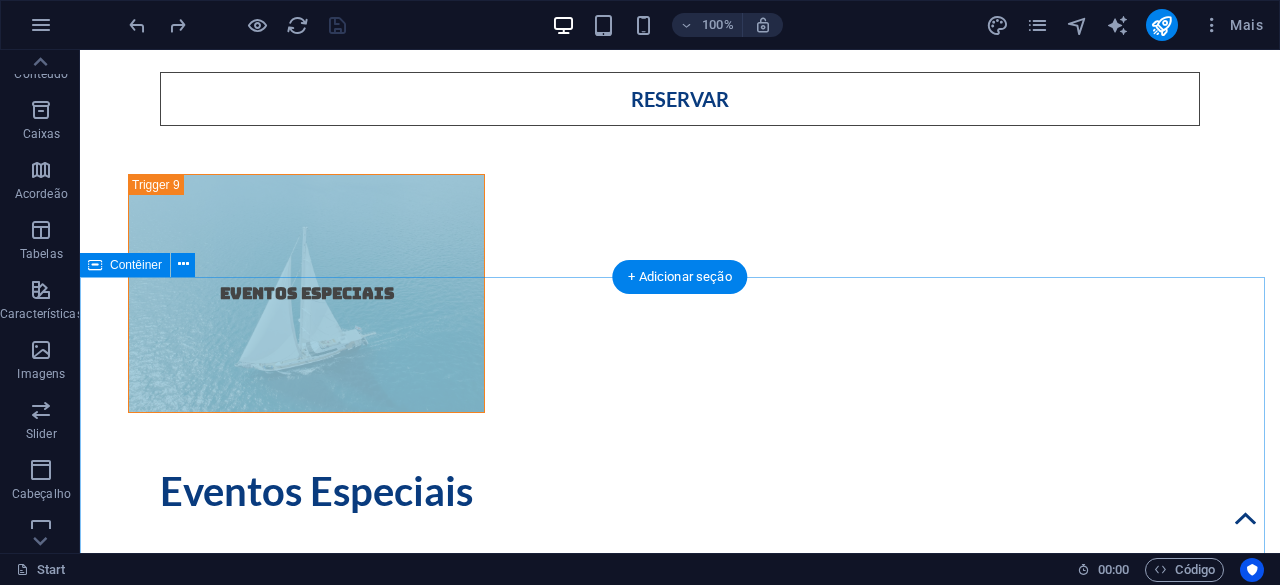 scroll, scrollTop: 7500, scrollLeft: 0, axis: vertical 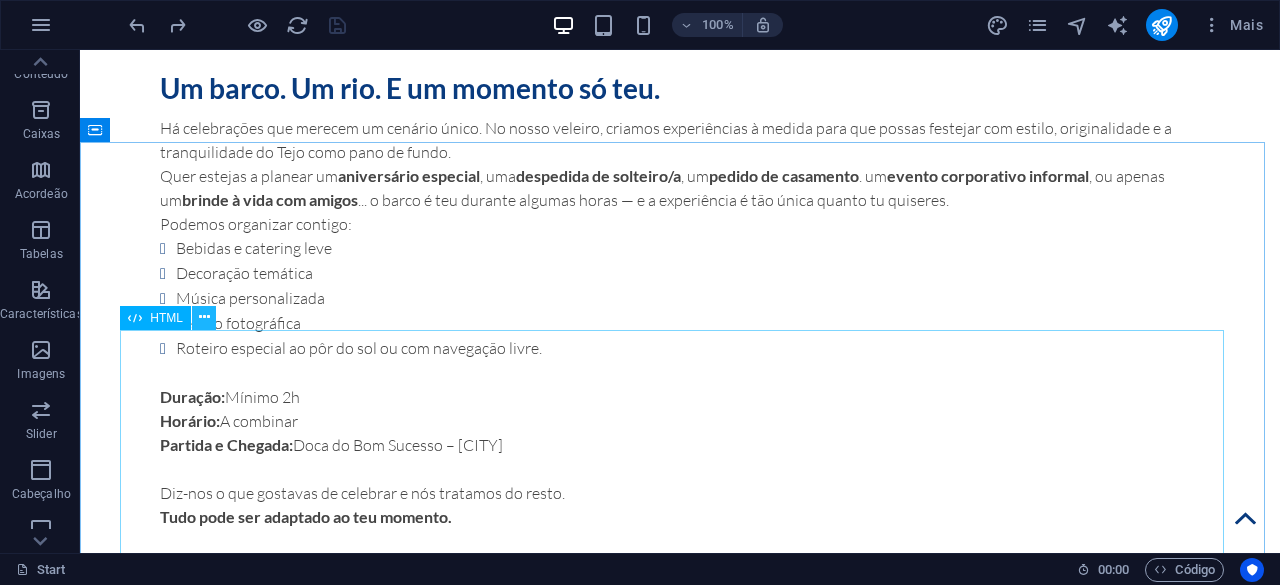 click at bounding box center [204, 318] 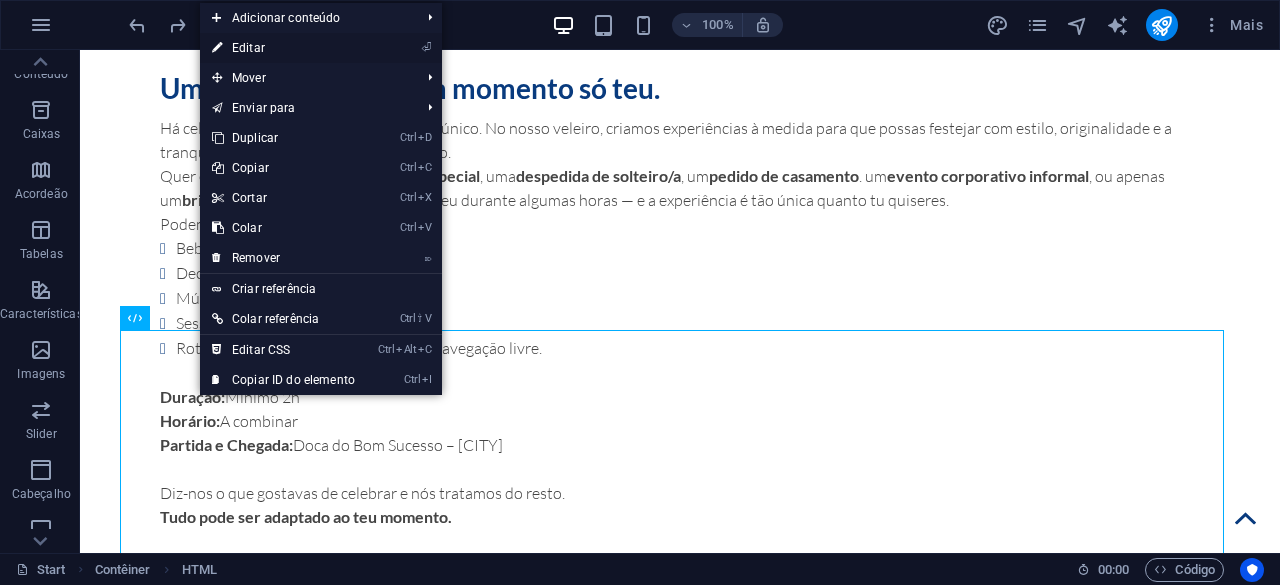 click on "⏎  Editar" at bounding box center (283, 48) 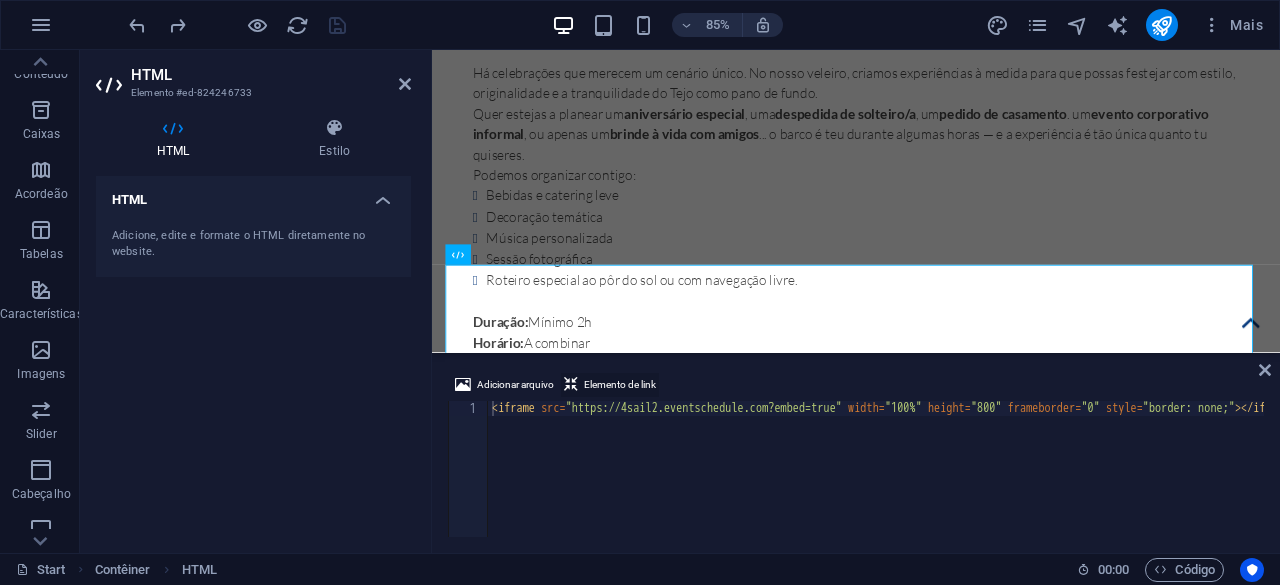click on "Elemento de link" at bounding box center [620, 385] 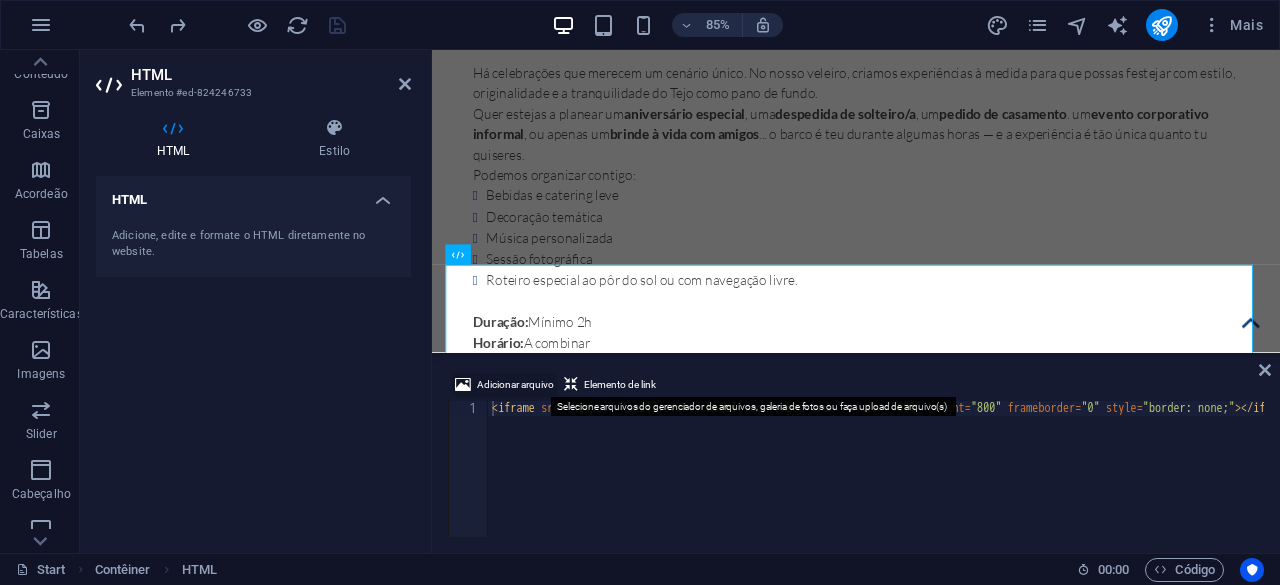 click on "Adicionar arquivo" at bounding box center [515, 385] 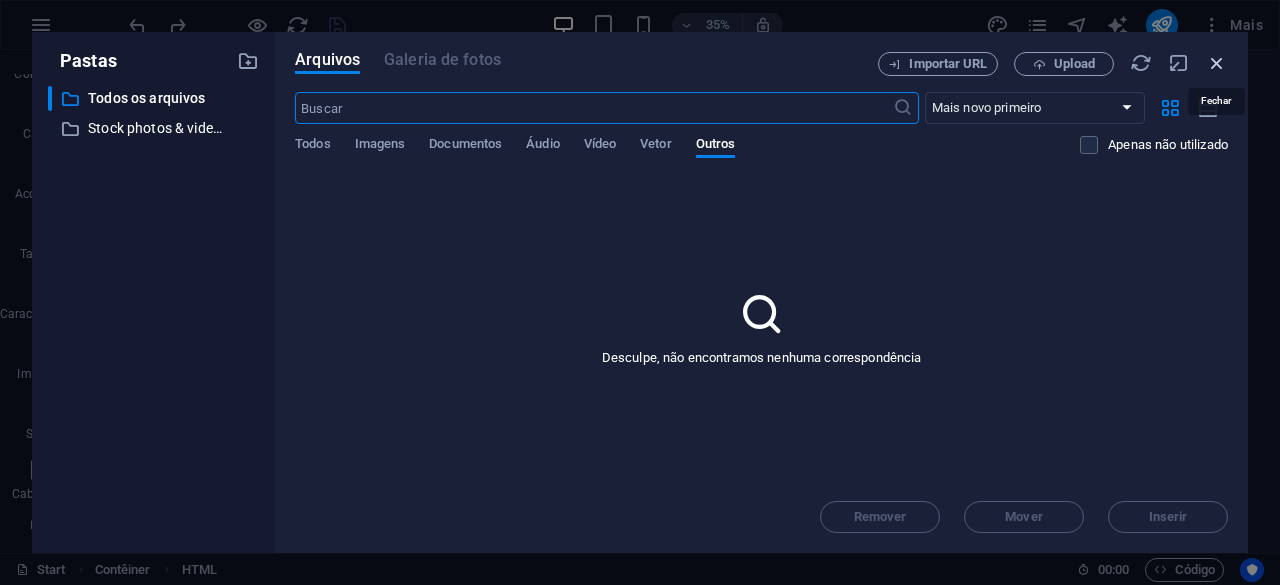 click at bounding box center [1217, 63] 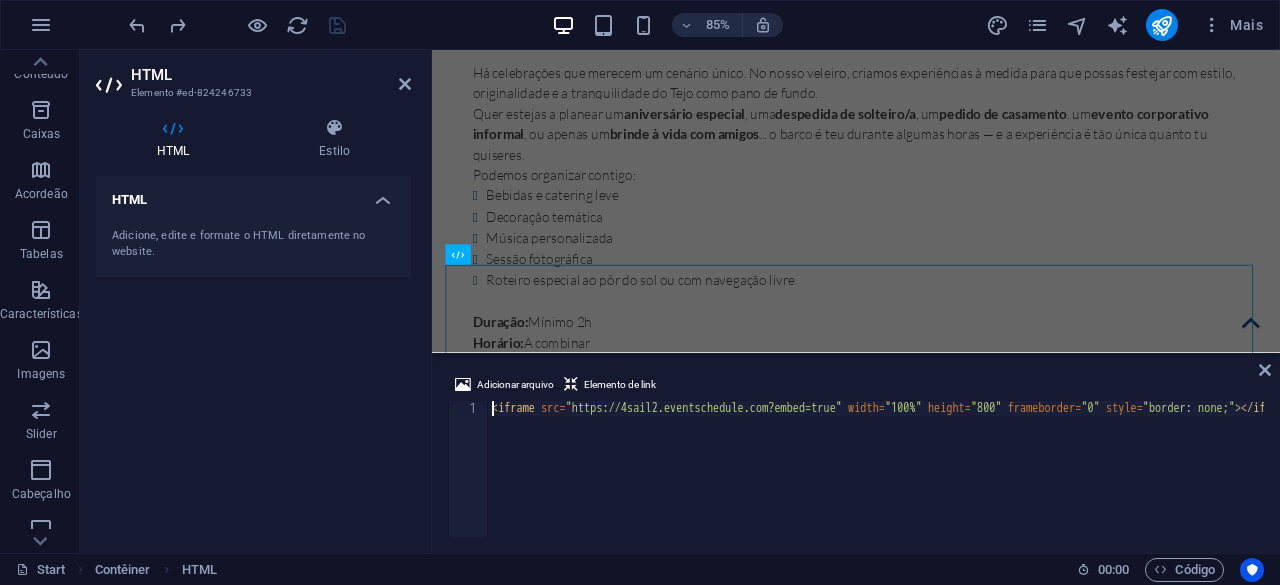 scroll, scrollTop: 0, scrollLeft: 114, axis: horizontal 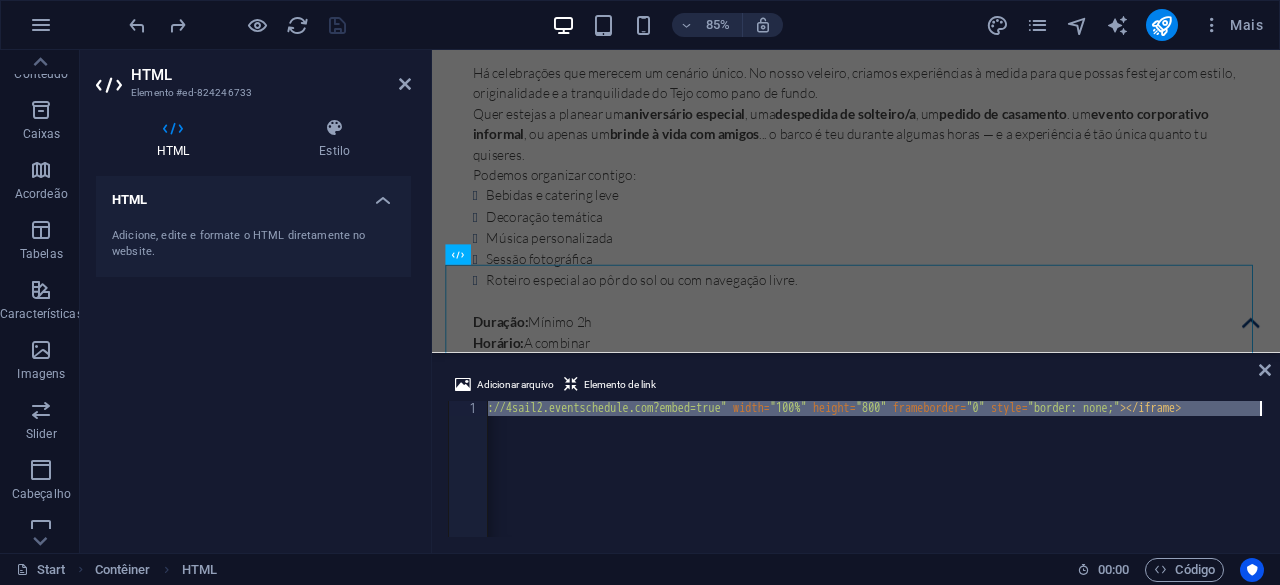 drag, startPoint x: 491, startPoint y: 408, endPoint x: 1279, endPoint y: 428, distance: 788.2538 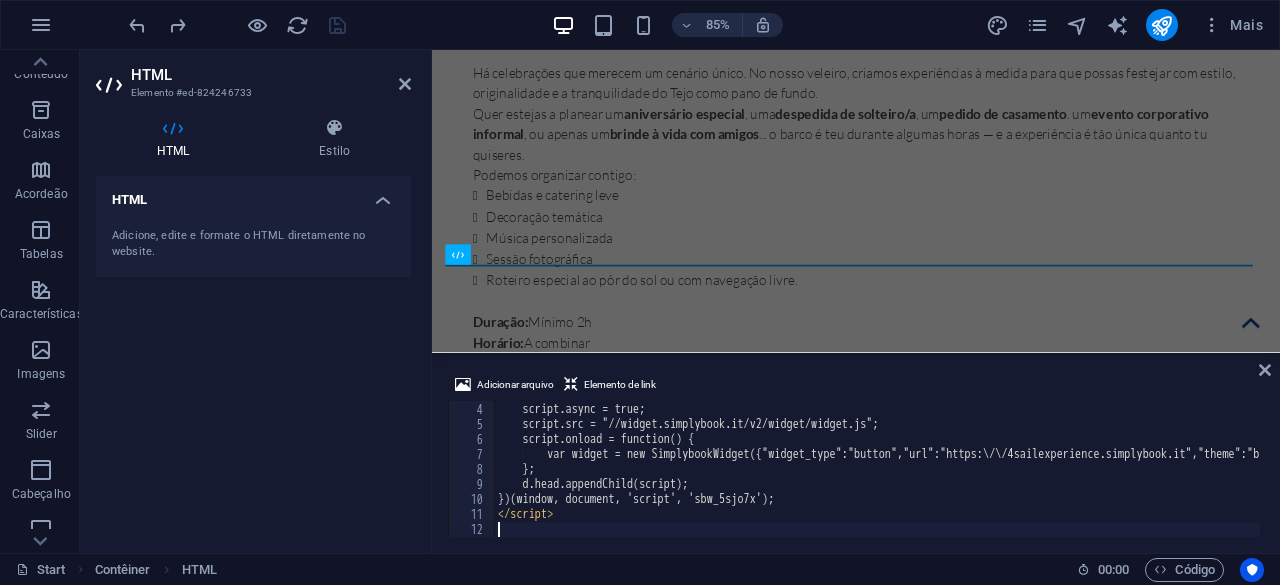 scroll, scrollTop: 44, scrollLeft: 0, axis: vertical 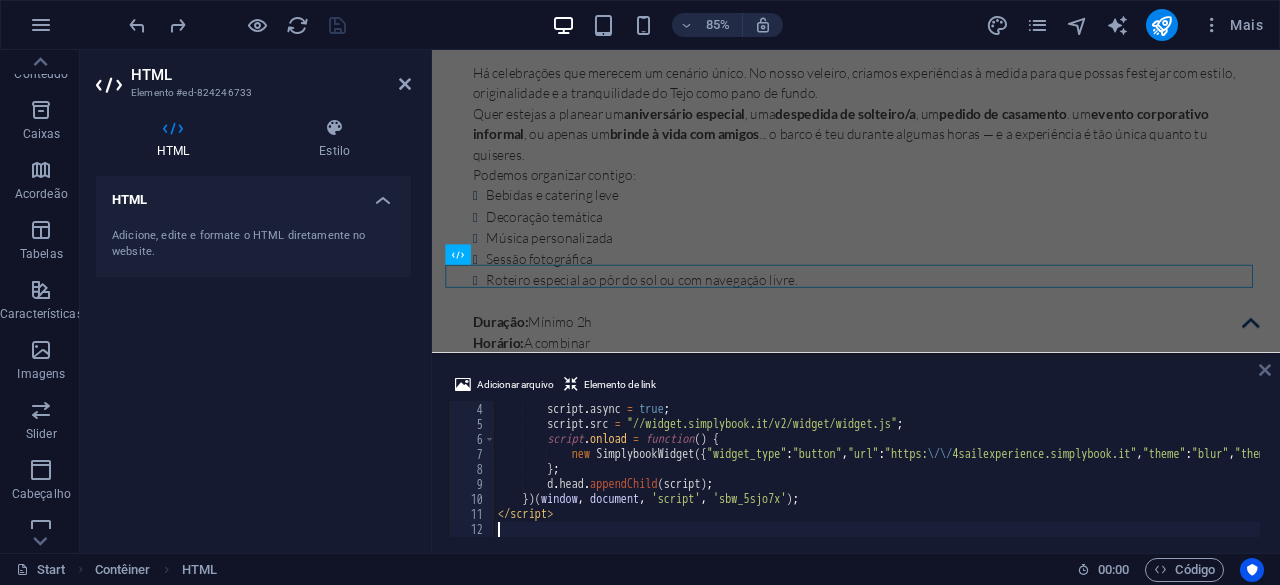 click at bounding box center (1265, 370) 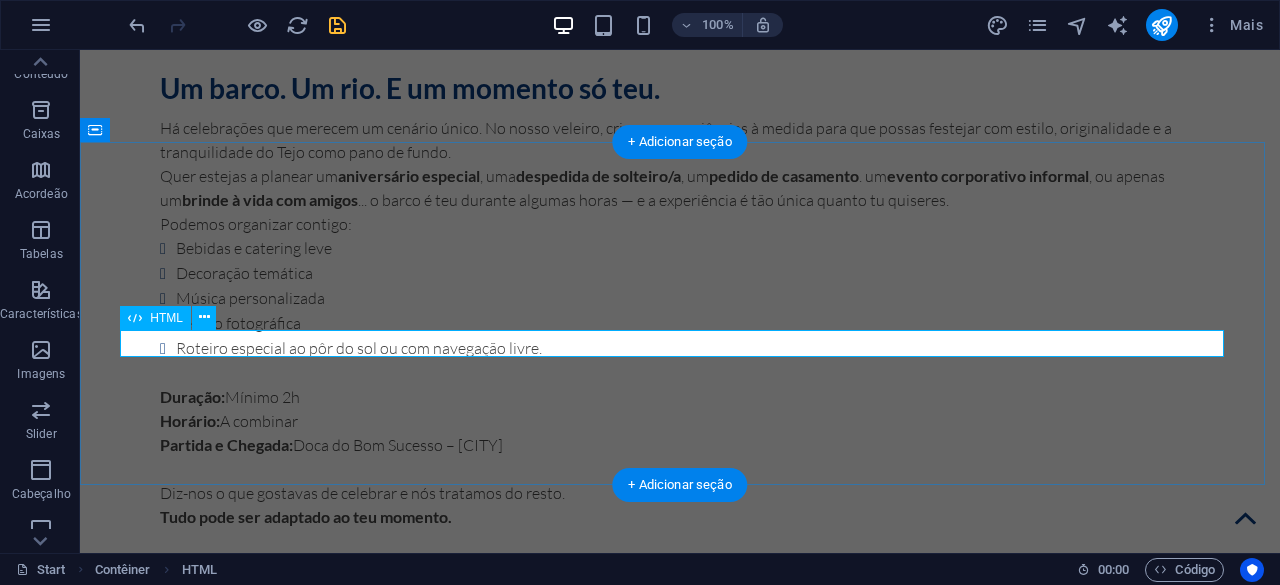 click at bounding box center [680, 1953] 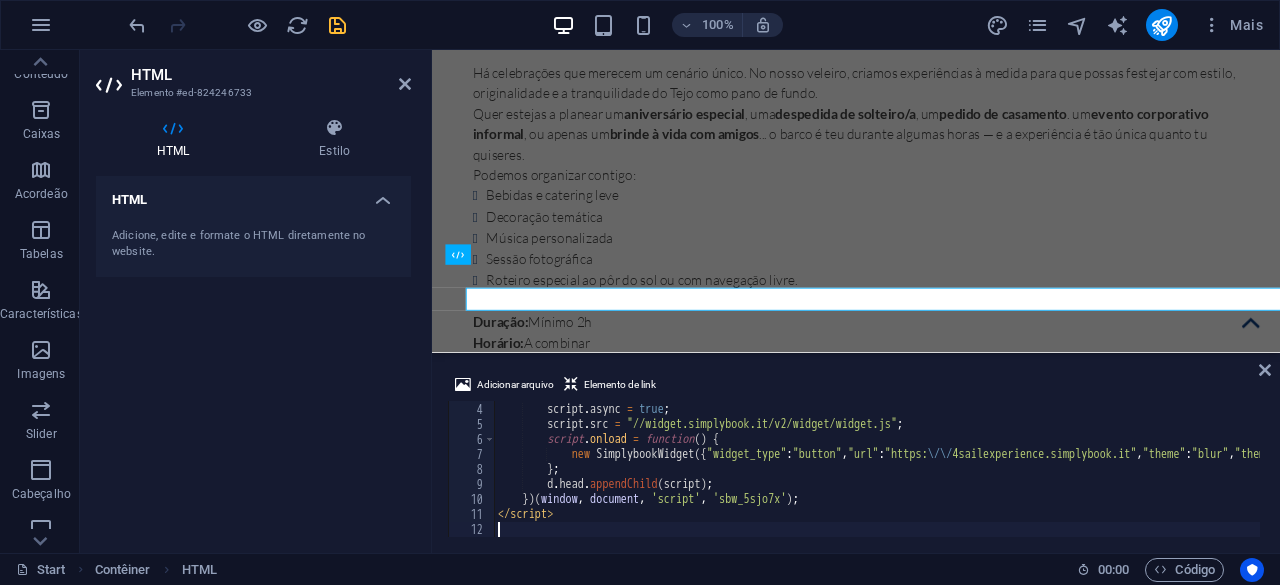 scroll, scrollTop: 44, scrollLeft: 0, axis: vertical 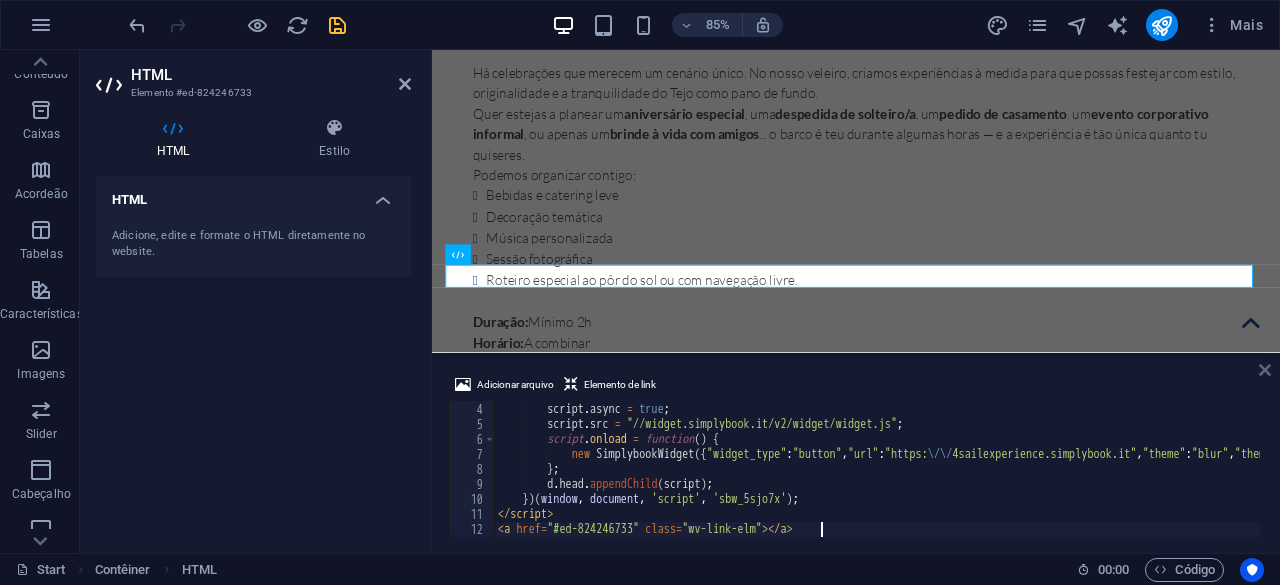 click at bounding box center (1265, 370) 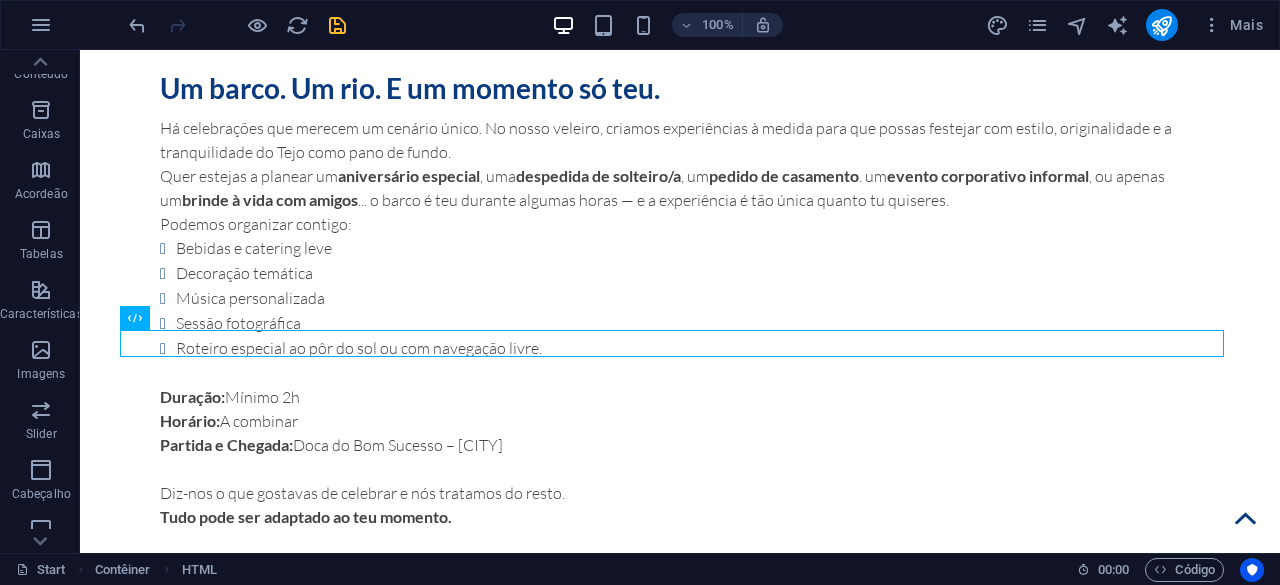 click at bounding box center [237, 25] 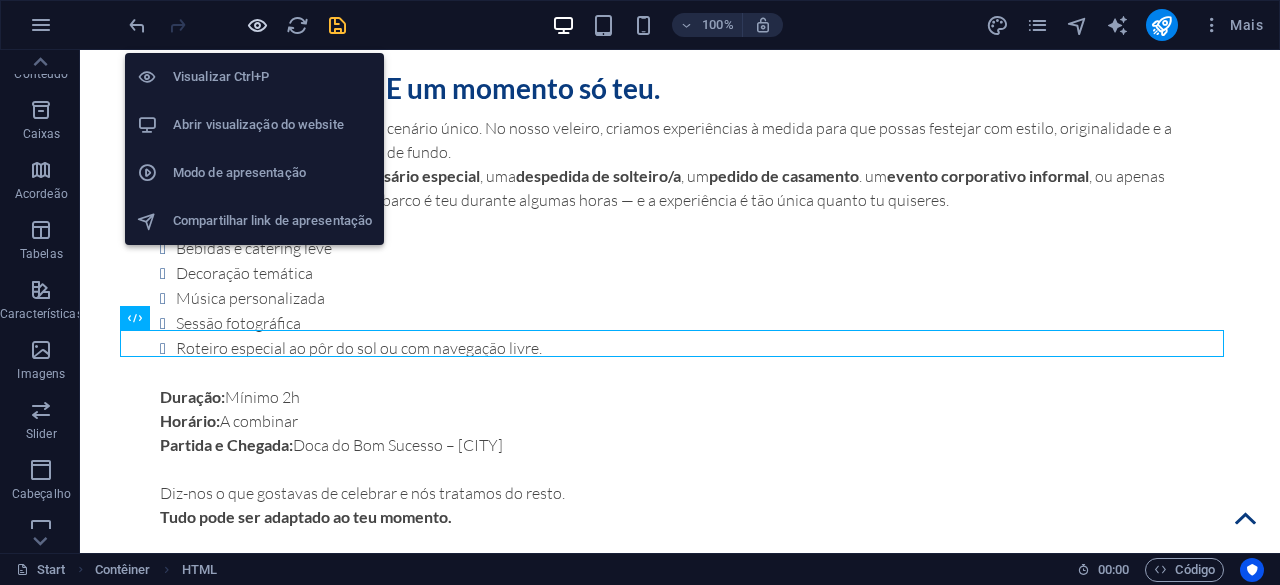click at bounding box center (257, 25) 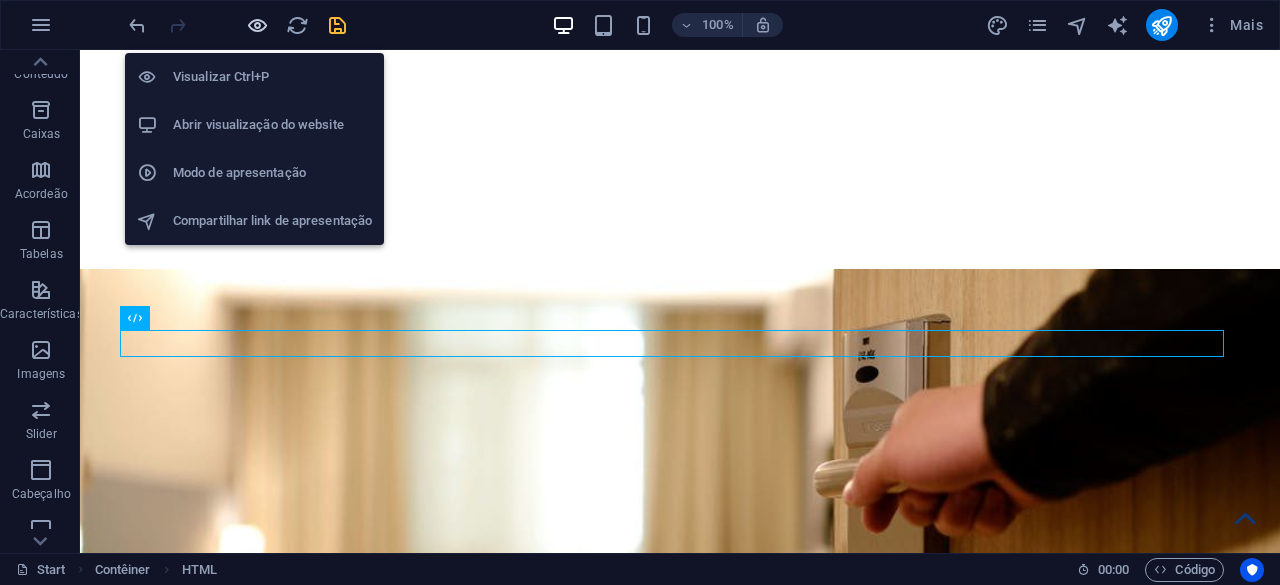 scroll, scrollTop: 1903, scrollLeft: 0, axis: vertical 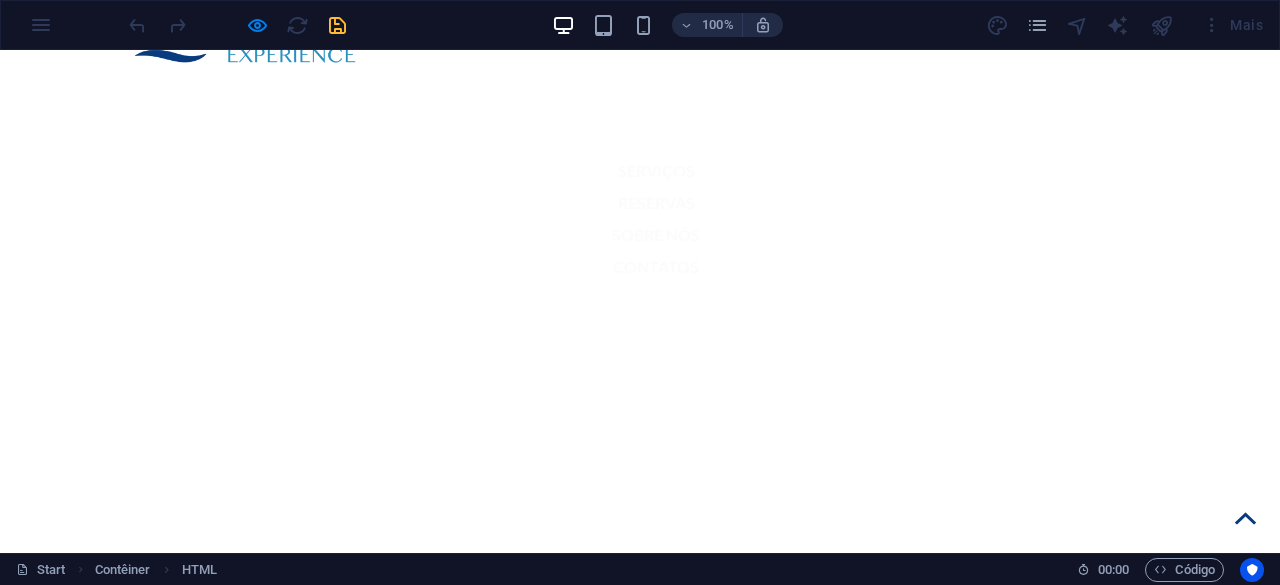drag, startPoint x: 287, startPoint y: 338, endPoint x: 216, endPoint y: 302, distance: 79.60528 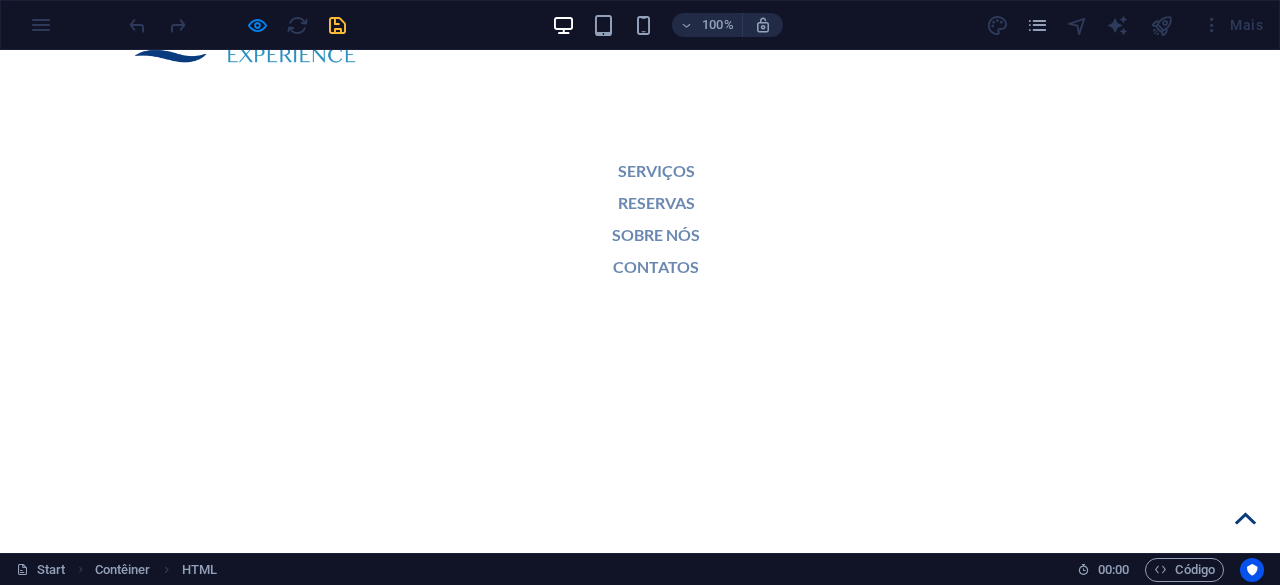 click on "Reservas" at bounding box center (640, 1847) 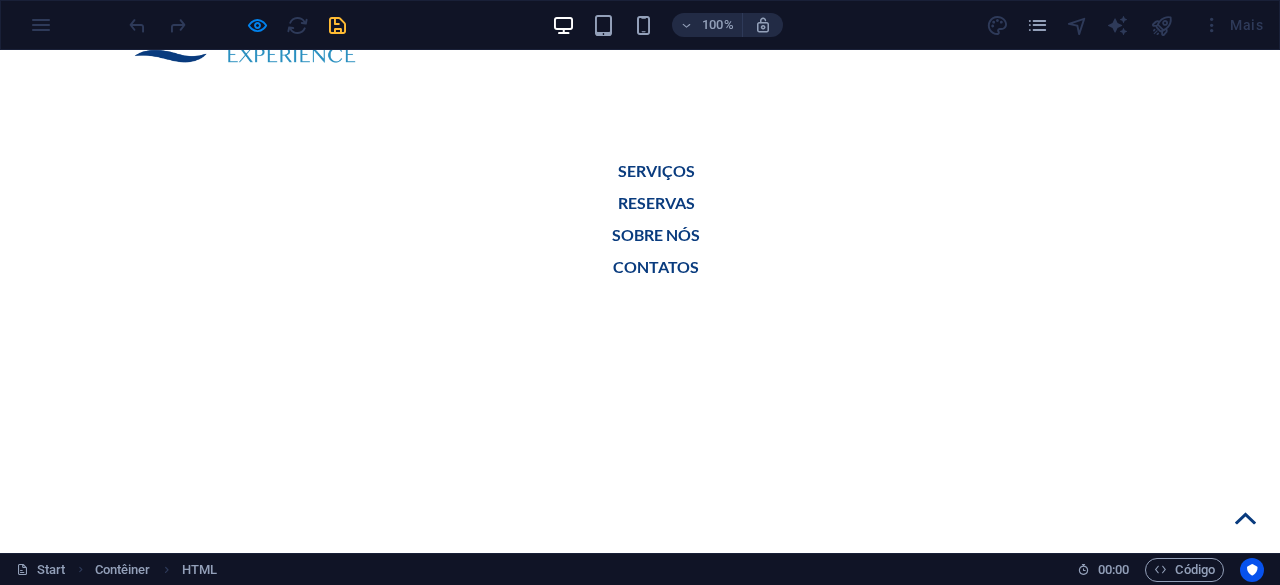 click on "Reservas" at bounding box center (640, 1847) 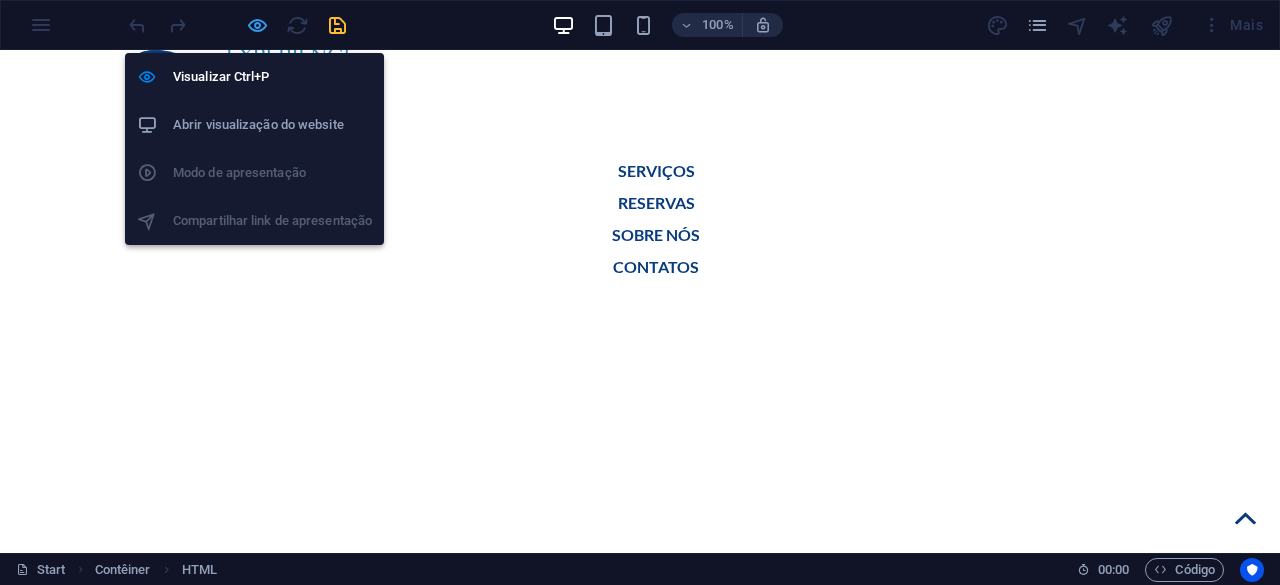 click at bounding box center (257, 25) 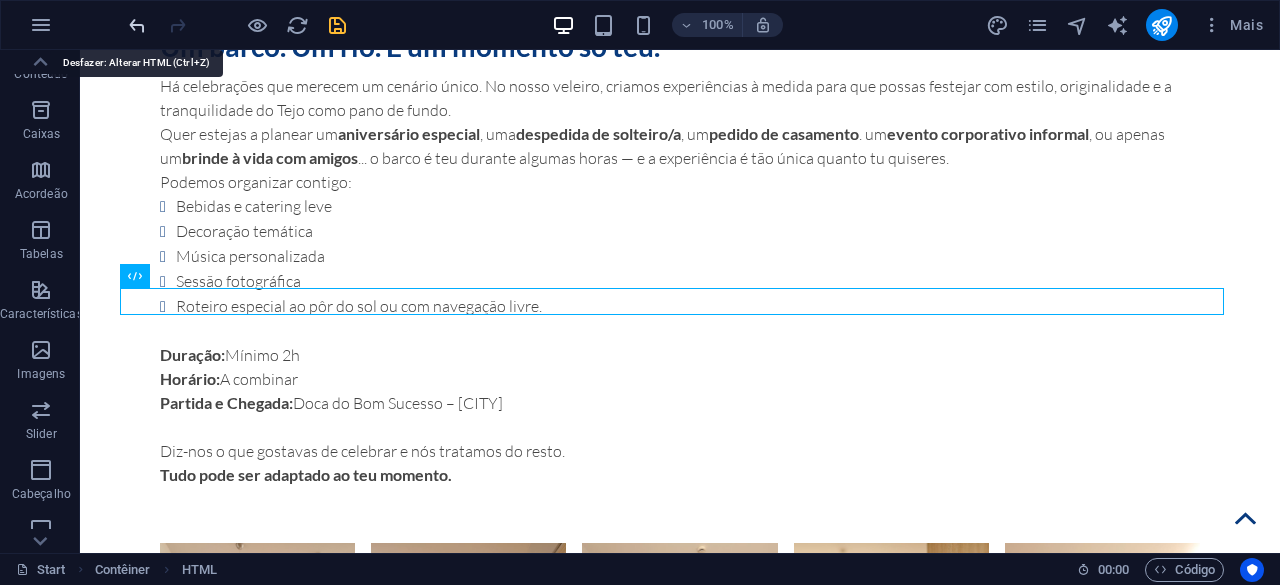 click at bounding box center (137, 25) 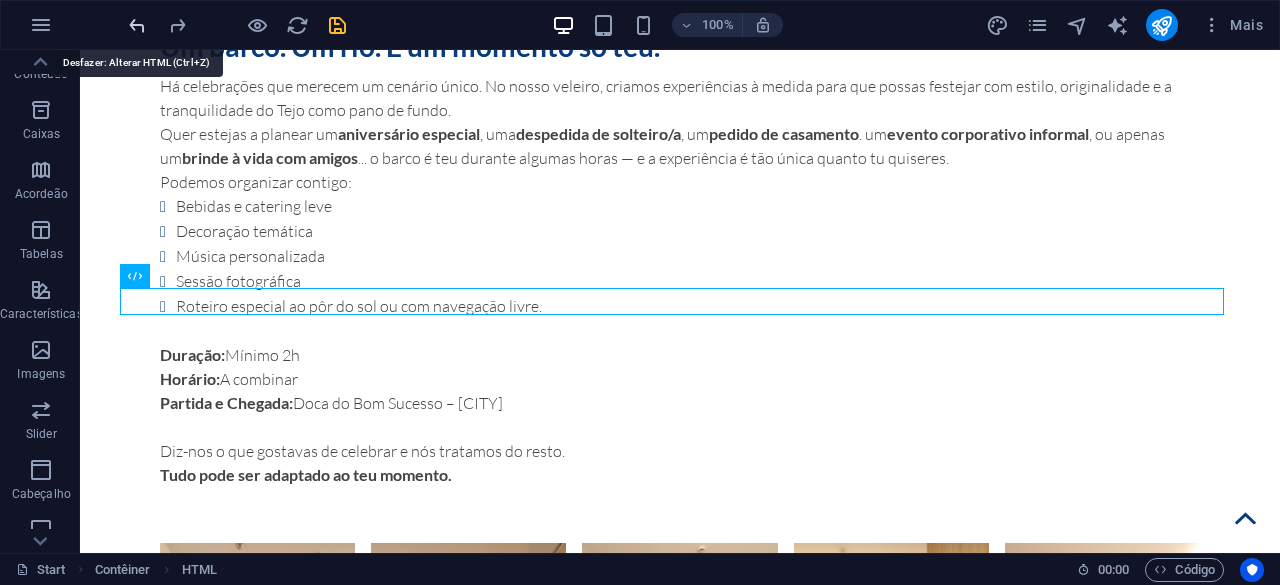 click at bounding box center (137, 25) 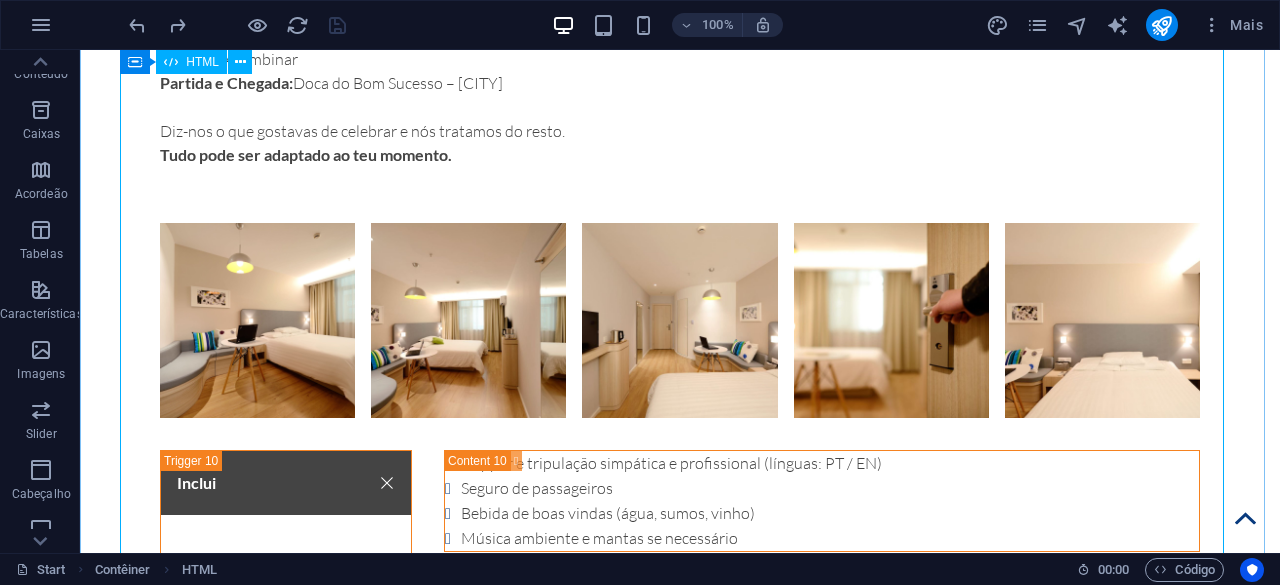 scroll, scrollTop: 7542, scrollLeft: 0, axis: vertical 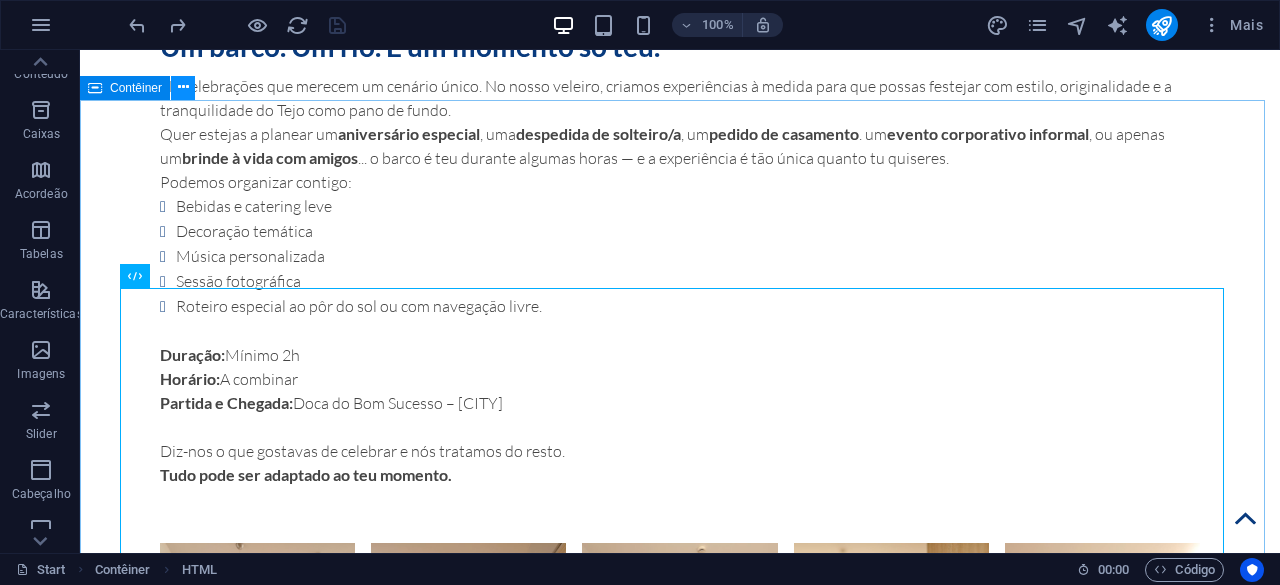 click at bounding box center (183, 87) 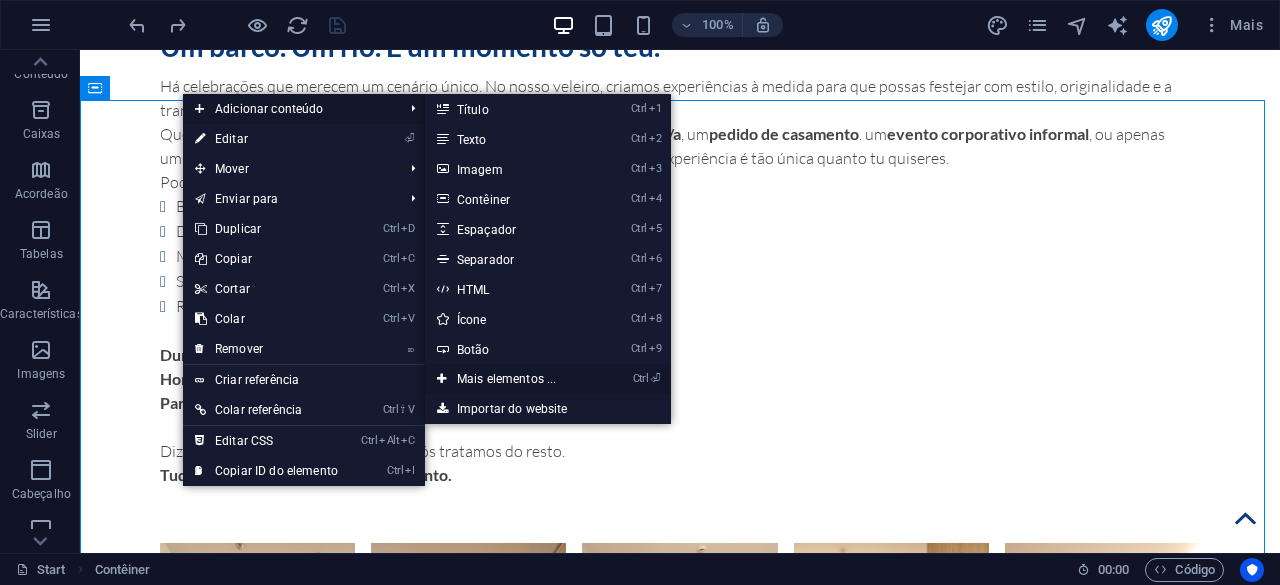 click on "Ctrl ⏎  Mais elementos ..." at bounding box center (511, 379) 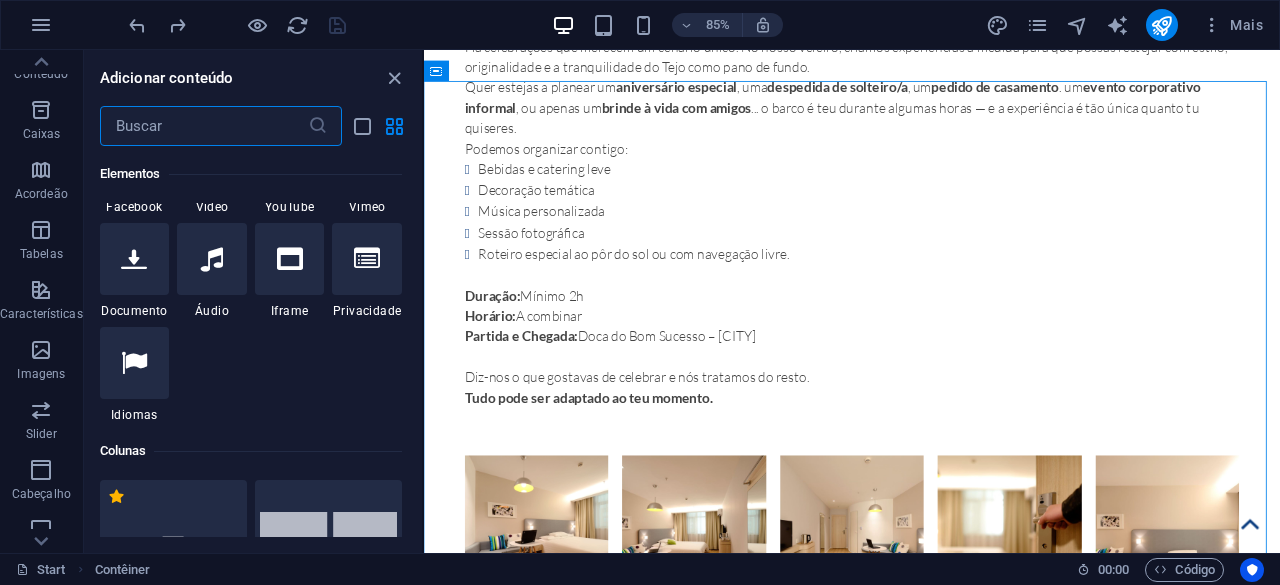 scroll, scrollTop: 613, scrollLeft: 0, axis: vertical 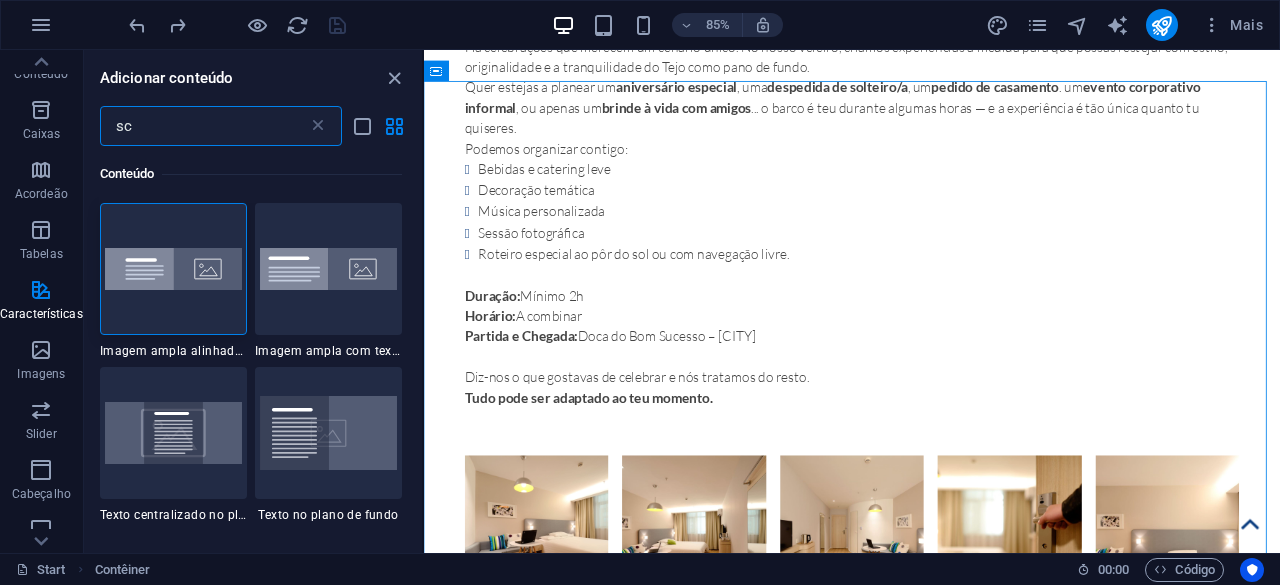 type on "s" 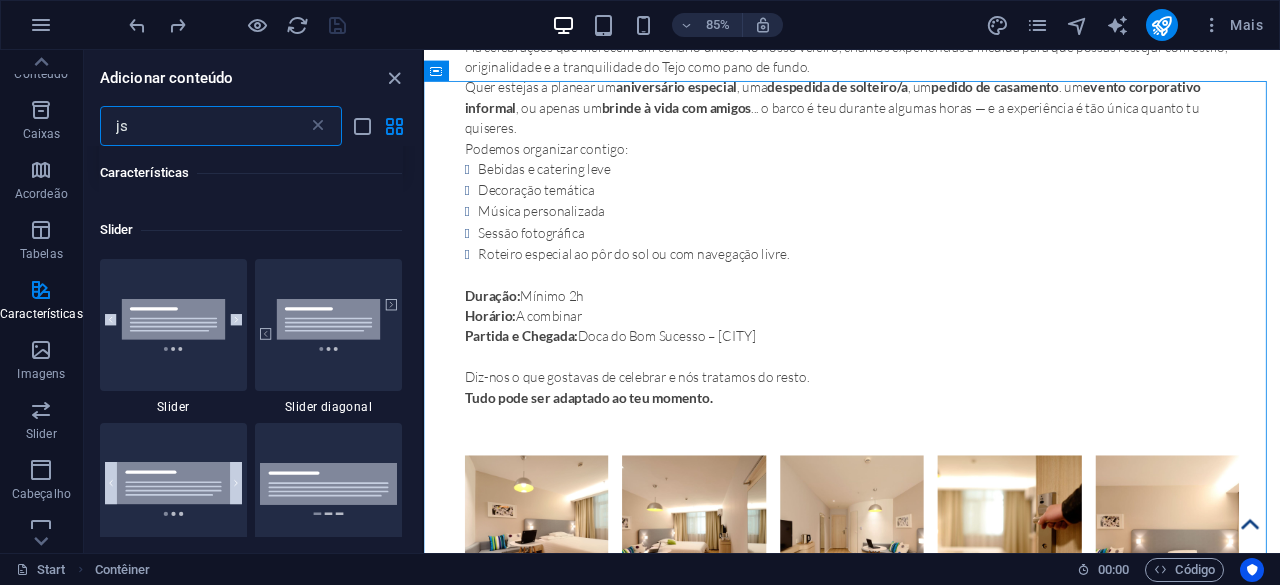 scroll, scrollTop: 0, scrollLeft: 0, axis: both 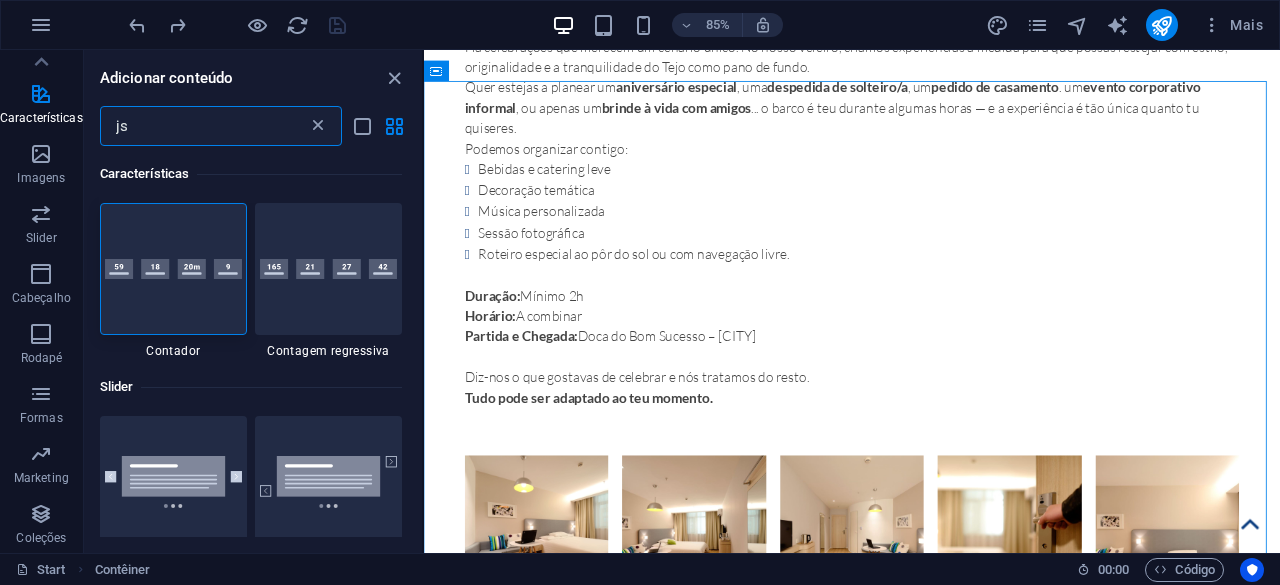 type on "js" 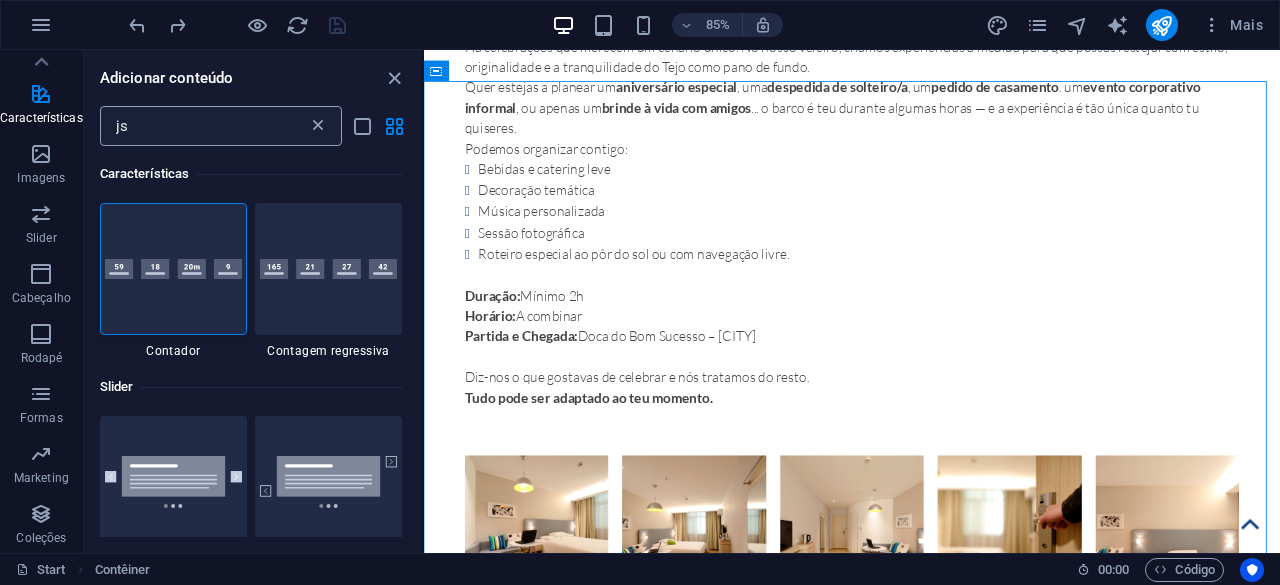 click at bounding box center [318, 126] 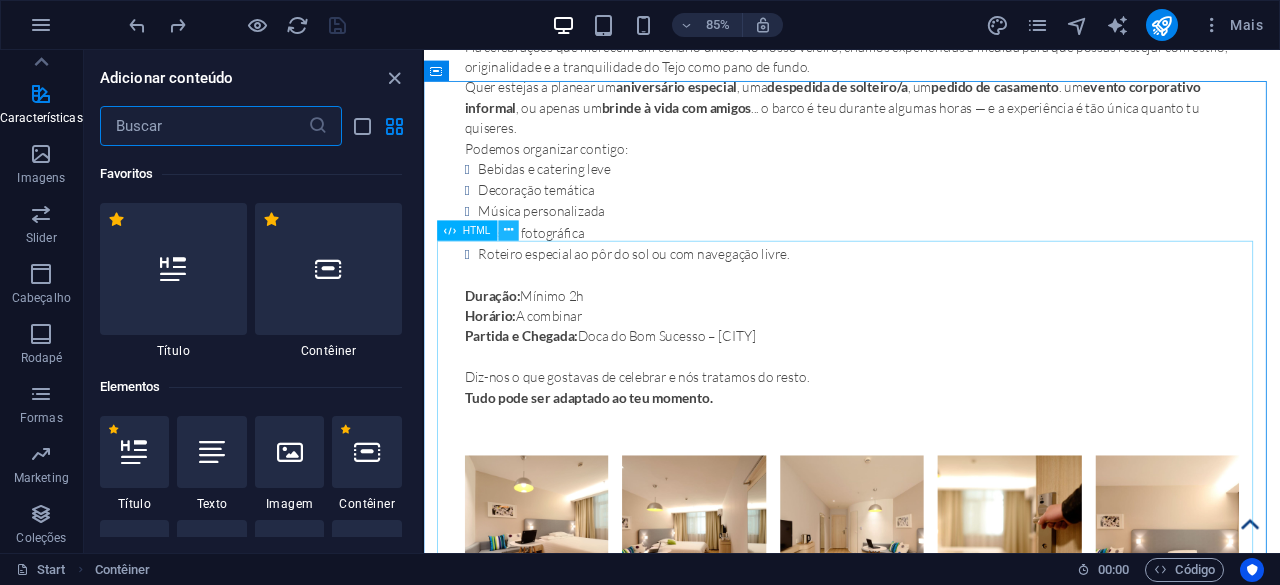 click at bounding box center [508, 230] 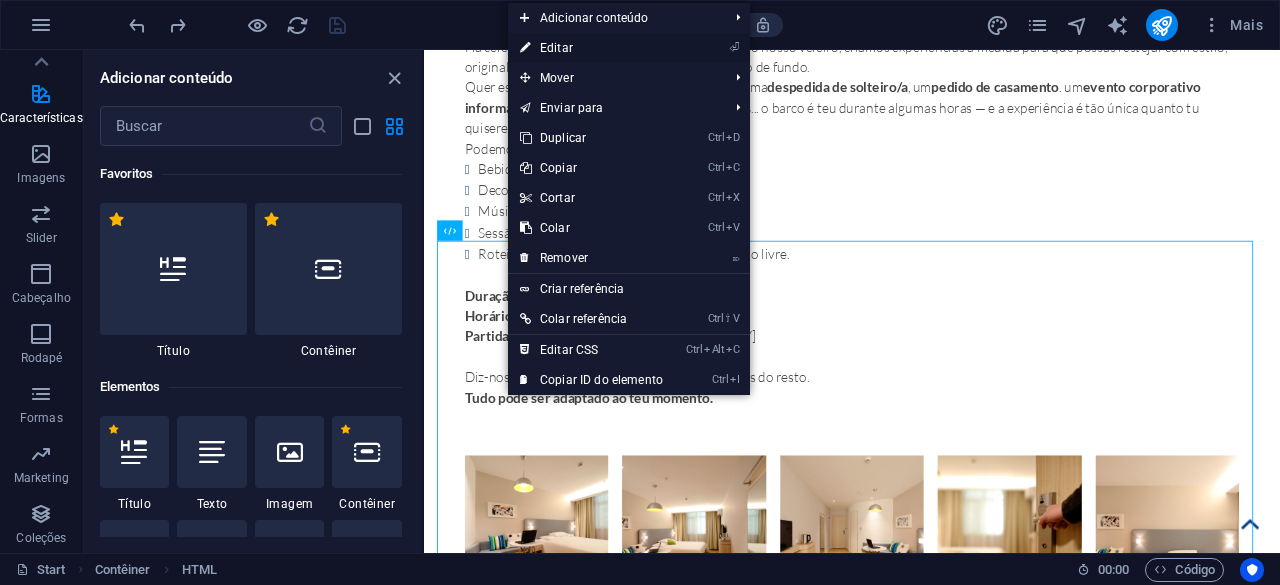 click on "⏎  Editar" at bounding box center [591, 48] 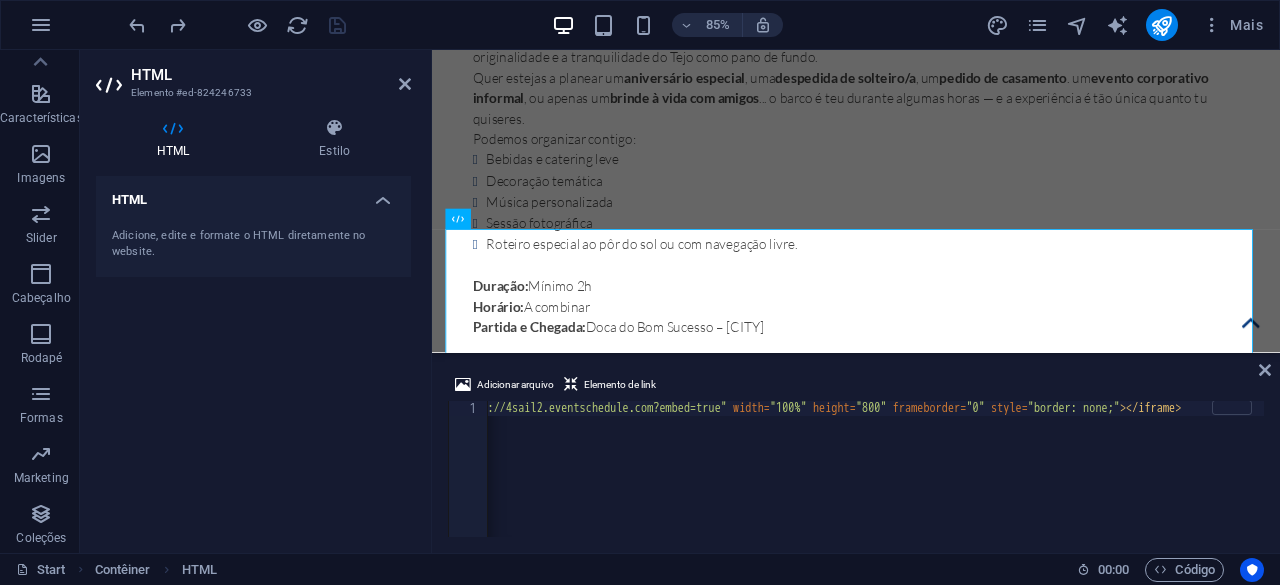 scroll, scrollTop: 0, scrollLeft: 0, axis: both 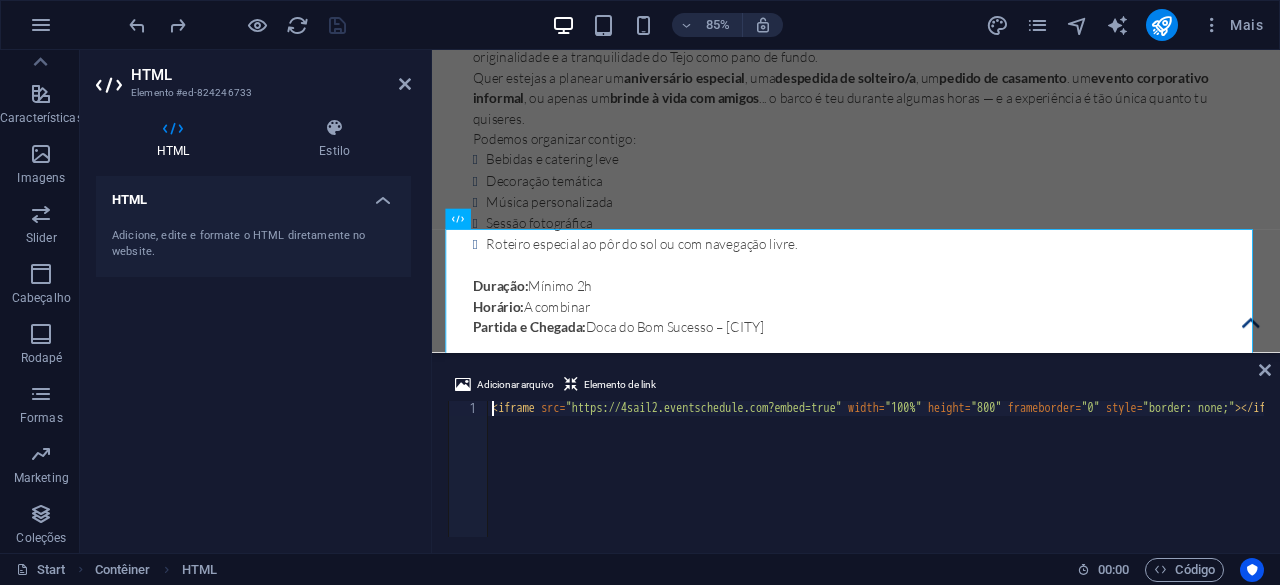 drag, startPoint x: 830, startPoint y: 533, endPoint x: 336, endPoint y: 271, distance: 559.178 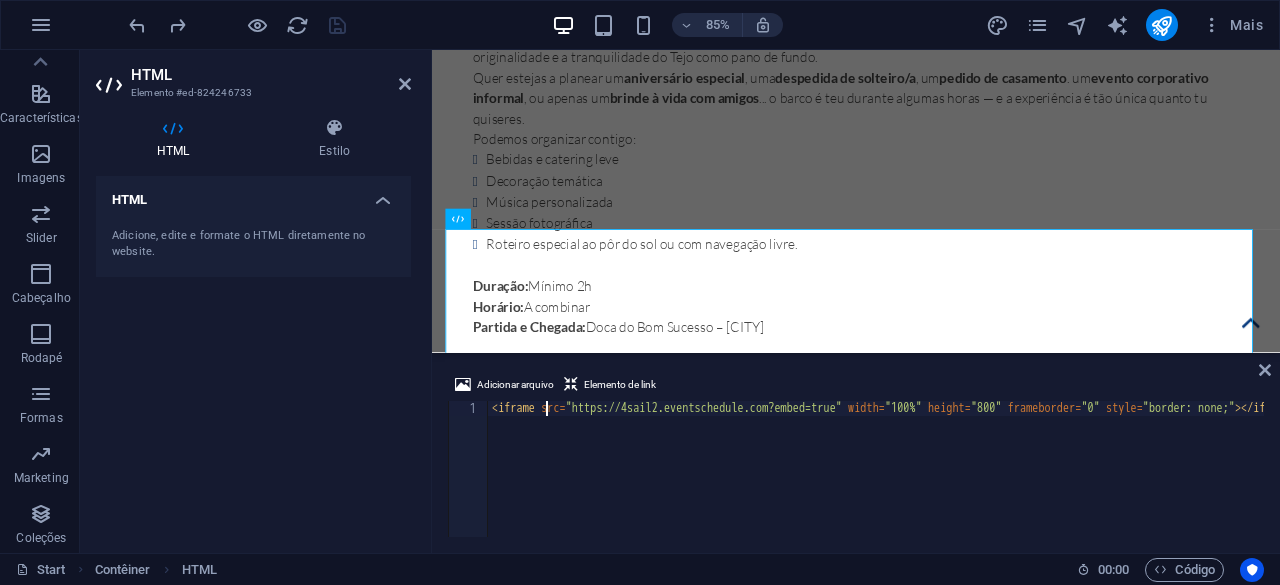 click on "https://4sail2.eventschedule.com?embed=true" at bounding box center [933, 482] 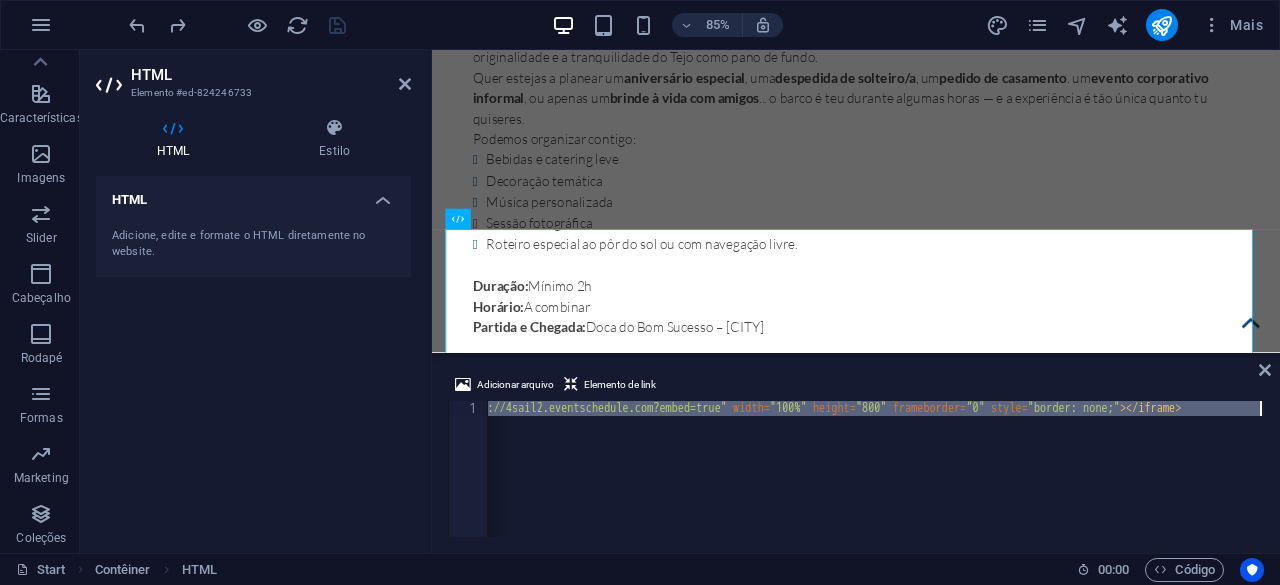 scroll, scrollTop: 0, scrollLeft: 114, axis: horizontal 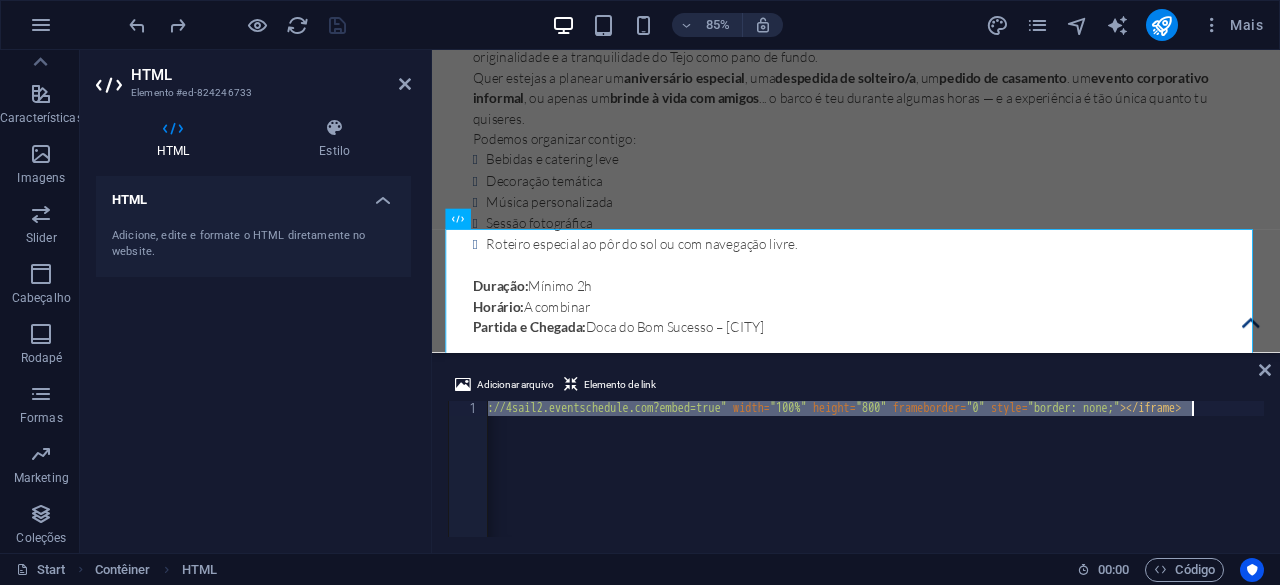 drag, startPoint x: 548, startPoint y: 409, endPoint x: 1189, endPoint y: 405, distance: 641.01245 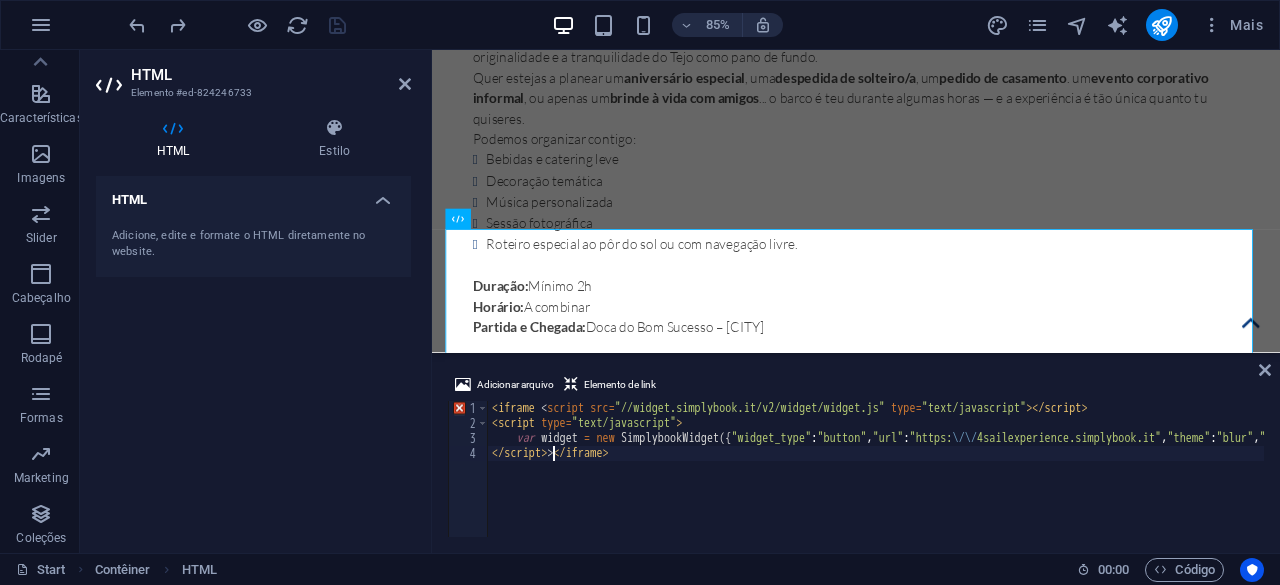 scroll, scrollTop: 0, scrollLeft: 0, axis: both 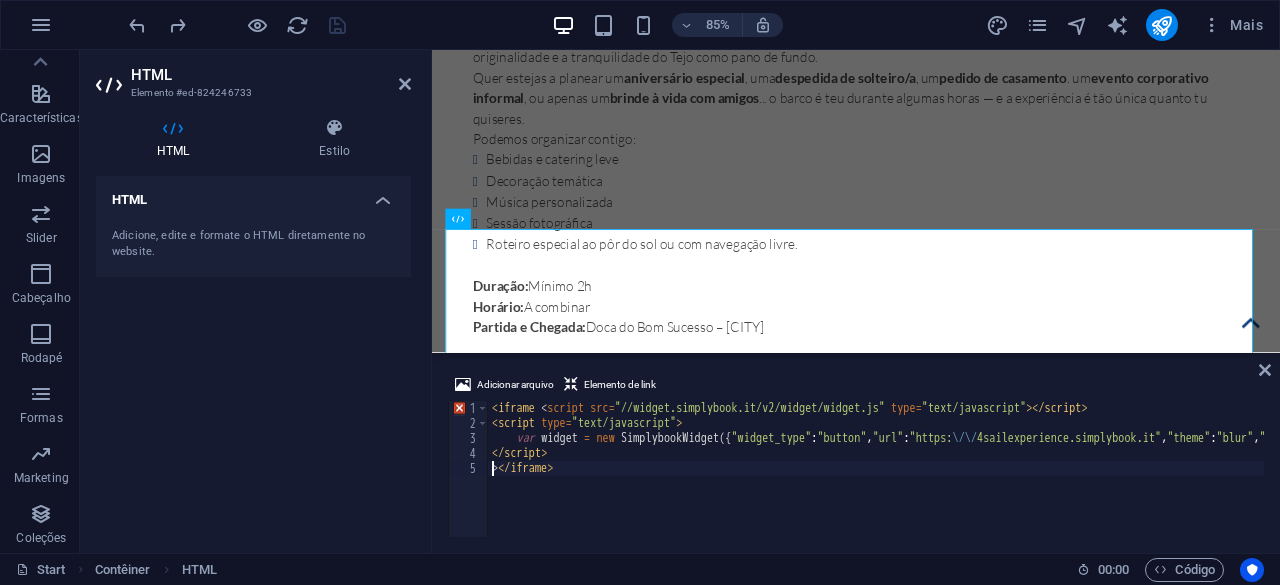 type on "</script>></iframe>" 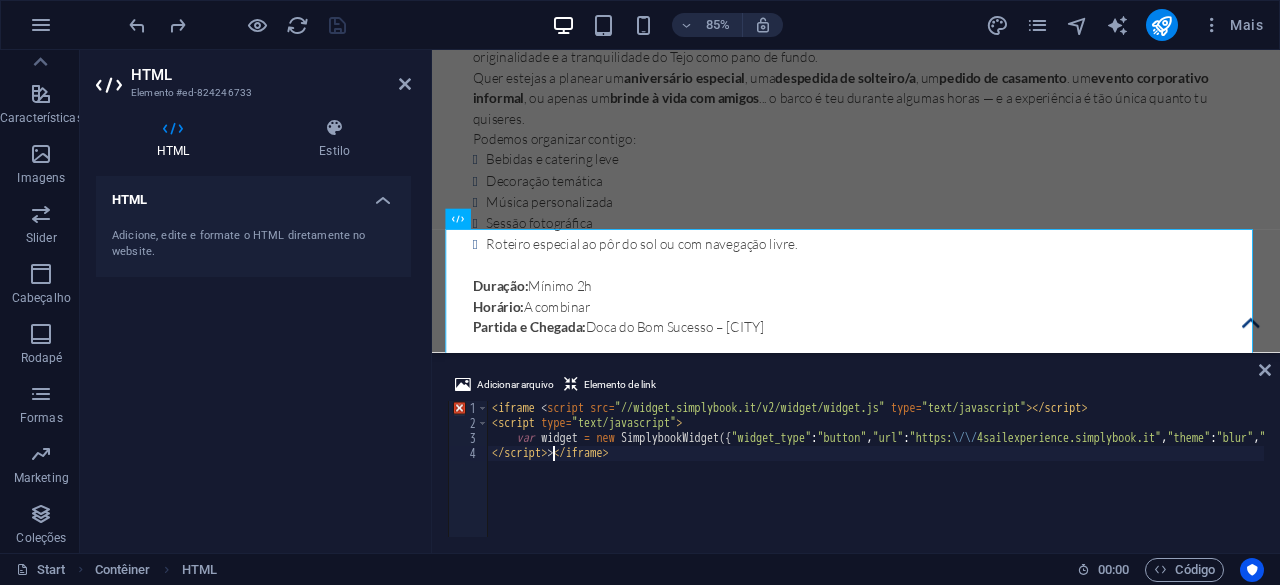 click on "HTML Adicione, edite e formate o HTML diretamente no website." at bounding box center [253, 356] 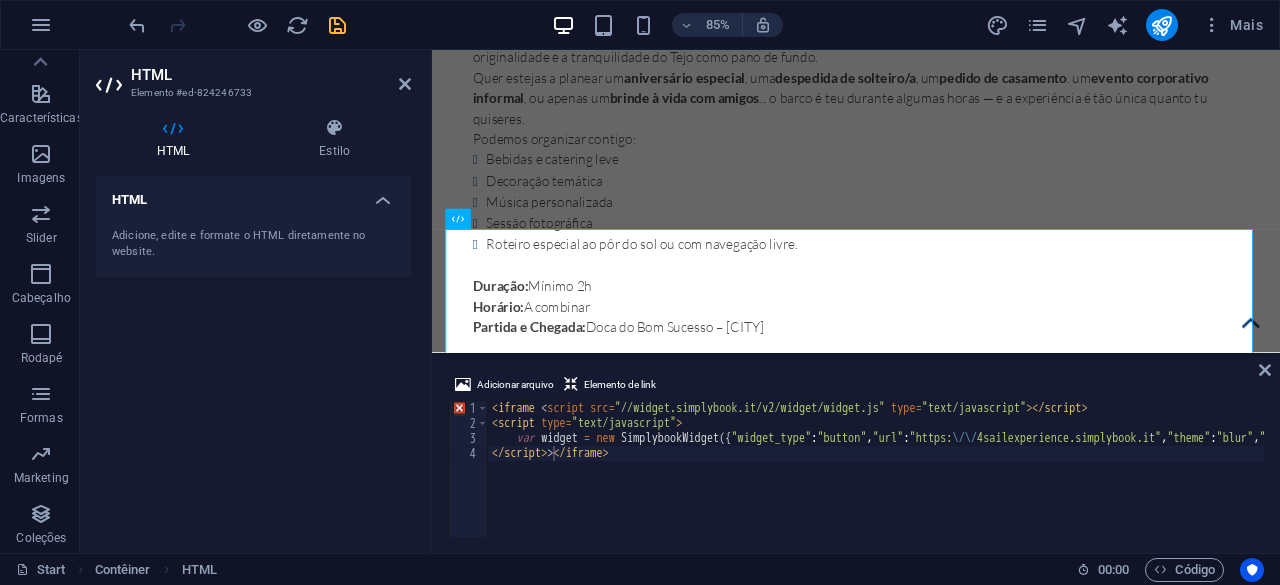 click on "Adicionar arquivo Elemento de link </script>></iframe> 1 2 3 4 < iframe   < script   src = "//widget.simplybook.it/v2/widget/widget.js"   type = "text/javascript" > </ script > < script   type = "text/javascript" >      var   widget   =   new   SimplybookWidget ({ "widget_type" : "button" , "url" : "https: \/\/ 4sailexperience.simplybook.it" , "theme" : "blur" , "theme_settings" : { "timeline_hide_unavailable" : "0" , "hide_past_days" : "0" , "timeline_modern_display" : "as_slots" , "sb_base_color" : "#033b7e" , "display_item_mode" : "block" , "body_bg_color" : "#ffffff" , "dark_font_color" : "#033b7e" , "light_font_color" : "#ffffff" , "btn_color_1" : "#2f90c0" , "sb_company_label_color" : "#033b7e" , "hide_img_mode" : "0" , "sb_busy" : "#eda191" , "sb_available" : "#9acee3" } , "timeline" : "modern_week" , "datepicker" : "top_calendar" , "is_rtl" : false , "app_config" : { "clear_session" : 0 , "allow_switch_to_ada" : 0 , "predefined" : [ ]} , "button_title" : "Book now" , "button_background_color" : , : ," at bounding box center [856, 455] 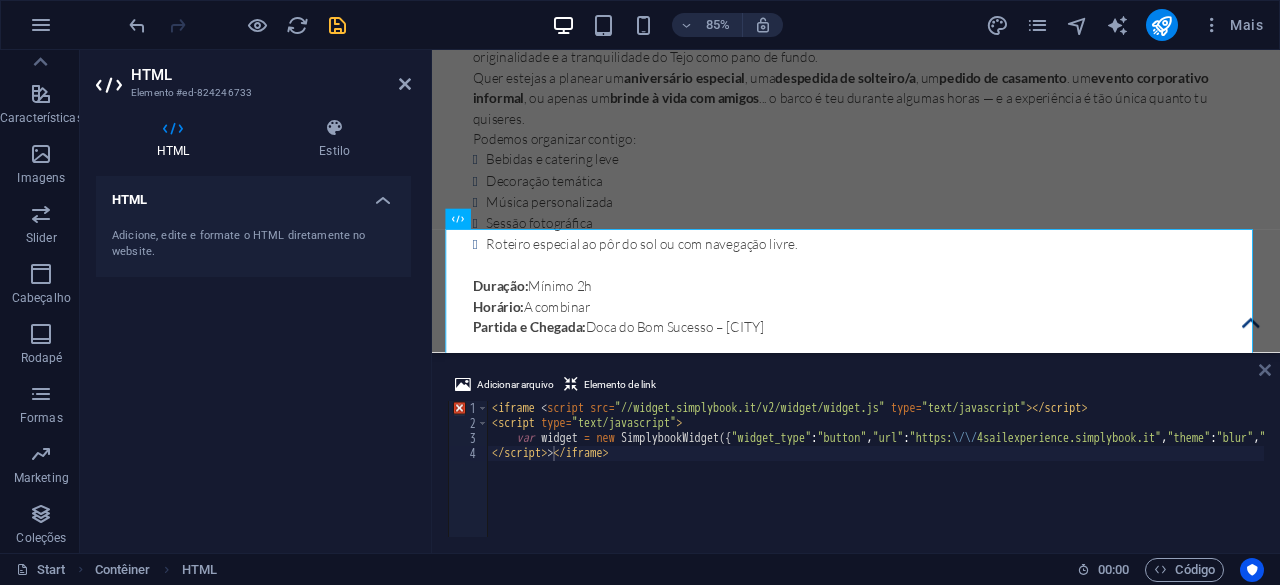 click at bounding box center (1265, 370) 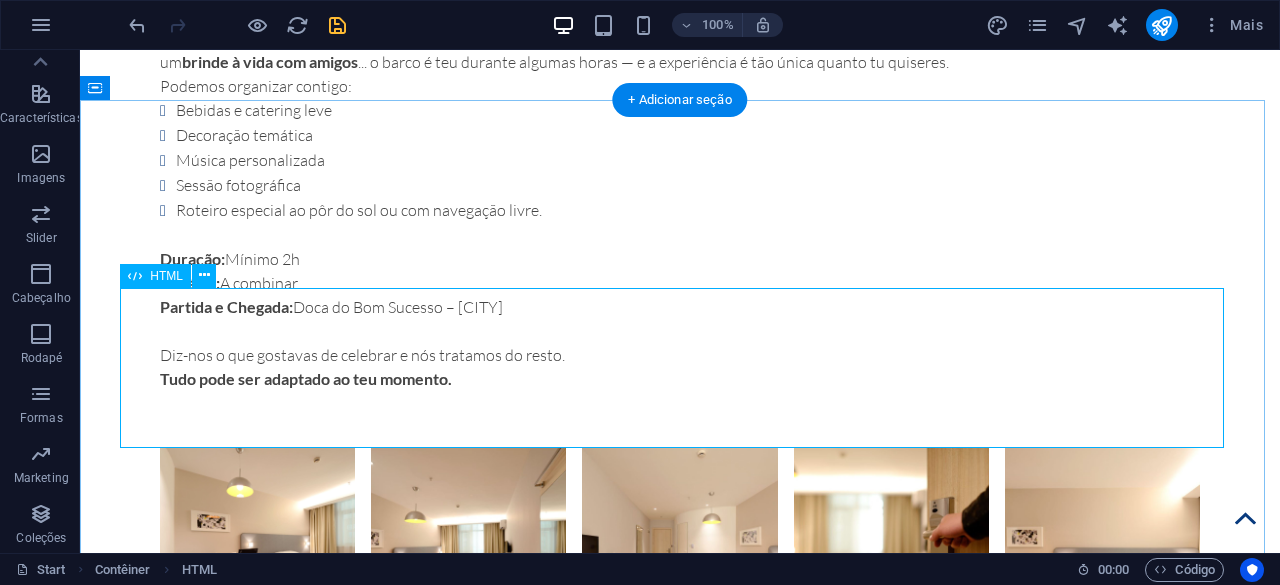 scroll, scrollTop: 7742, scrollLeft: 0, axis: vertical 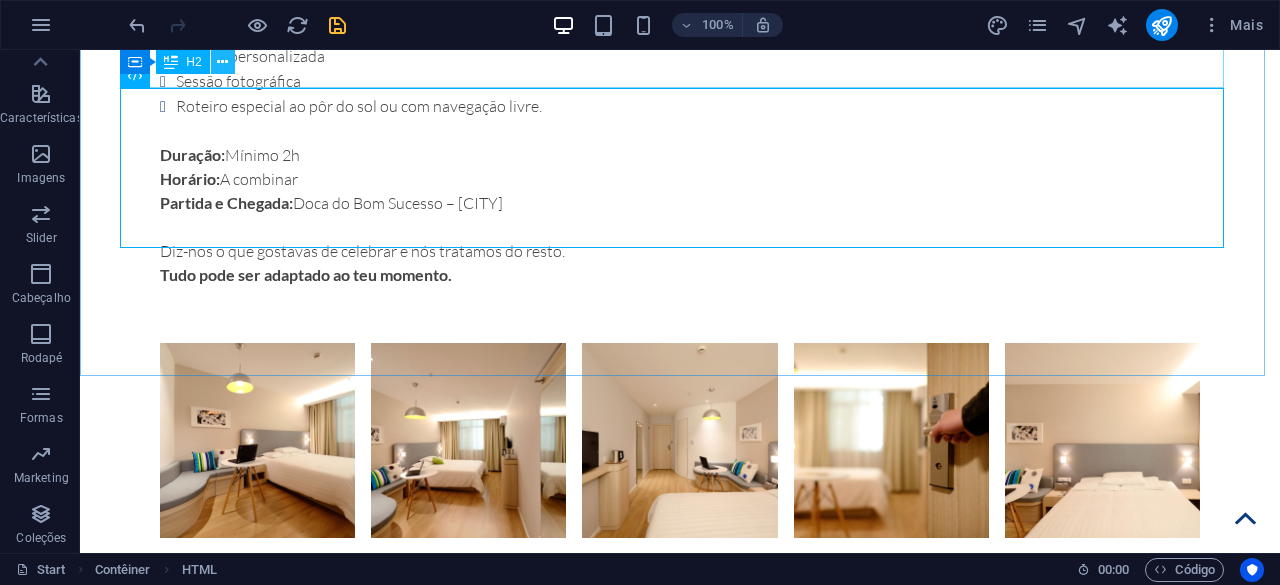 click at bounding box center [223, 62] 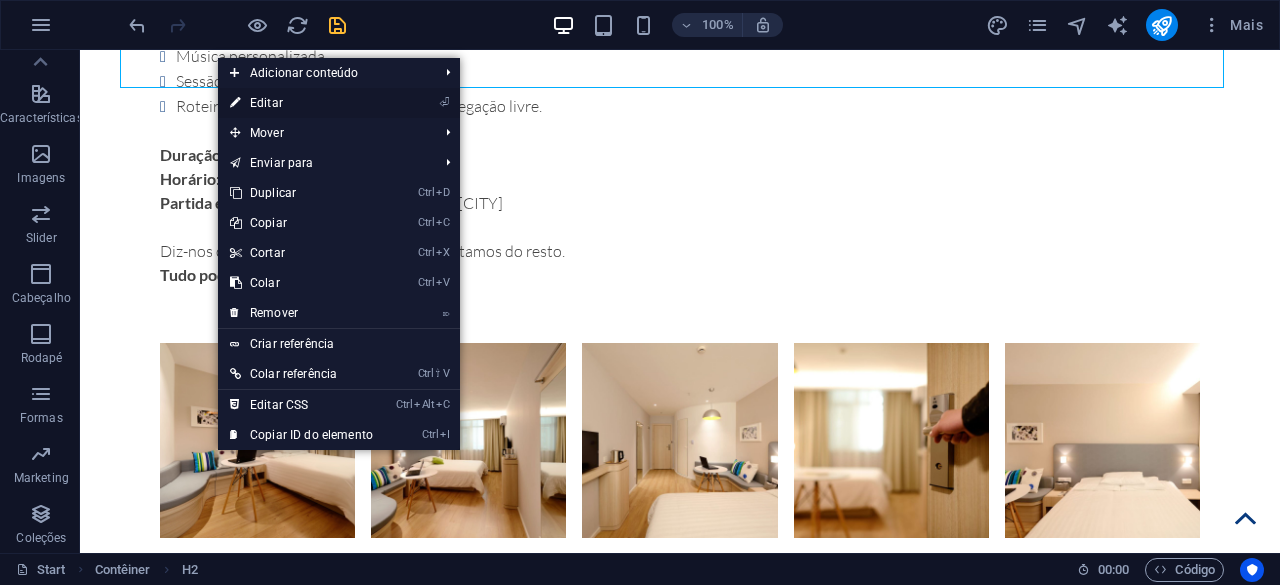 click on "⏎  Editar" at bounding box center (301, 103) 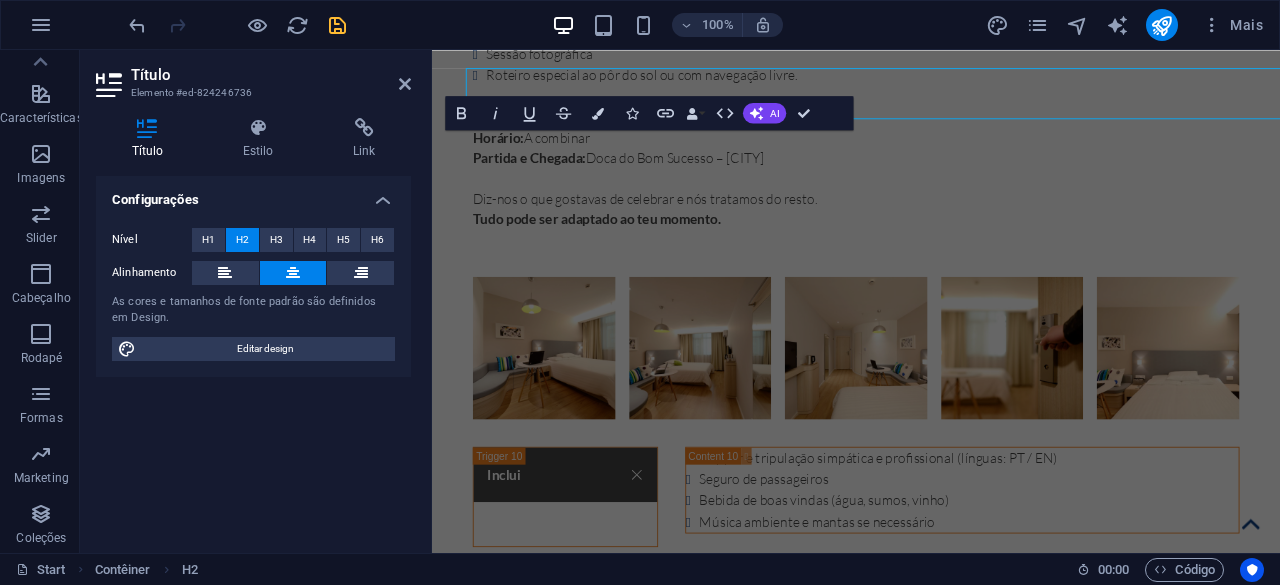 scroll, scrollTop: 7698, scrollLeft: 0, axis: vertical 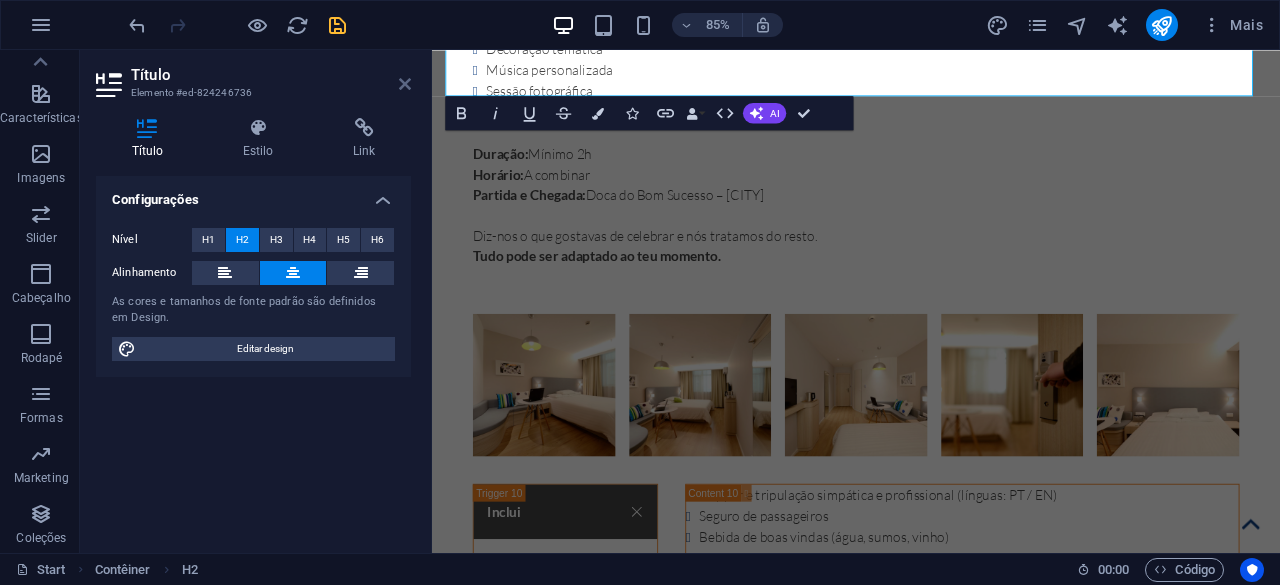 click at bounding box center [405, 84] 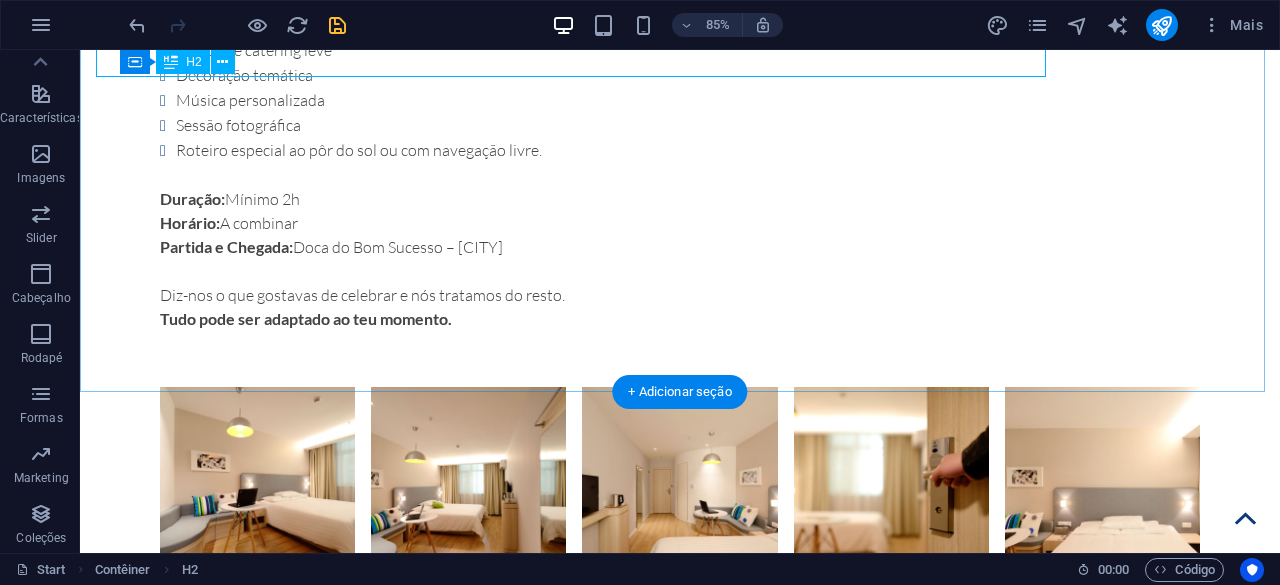 scroll, scrollTop: 7726, scrollLeft: 0, axis: vertical 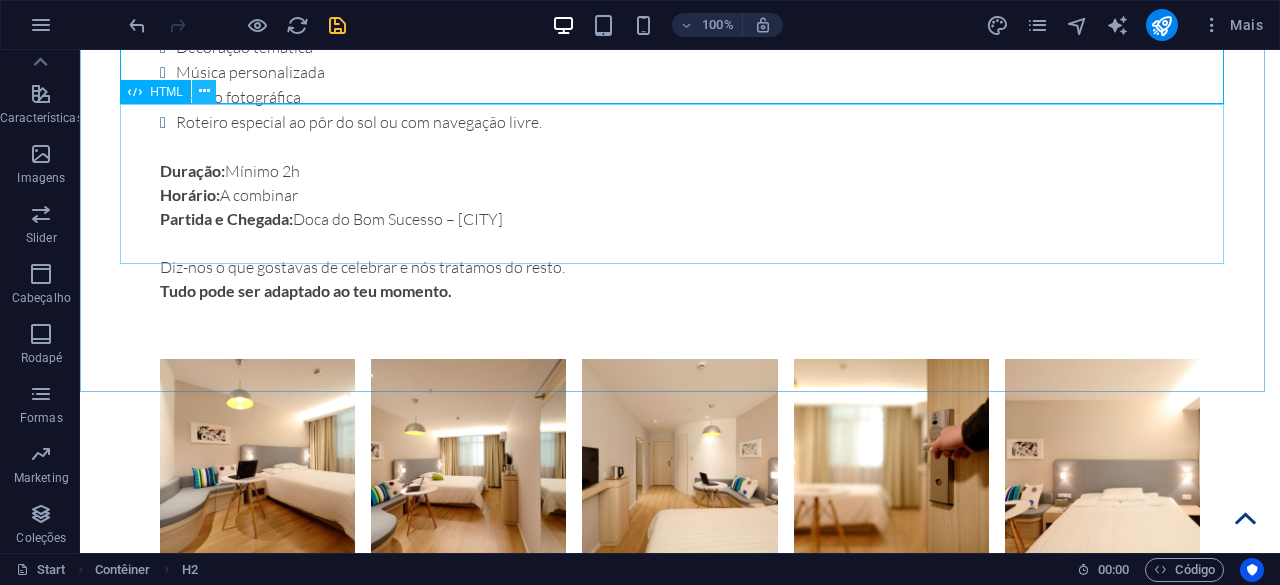 click at bounding box center (204, 91) 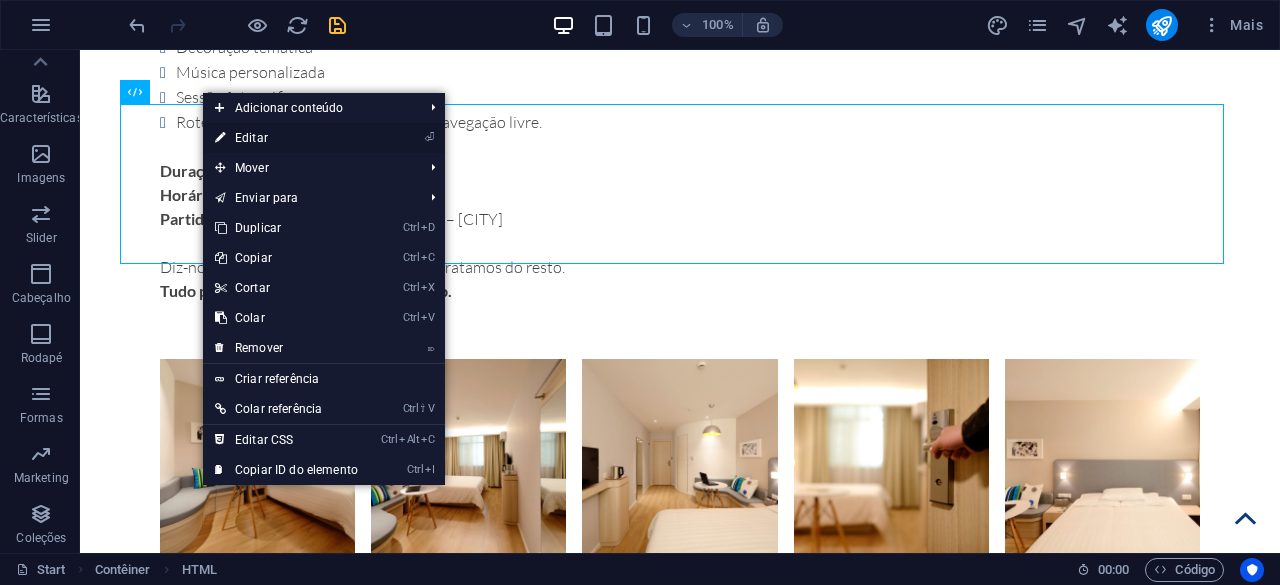 click at bounding box center (220, 138) 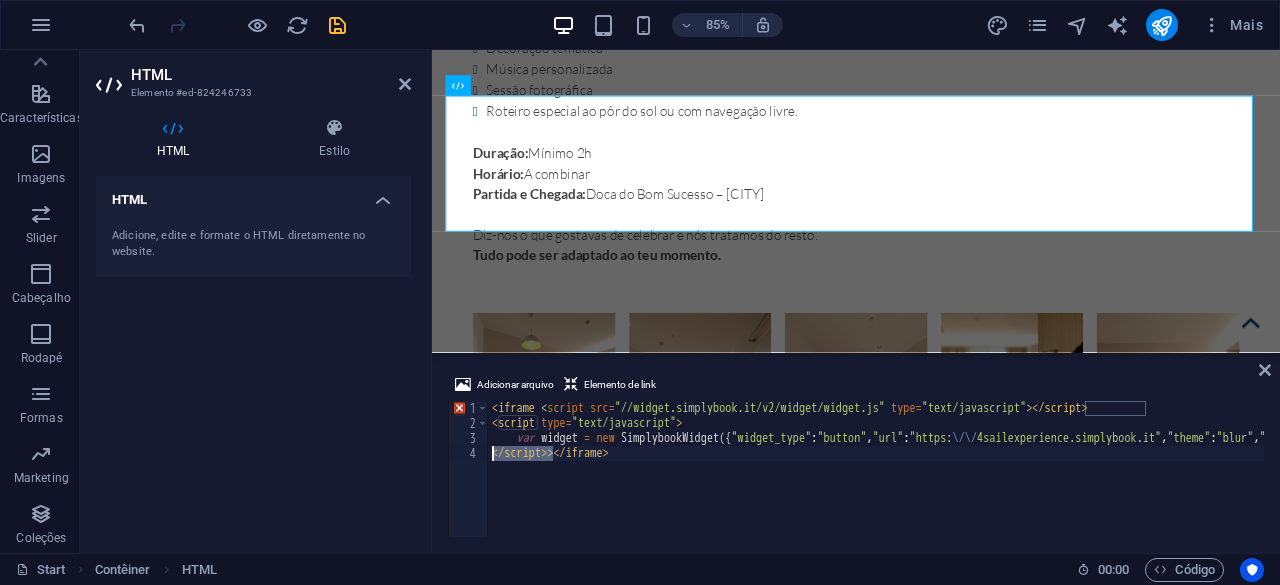 drag, startPoint x: 551, startPoint y: 451, endPoint x: 490, endPoint y: 451, distance: 61 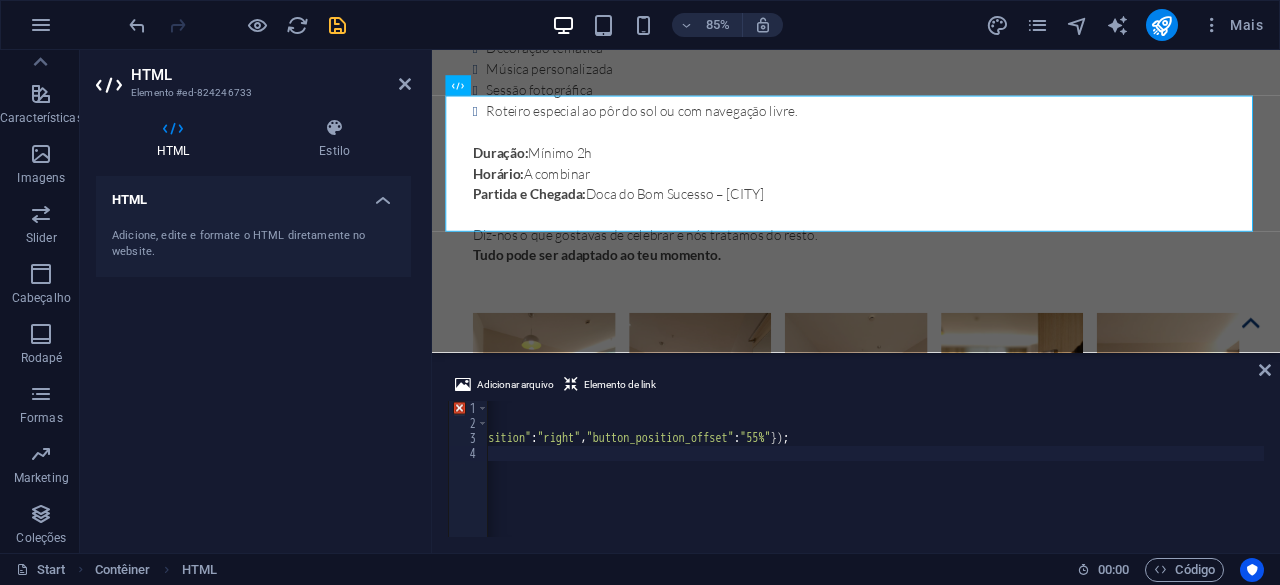scroll, scrollTop: 0, scrollLeft: 0, axis: both 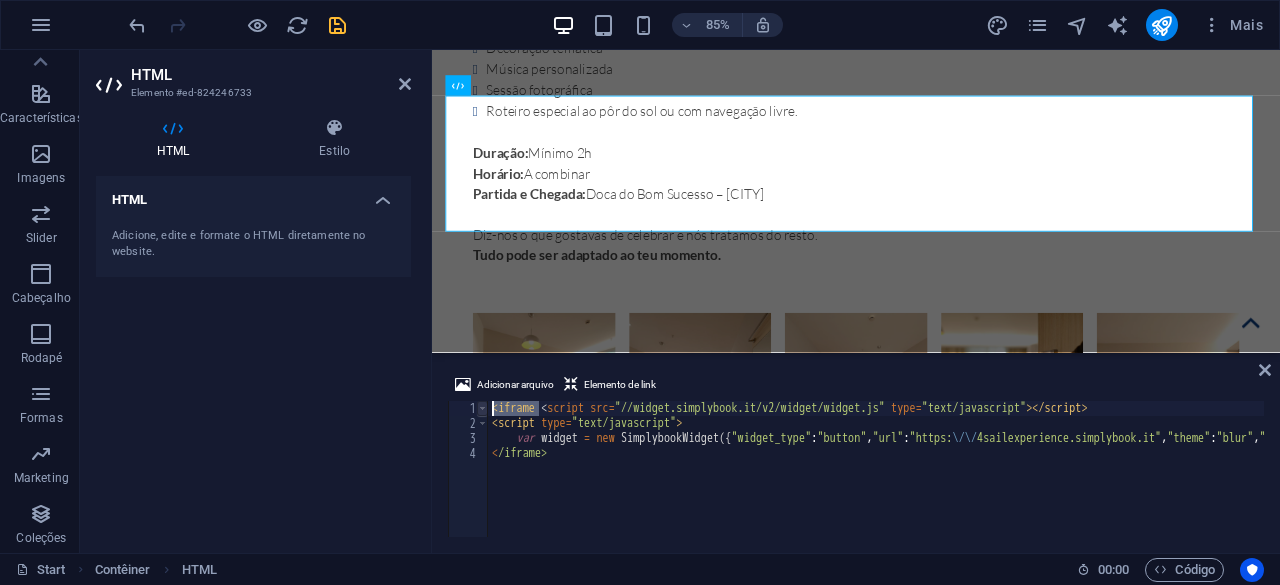 drag, startPoint x: 542, startPoint y: 403, endPoint x: 485, endPoint y: 407, distance: 57.14018 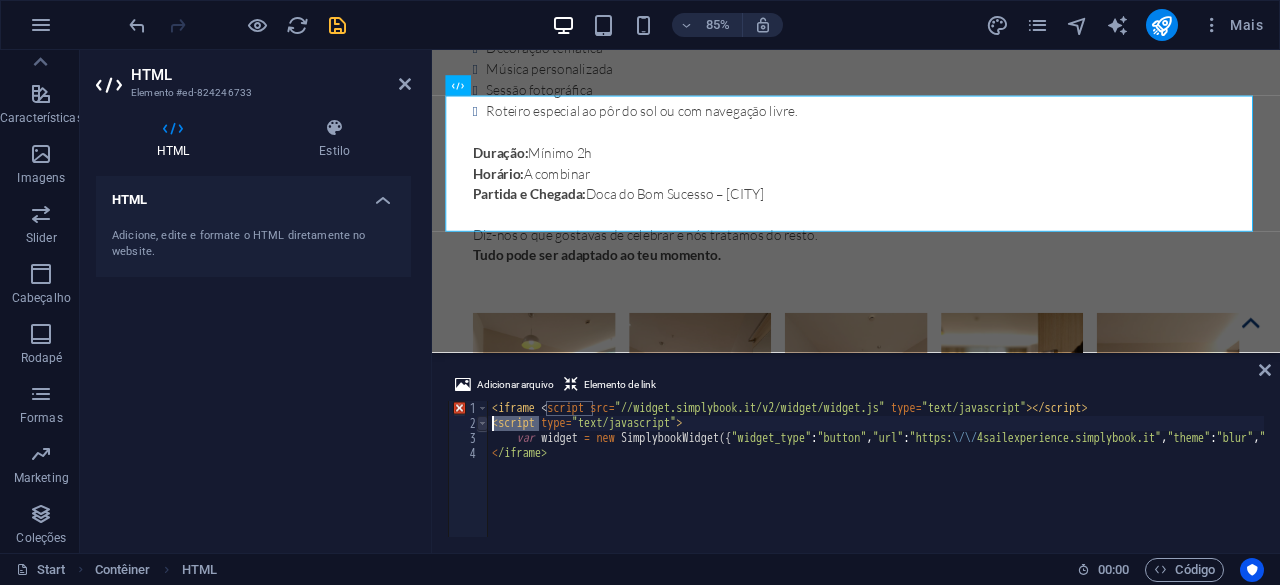 drag, startPoint x: 537, startPoint y: 421, endPoint x: 481, endPoint y: 421, distance: 56 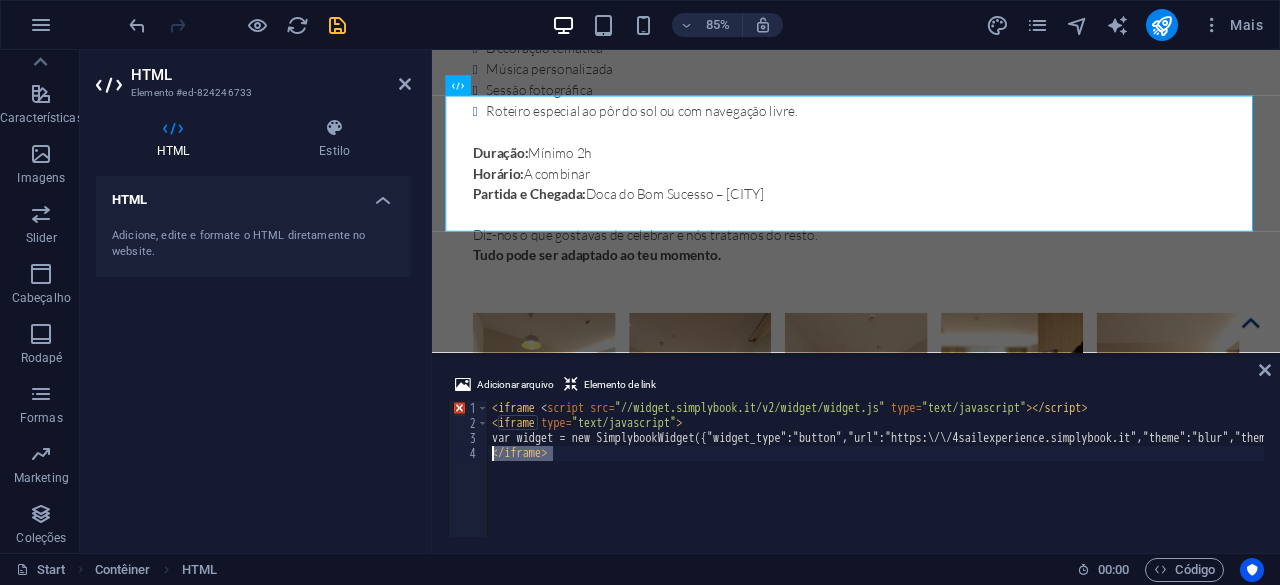 drag, startPoint x: 558, startPoint y: 458, endPoint x: 473, endPoint y: 448, distance: 85.58621 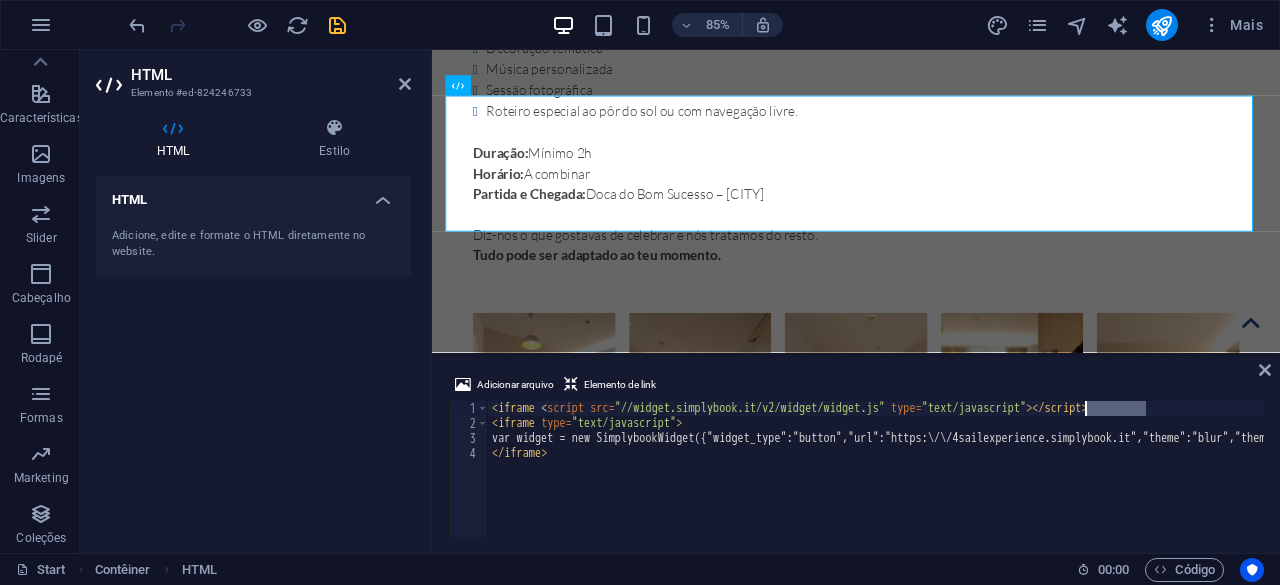 drag, startPoint x: 1139, startPoint y: 409, endPoint x: 1087, endPoint y: 406, distance: 52.086468 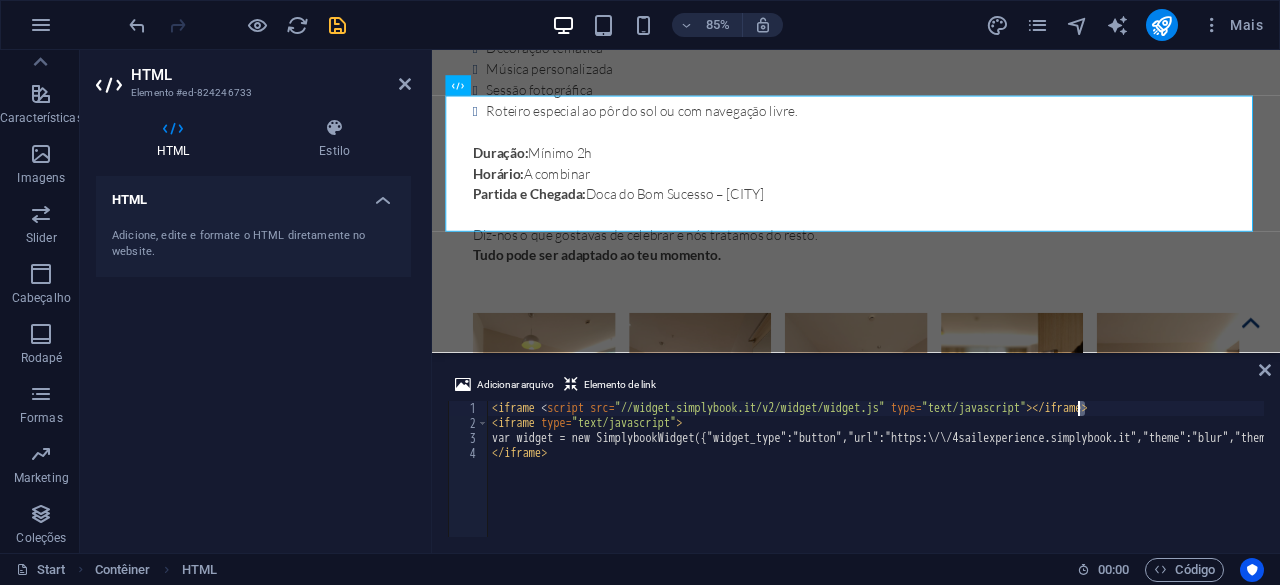 click on "var widget = new SimplybookWidget({"widget_type":"button","url":"https:\/\/4sailexperience.simplybook.it","theme":"blur","theme_settings":{"timeline_hide_unavailable":"0","hide_past_days":"0","timeline_modern_display":"as_slots","sb_base_color":"#033b7e","display_item_mode":"block","body_bg_color":"#ffffff","dark_font_color":"#033b7e","light_font_color":"#ffffff","btn_color_1":"#2f90c0","sb_company_label_color":"#033b7e","hide_img_mode":"0","sb_busy":"#eda191","sb_available":"#9acee3"},"timeline":"modern_week","datepicker":"top_calendar","is_rtl":false,"app_config":{"clear_session":0,"allow_switch_to_ada":0,"predefined":[]},"button_title":"Book now","button_background_color":"#033b7e","button_text_color":"#ffffff","button_position":"right","button_position_offset":"55%"});" at bounding box center [3143, 482] 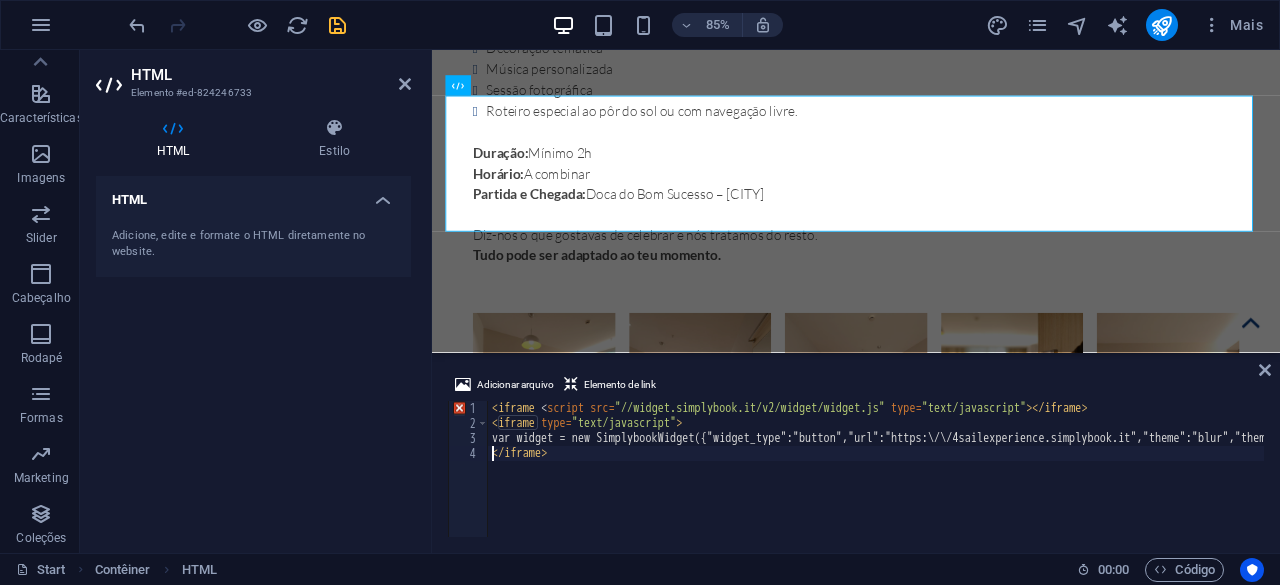 type on "></iframe>" 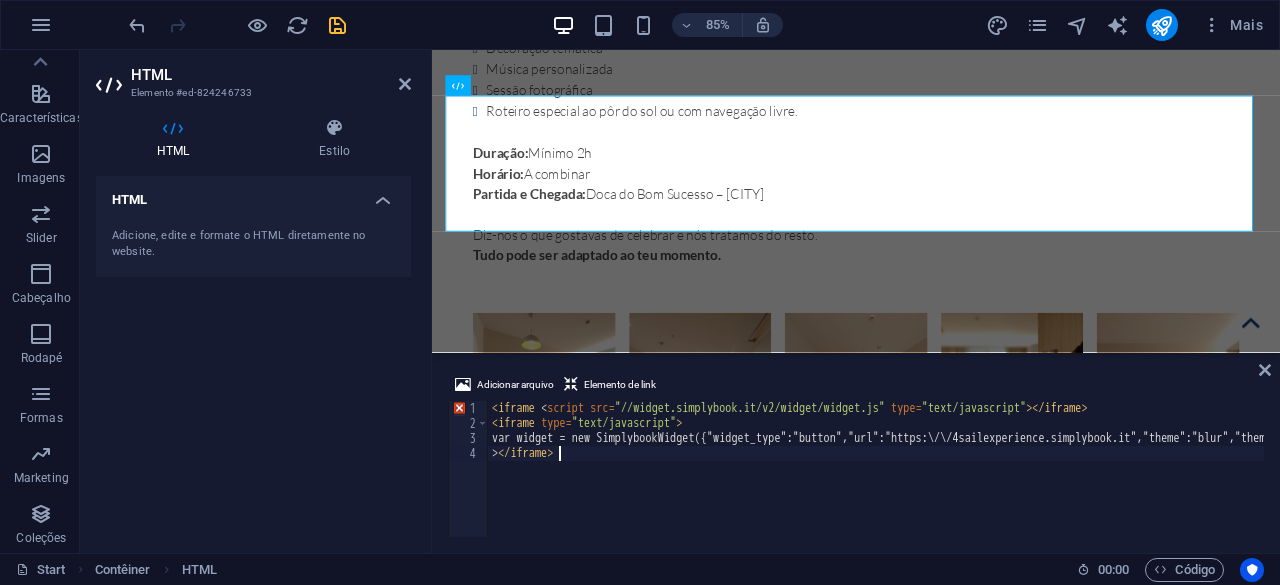 click on "var widget = new SimplybookWidget({"widget_type":"button","url":"https:\/\/4sailexperience.simplybook.it","theme":"blur","theme_settings":{"timeline_hide_unavailable":"0","hide_past_days":"0","timeline_modern_display":"as_slots","sb_base_color":"#033b7e","display_item_mode":"block","body_bg_color":"#ffffff","dark_font_color":"#033b7e","light_font_color":"#ffffff","btn_color_1":"#2f90c0","sb_company_label_color":"#033b7e","hide_img_mode":"0","sb_busy":"#eda191","sb_available":"#9acee3"},"timeline":"modern_week","datepicker":"top_calendar","is_rtl":false,"app_config":{"clear_session":0,"allow_switch_to_ada":0,"predefined":[]},"button_title":"Book now","button_background_color":"#033b7e","button_text_color":"#ffffff","button_position":"right","button_position_offset":"55%"});" at bounding box center [3143, 482] 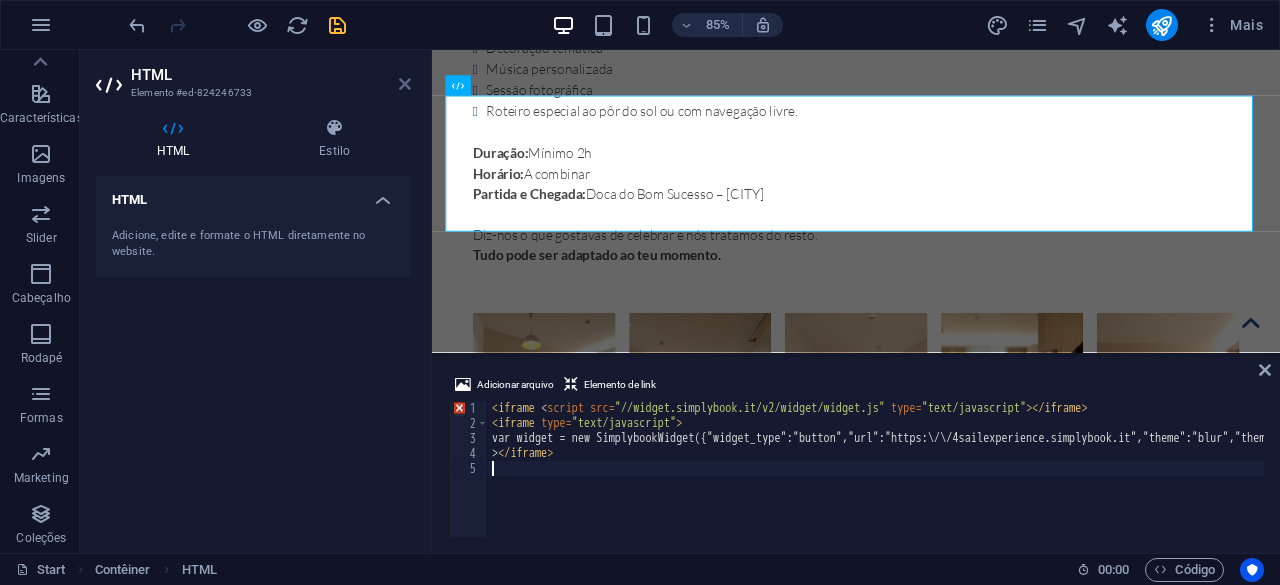 type 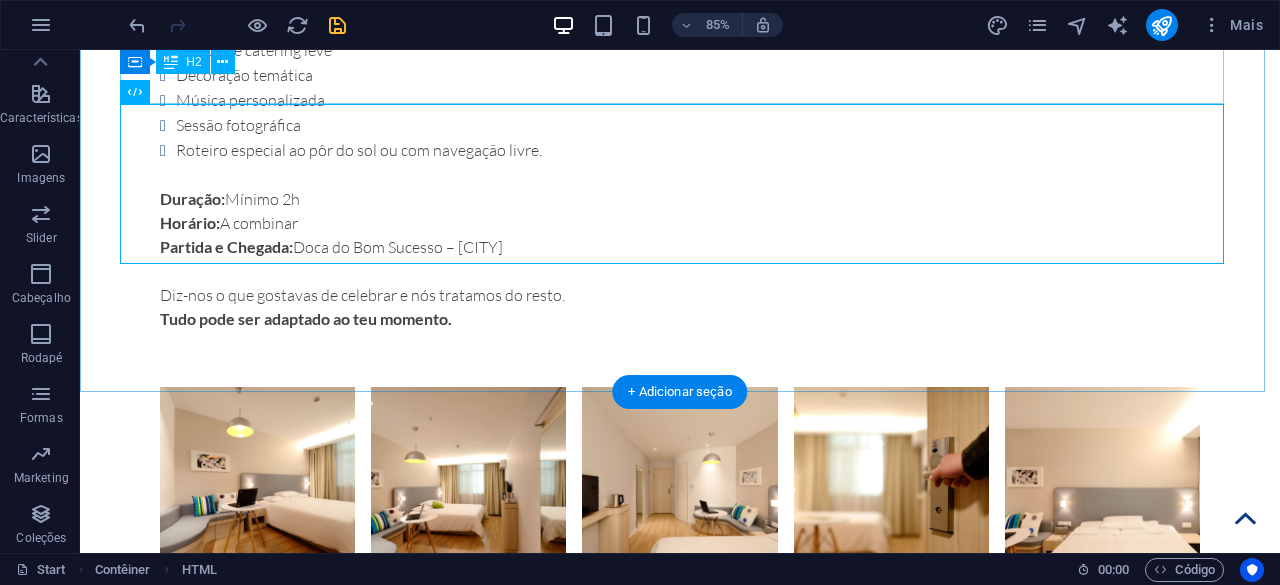 scroll, scrollTop: 7726, scrollLeft: 0, axis: vertical 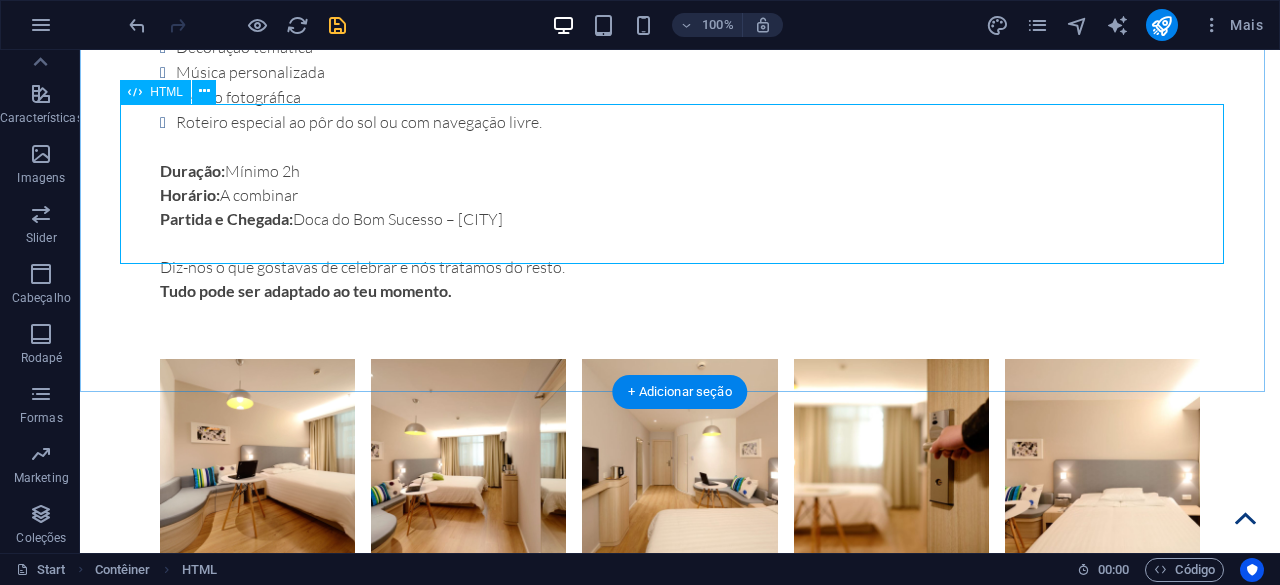 click on "</div><!--script src="//widget.simplybook.it/v2/widget/widget.js" type="text/javascript">
var widget = new SimplybookWidget({"widget_type":"button","url":"https:\/\/4sailexperience.simplybook.it","theme":"blur","theme_settings":{"timeline_hide_unavailable":"0","hide_past_days":"0","timeline_modern_display":"as_slots","sb_base_color":"#033b7e","display_item_mode":"block","body_bg_color":"#ffffff","dark_font_color":"#033b7e","light_font_color":"#ffffff","btn_color_1":"#2f90c0","sb_company_label_color":"#033b7e","hide_img_mode":"0","sb_busy":"#eda191","sb_available":"#9acee3"},"timeline":"modern_week","datepicker":"top_calendar","is_rtl":false,"app_config":{"clear_session":0,"allow_switch_to_ada":0,"predefined":[]},"button_title":"Book now","button_background_color":"#033b7e","button_text_color":"#ffffff","button_position":"right","button_position_offset":"55%"});
>" at bounding box center [680, 1794] 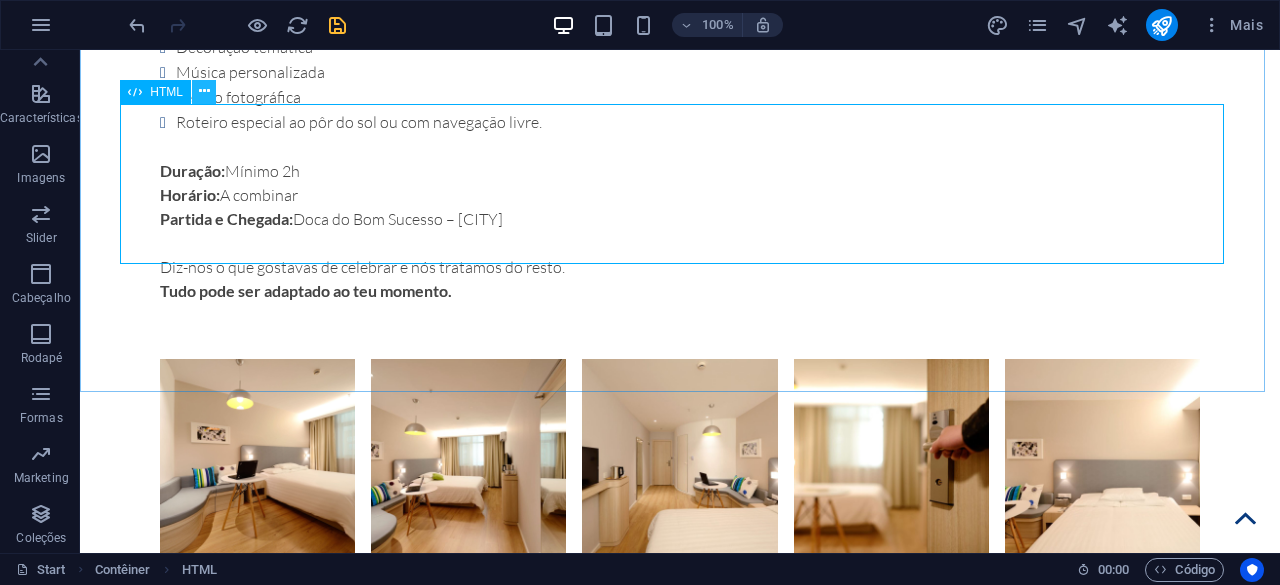 click at bounding box center [204, 91] 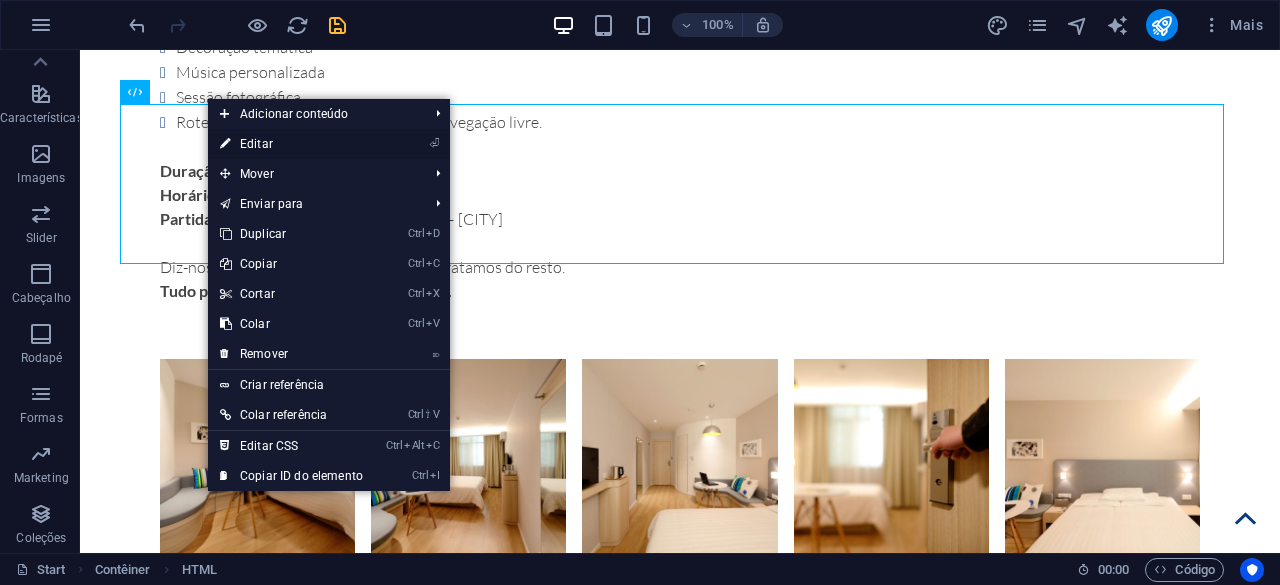 click on "⏎  Editar" at bounding box center [291, 144] 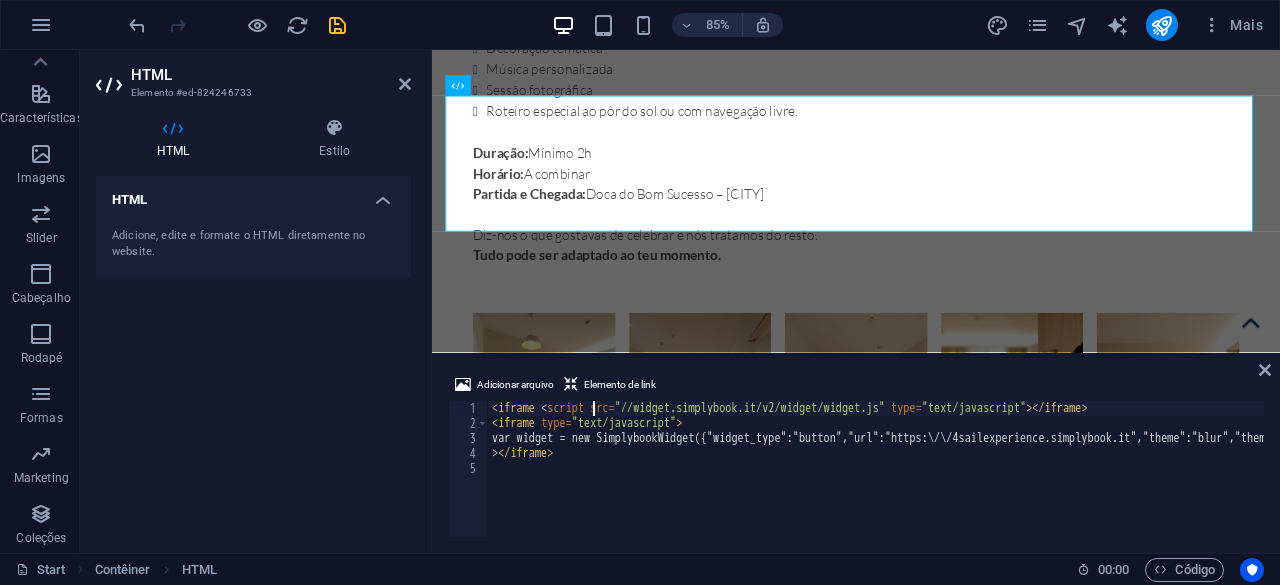 click on "var widget = new SimplybookWidget({"widget_type":"button","url":"https:\/\/4sailexperience.simplybook.it","theme":"blur","theme_settings":{"timeline_hide_unavailable":"0","hide_past_days":"0","timeline_modern_display":"as_slots","sb_base_color":"#033b7e","display_item_mode":"block","body_bg_color":"#ffffff","dark_font_color":"#033b7e","light_font_color":"#ffffff","btn_color_1":"#2f90c0","sb_company_label_color":"#033b7e","hide_img_mode":"0","sb_busy":"#eda191","sb_available":"#9acee3"},"timeline":"modern_week","datepicker":"top_calendar","is_rtl":false,"app_config":{"clear_session":0,"allow_switch_to_ada":0,"predefined":[]},"button_title":"Book now","button_background_color":"#033b7e","button_text_color":"#ffffff","button_position":"right","button_position_offset":"55%"});" at bounding box center (3143, 482) 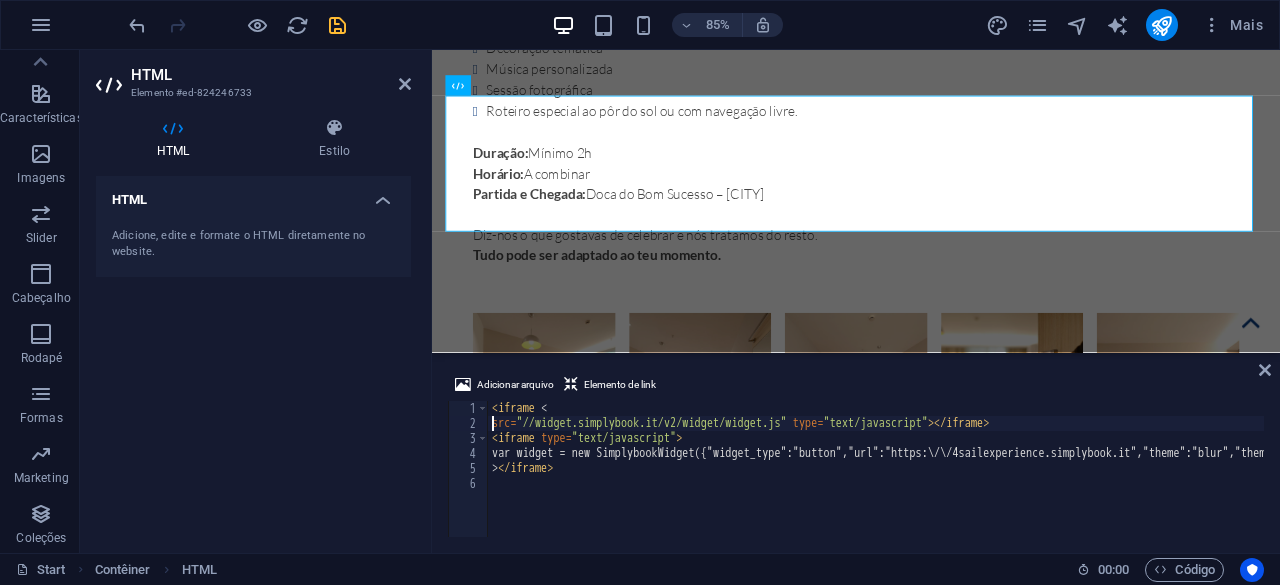 scroll, scrollTop: 0, scrollLeft: 0, axis: both 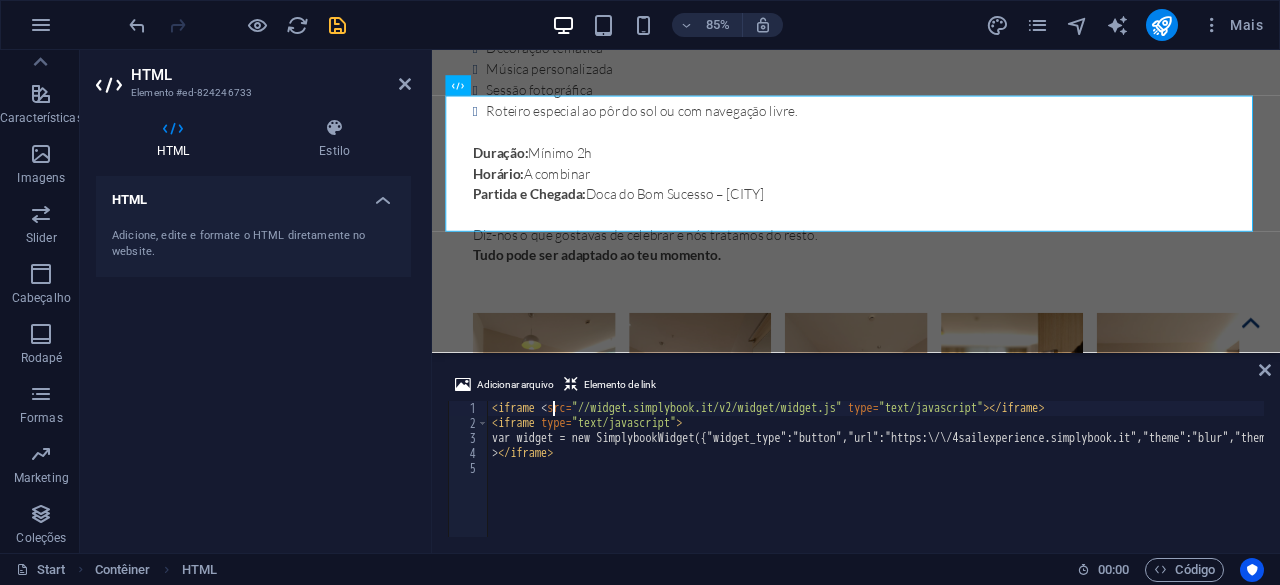 type on "<iframe <src="//widget.simplybook.it/v2/widget/widget.js" type="text/javascript"></iframe>" 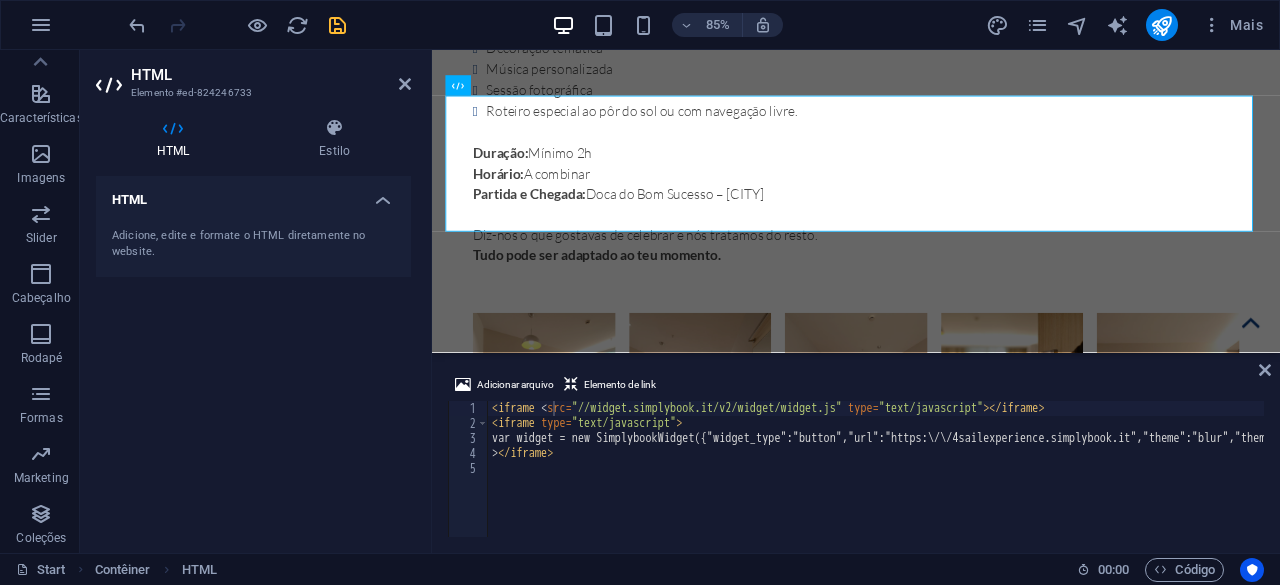 click on "HTML Adicione, edite e formate o HTML diretamente no website." at bounding box center [253, 356] 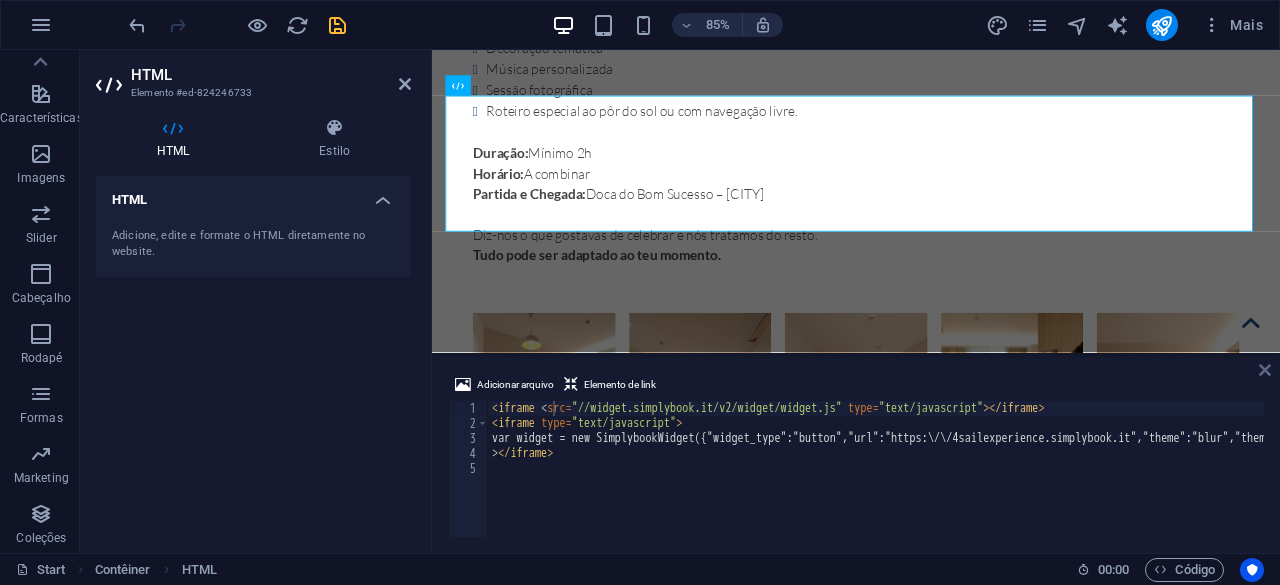 click at bounding box center (1265, 370) 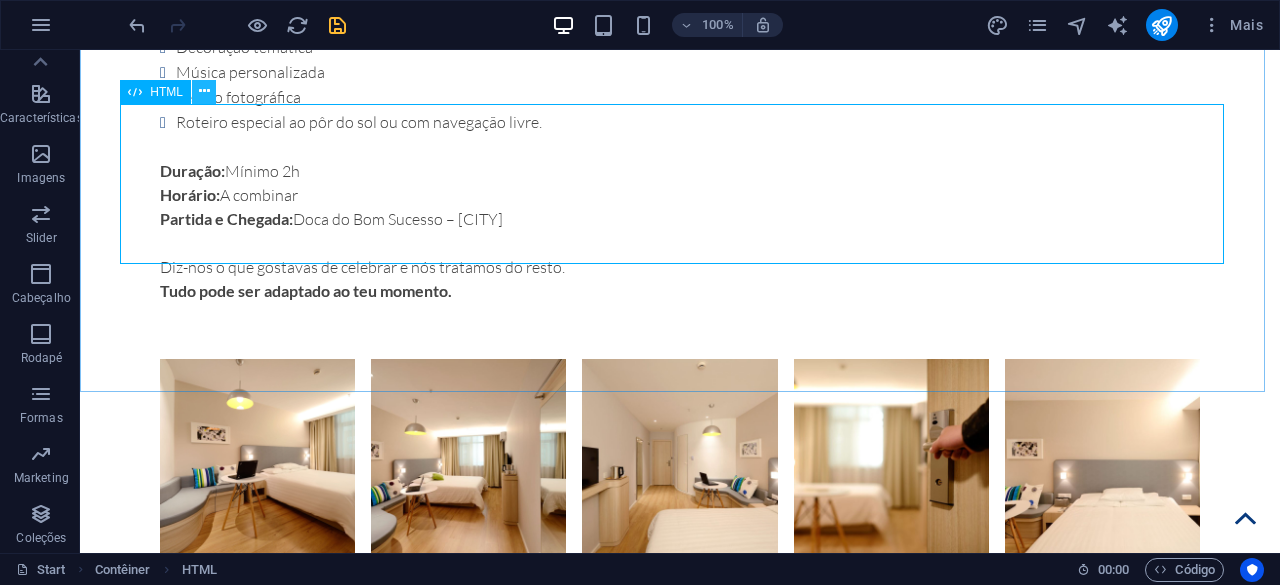 click at bounding box center [204, 92] 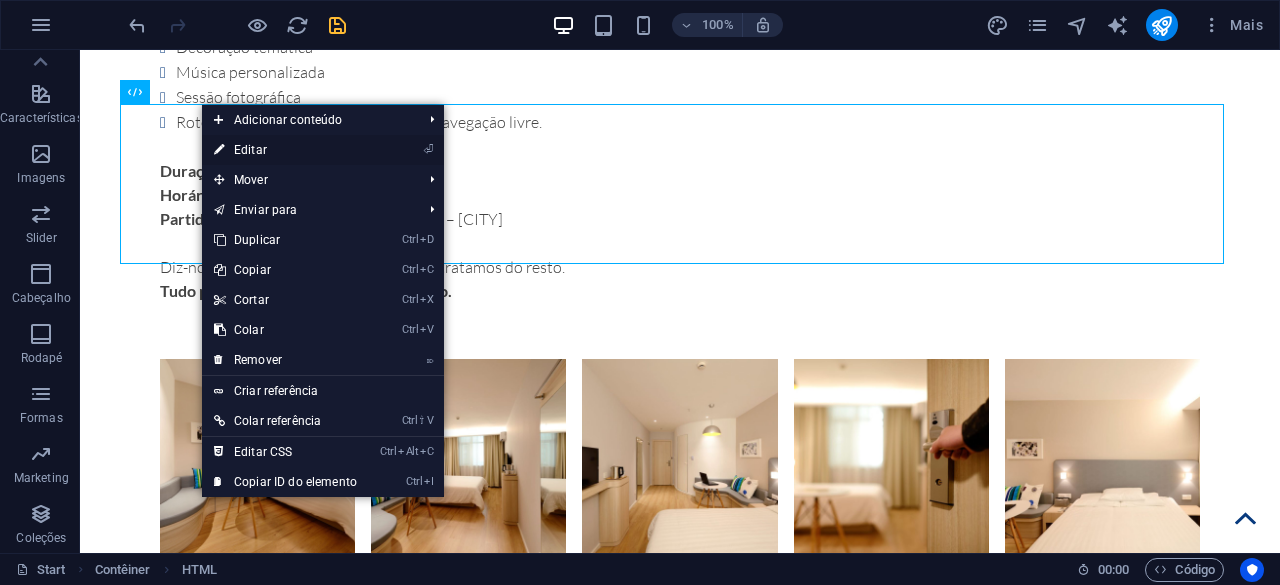 click on "⏎  Editar" at bounding box center [285, 150] 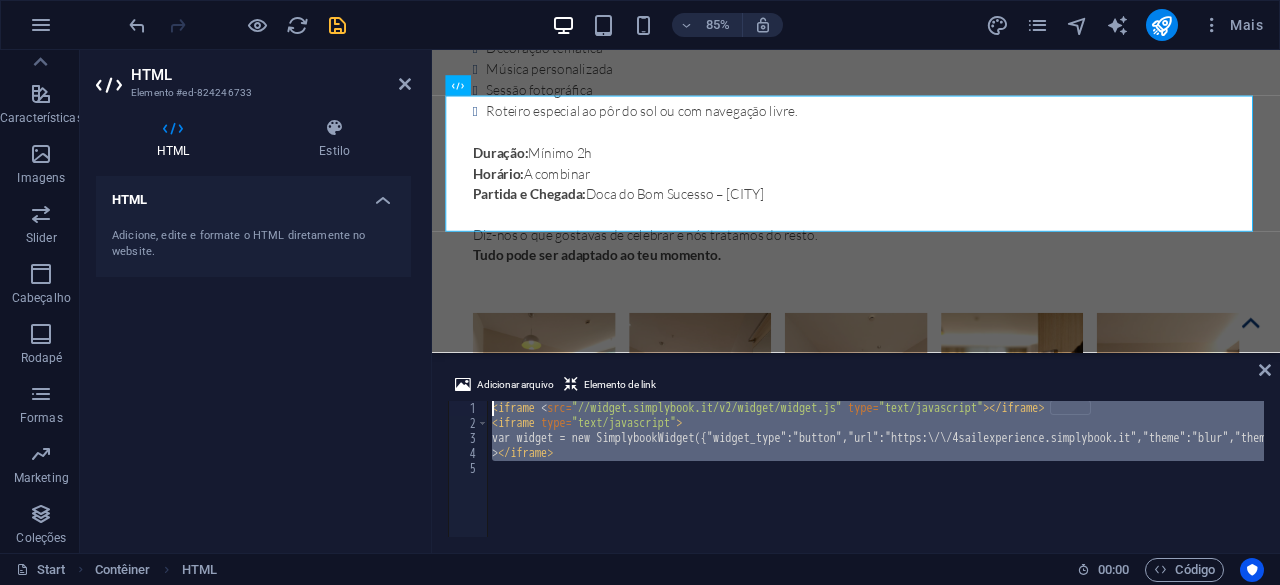 drag, startPoint x: 596, startPoint y: 481, endPoint x: 450, endPoint y: 390, distance: 172.03778 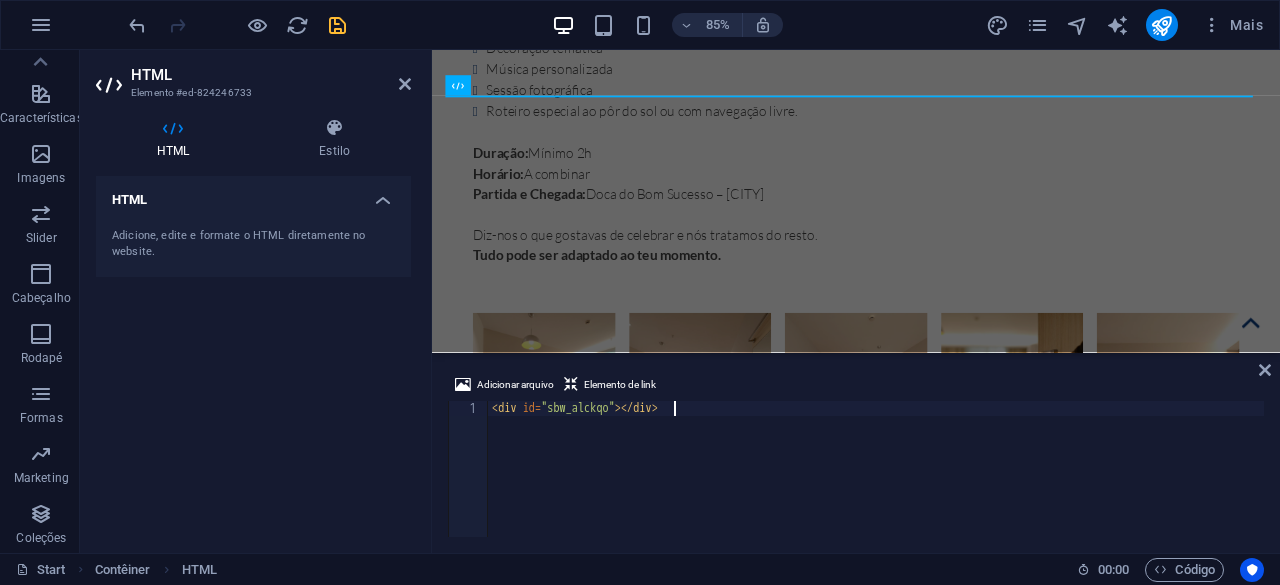 type on "<div id="sbw_alckqo"></div>" 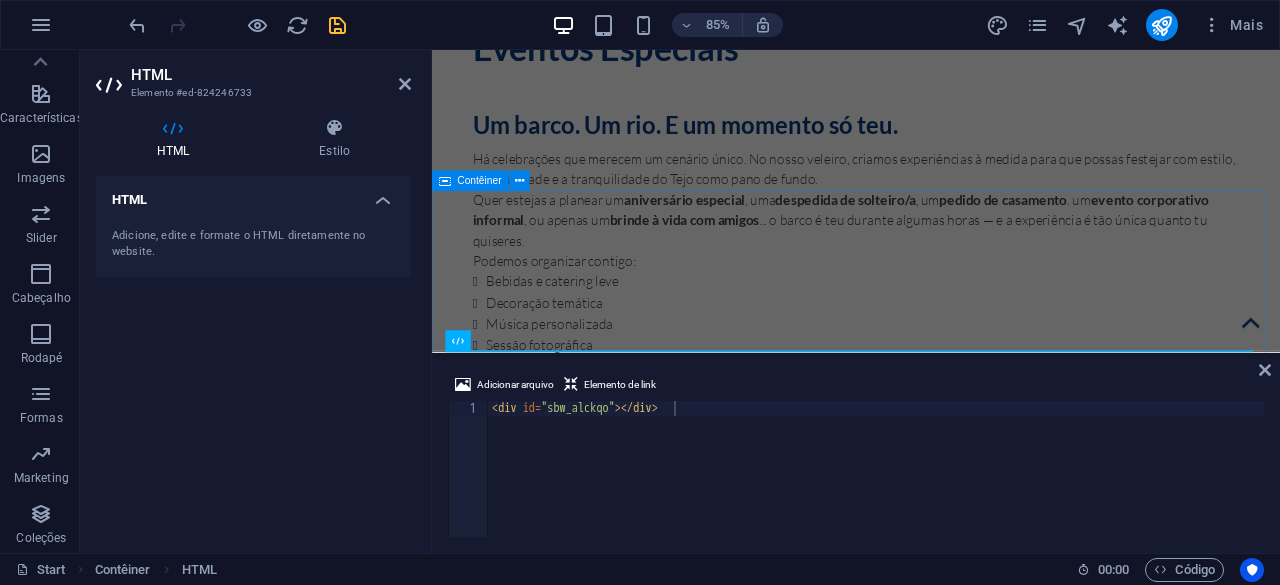scroll, scrollTop: 7498, scrollLeft: 0, axis: vertical 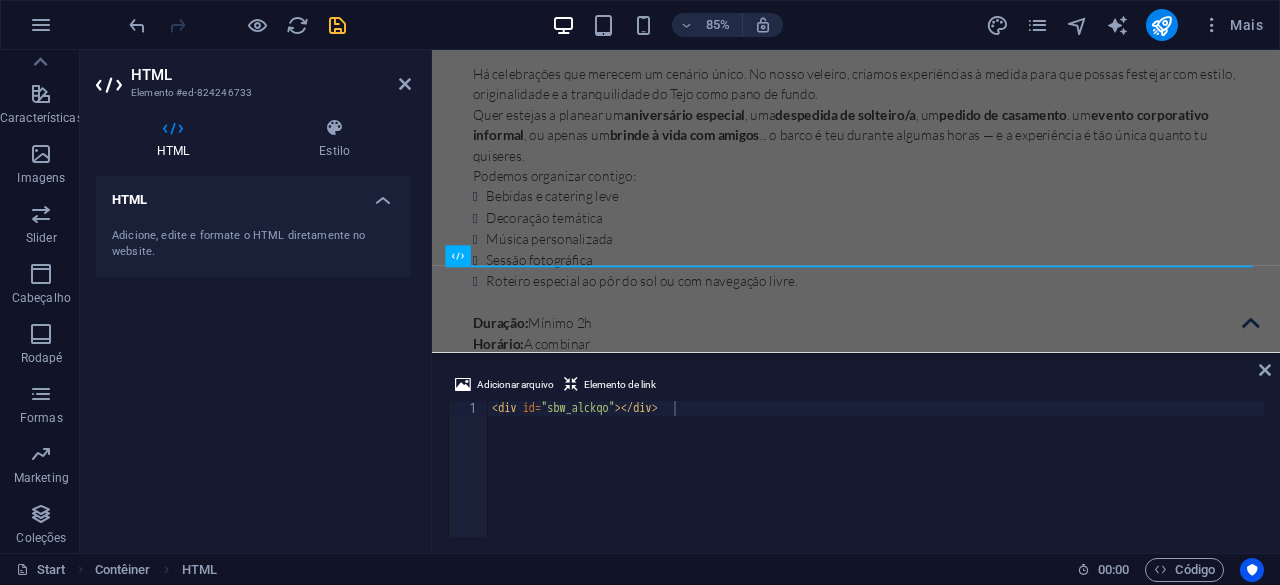 click on "HTML" at bounding box center (271, 75) 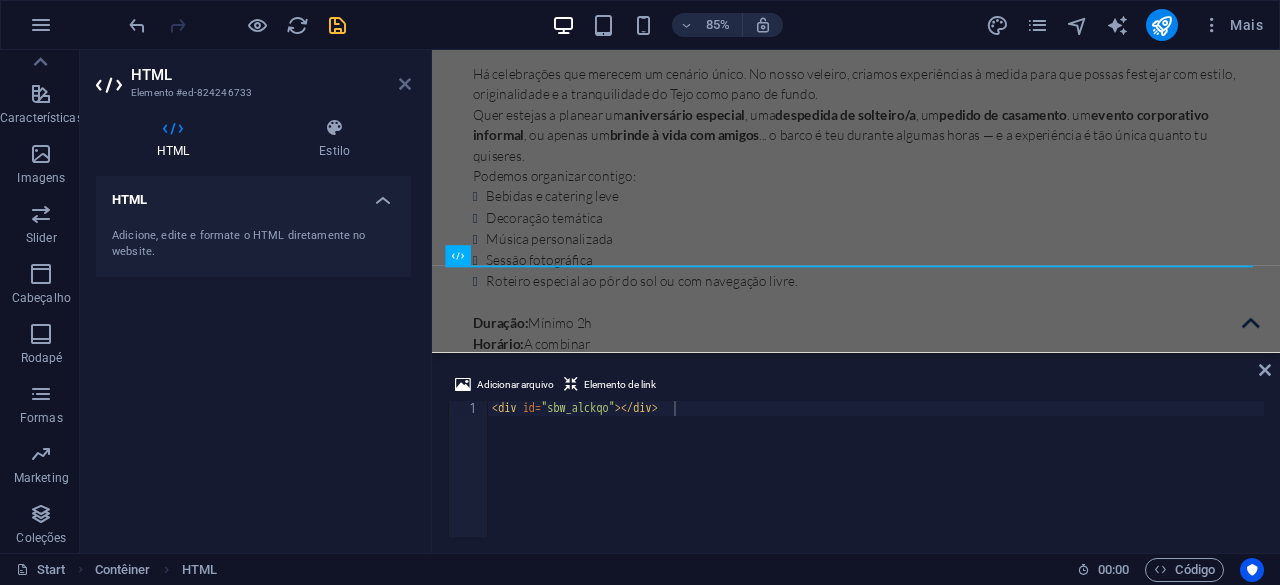 click at bounding box center [405, 84] 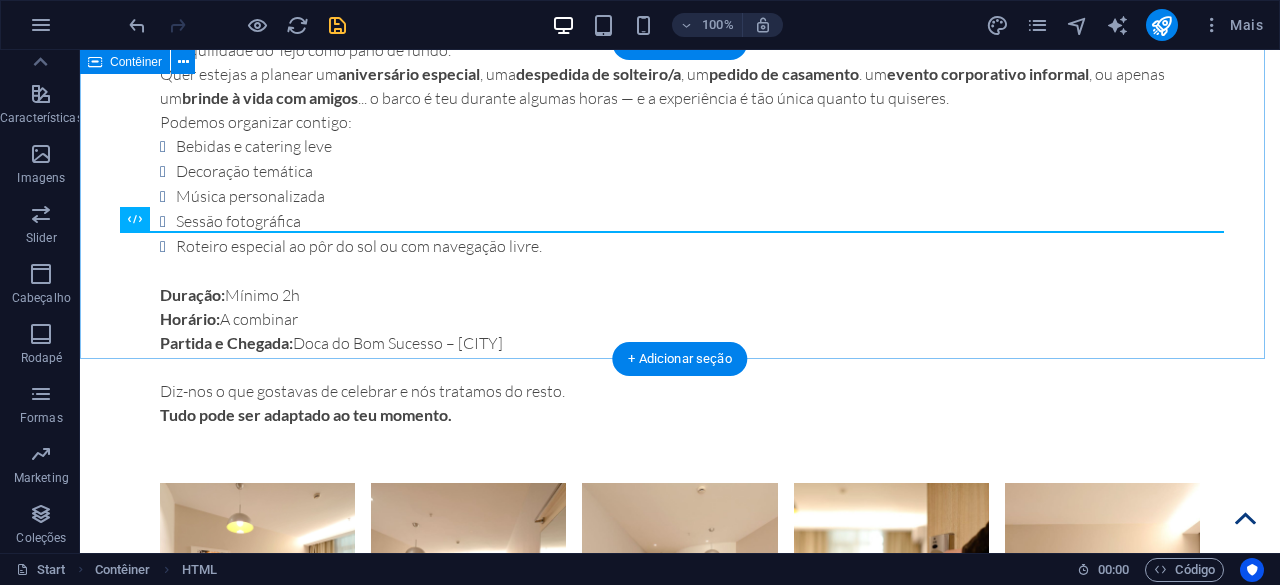 scroll, scrollTop: 7598, scrollLeft: 0, axis: vertical 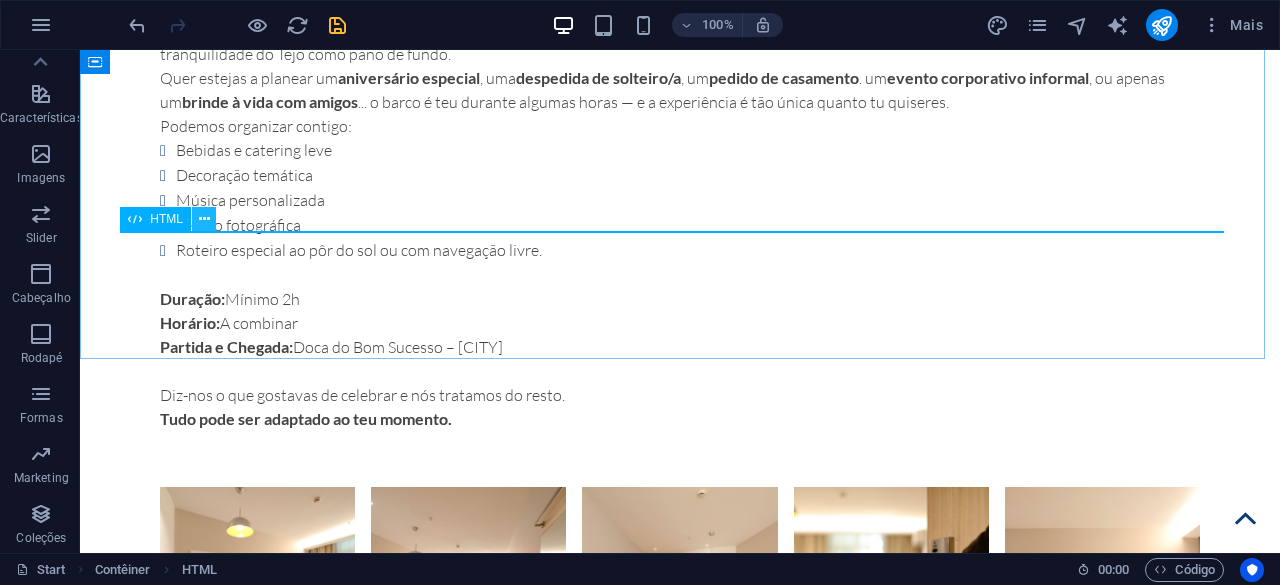 click at bounding box center (204, 219) 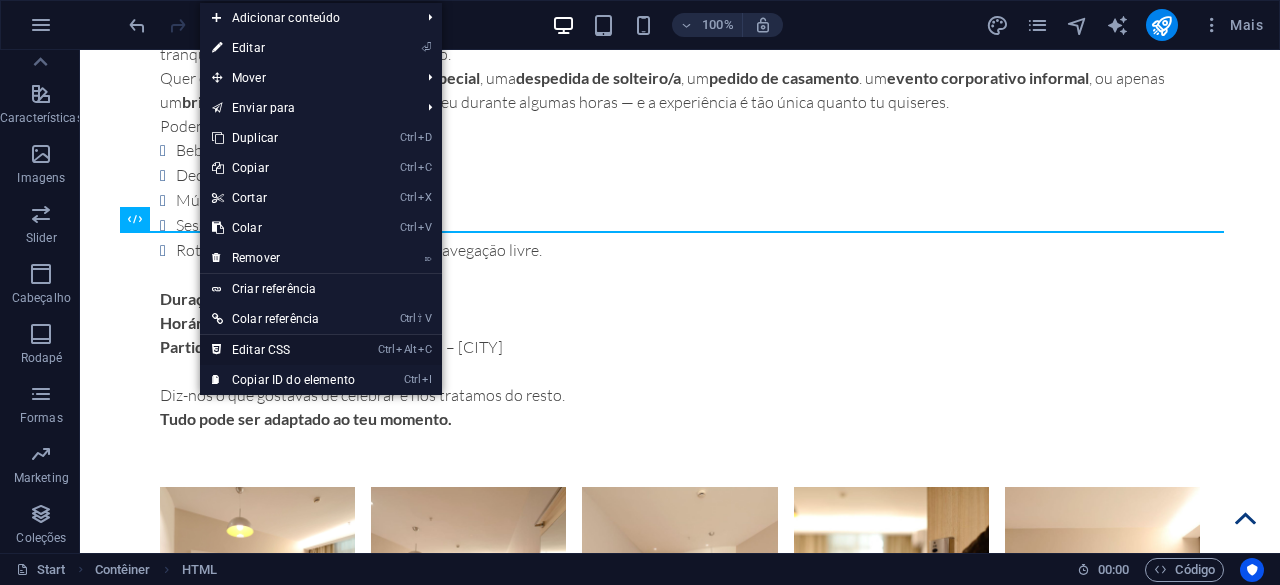 click on "Ctrl Alt C  Editar CSS" at bounding box center (283, 350) 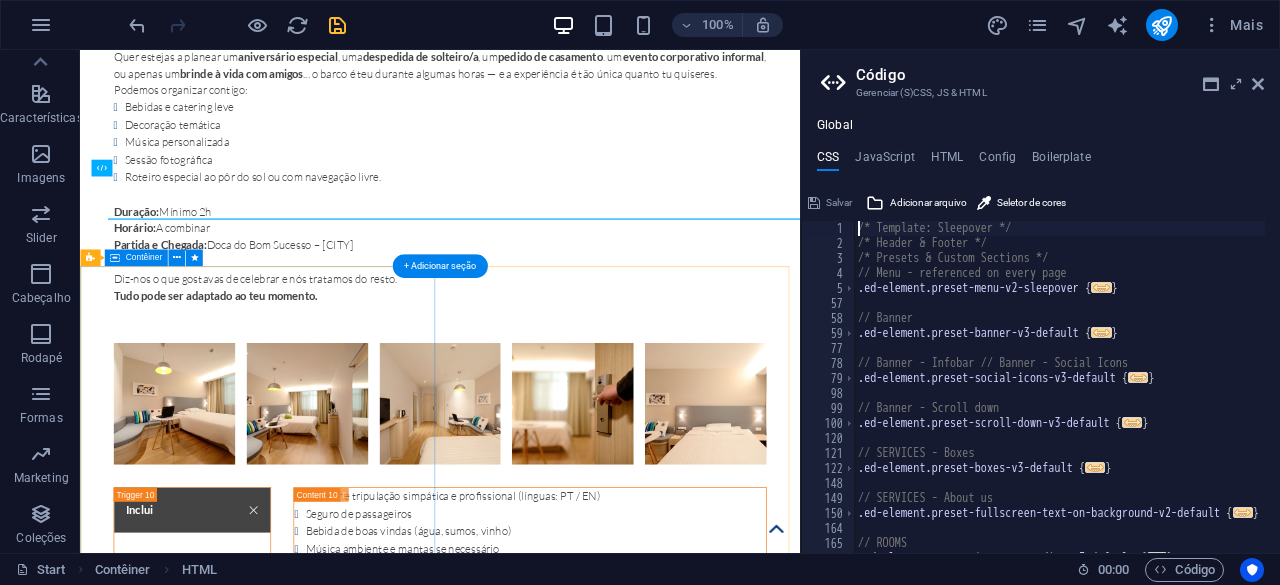 scroll, scrollTop: 7539, scrollLeft: 0, axis: vertical 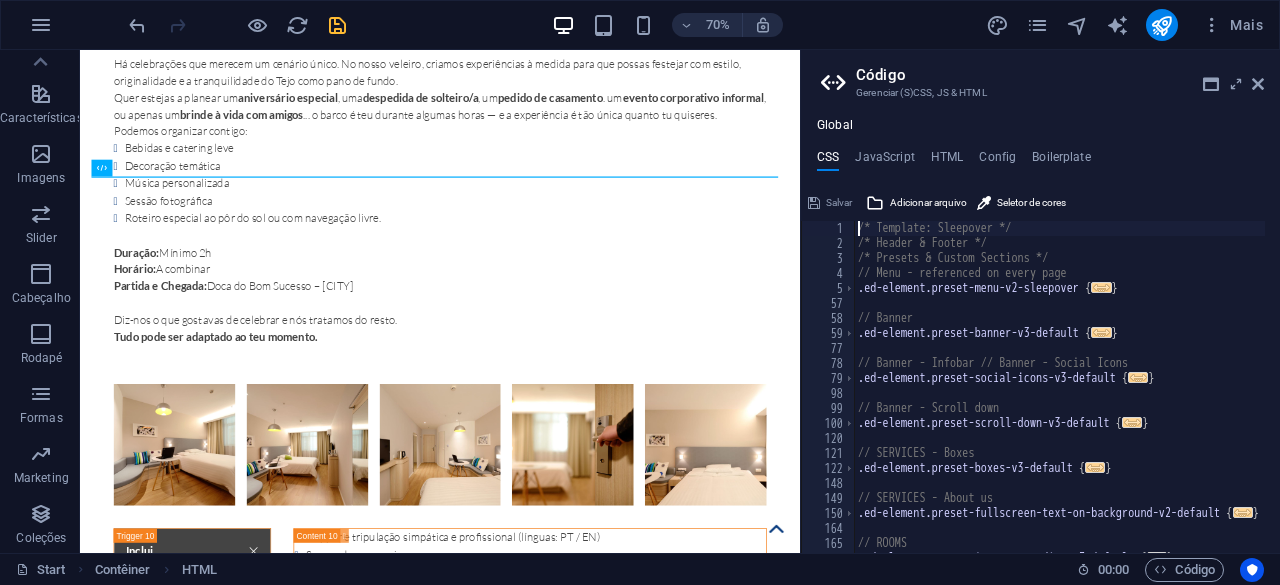 click on "Código Gerenciar (S)CSS, JS & HTML" at bounding box center (1042, 76) 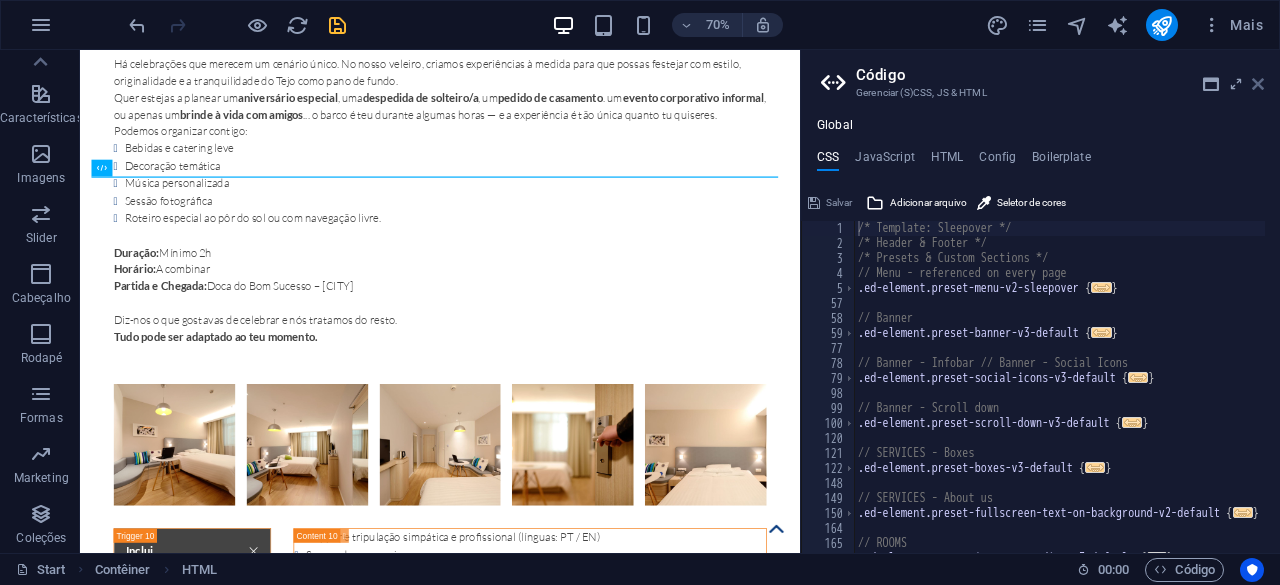 click at bounding box center [1258, 84] 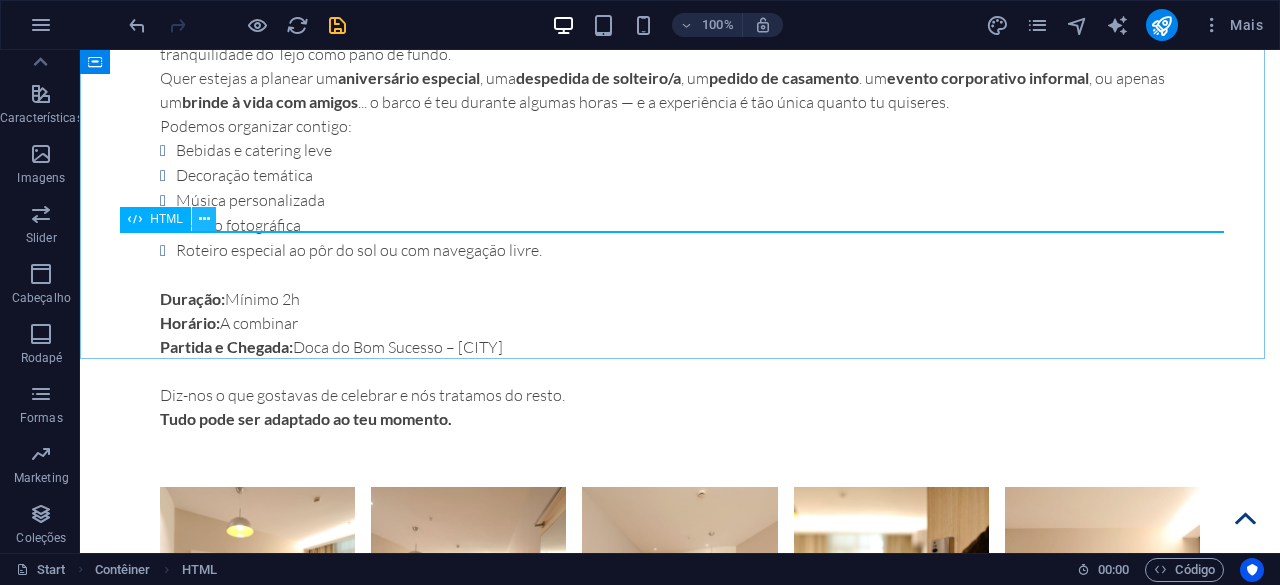 click at bounding box center [204, 219] 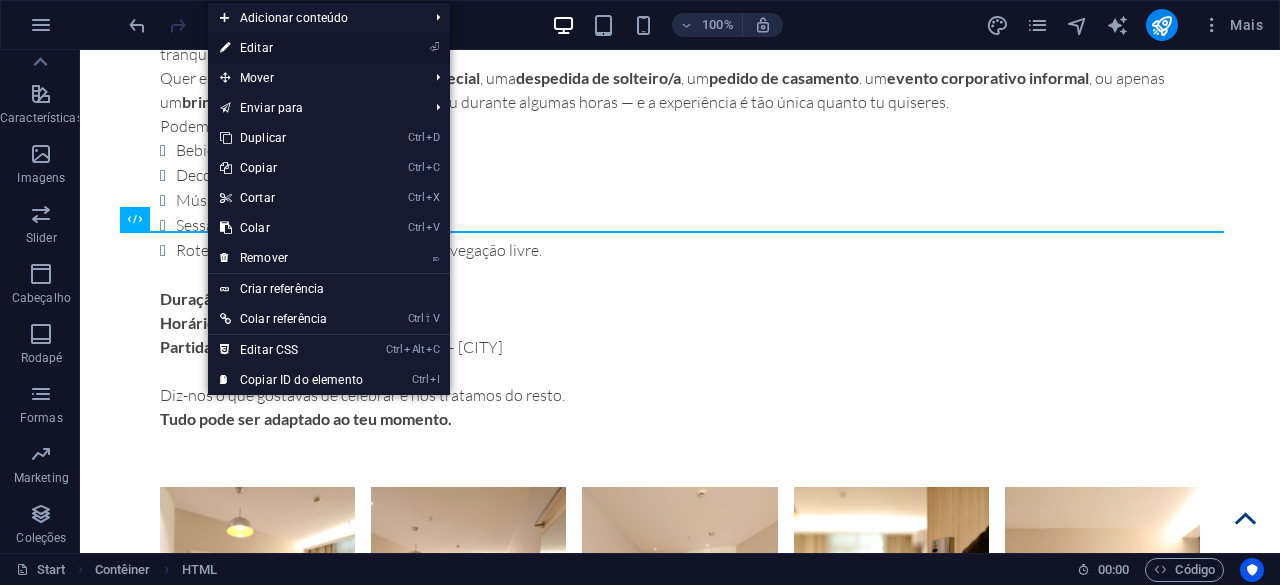 click on "⏎  Editar" at bounding box center [291, 48] 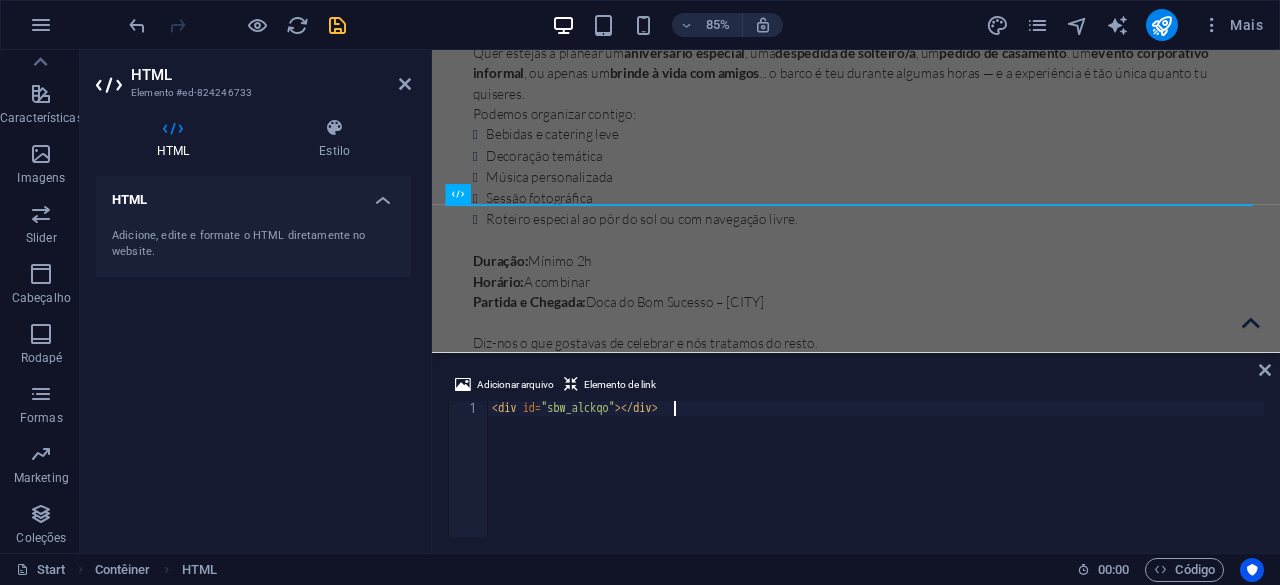 drag, startPoint x: 707, startPoint y: 409, endPoint x: 183, endPoint y: 343, distance: 528.14014 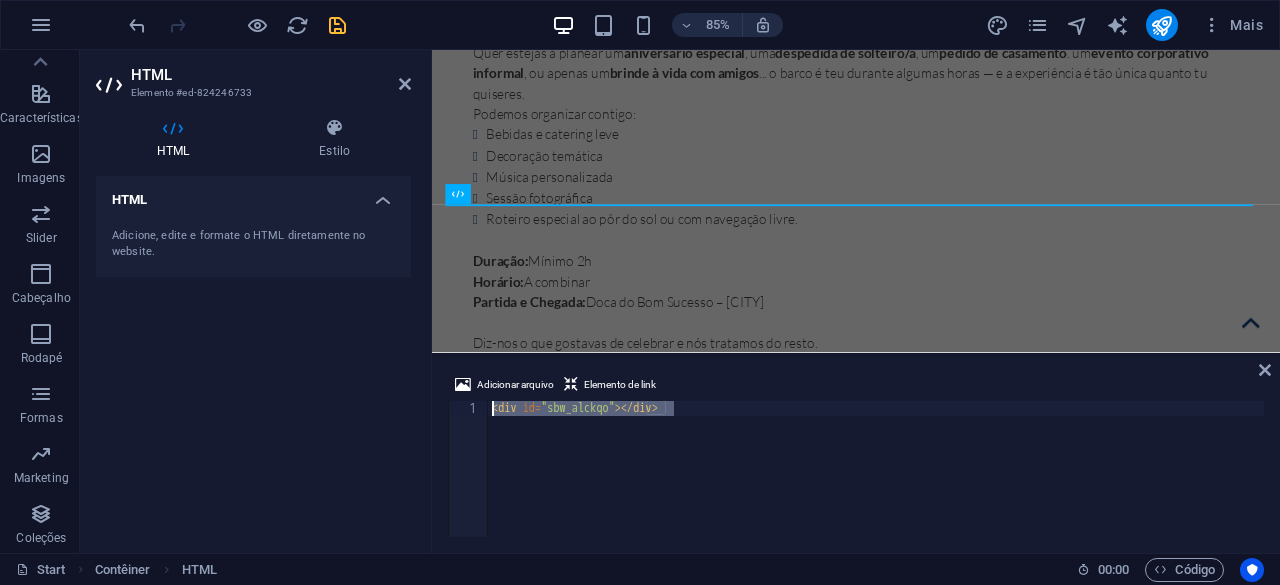 paste on "/script" 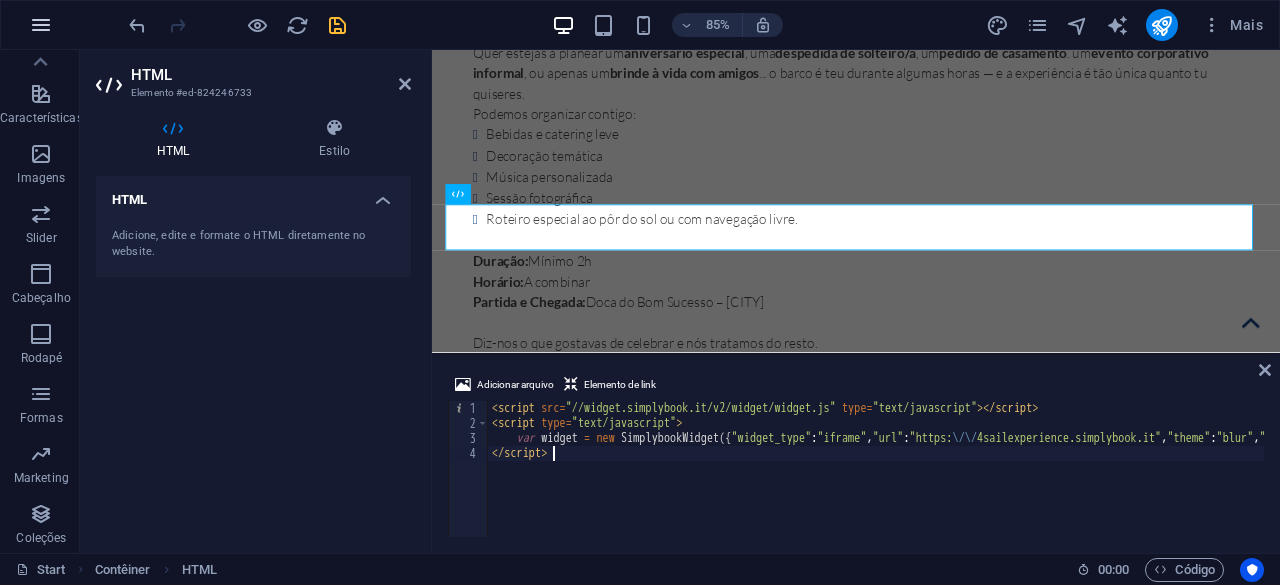 click at bounding box center [41, 25] 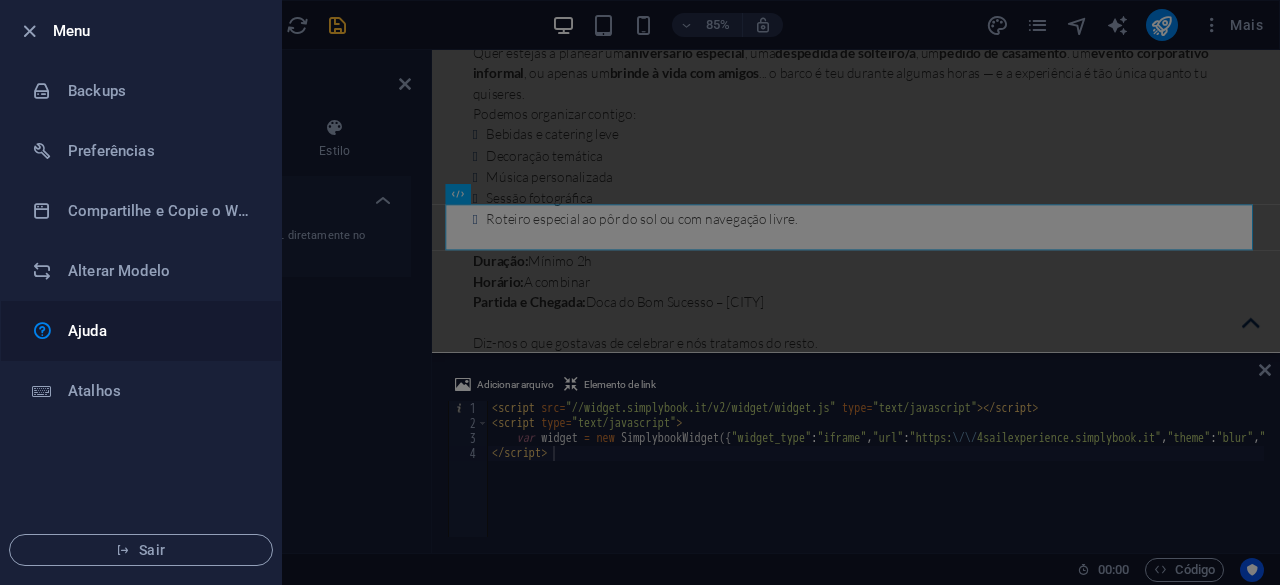 click on "Ajuda" at bounding box center (160, 331) 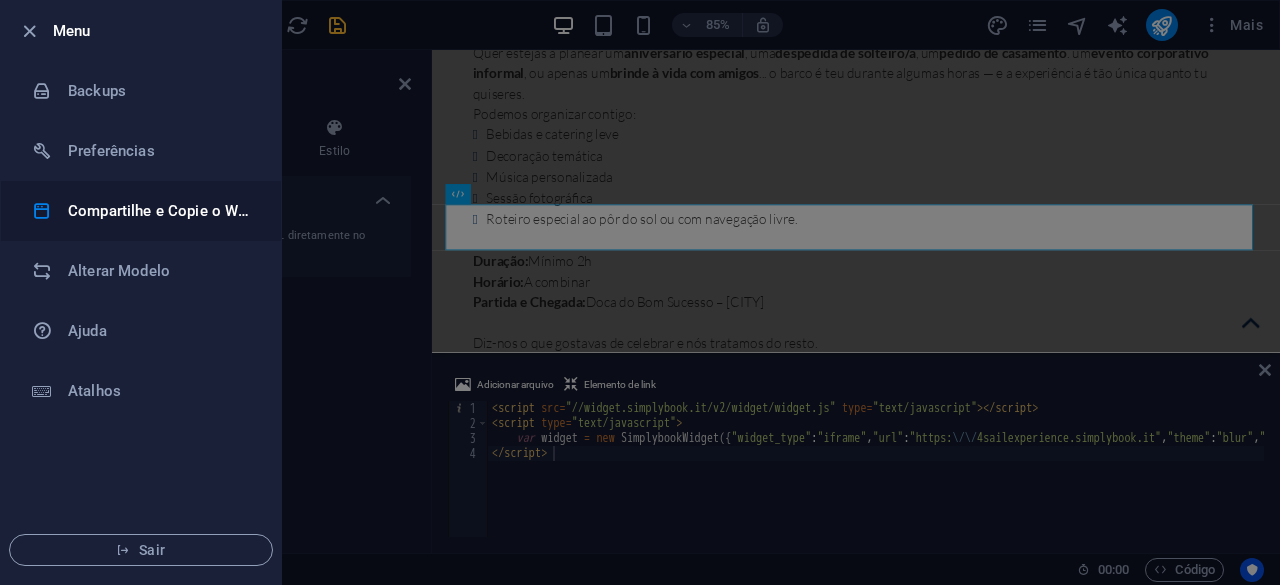 click on "Compartilhe e Copie o Website" at bounding box center (141, 211) 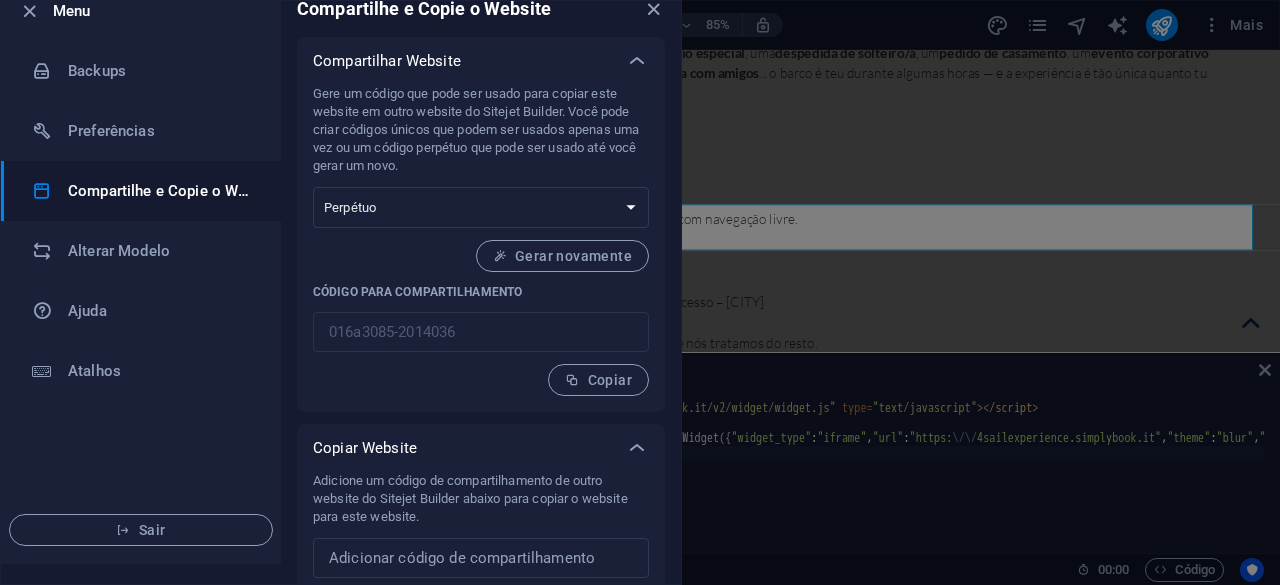 scroll, scrollTop: 0, scrollLeft: 0, axis: both 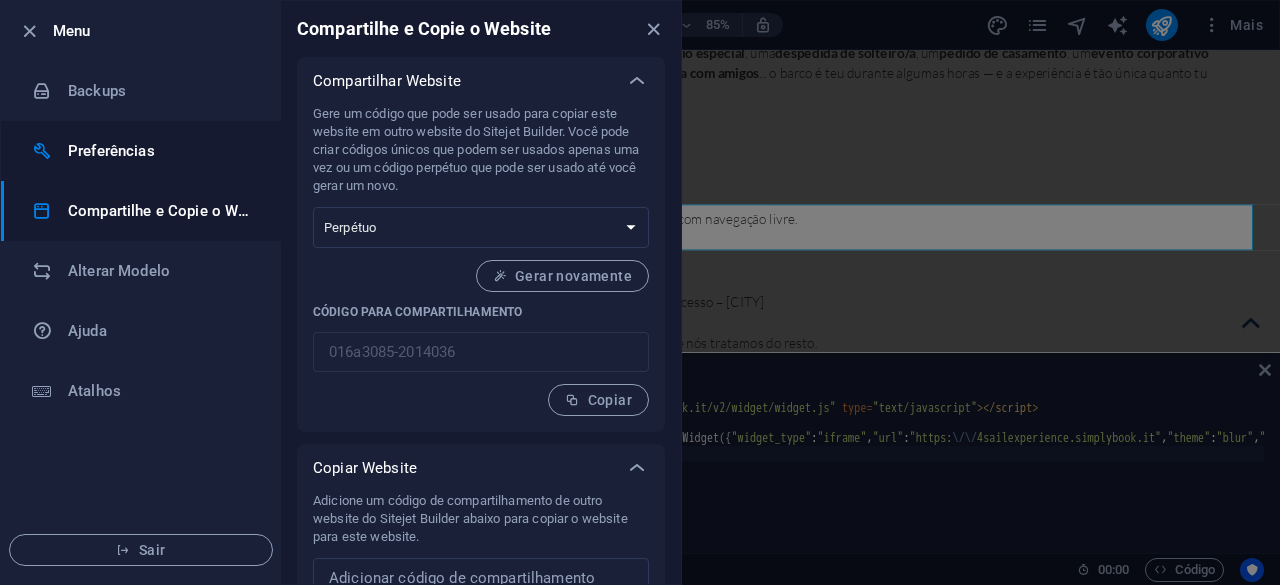 click on "Preferências" at bounding box center [141, 151] 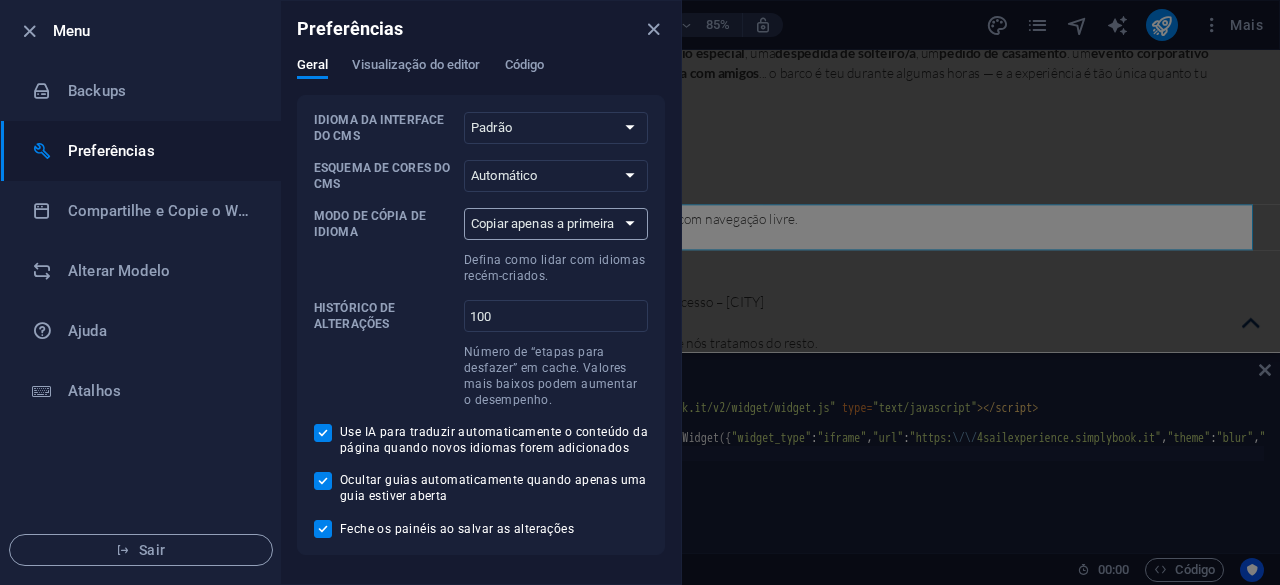 click on "Copiar apenas a primeira página Copiar todas as páginas" at bounding box center [556, 224] 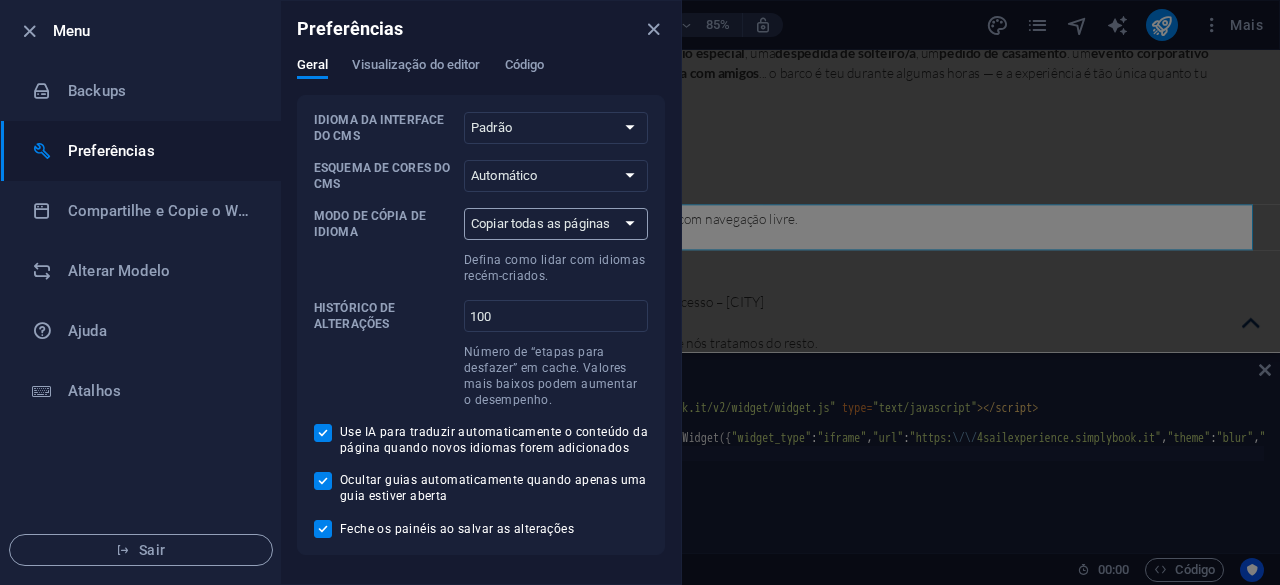 click on "Copiar apenas a primeira página Copiar todas as páginas" at bounding box center (556, 224) 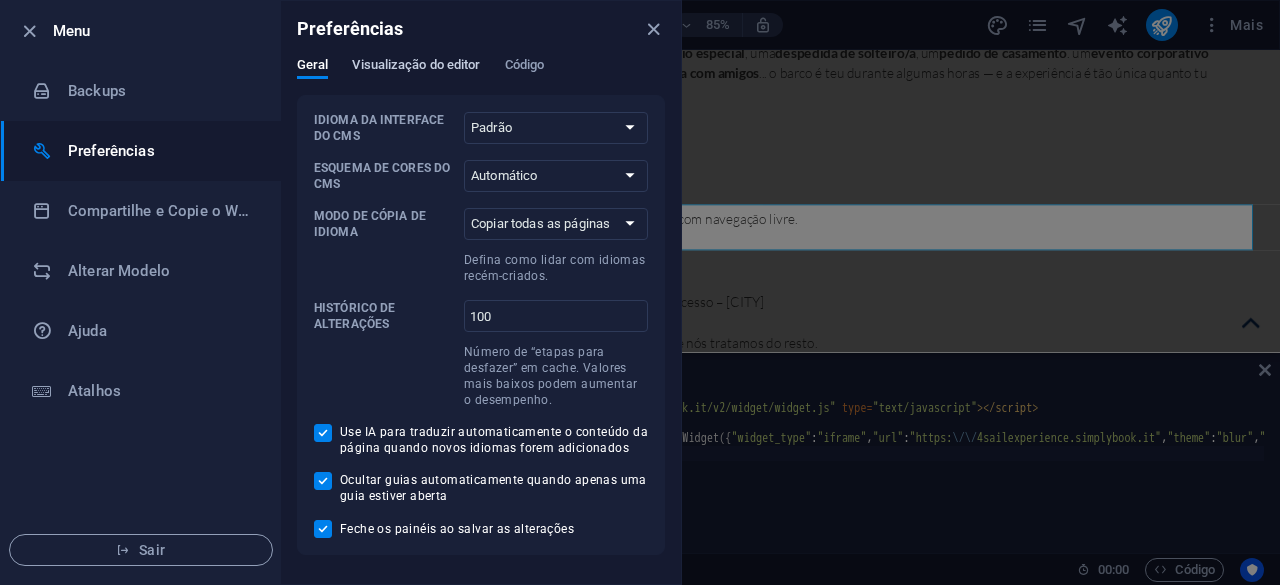 click on "Visualização do editor" at bounding box center (416, 67) 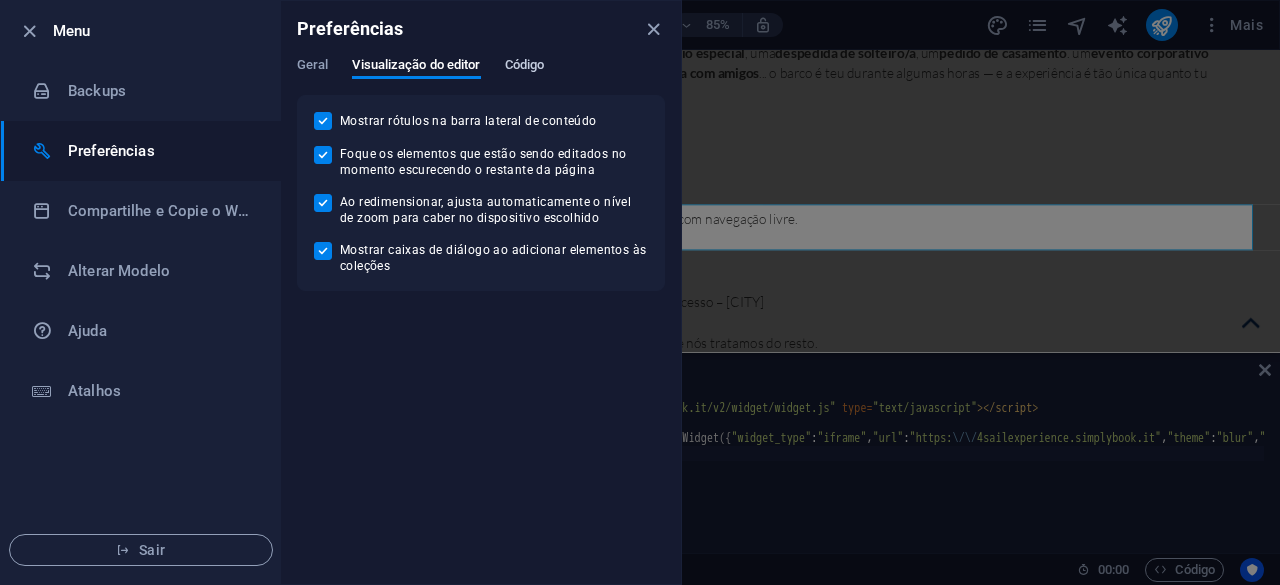 click on "Código" at bounding box center (525, 67) 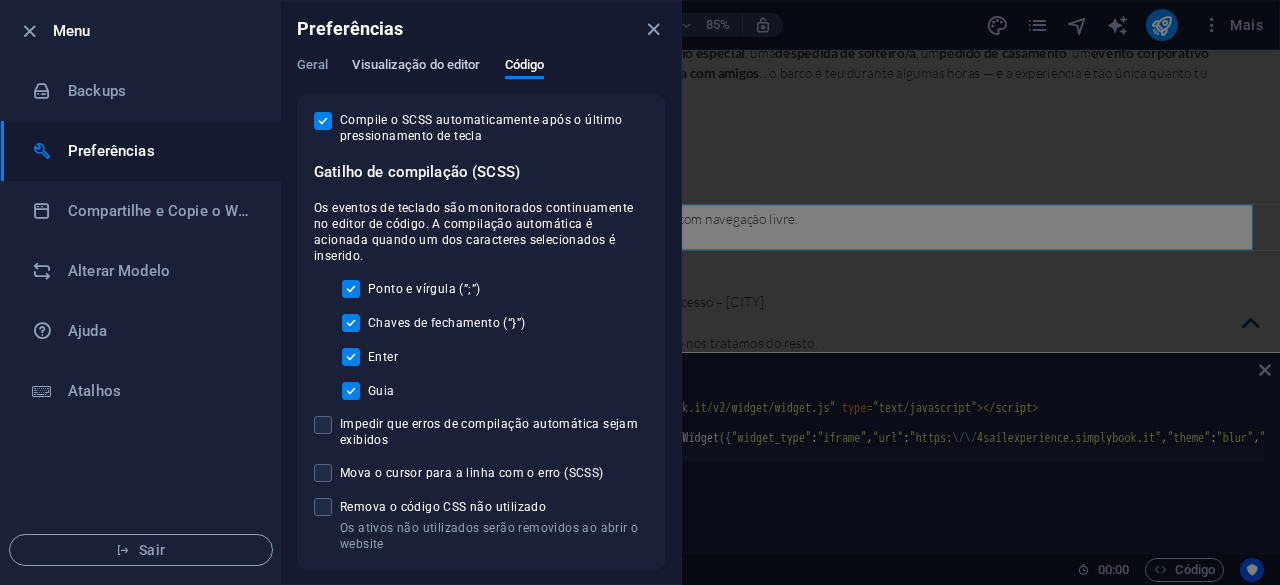 click on "Visualização do editor" at bounding box center [416, 67] 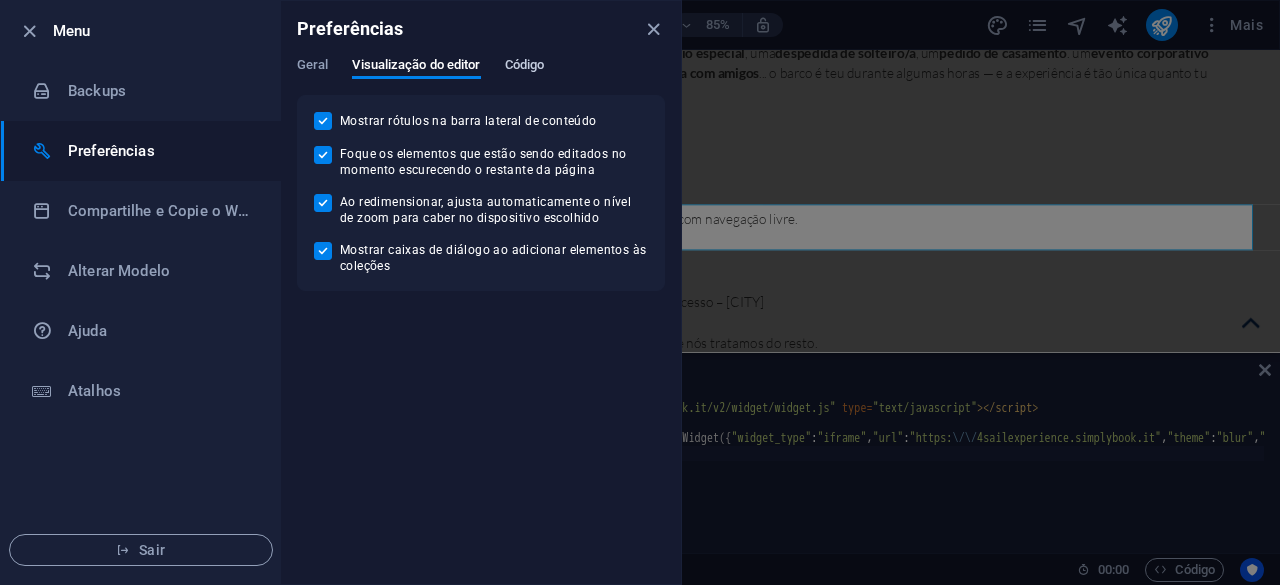 click on "Código" at bounding box center (525, 67) 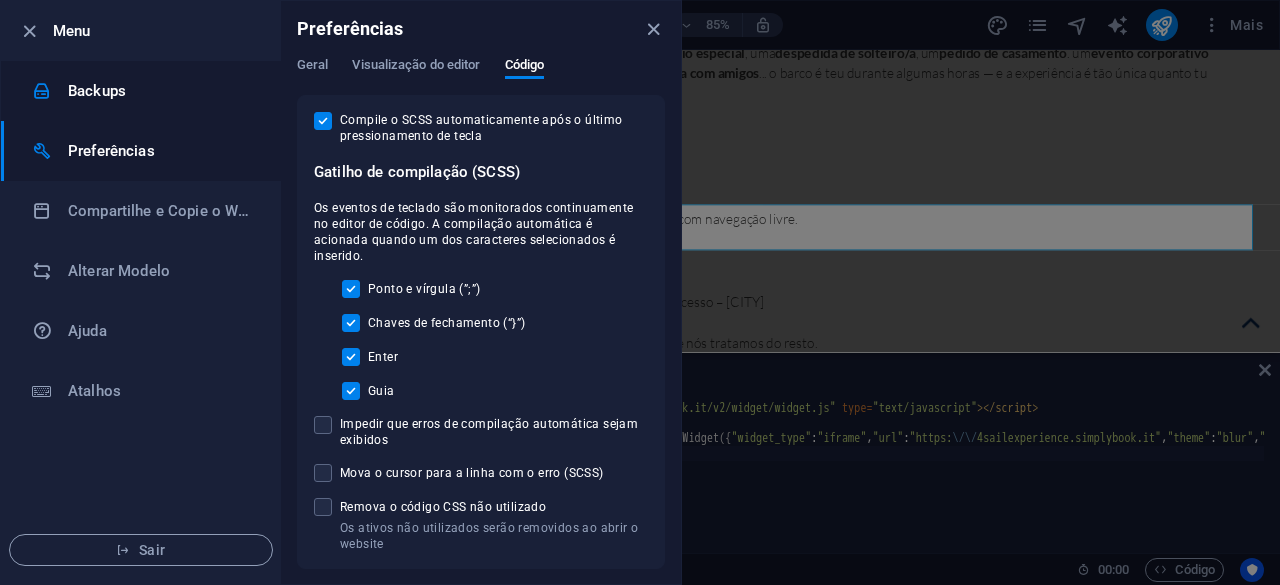click on "Backups" at bounding box center (160, 91) 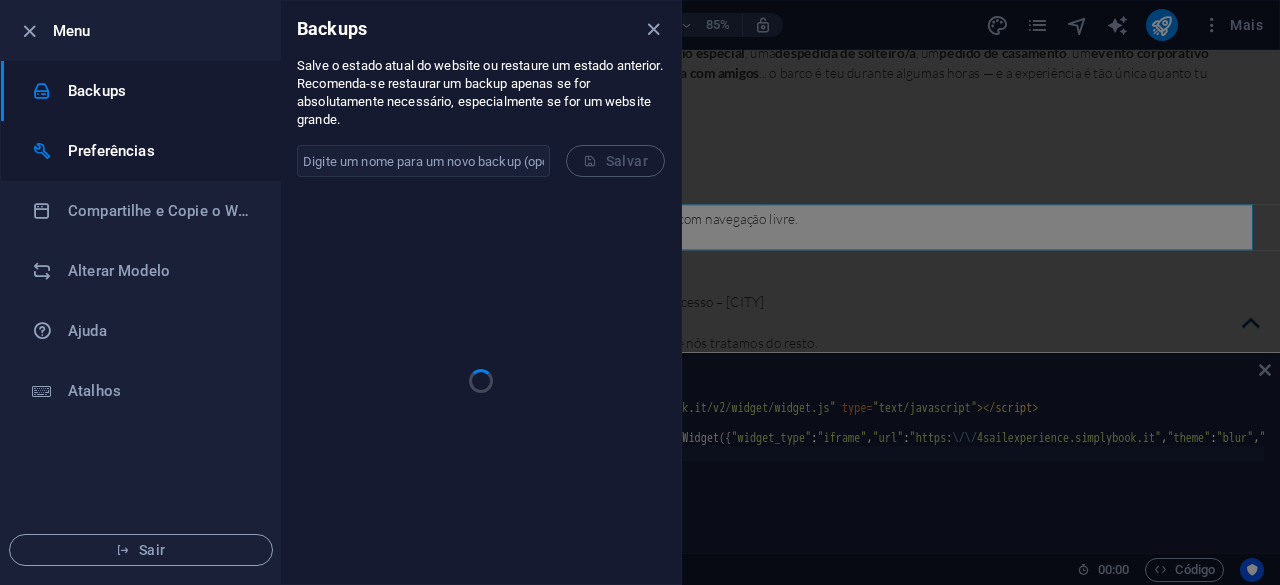 click on "Preferências" at bounding box center [160, 151] 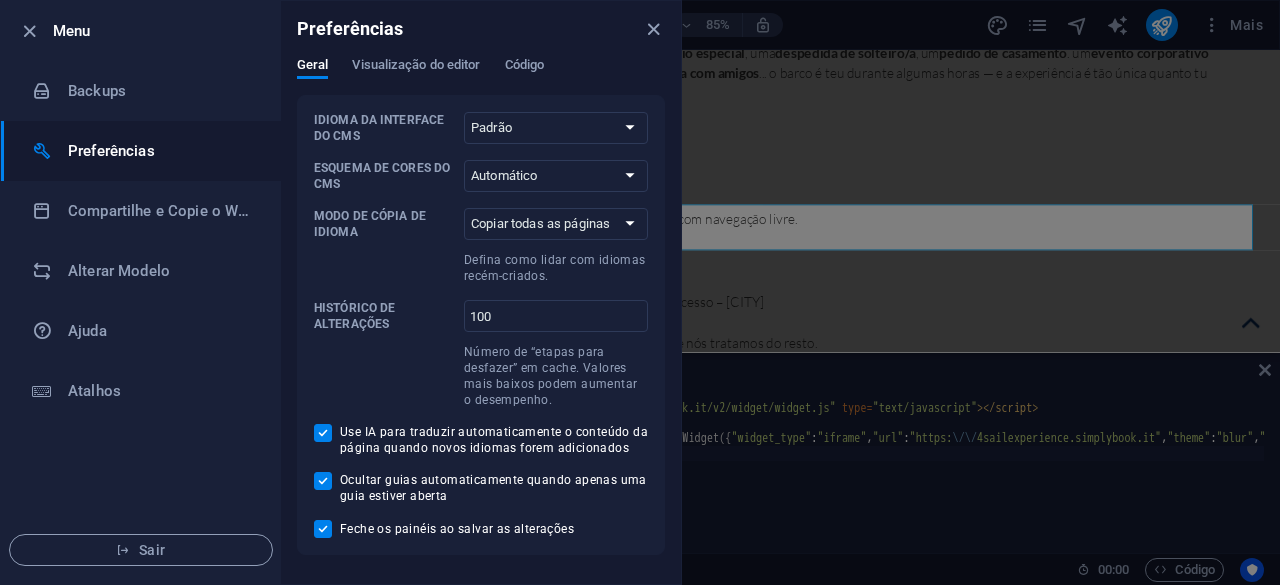 click on "Menu" at bounding box center [141, 31] 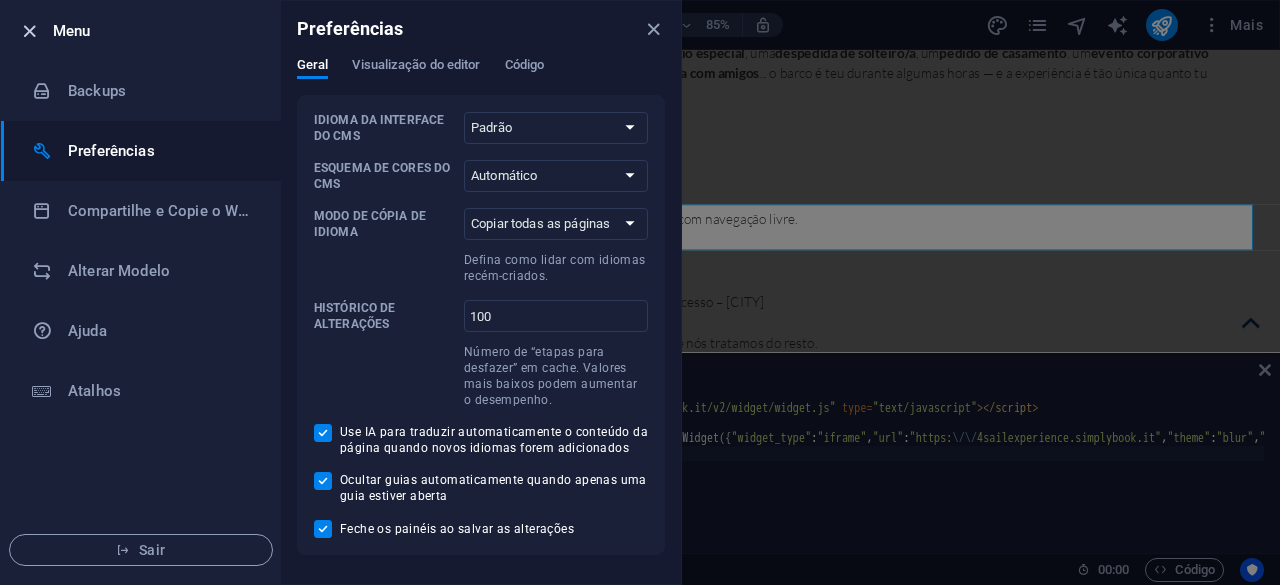 click at bounding box center (29, 31) 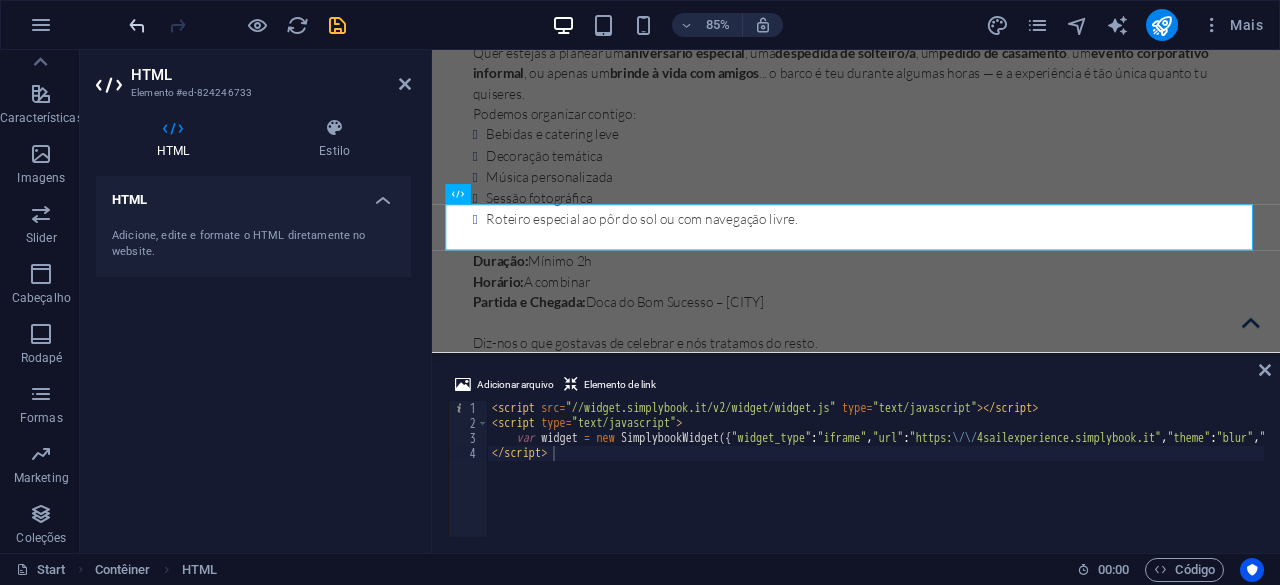click at bounding box center (137, 25) 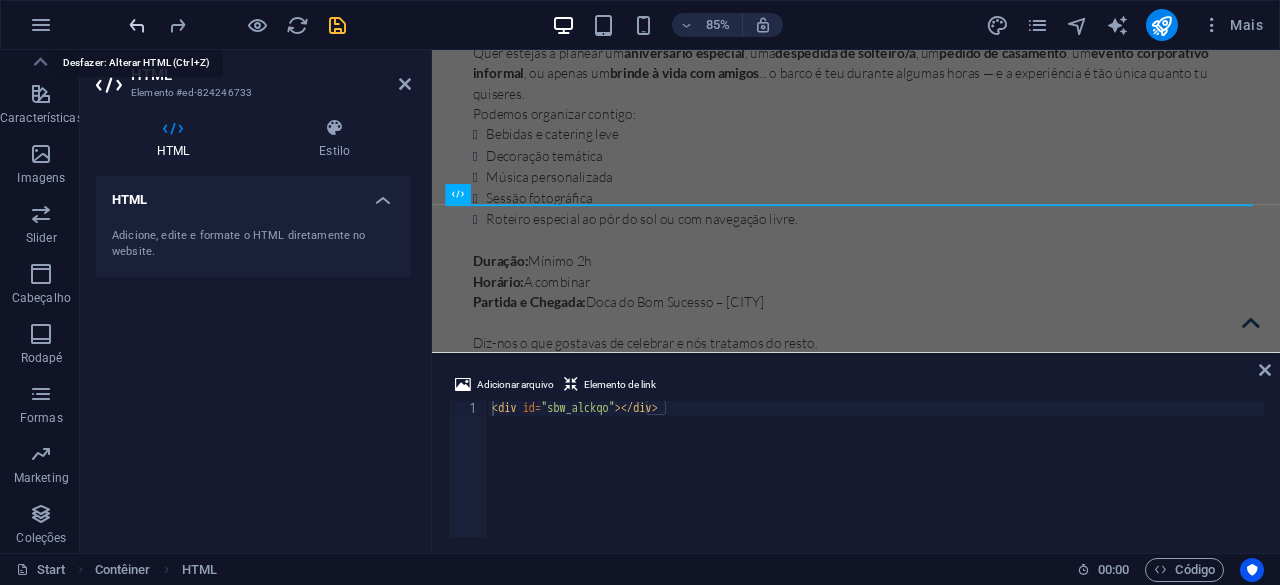 click at bounding box center (137, 25) 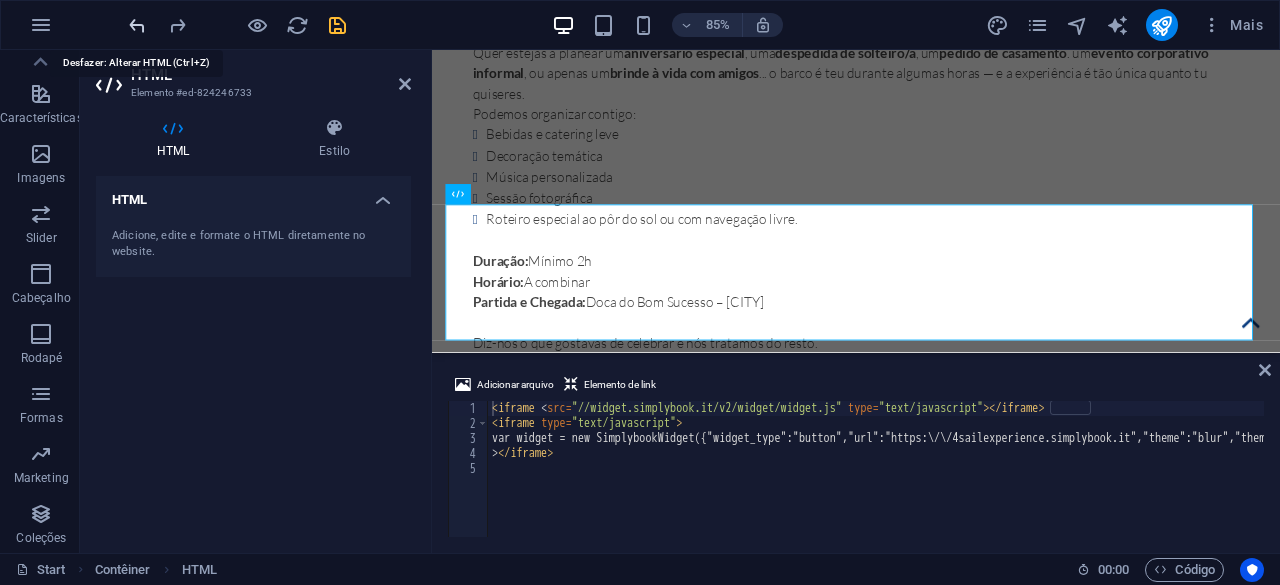 click at bounding box center (137, 25) 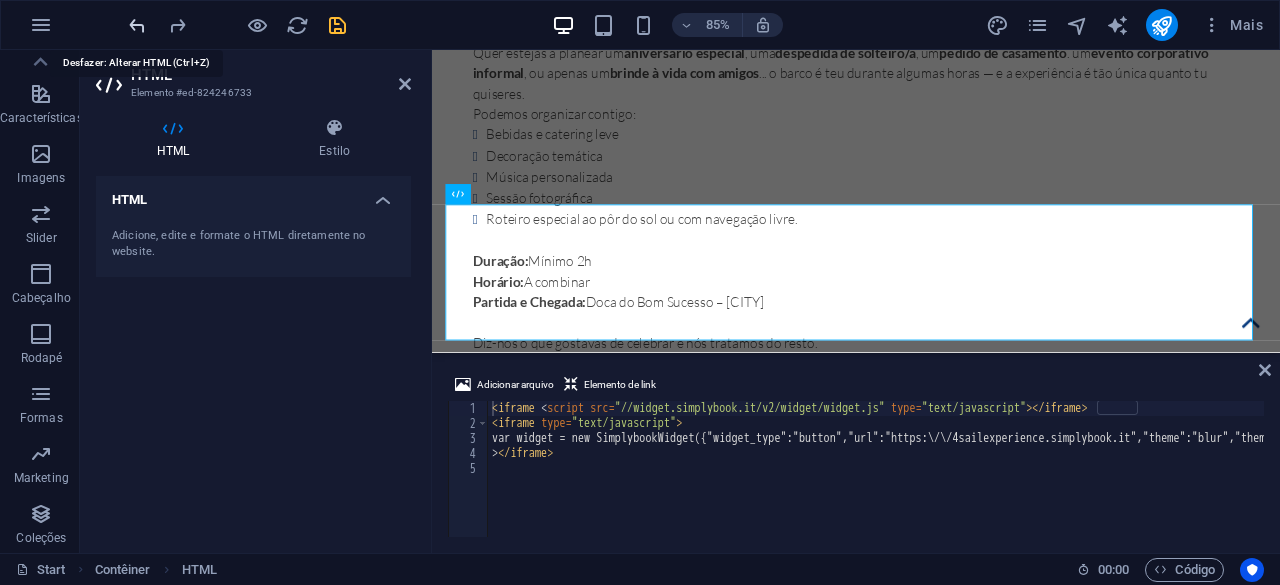 click at bounding box center [137, 25] 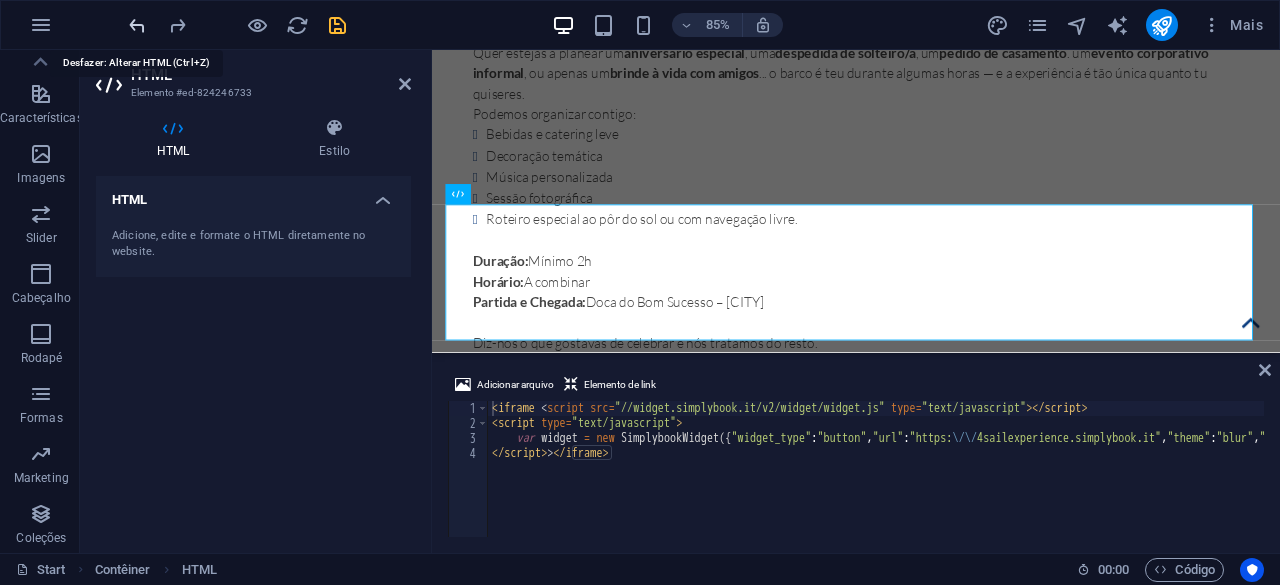 click at bounding box center (137, 25) 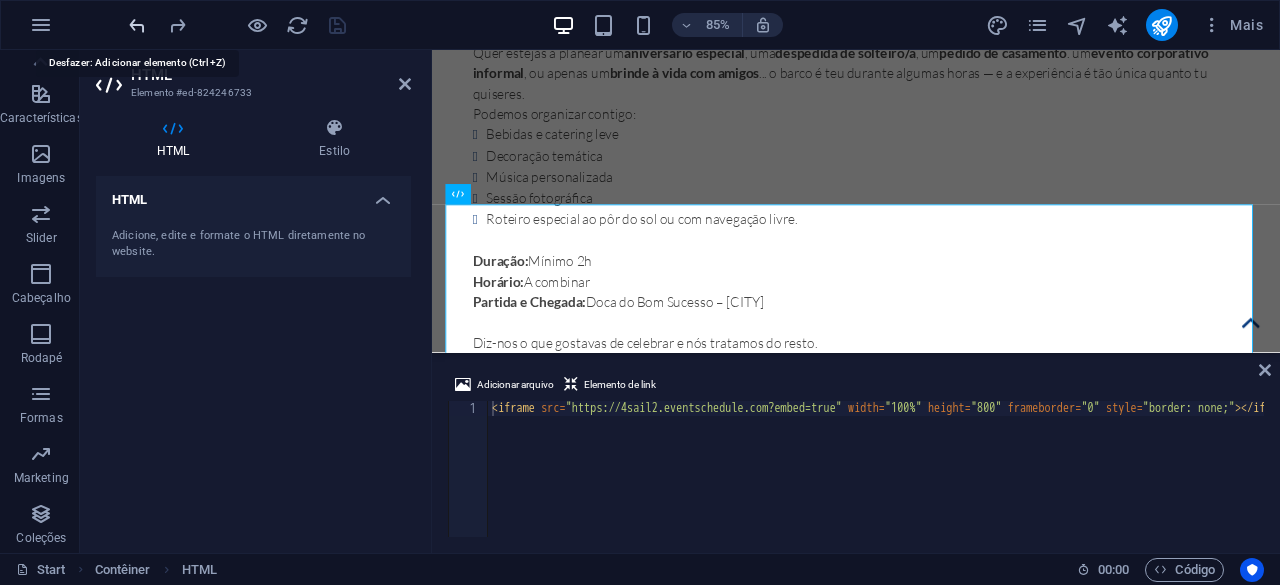 click at bounding box center [137, 25] 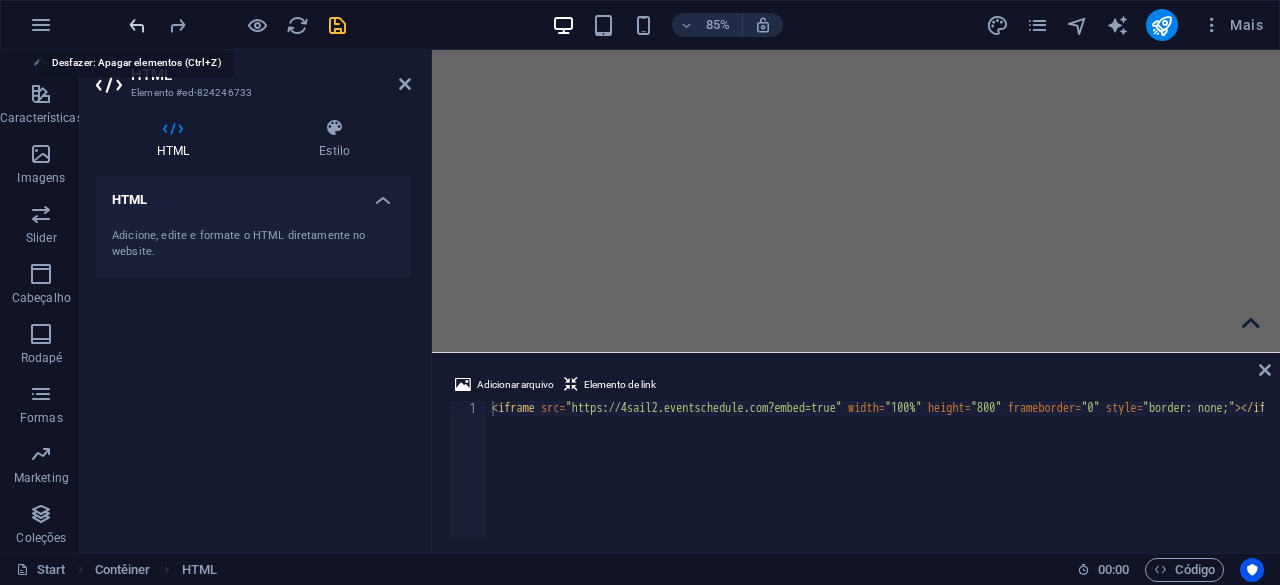 scroll, scrollTop: 406, scrollLeft: 0, axis: vertical 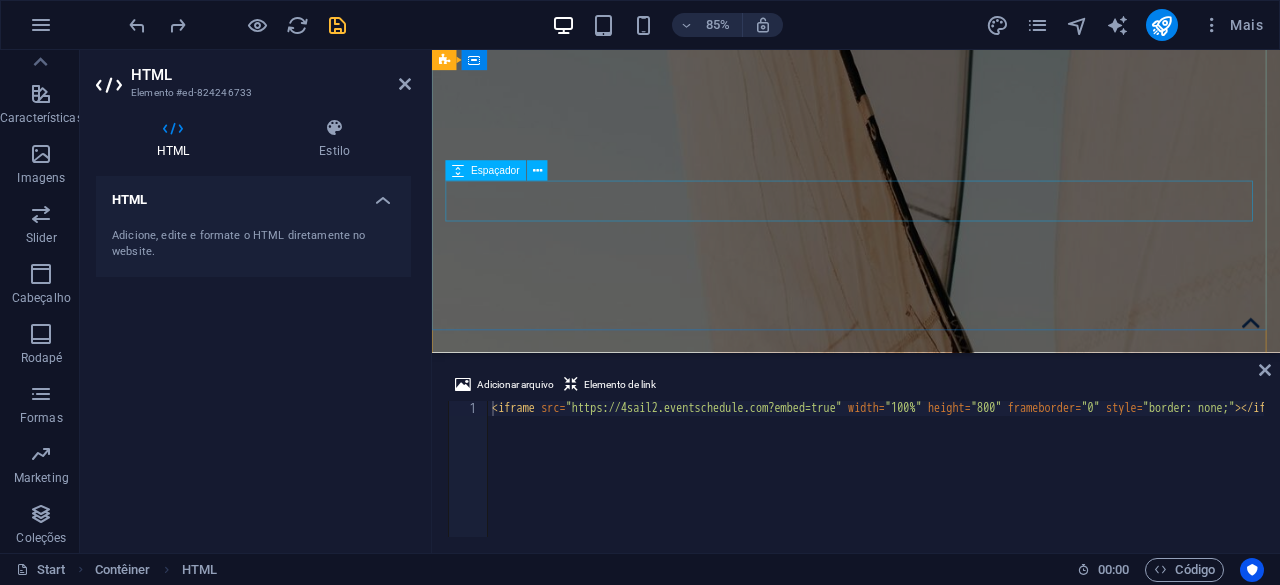 click at bounding box center (931, 1852) 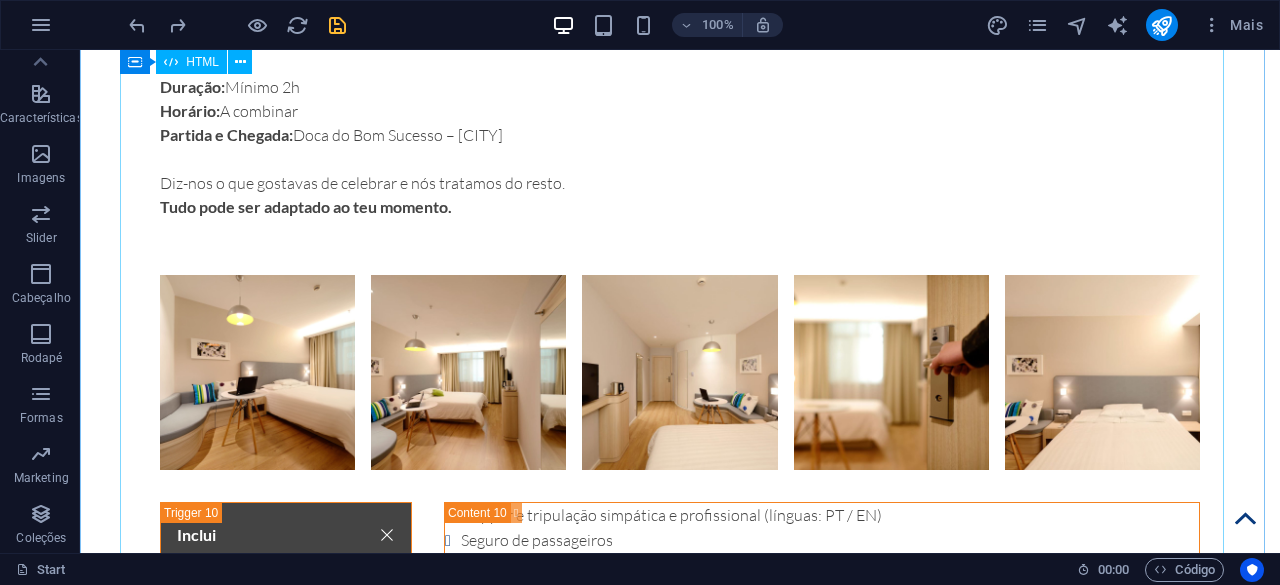 scroll, scrollTop: 7706, scrollLeft: 0, axis: vertical 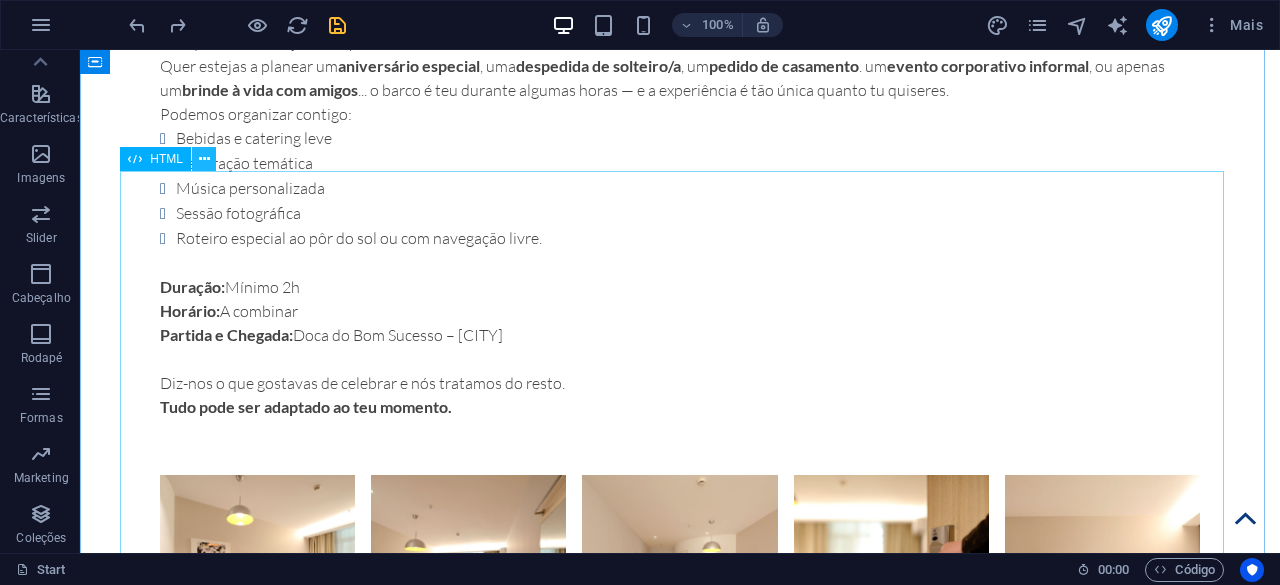click at bounding box center (204, 159) 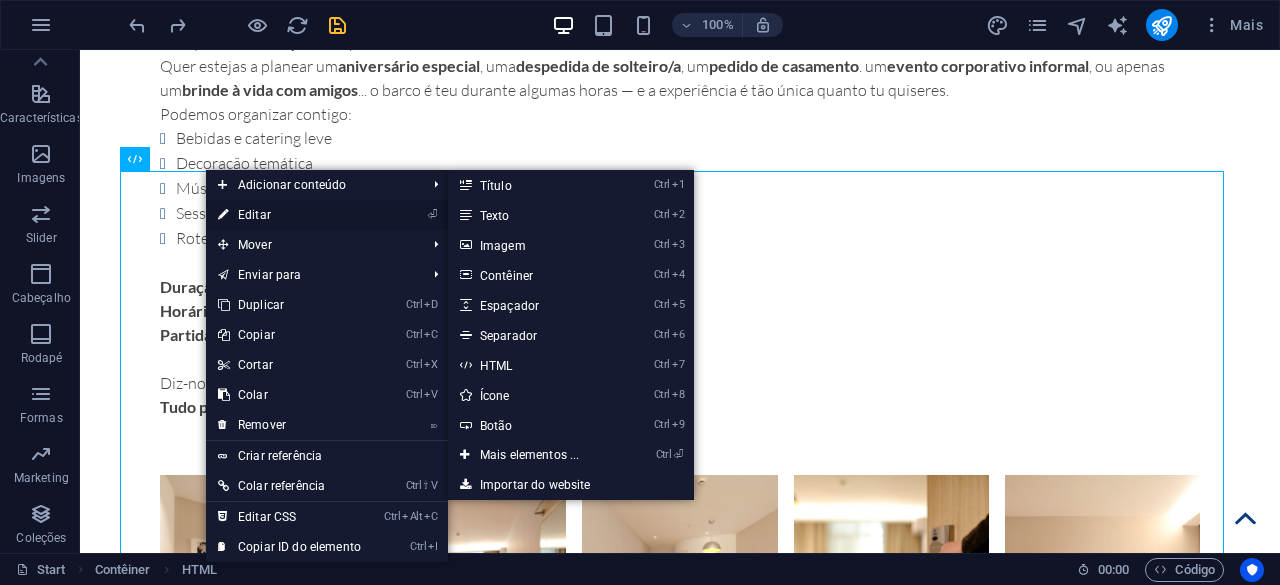 click on "⏎  Editar" at bounding box center [289, 215] 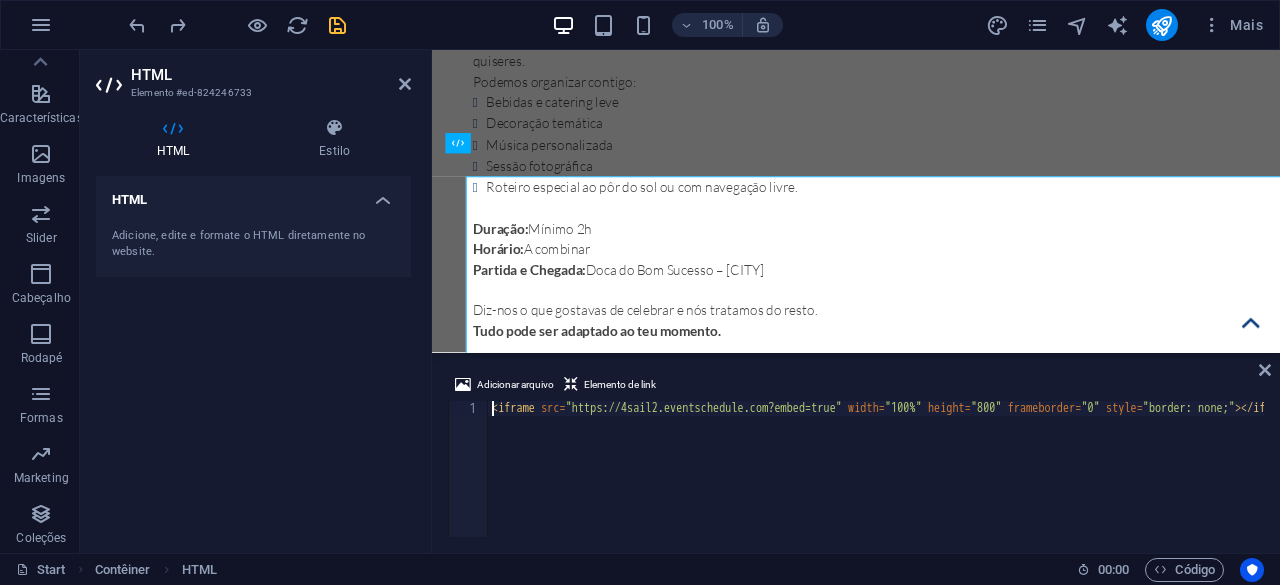 scroll, scrollTop: 7679, scrollLeft: 0, axis: vertical 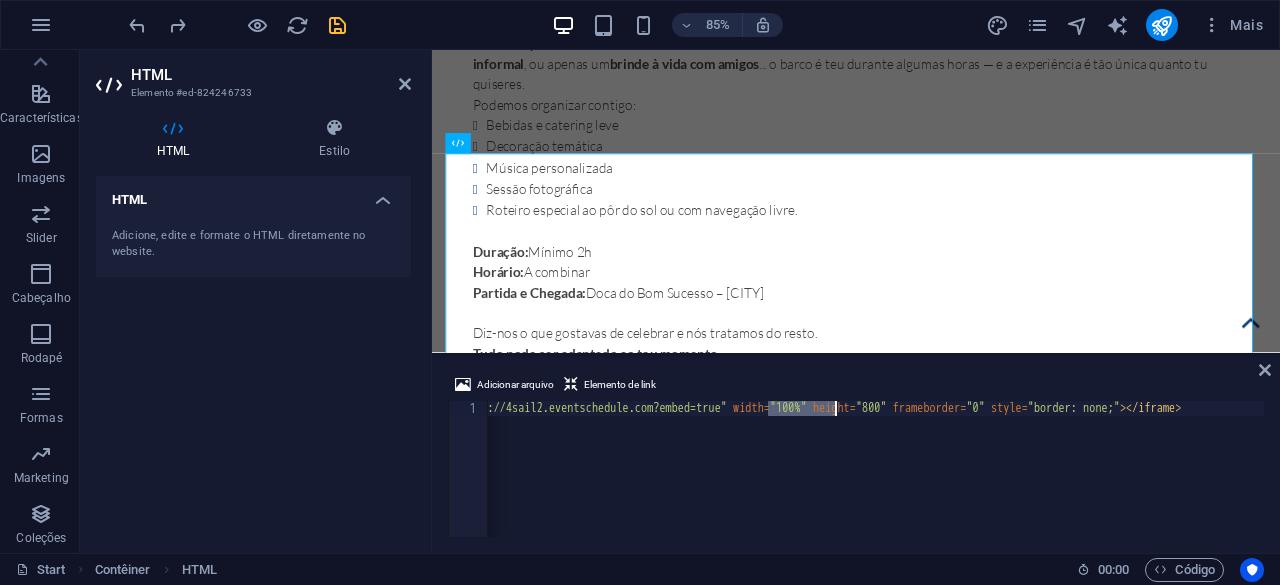 drag, startPoint x: 768, startPoint y: 406, endPoint x: 837, endPoint y: 409, distance: 69.065186 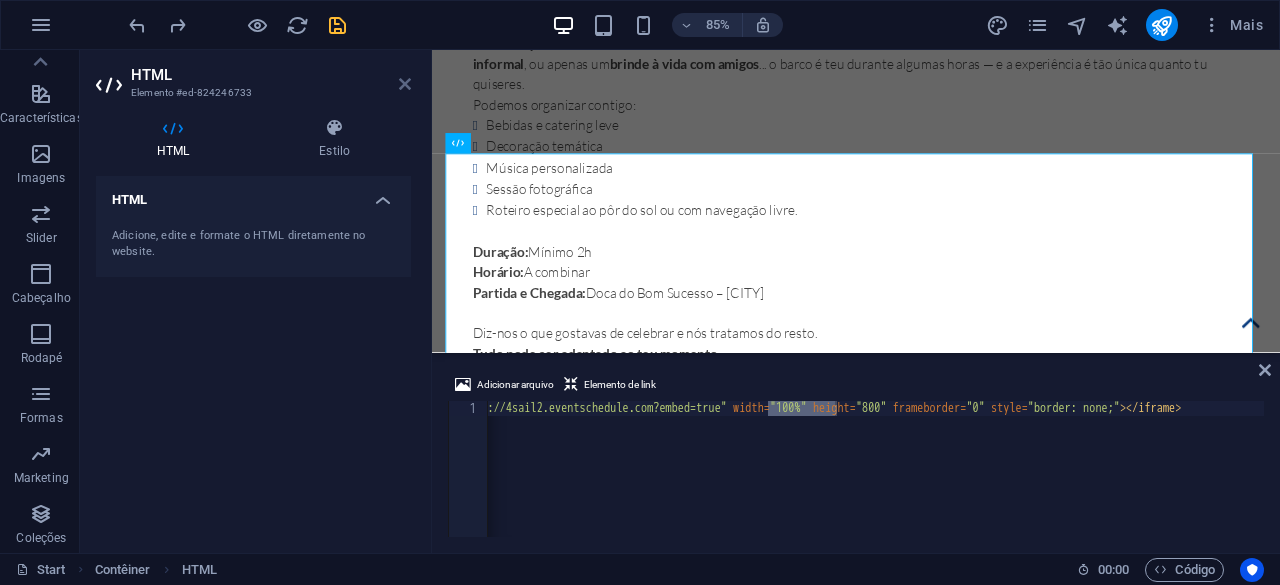 click at bounding box center [405, 84] 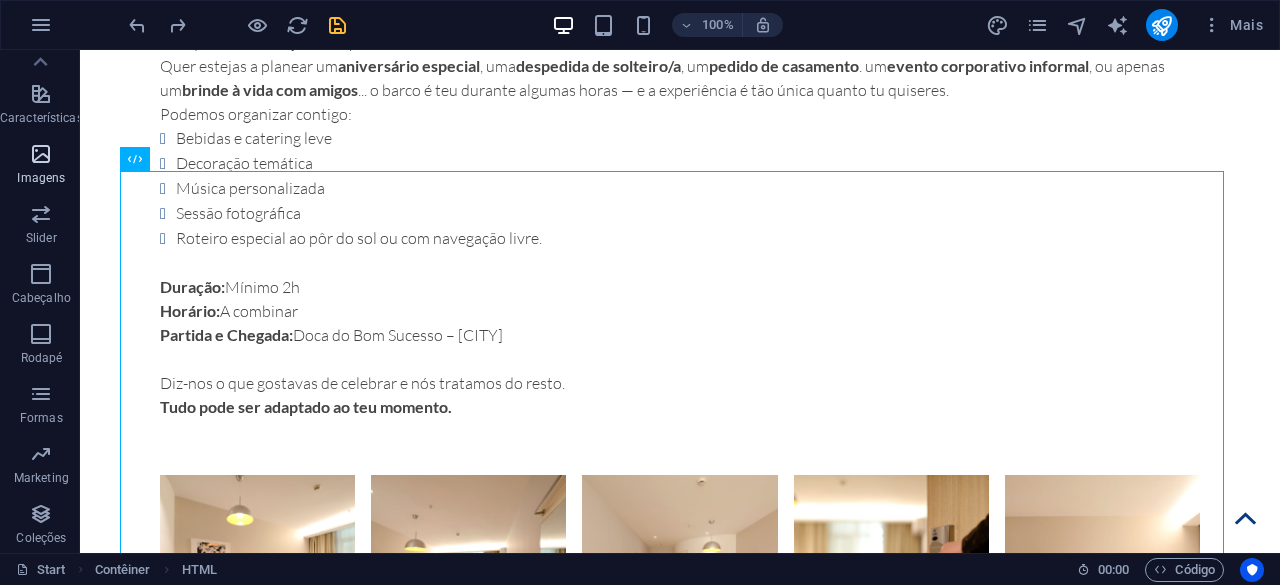 click at bounding box center [41, 154] 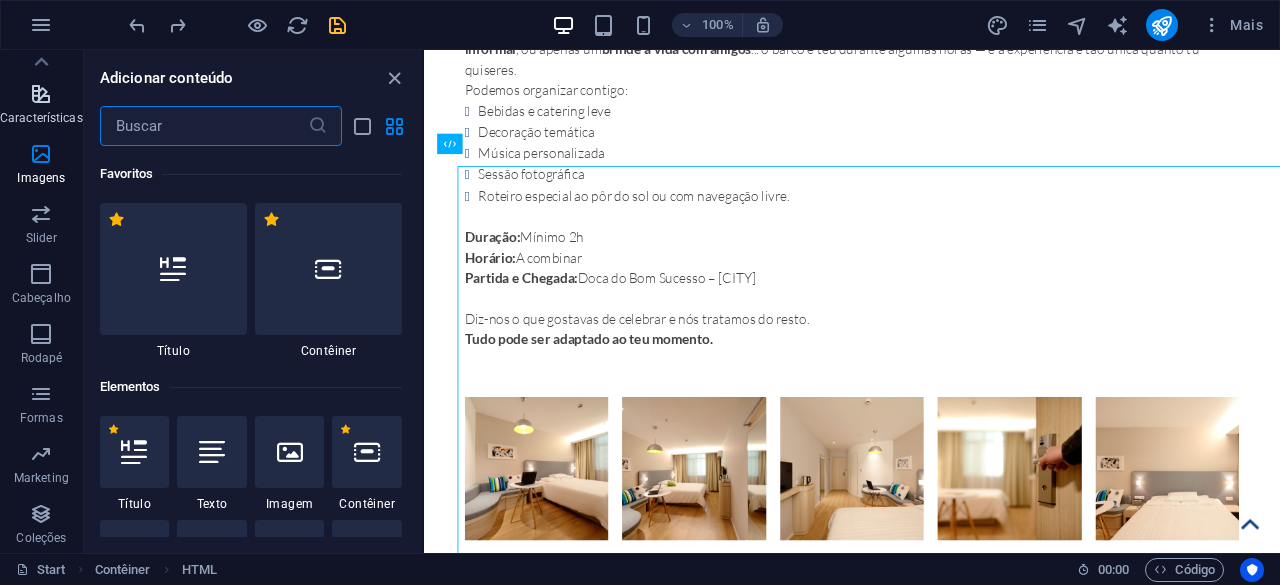 scroll, scrollTop: 7692, scrollLeft: 0, axis: vertical 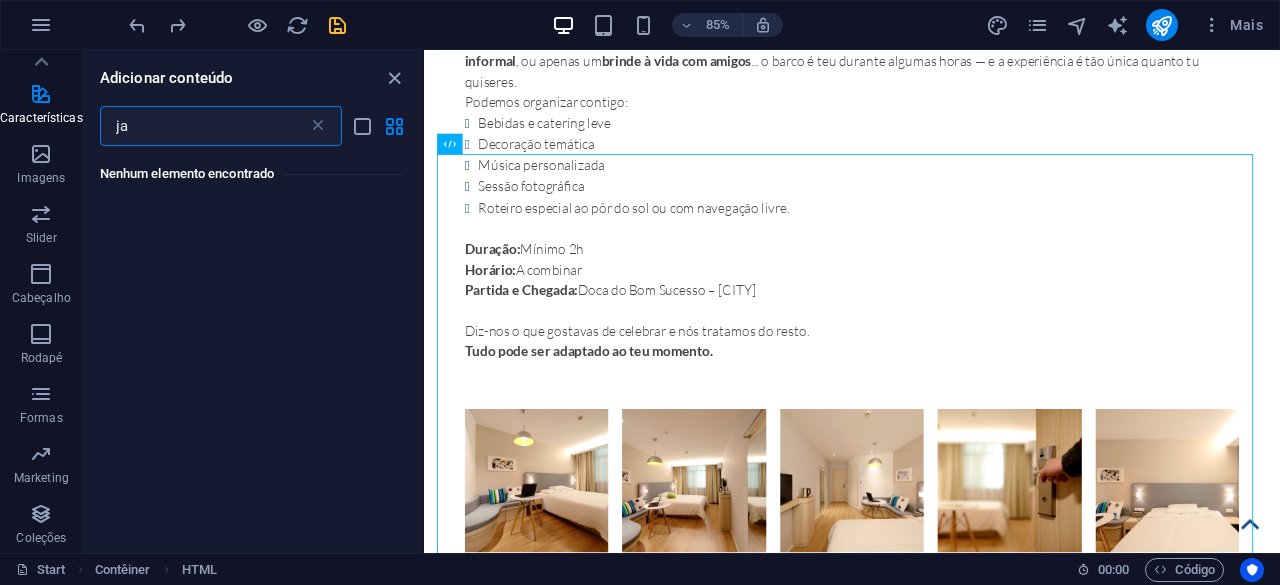type on "j" 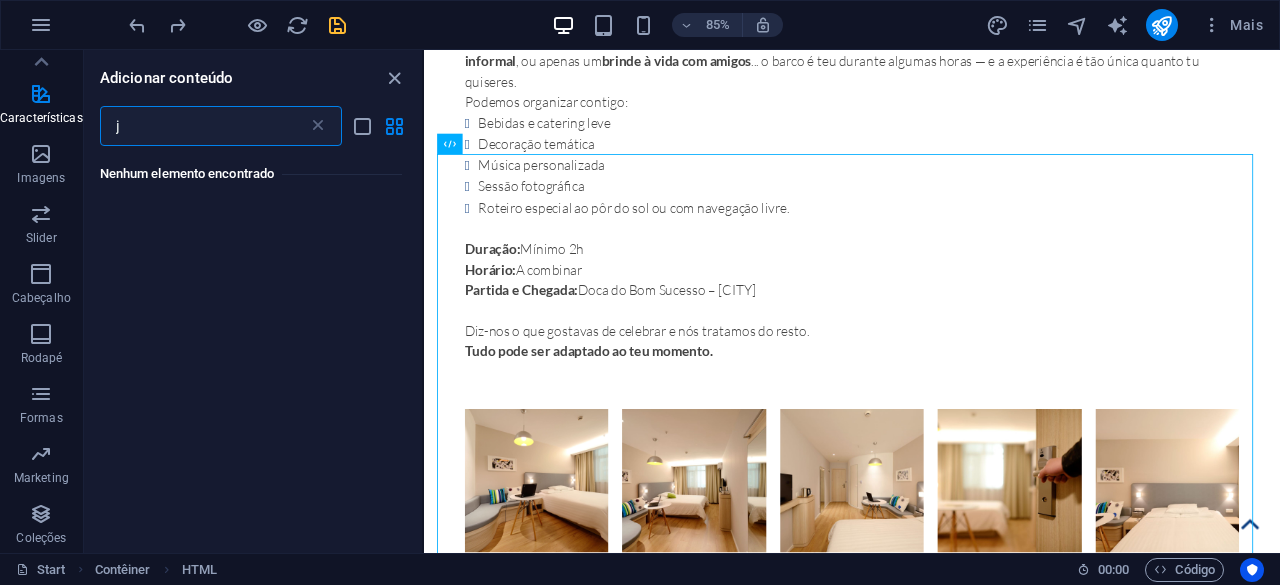type 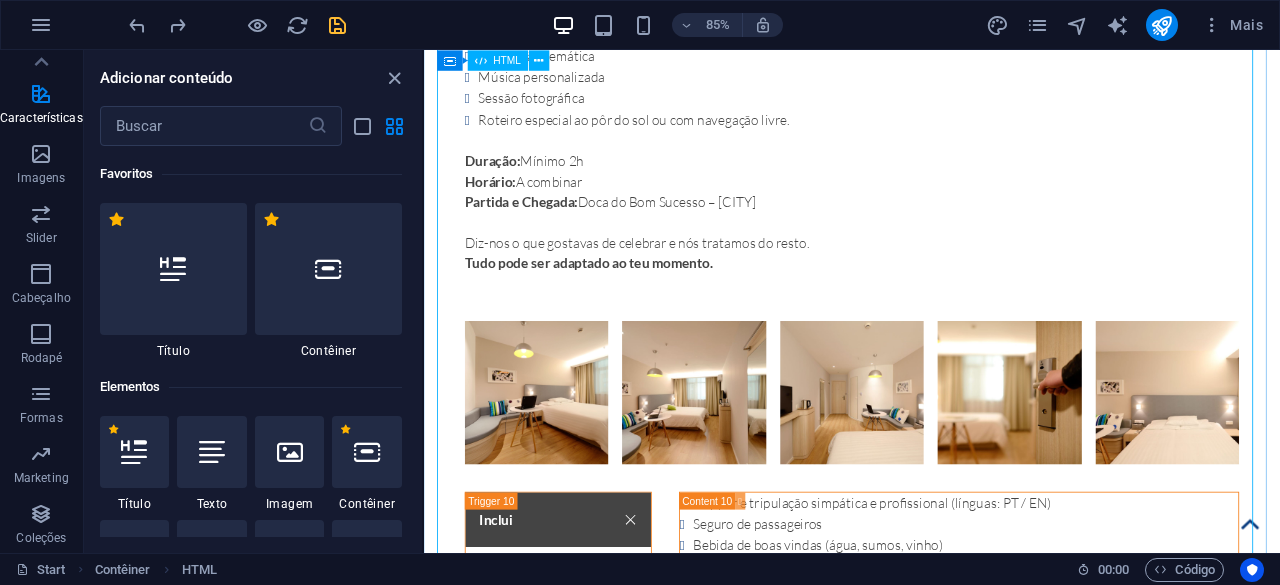 scroll, scrollTop: 7692, scrollLeft: 0, axis: vertical 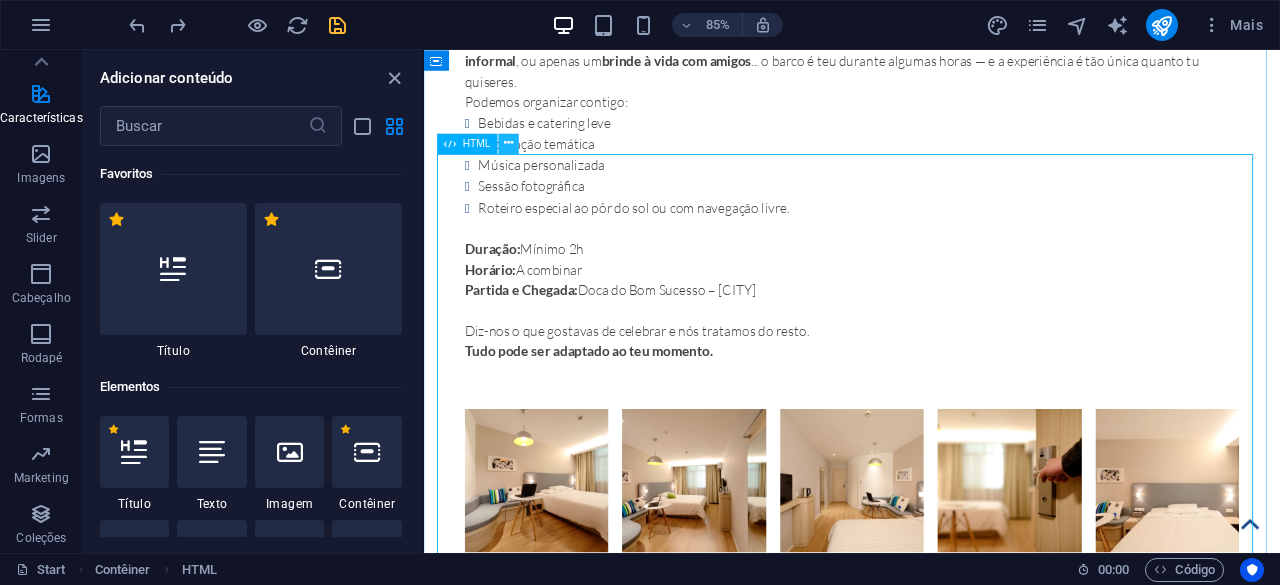 click at bounding box center [508, 143] 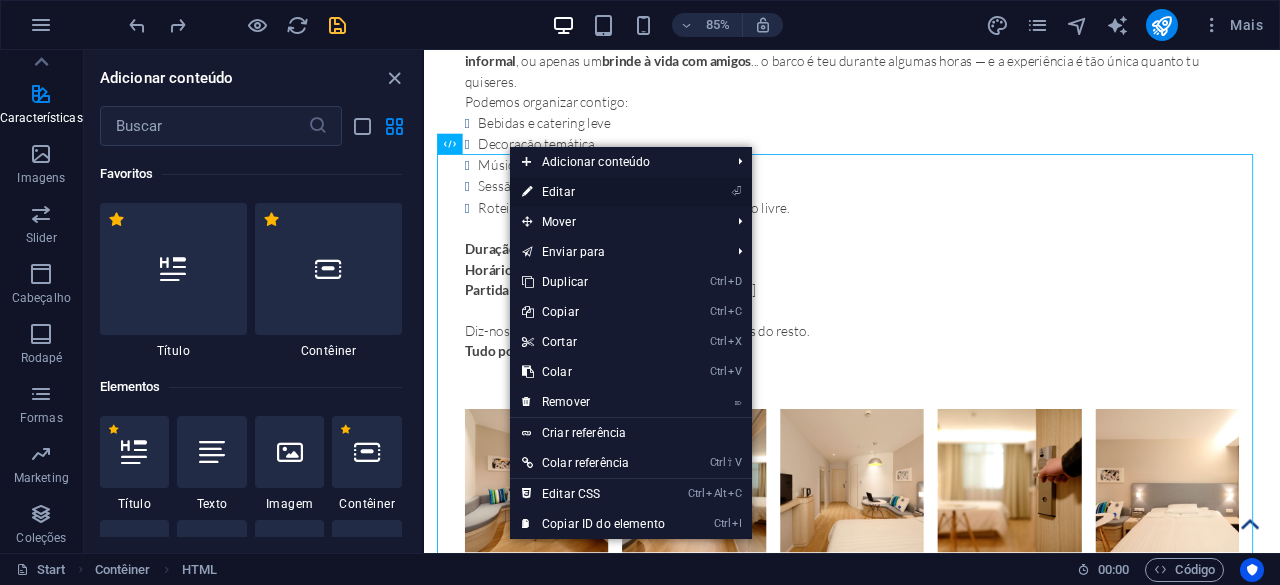 click on "⏎  Editar" at bounding box center (593, 192) 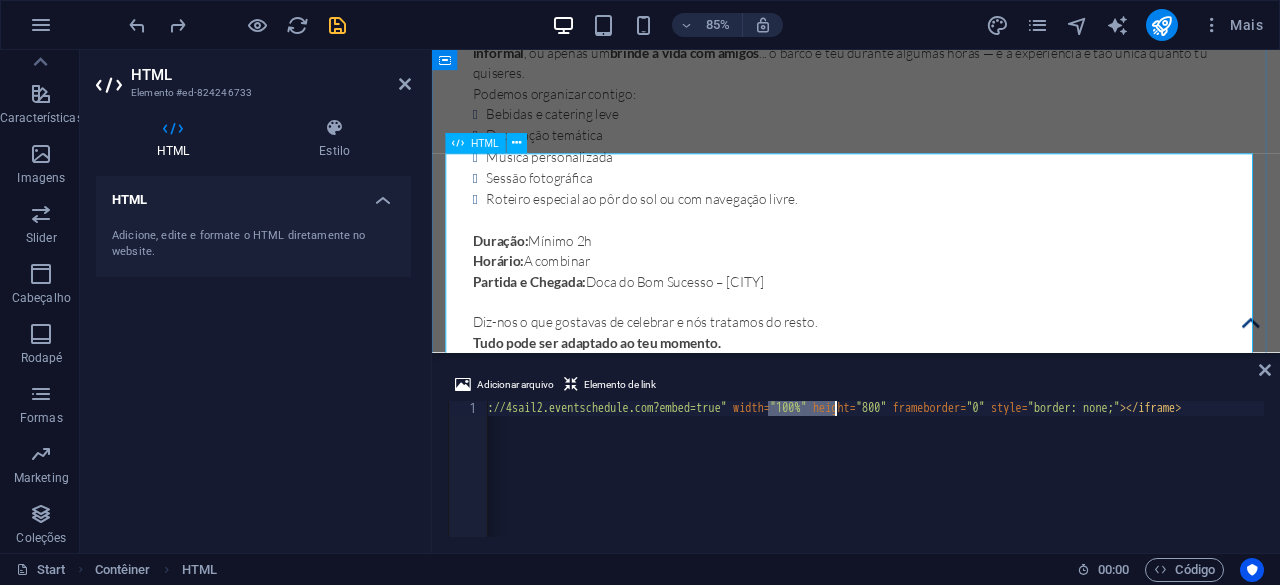 scroll, scrollTop: 7679, scrollLeft: 0, axis: vertical 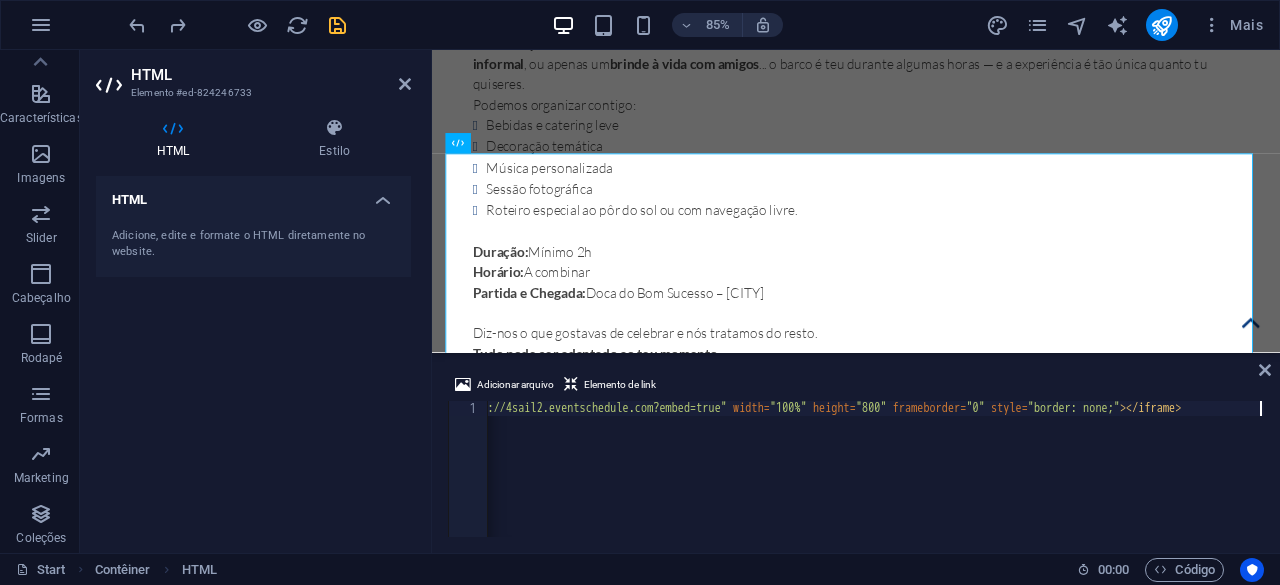 click on "https://4sail2.eventschedule.com?embed=true" at bounding box center (818, 482) 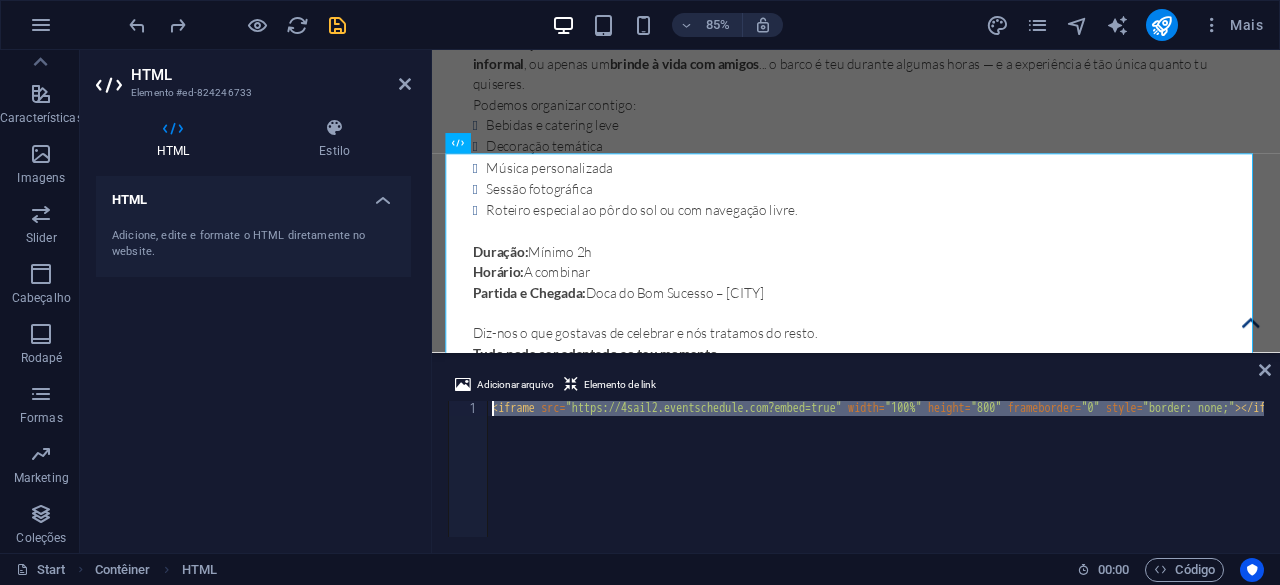 drag, startPoint x: 1260, startPoint y: 413, endPoint x: 317, endPoint y: 367, distance: 944.1213 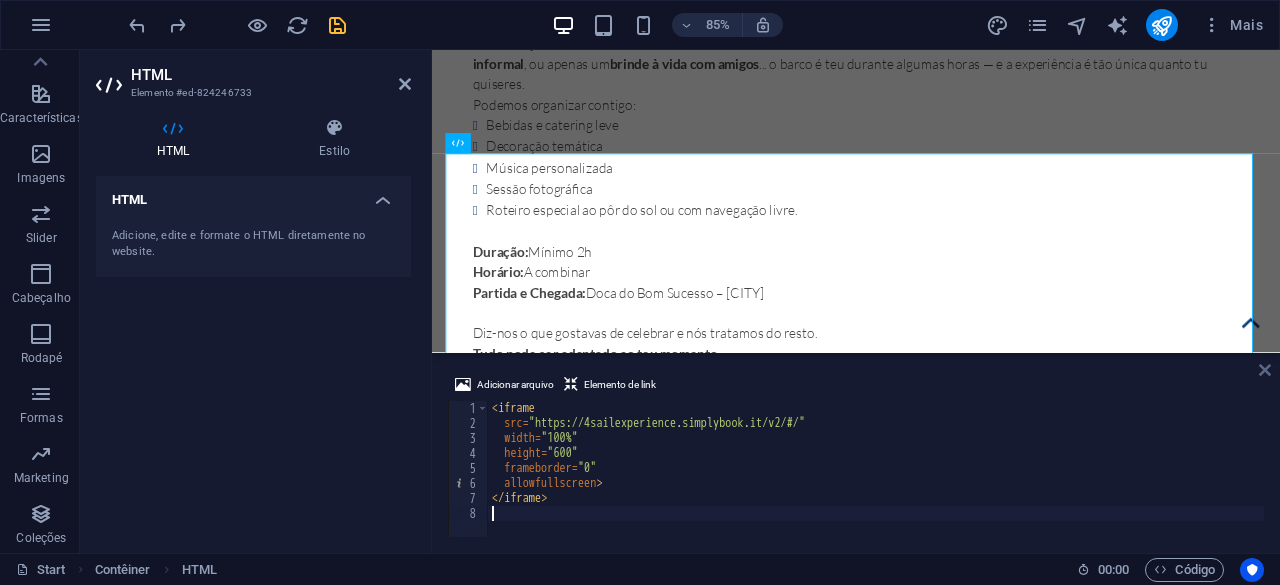 type 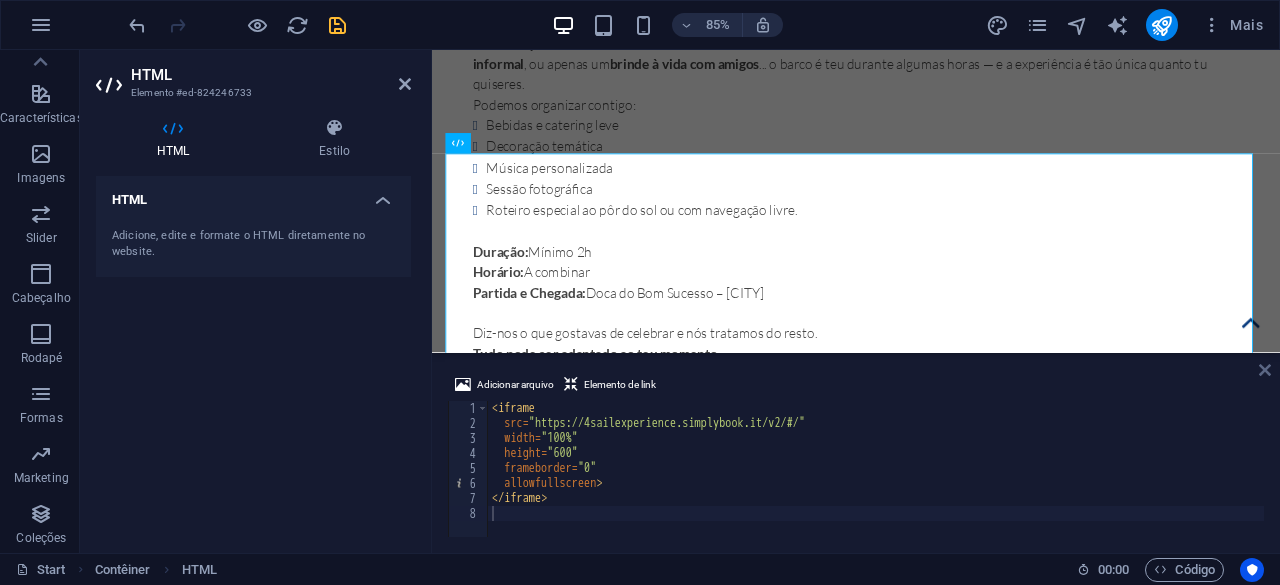 click at bounding box center (1265, 370) 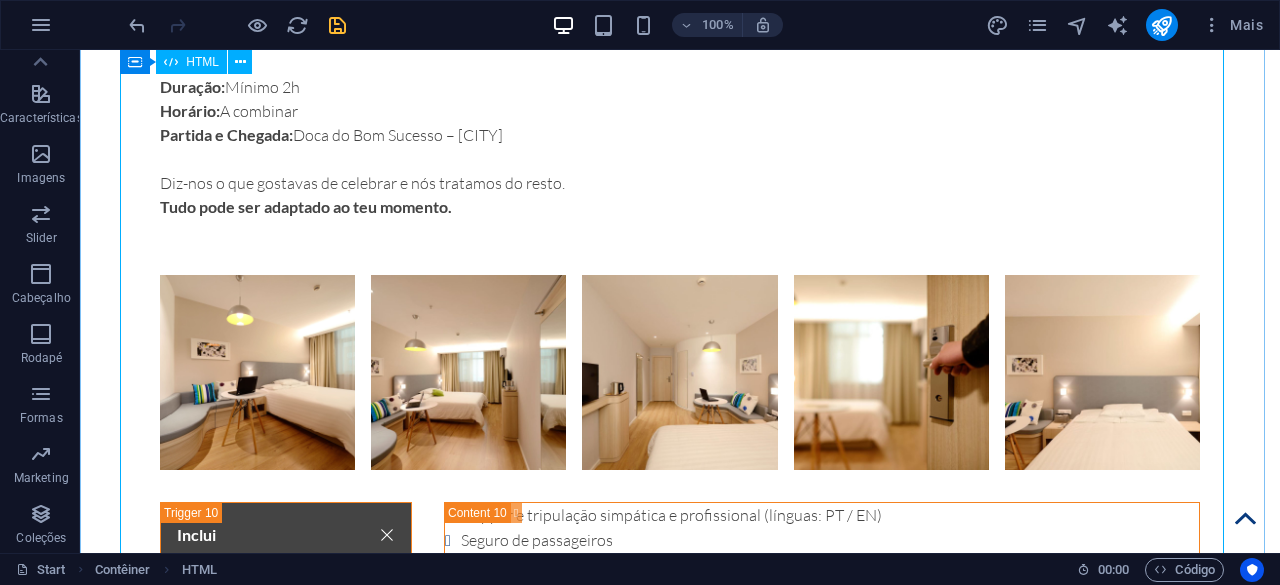 scroll, scrollTop: 7806, scrollLeft: 0, axis: vertical 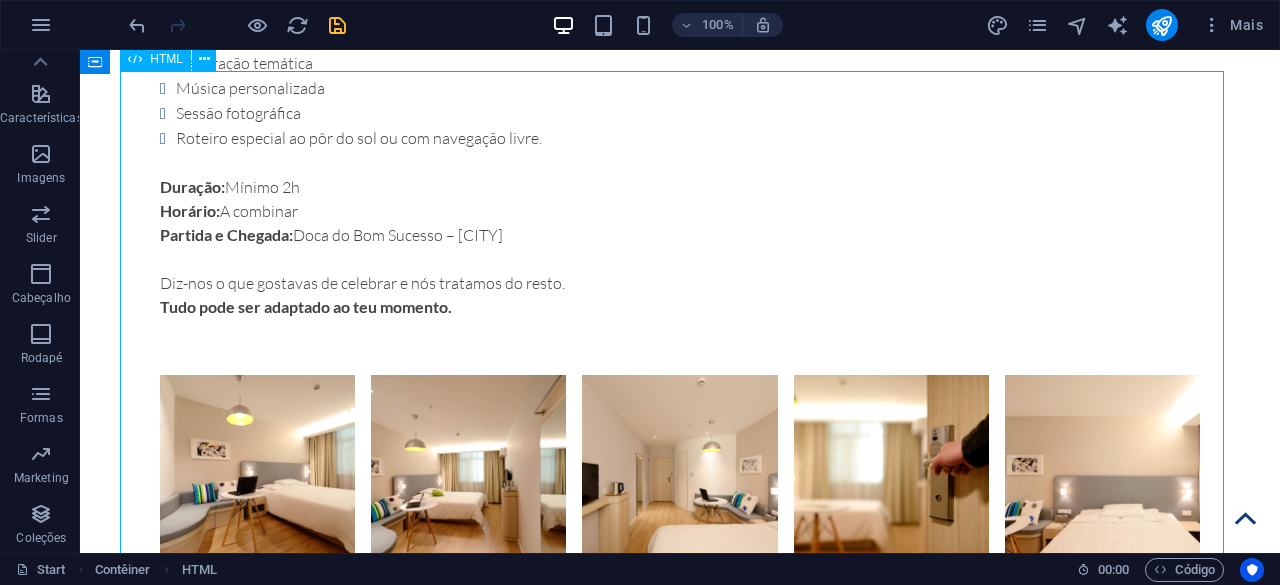 drag, startPoint x: 1215, startPoint y: 207, endPoint x: 1204, endPoint y: 340, distance: 133.45412 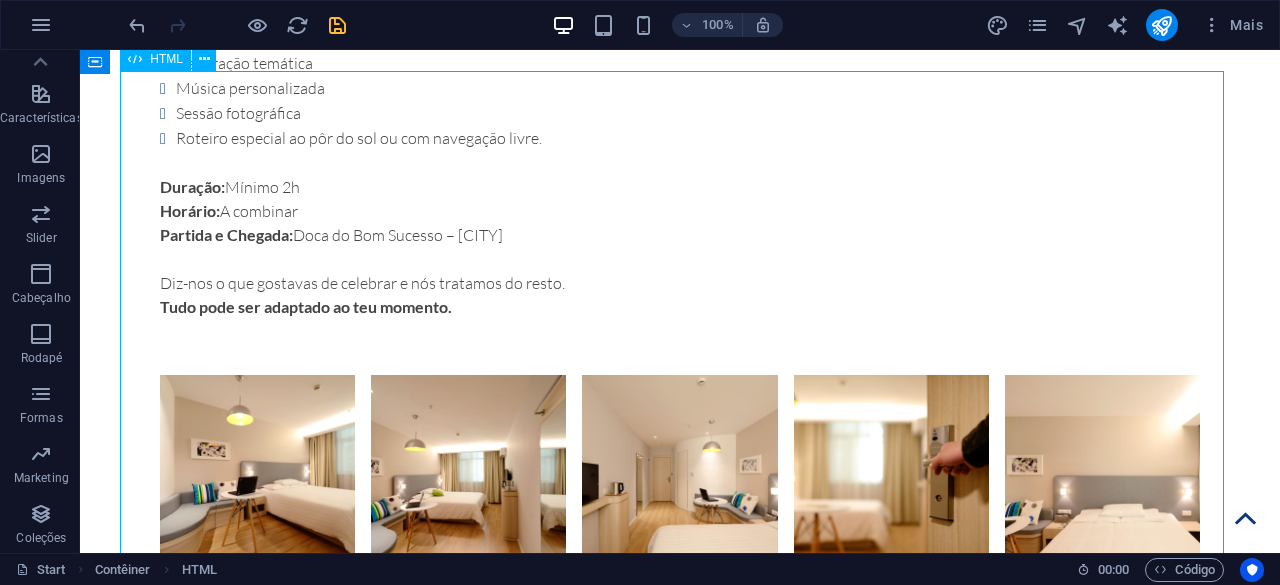click at bounding box center [680, 2033] 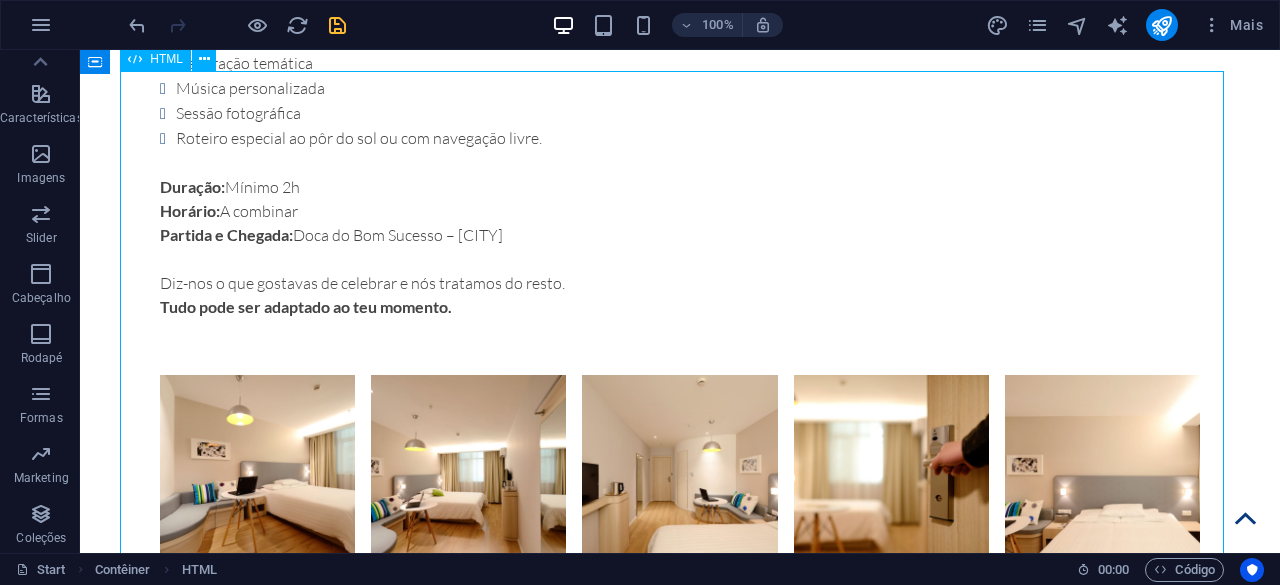 drag, startPoint x: 1214, startPoint y: 342, endPoint x: 1202, endPoint y: 461, distance: 119.60351 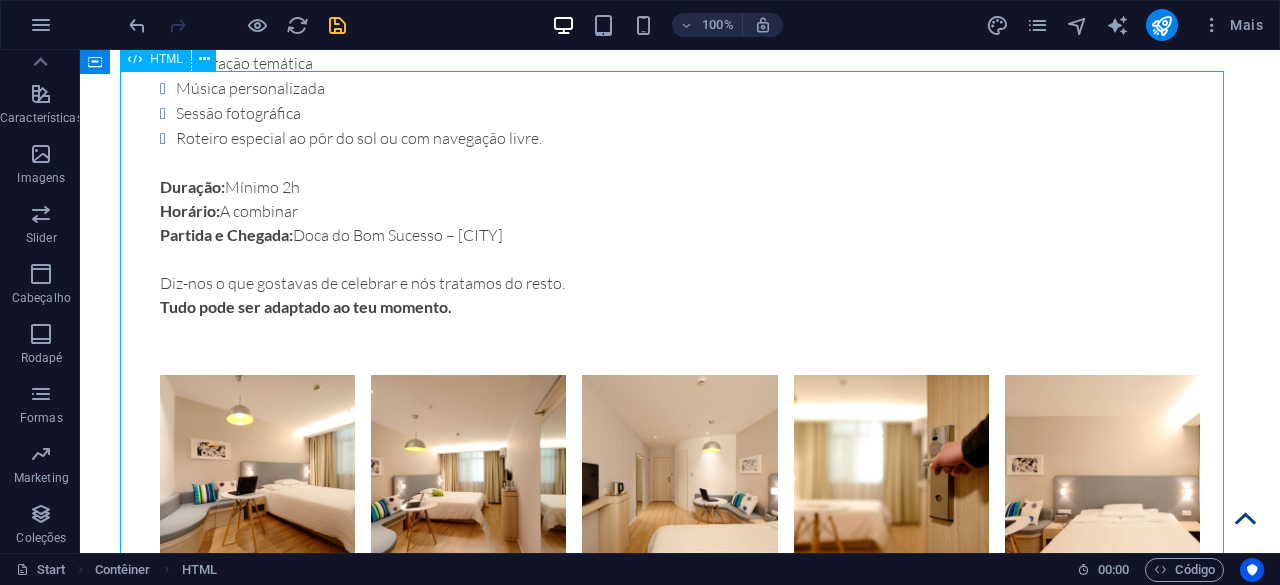 click at bounding box center [680, 2033] 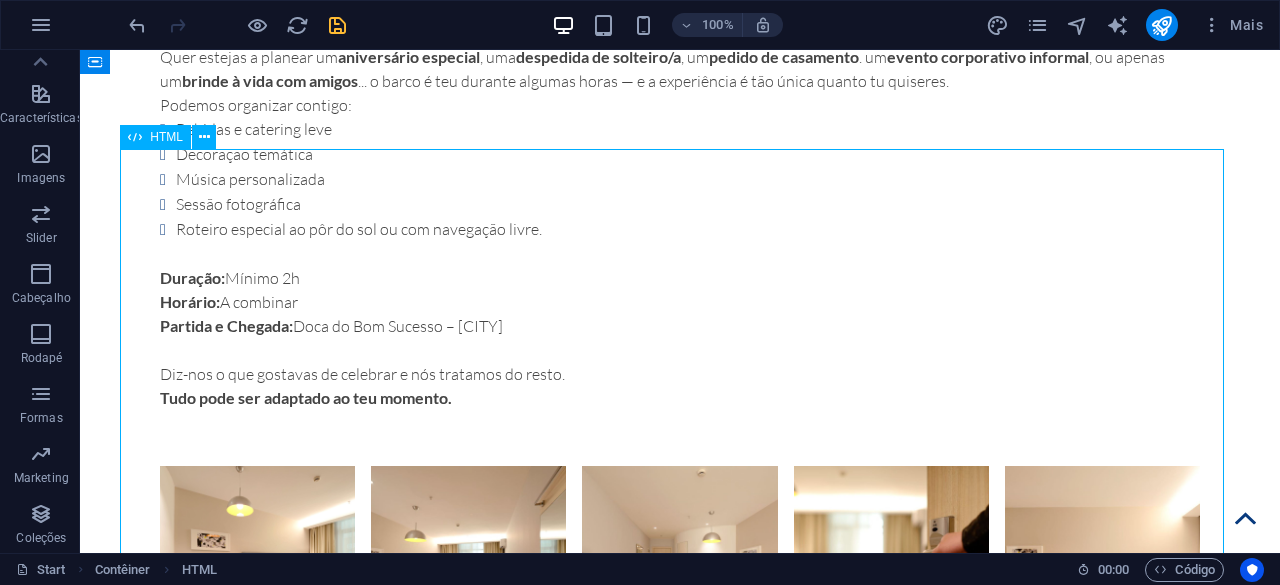 scroll, scrollTop: 7706, scrollLeft: 0, axis: vertical 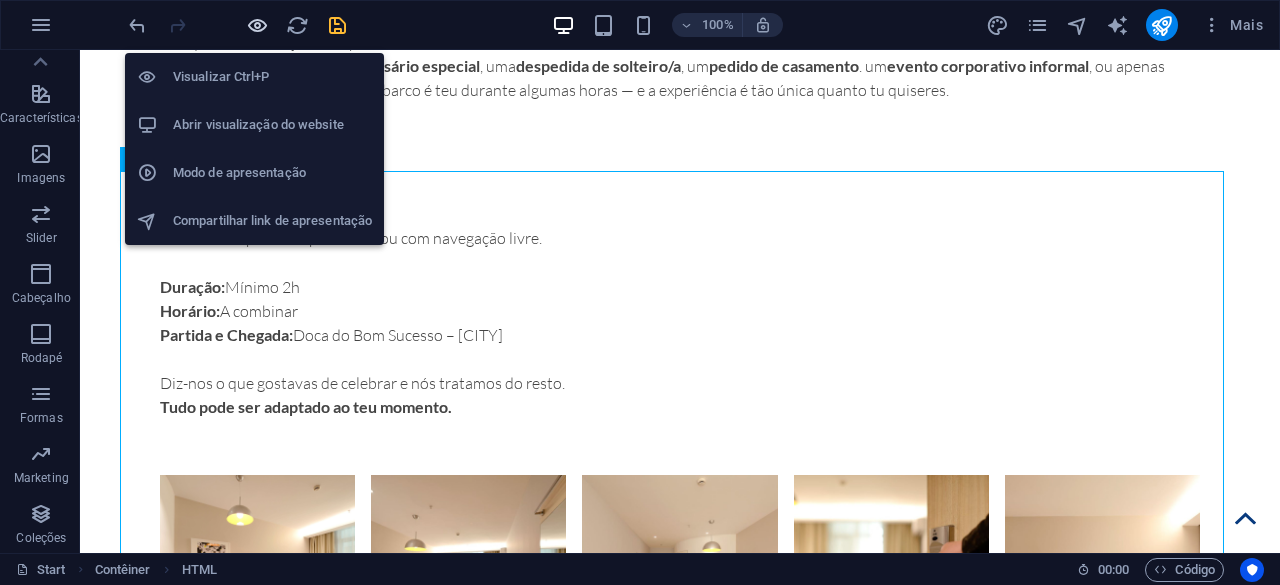click at bounding box center [257, 25] 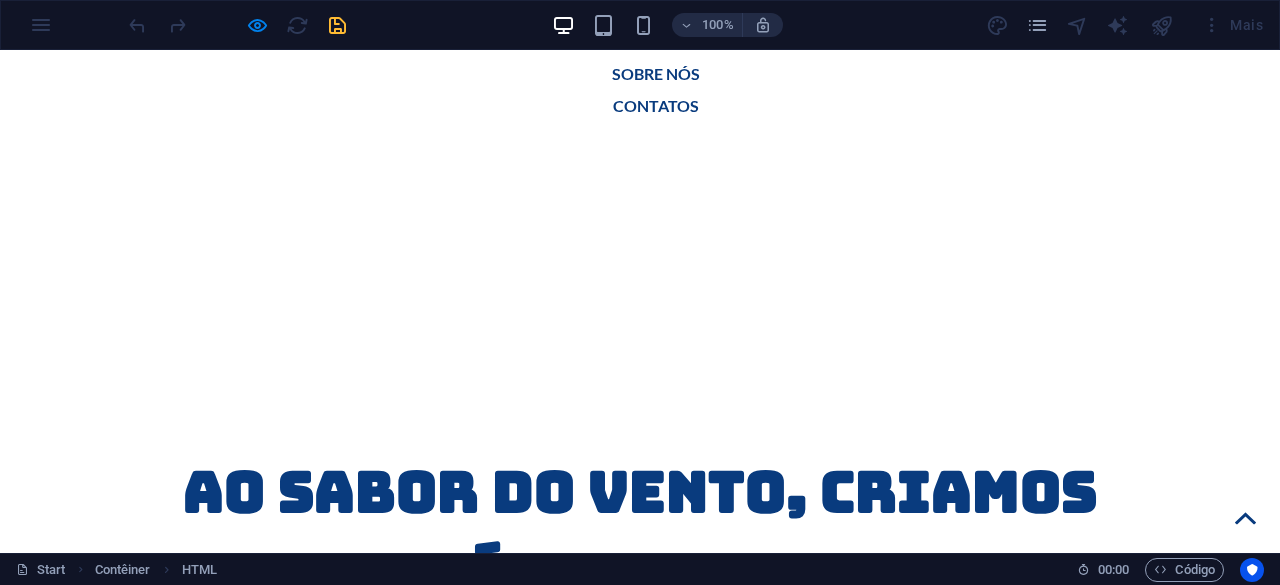 scroll, scrollTop: 2081, scrollLeft: 0, axis: vertical 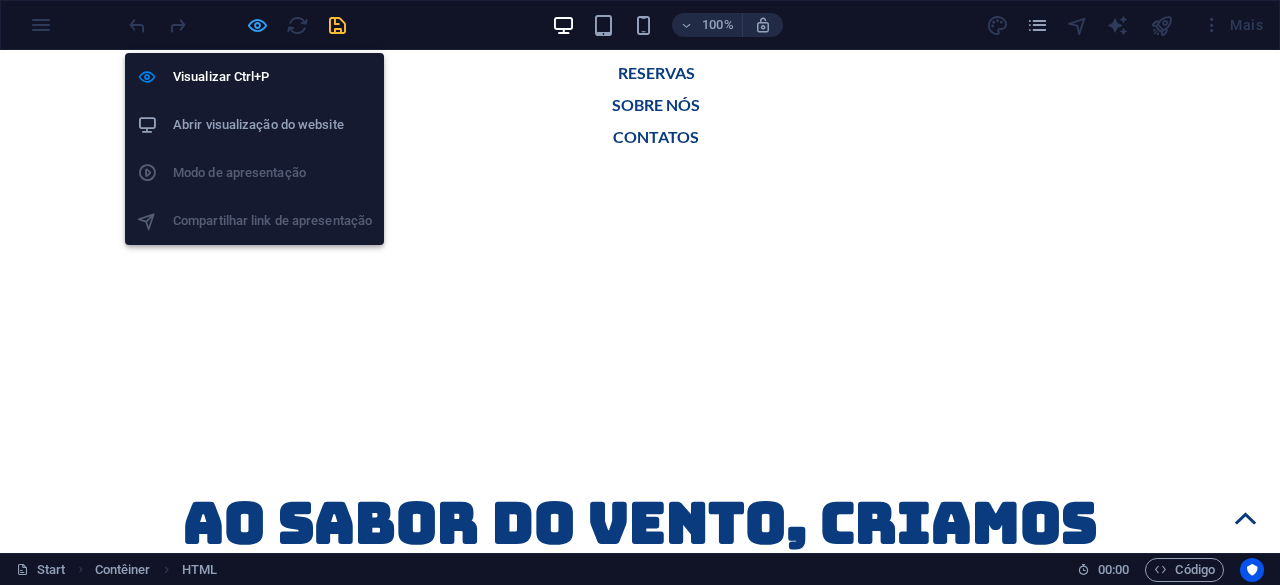 click at bounding box center [257, 25] 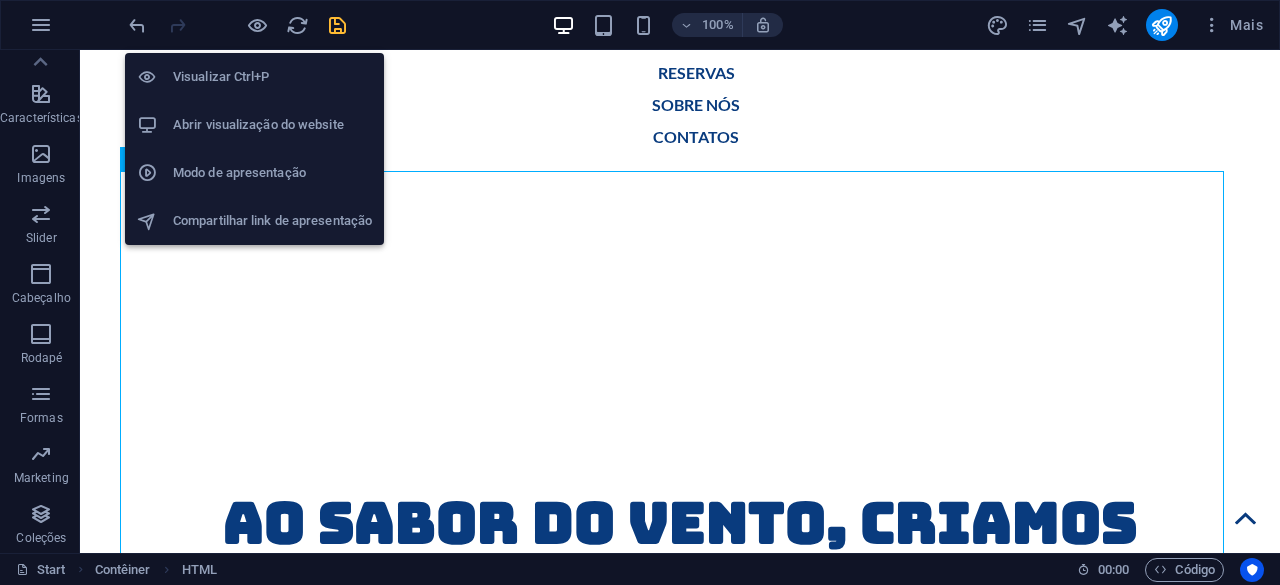 scroll, scrollTop: 7706, scrollLeft: 0, axis: vertical 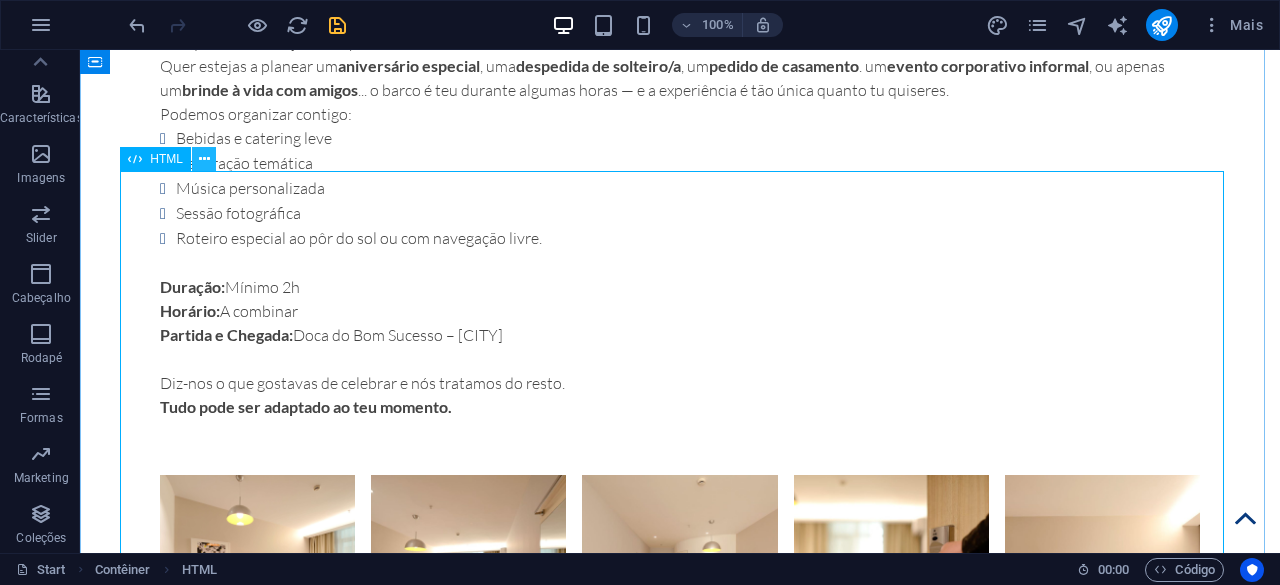 click at bounding box center [204, 159] 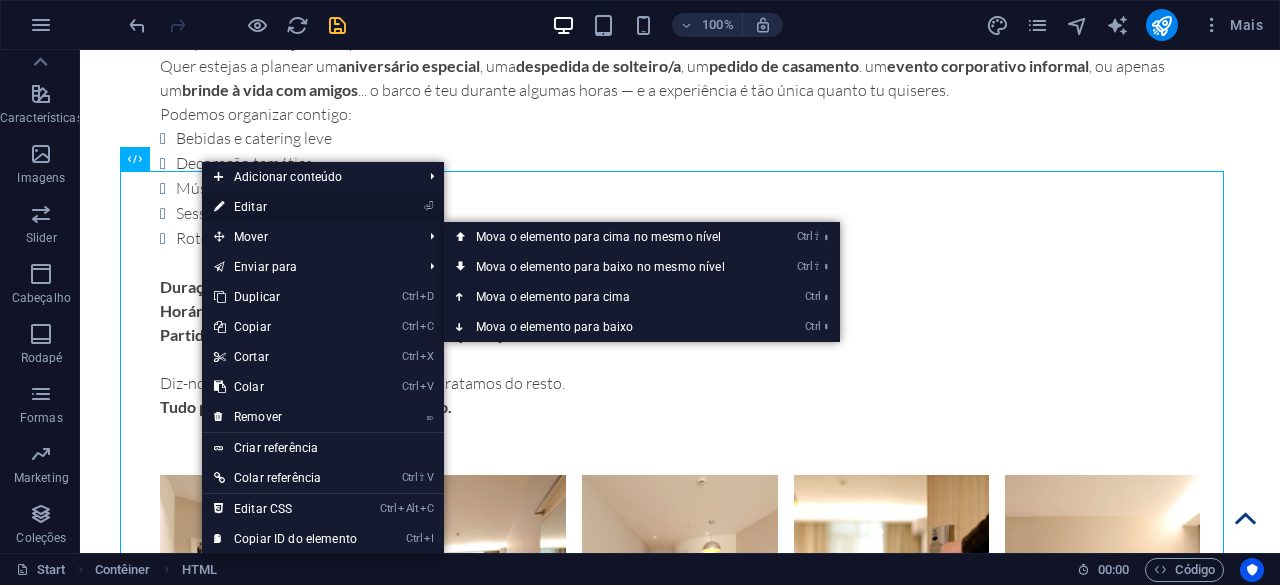click on "⏎  Editar" at bounding box center [285, 207] 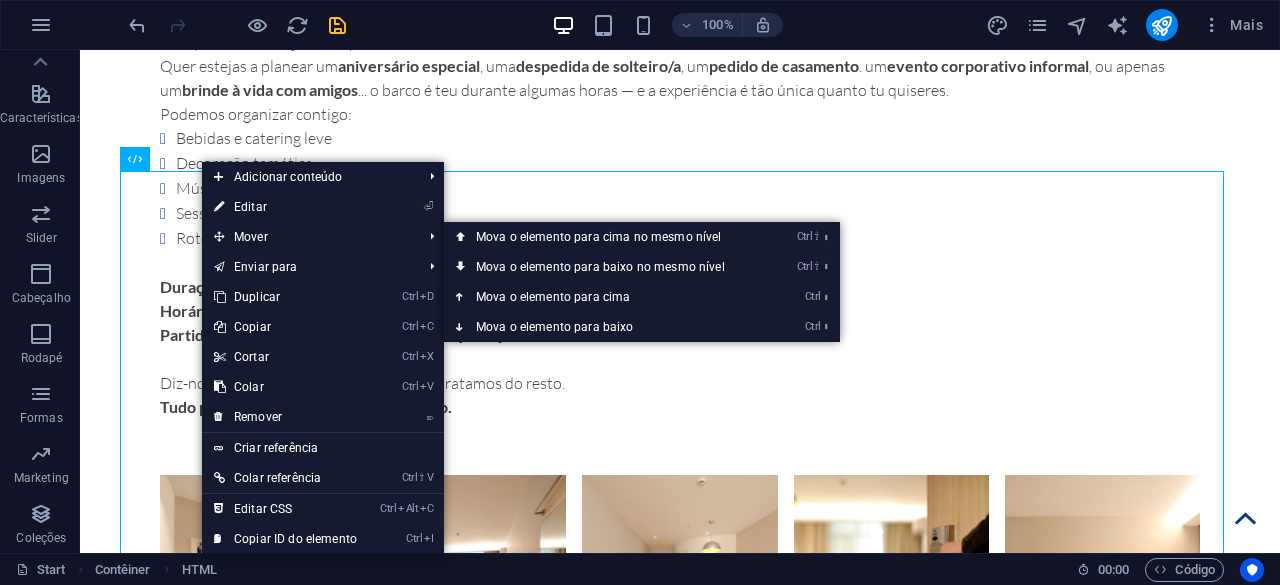 scroll, scrollTop: 7679, scrollLeft: 0, axis: vertical 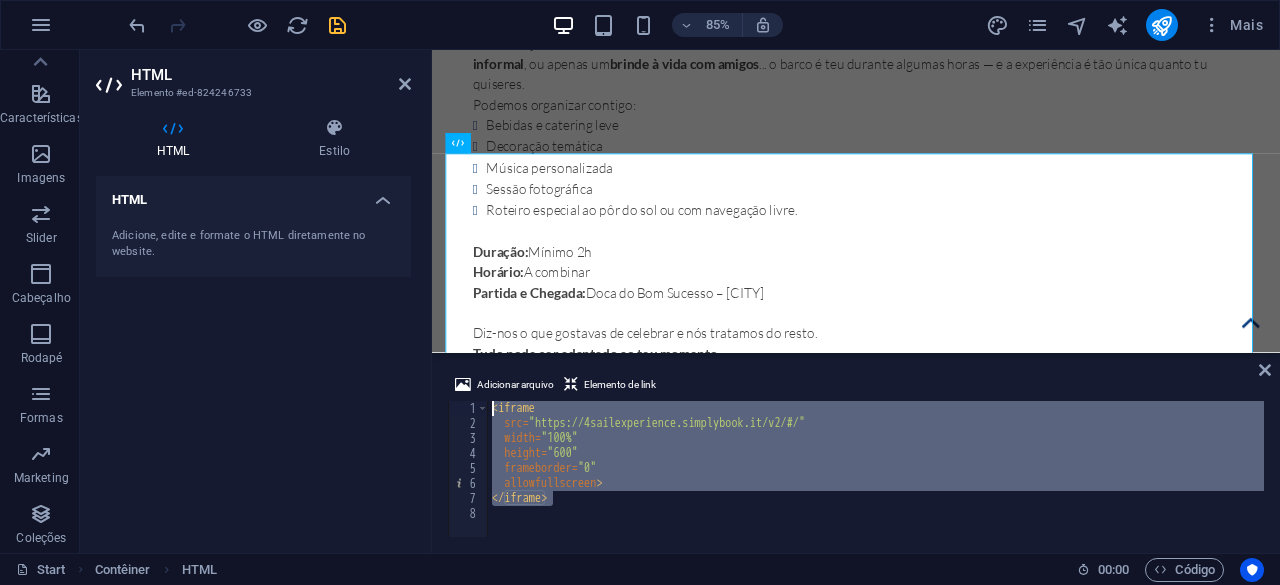 drag, startPoint x: 569, startPoint y: 497, endPoint x: 434, endPoint y: 401, distance: 165.65326 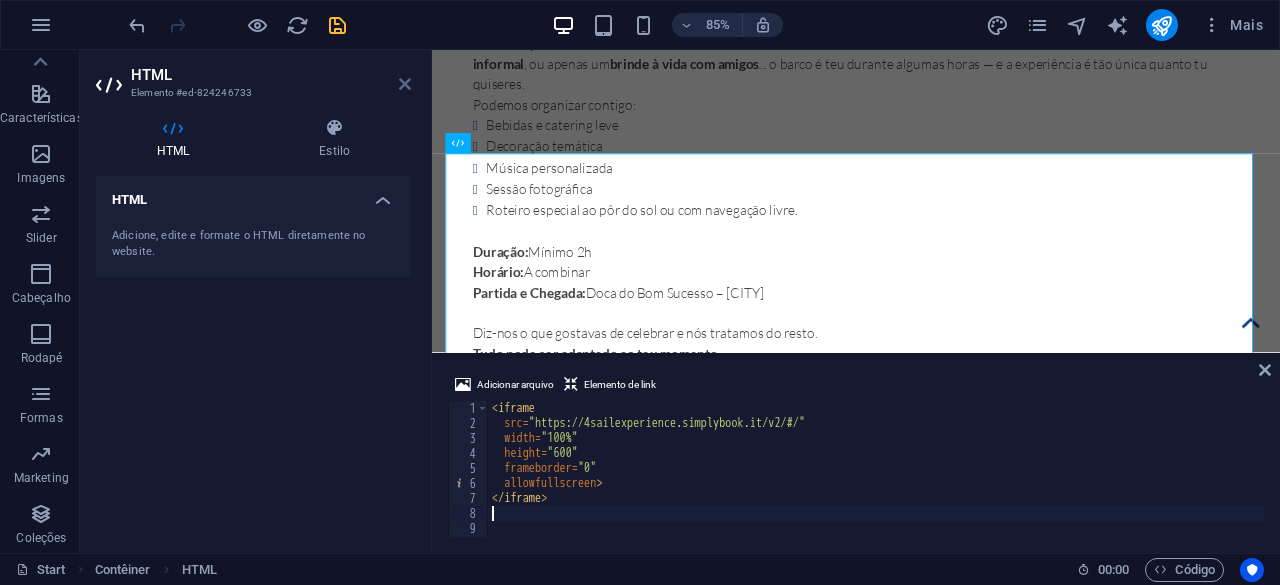type 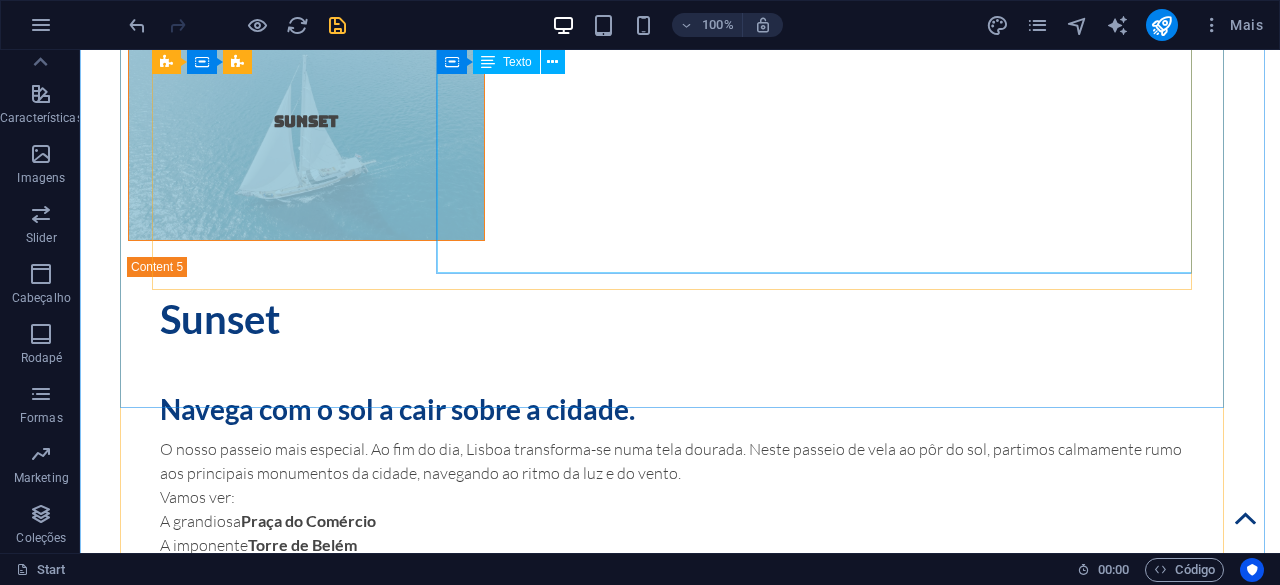 scroll, scrollTop: 5206, scrollLeft: 0, axis: vertical 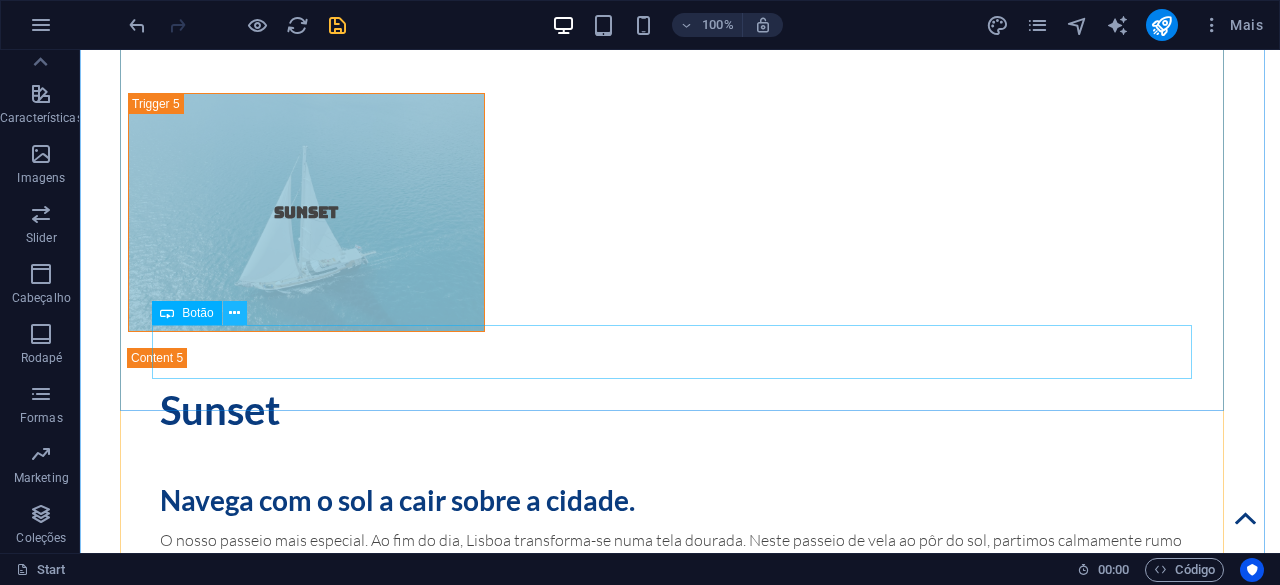 click at bounding box center [235, 313] 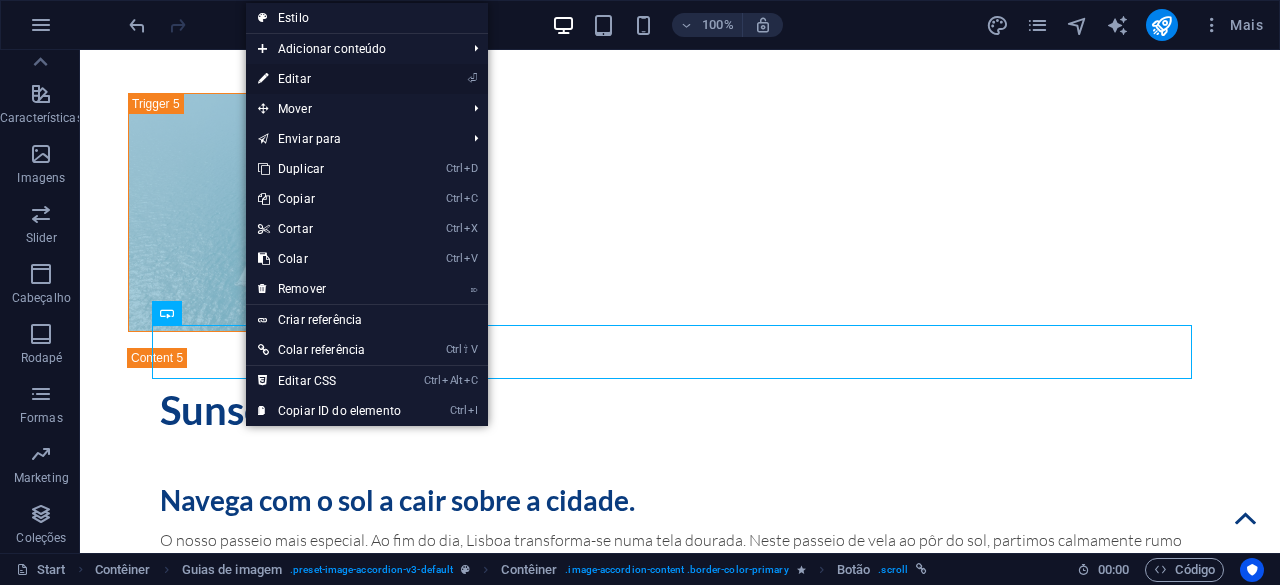 click on "⏎  Editar" at bounding box center [329, 79] 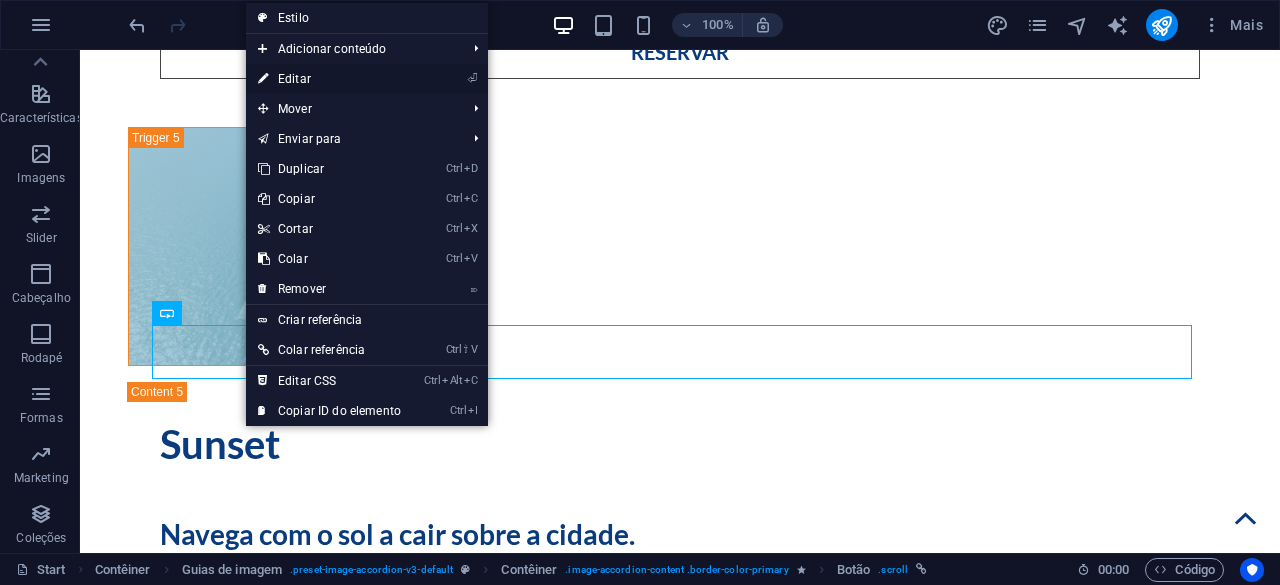 select on "%" 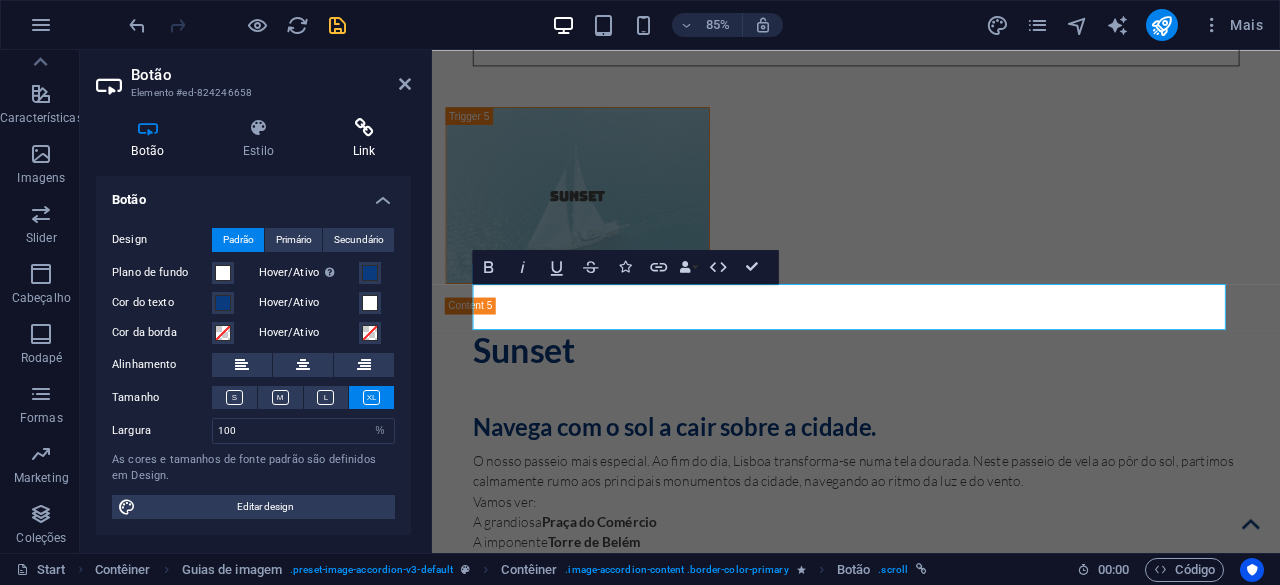 click at bounding box center [364, 128] 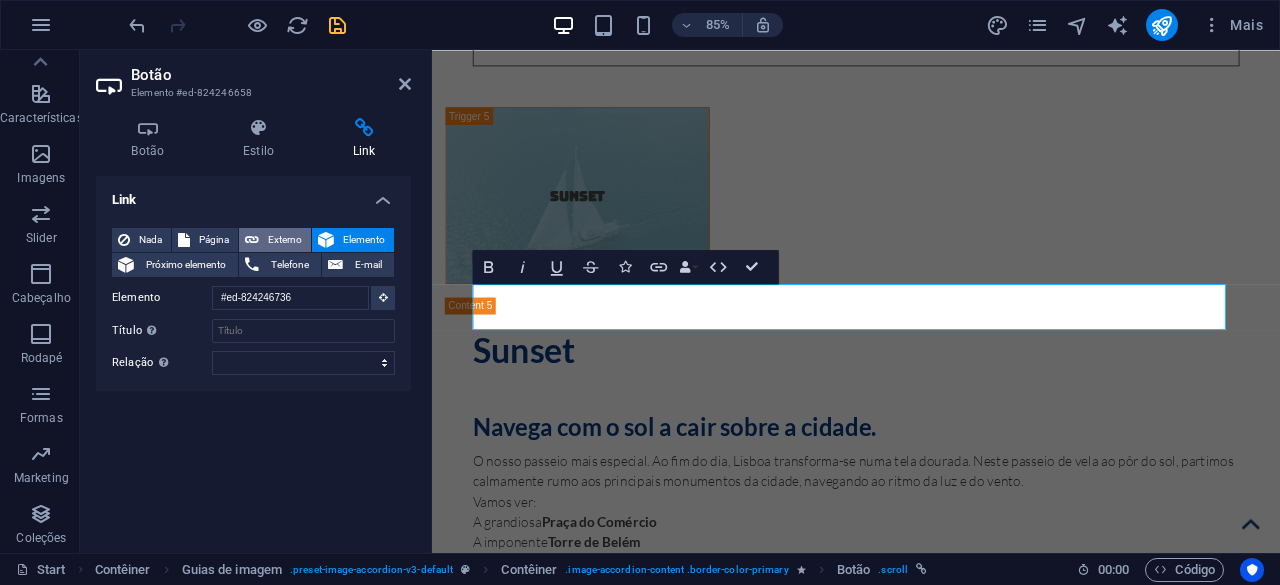 click on "Externo" at bounding box center (285, 240) 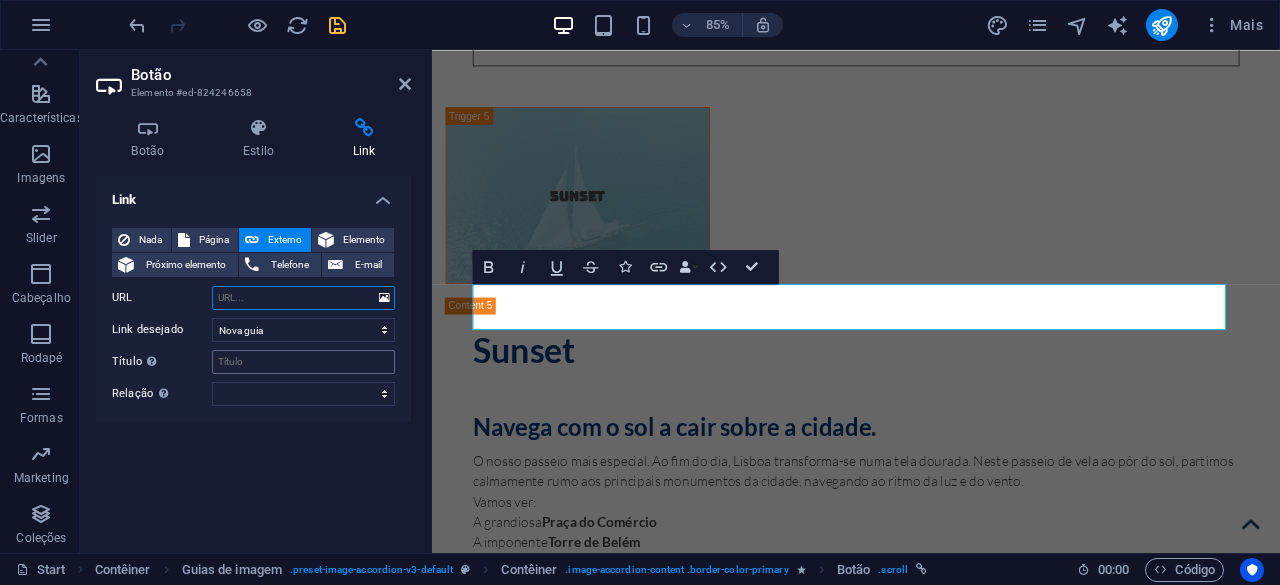 paste on "https://4sailexperience.simplybook.it/v2/#/" 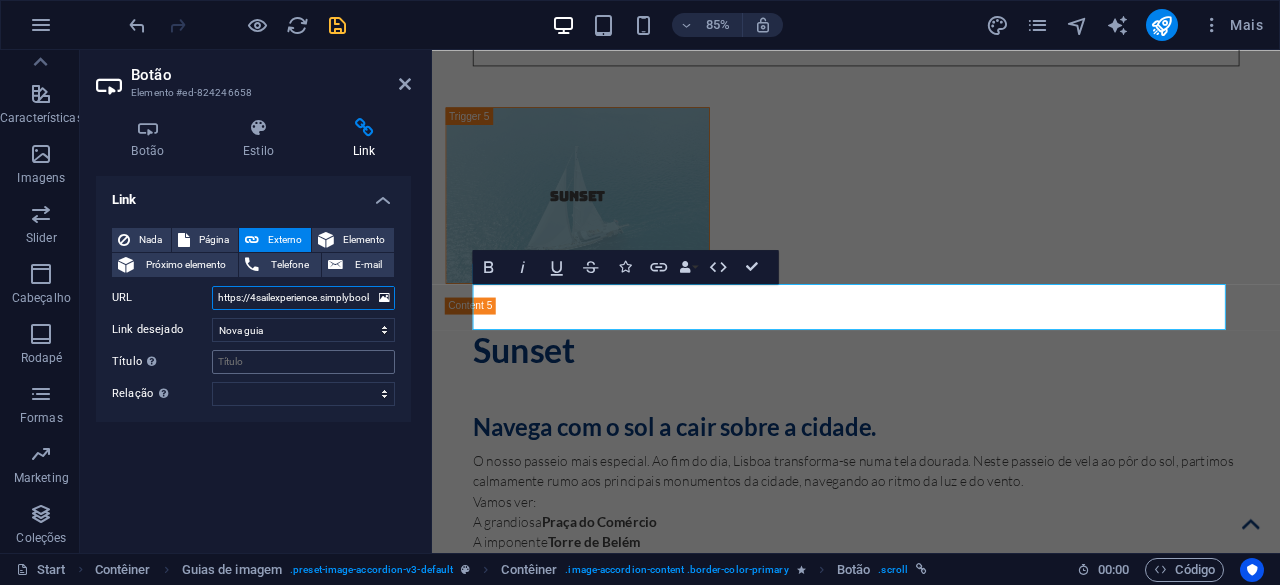 scroll, scrollTop: 0, scrollLeft: 41, axis: horizontal 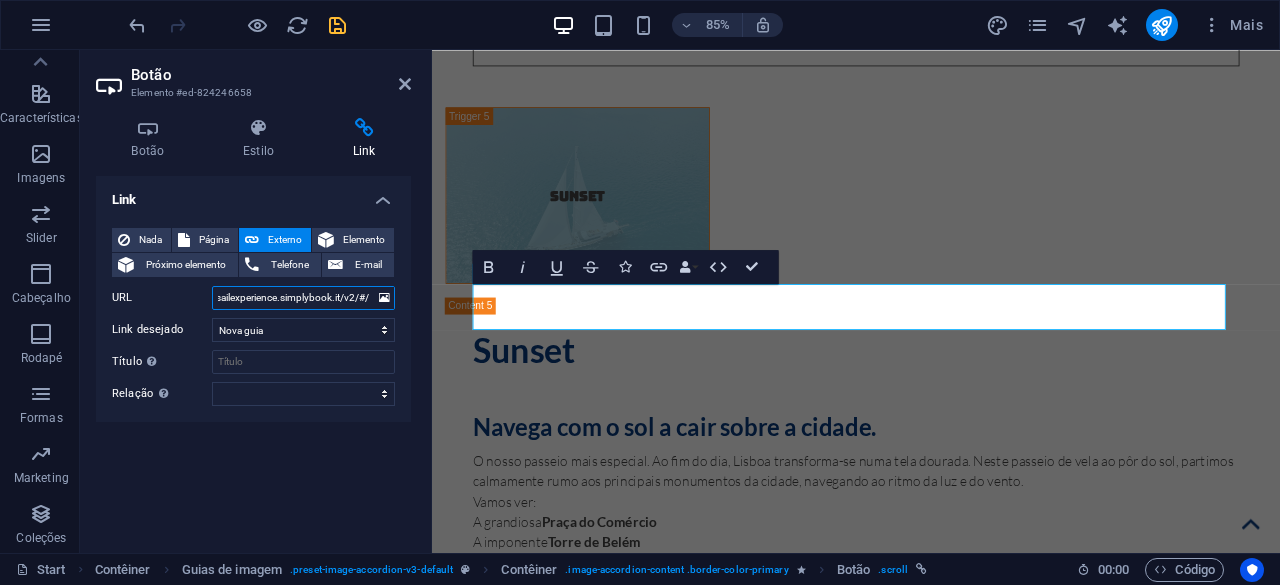 type on "https://4sailexperience.simplybook.it/v2/#/" 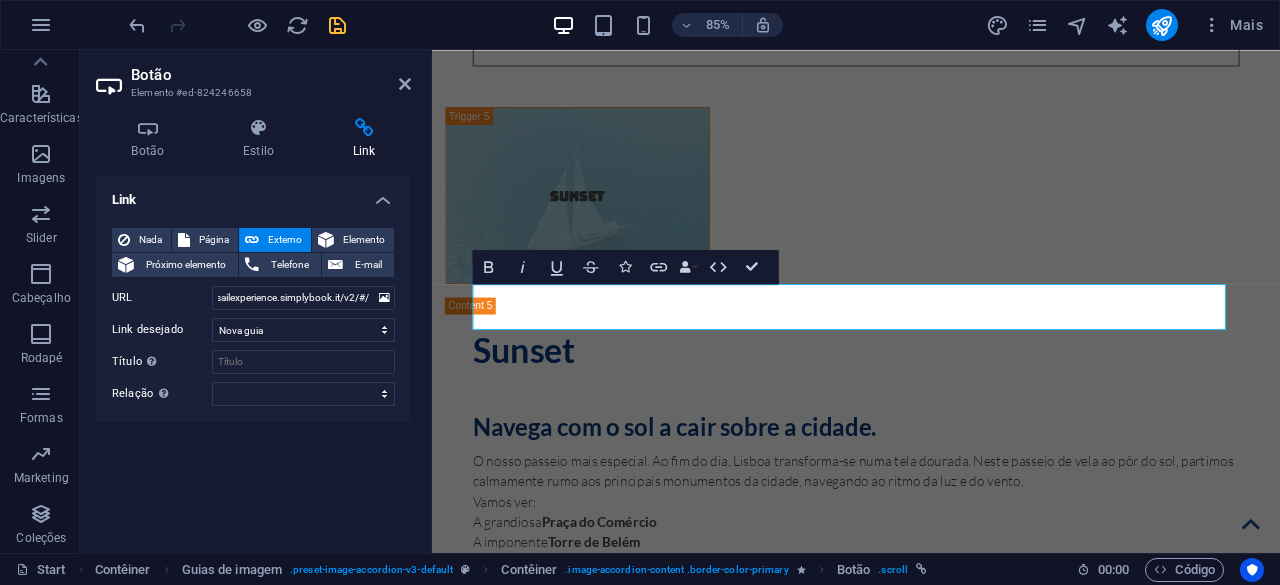 click on "Link Nada Página Externo Elemento Próximo elemento Telefone E-mail Página Start Legal Notice Privacy Elemento #ed-824246736
URL https://4sailexperience.simplybook.it/v2/#/ Telefone E-mail Link desejado Nova guia Mesma guia Sobreposição Título A descrição adicional do link não deve ser igual ao texto do link. O título é geralmente mostrado como um texto de dica de ferramenta quando o mouse se move sobre o elemento. Deixe em branco se tiver dúvidas. Relação Define o  relacionamento deste link com o destino do link . Por exemplo, o valor "nofollow" instrui os mecanismos de pesquisa a não seguir o link. Pode ser deixado vazio. alternado autor guia de favoritos externo ajuda licença avançar nofollow noreferrer noopener prev busca marcar" at bounding box center (253, 356) 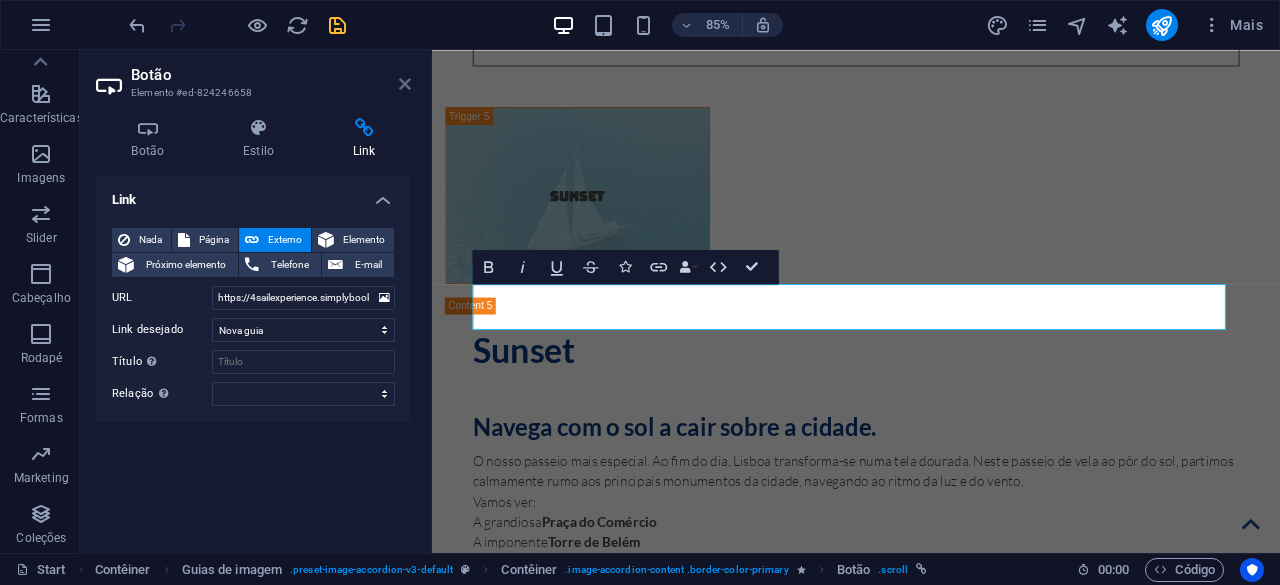 click at bounding box center [405, 84] 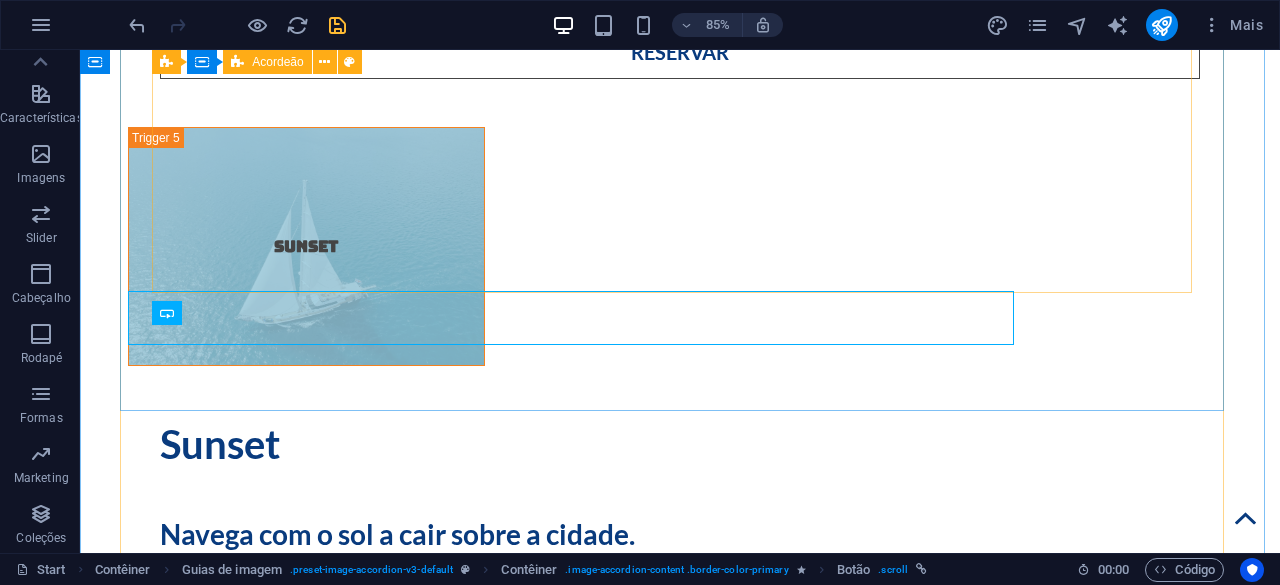 scroll, scrollTop: 5206, scrollLeft: 0, axis: vertical 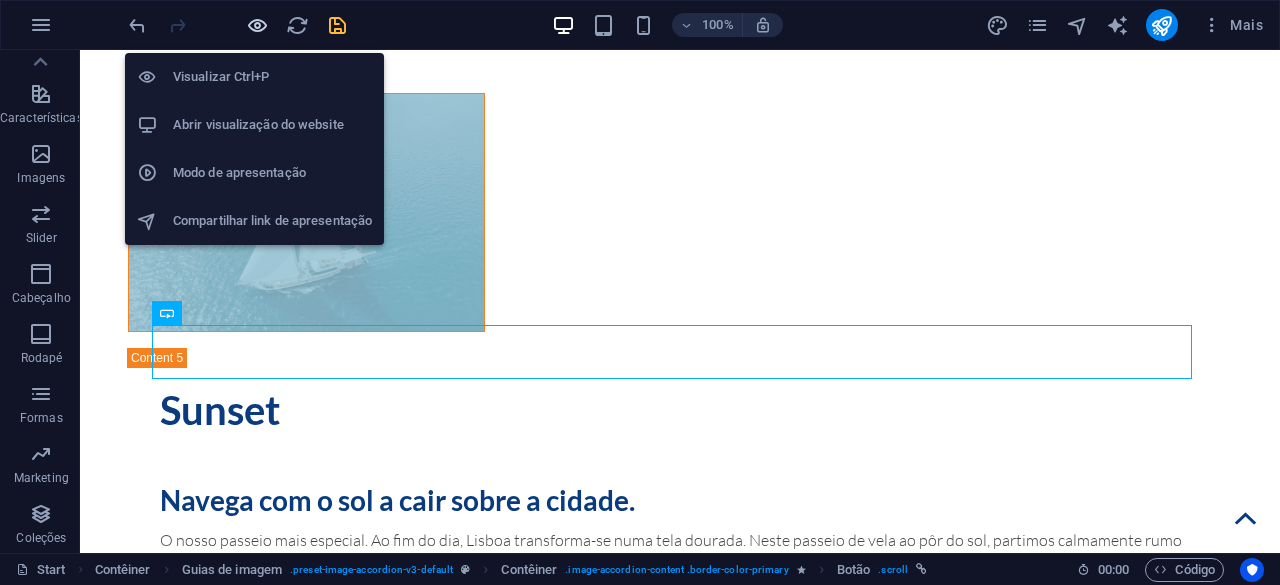 click at bounding box center (257, 25) 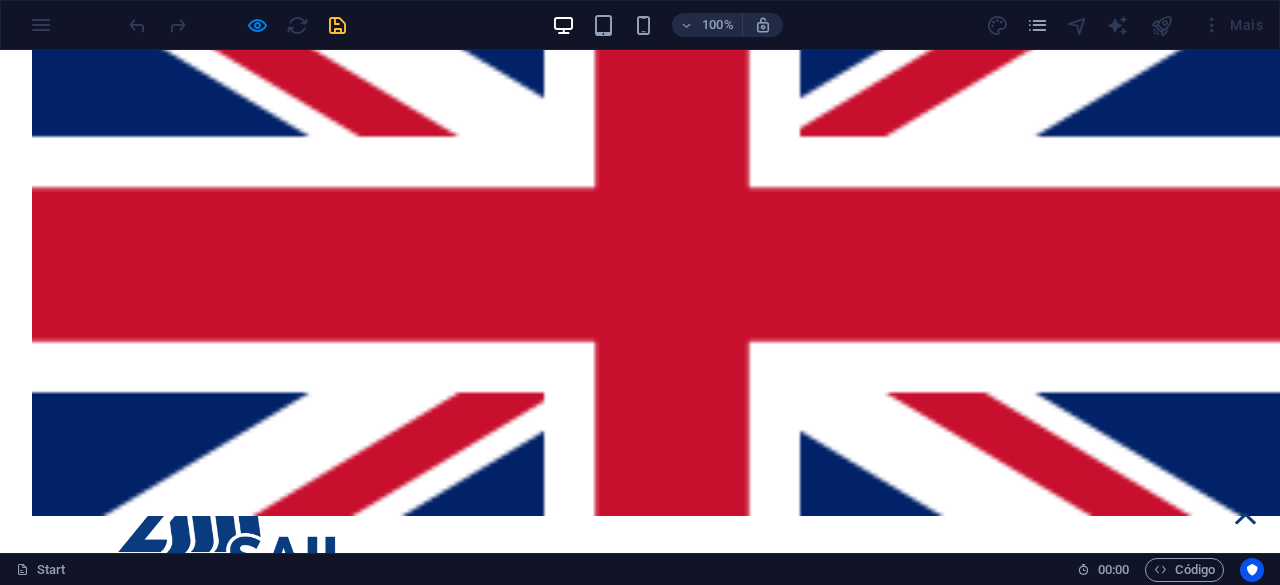 scroll, scrollTop: 1470, scrollLeft: 0, axis: vertical 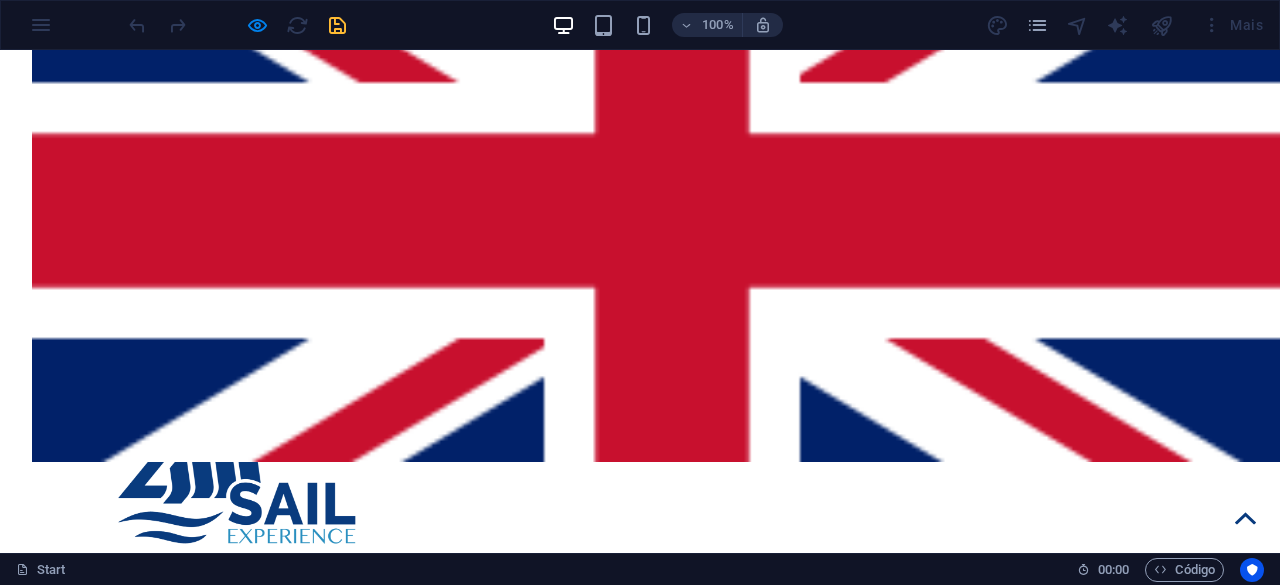 click on "Sunset" at bounding box center (639, 1970) 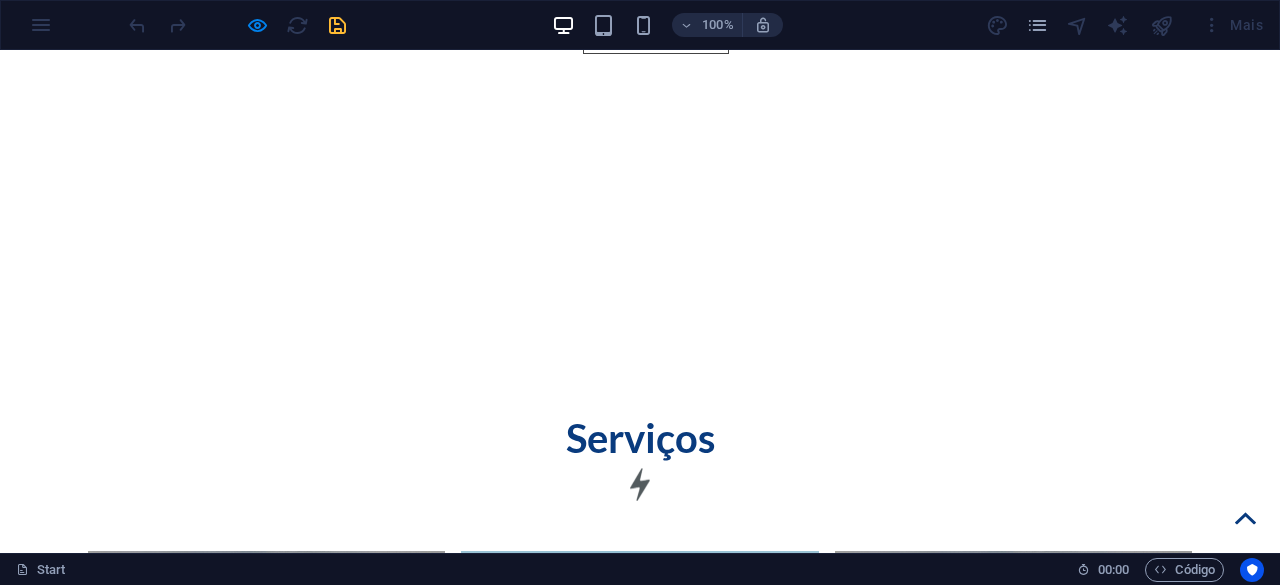 scroll, scrollTop: 2870, scrollLeft: 0, axis: vertical 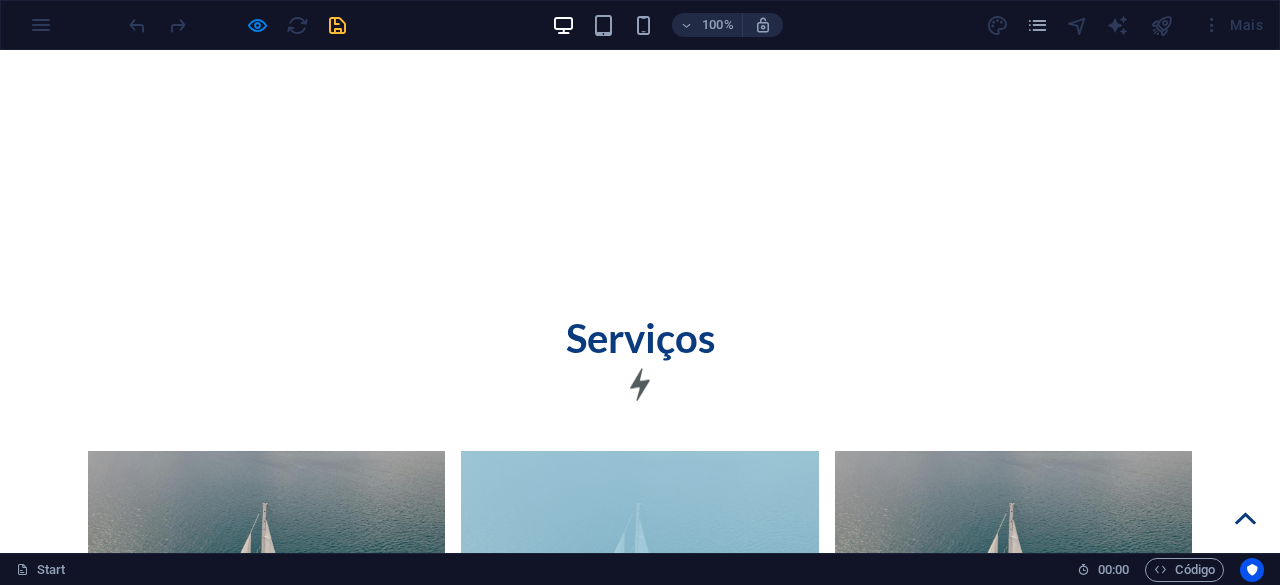 click on "reservar" at bounding box center (640, 1860) 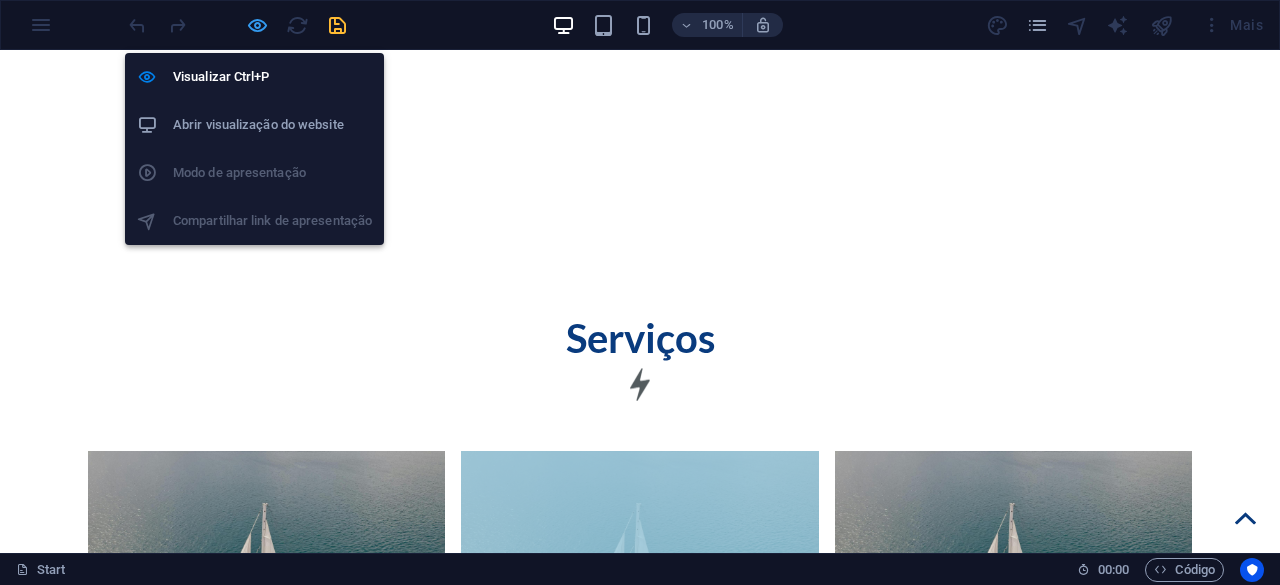 click at bounding box center [257, 25] 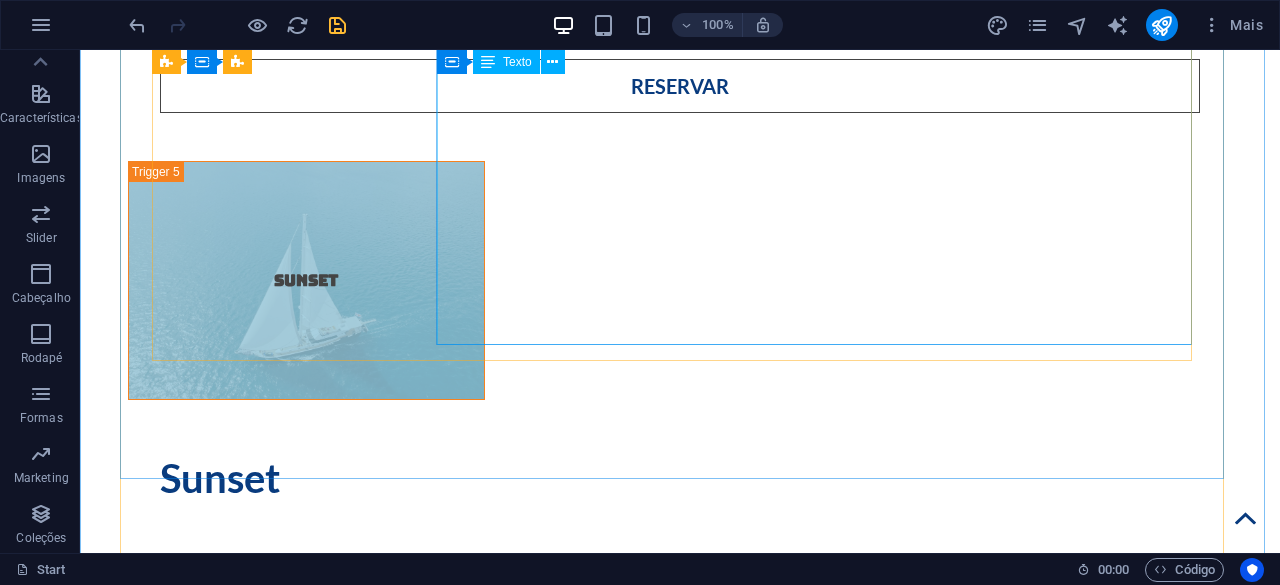 scroll, scrollTop: 5338, scrollLeft: 0, axis: vertical 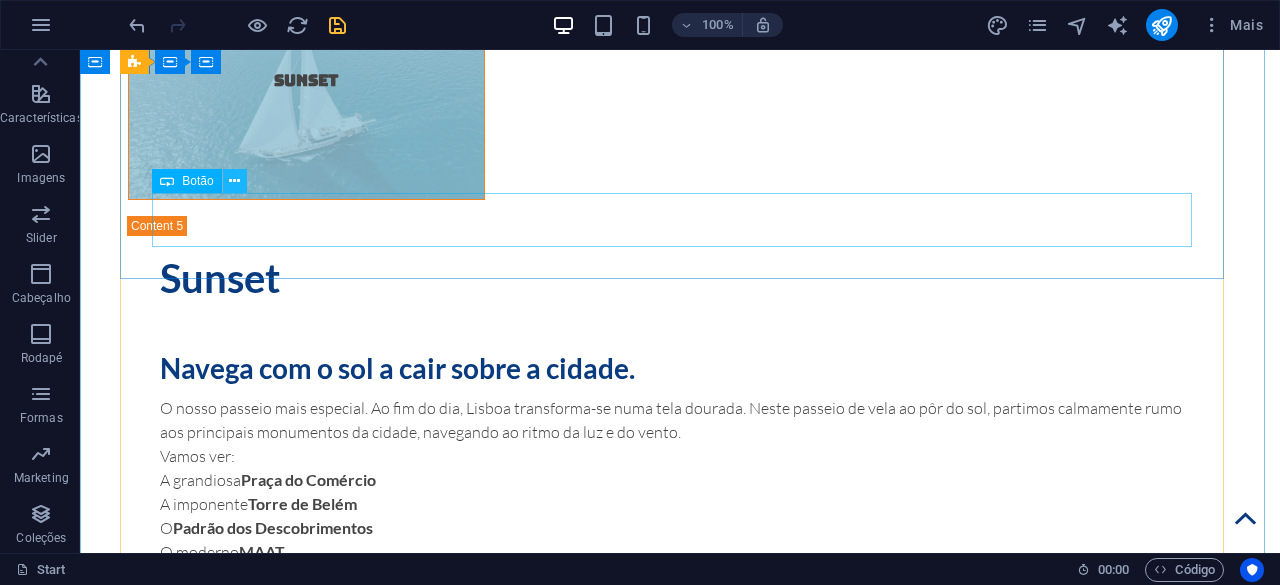 click at bounding box center (234, 181) 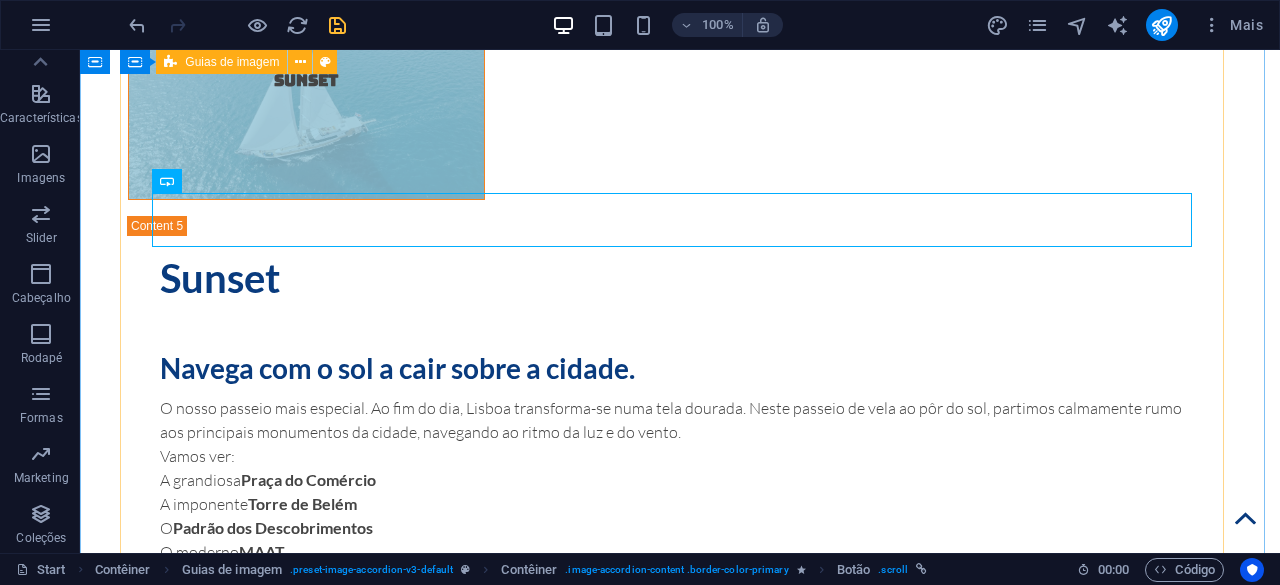 click on "Day Tour Day Tour Desvenda Lisboa como nunca a viste: desde o coração do Tejo. Neste passeio de vela, convidamos-te a subir a bordo do nosso veleiro para  uma experiência única, confortável e relaxada , enquanto desvendamos os encantos da cidade à beira-rio.  Ideal para:   Casais em busca de  um momento especial , Famílias ou grupos de amigos que queriam  desfrutar da cidade e fugir às multidões  e para  amantes do mar e da tranquilidade . Durante a navegação, passamos por alguns dos  monumentos mais icónicos de Lisboa : A grandiosa  Praça do Comércio A imponente  Torre de Belém O  Padrão dos Descobrimentos O moderno  MAAT A icónica Ponte 25 de Abril E, do outro lado do rio, o  Cristo Rei Tudo isto com o  vento como motor , o  barulho da água  como trilha sonora e  uma vista deslumbrante da cidade  ao fundo. Duração:  2h Horário:  10h30 ou15h00 Partida e Chegada:  Doca do Bom Sucesso – [CITY] Inclui Skipper e tripulação simpática e profissional (línguas: PT / EN) Adições O" at bounding box center [680, 932] 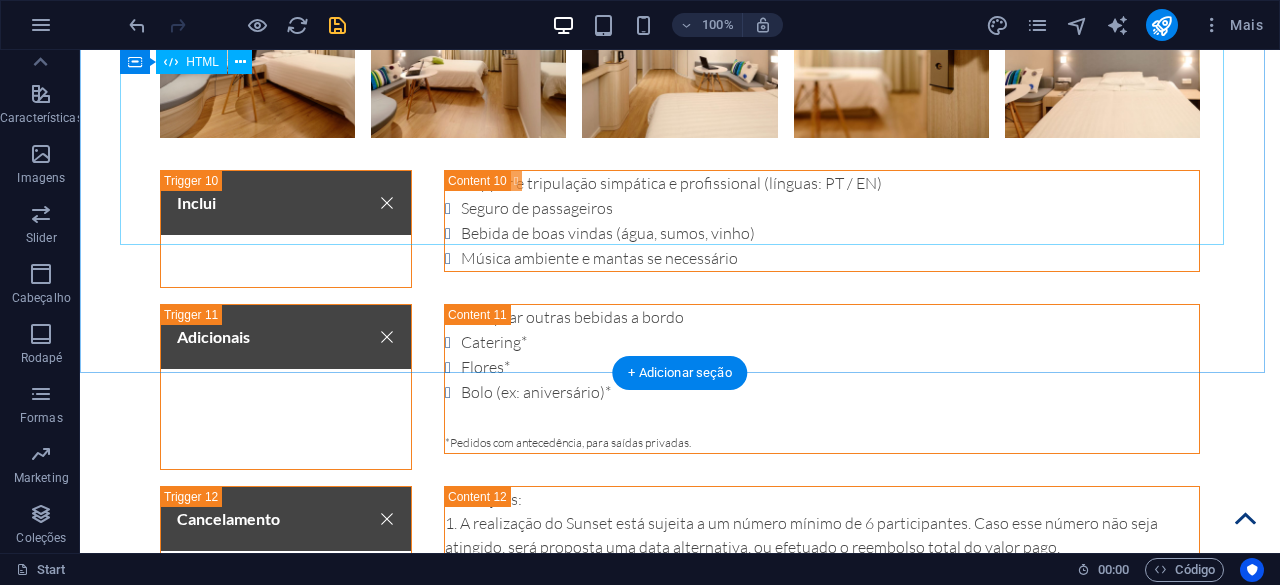 scroll, scrollTop: 7638, scrollLeft: 0, axis: vertical 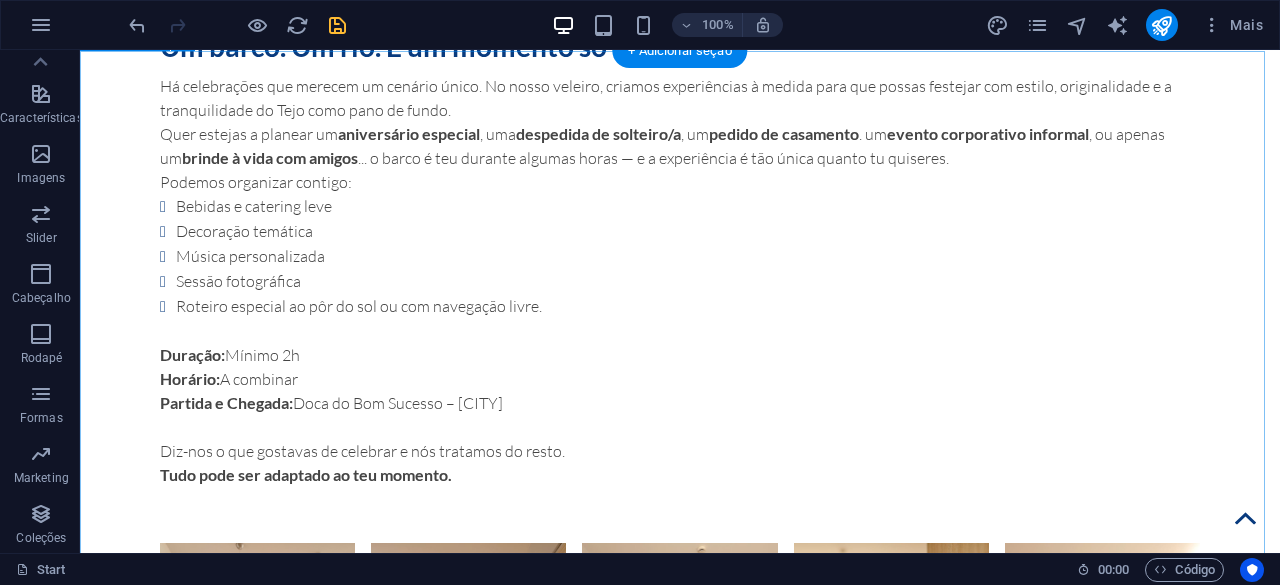 click on "Reservas" at bounding box center (680, 2171) 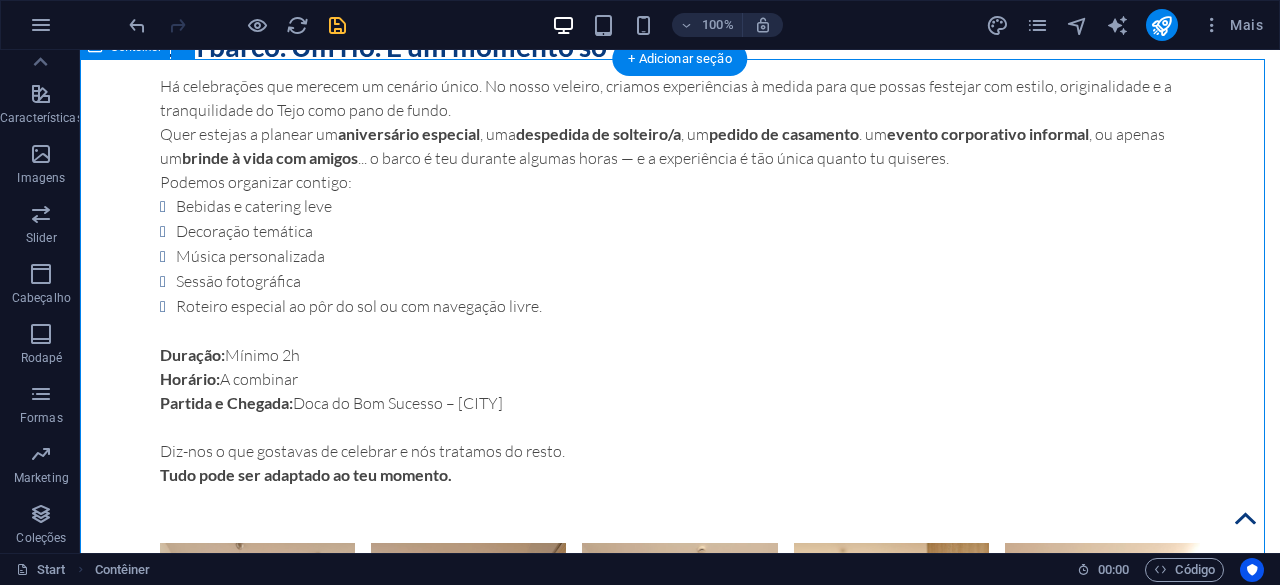 scroll, scrollTop: 7438, scrollLeft: 0, axis: vertical 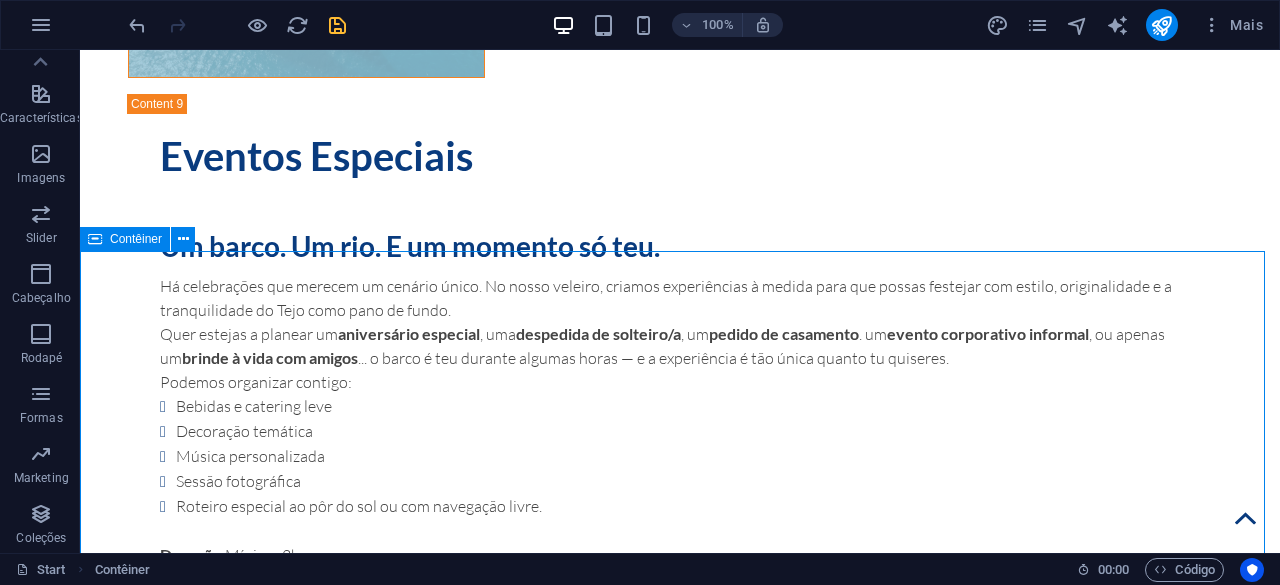 click on "Contêiner" at bounding box center (136, 239) 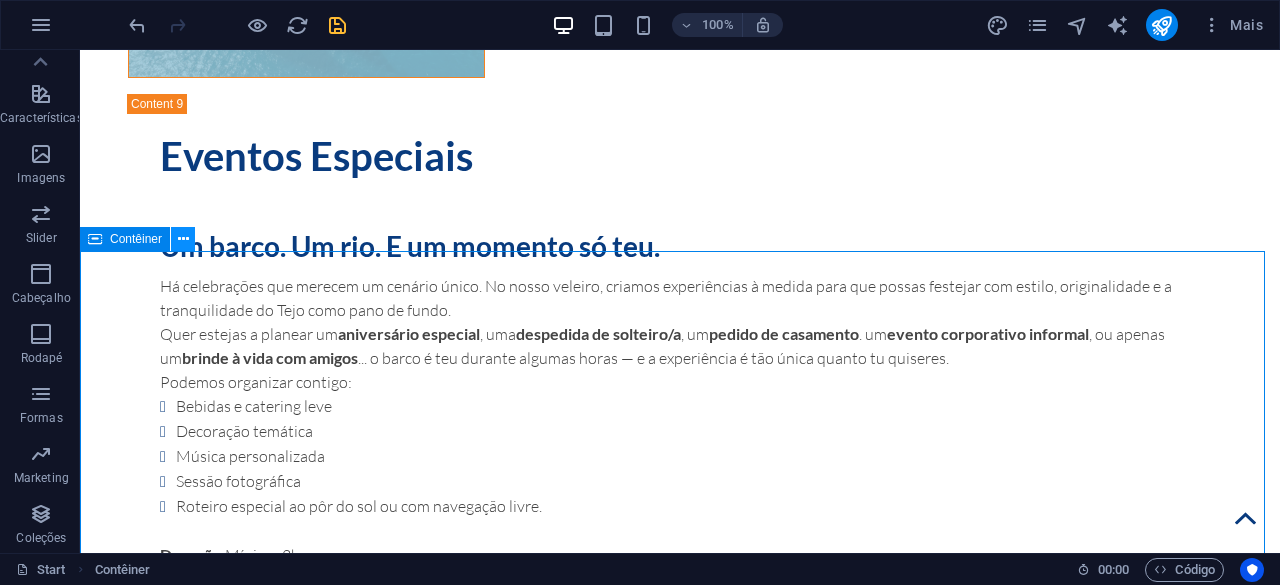 click at bounding box center [183, 239] 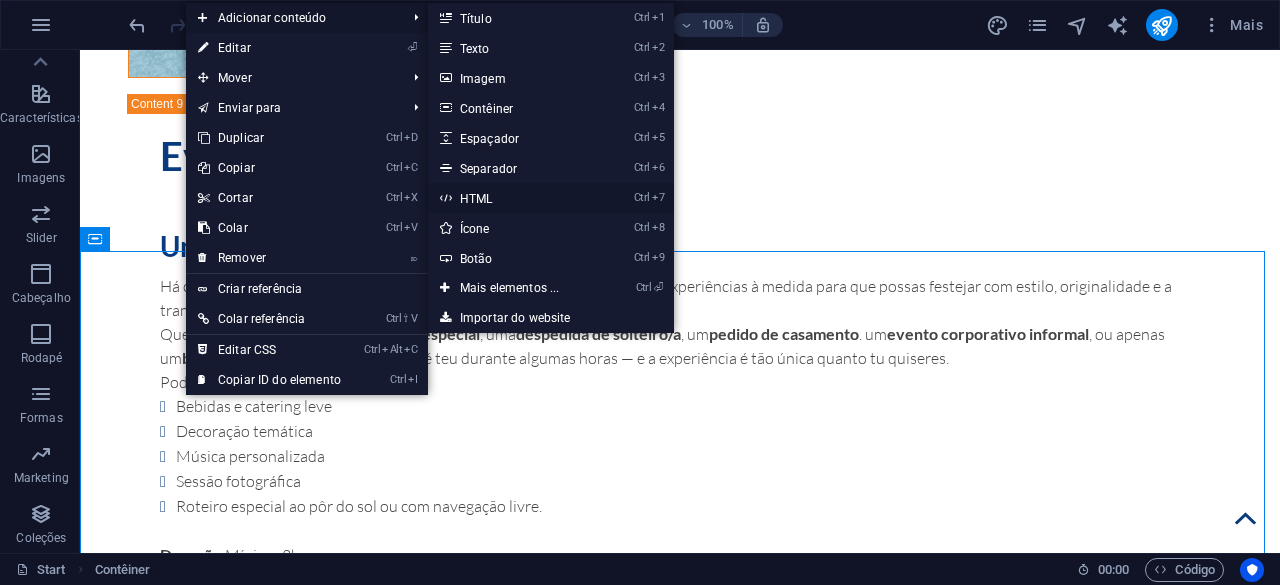 click on "Ctrl 7  HTML" at bounding box center (514, 198) 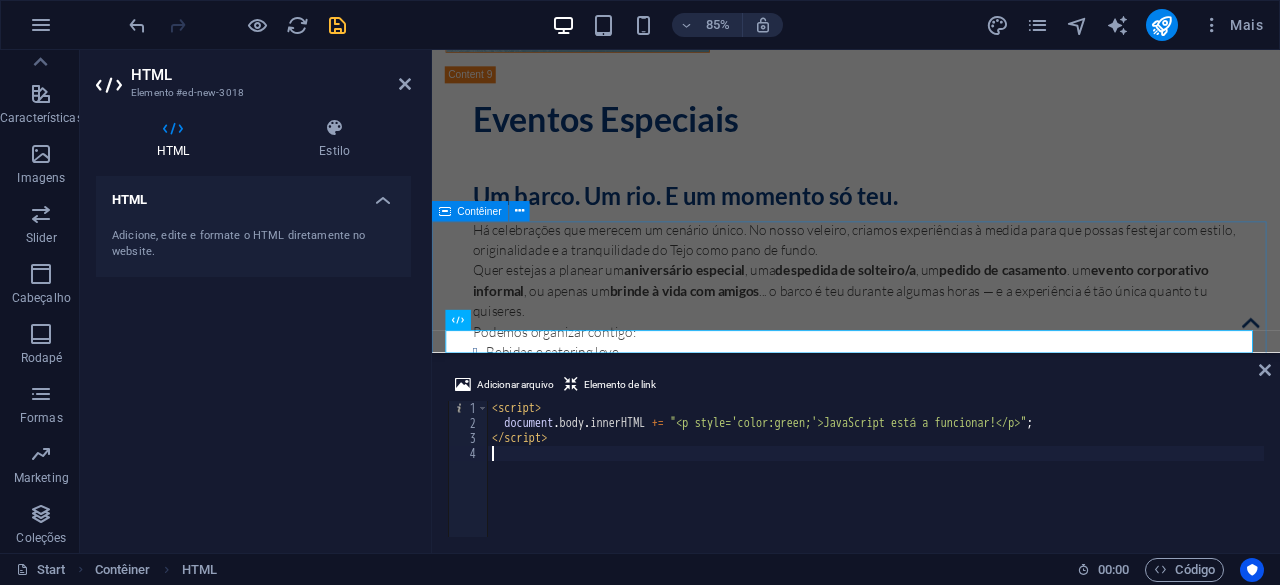 type 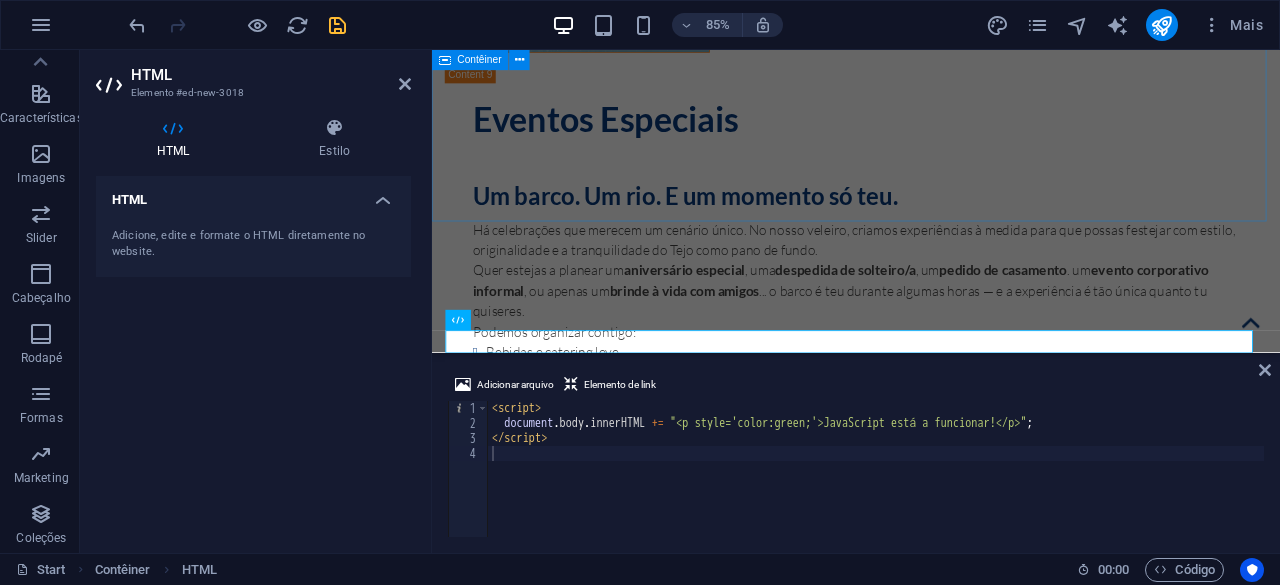 click on "Serviços Day Tour Day Tour Desvenda Lisboa como nunca a viste: desde o coração do Tejo. Neste passeio de vela, convidamos-te a subir a bordo do nosso veleiro para  uma experiência única, confortável e relaxada , enquanto desvendamos os encantos da cidade à beira-rio.  Ideal para:   Casais em busca de  um momento especial , Famílias ou grupos de amigos que queriam  desfrutar da cidade e fugir às multidões  e para  amantes do mar e da tranquilidade . Durante a navegação, passamos por alguns dos  monumentos mais icónicos de Lisboa : A grandiosa  Praça do Comércio A imponente  Torre de Belém O  Padrão dos Descobrimentos O moderno  MAAT A icónica  Ponte 25 de Abril E, do outro lado do rio, o  Cristo Rei Tudo isto com o  vento como motor , o  barulho da água  como trilha sonora e  uma vista deslumbrante da cidade  ao fundo. Duração:  2h Horário:  10h30 ou15h00 Partida e Chegada:  Doca do Bom Sucesso – [CITY] Inclui Skipper e tripulação simpática e profissional (línguas: PT / EN) O  a" at bounding box center [931, -1215] 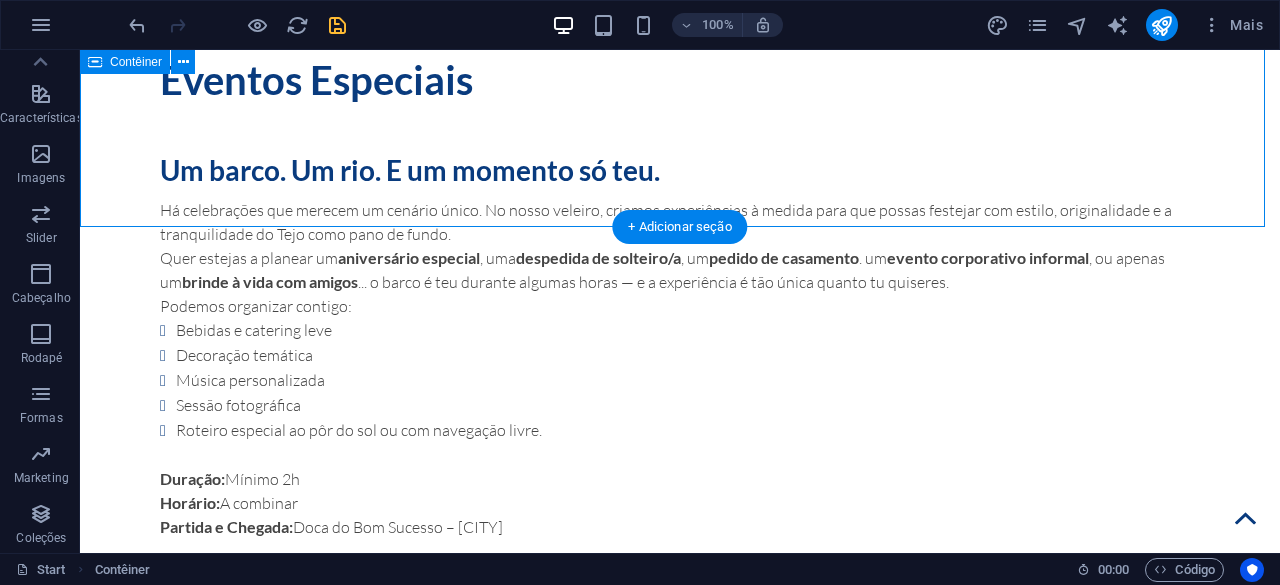 scroll, scrollTop: 7556, scrollLeft: 0, axis: vertical 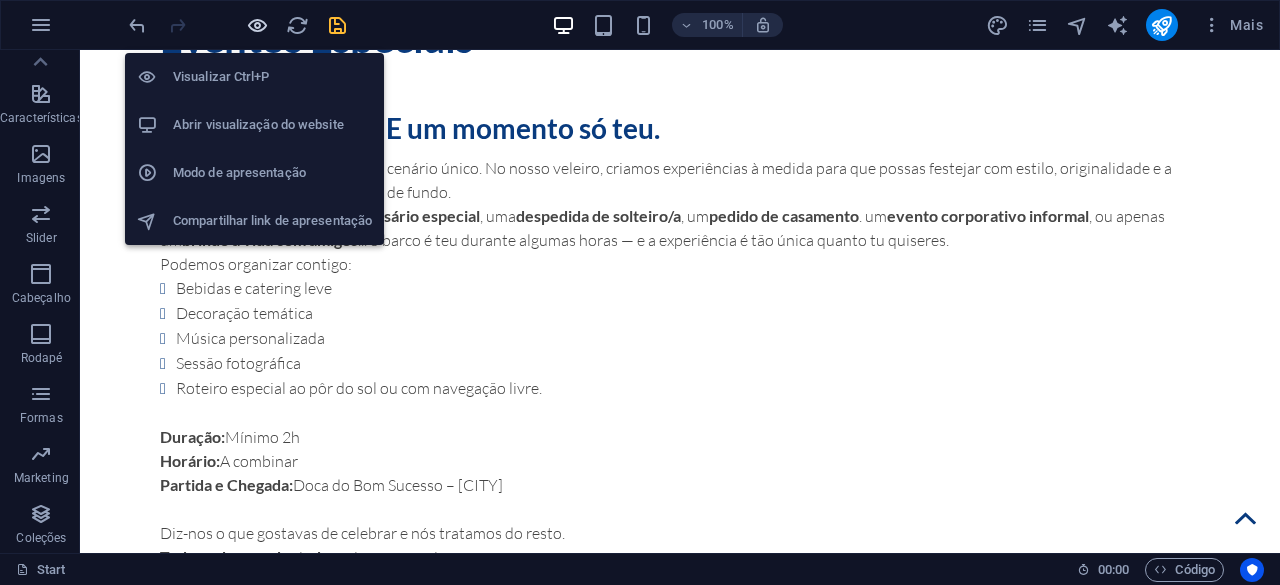 click at bounding box center [257, 25] 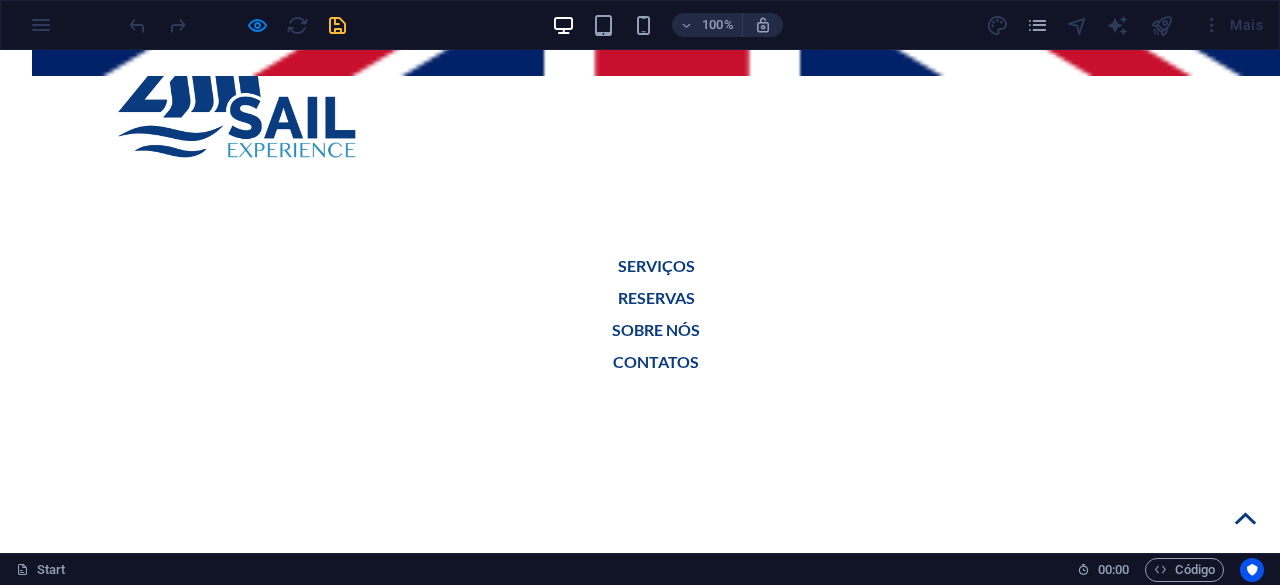 scroll, scrollTop: 1743, scrollLeft: 0, axis: vertical 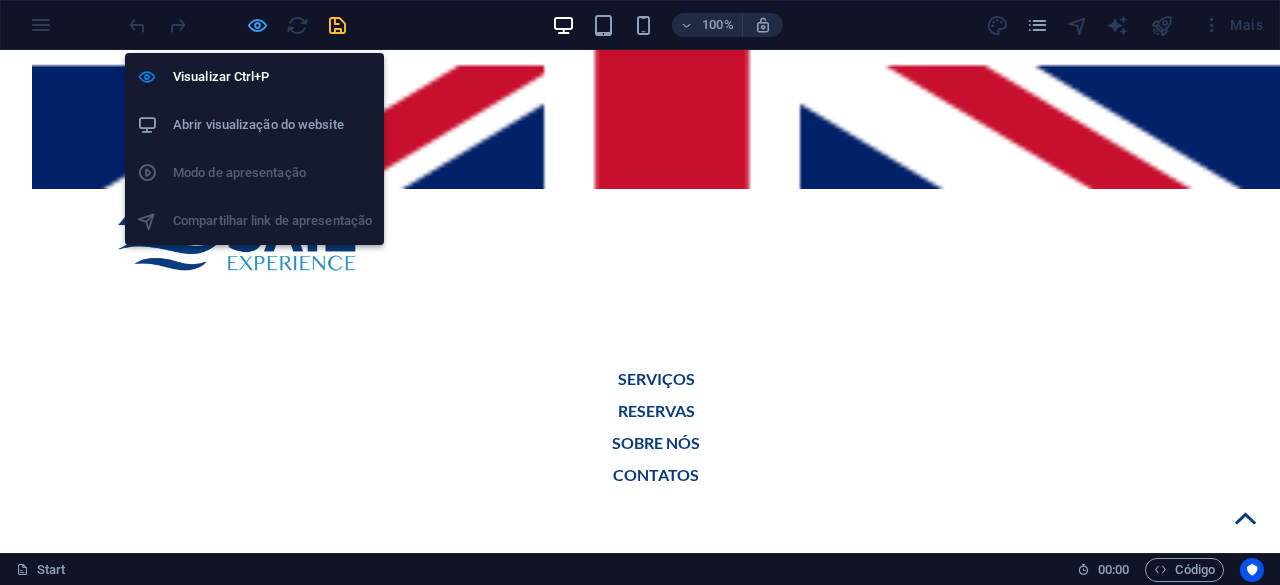 click at bounding box center [257, 25] 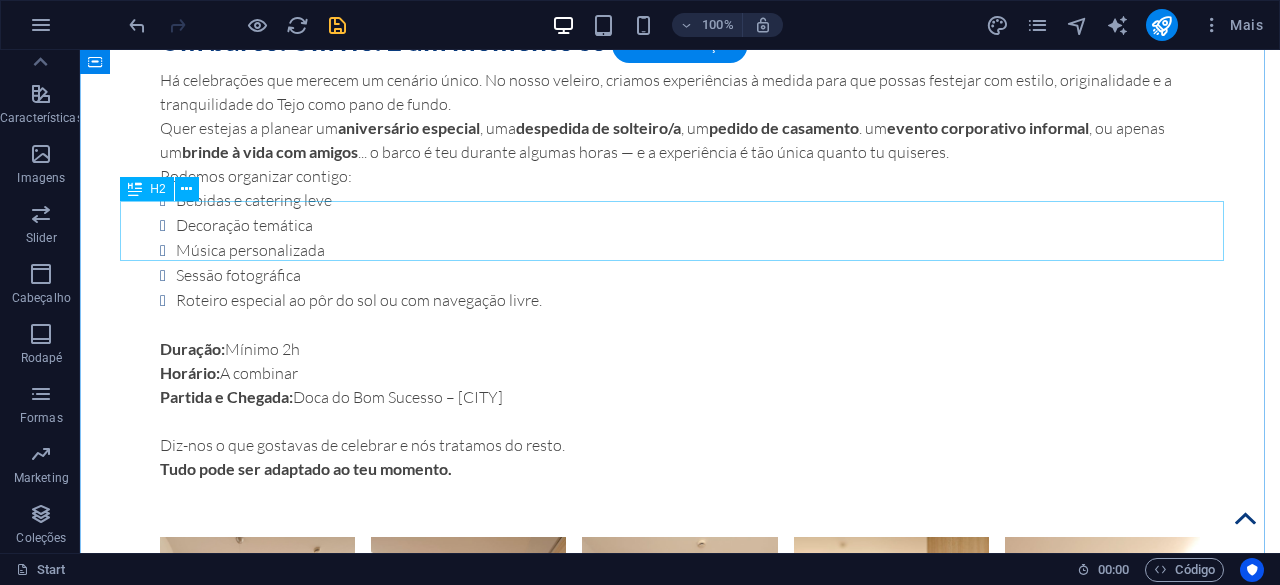 scroll, scrollTop: 7444, scrollLeft: 0, axis: vertical 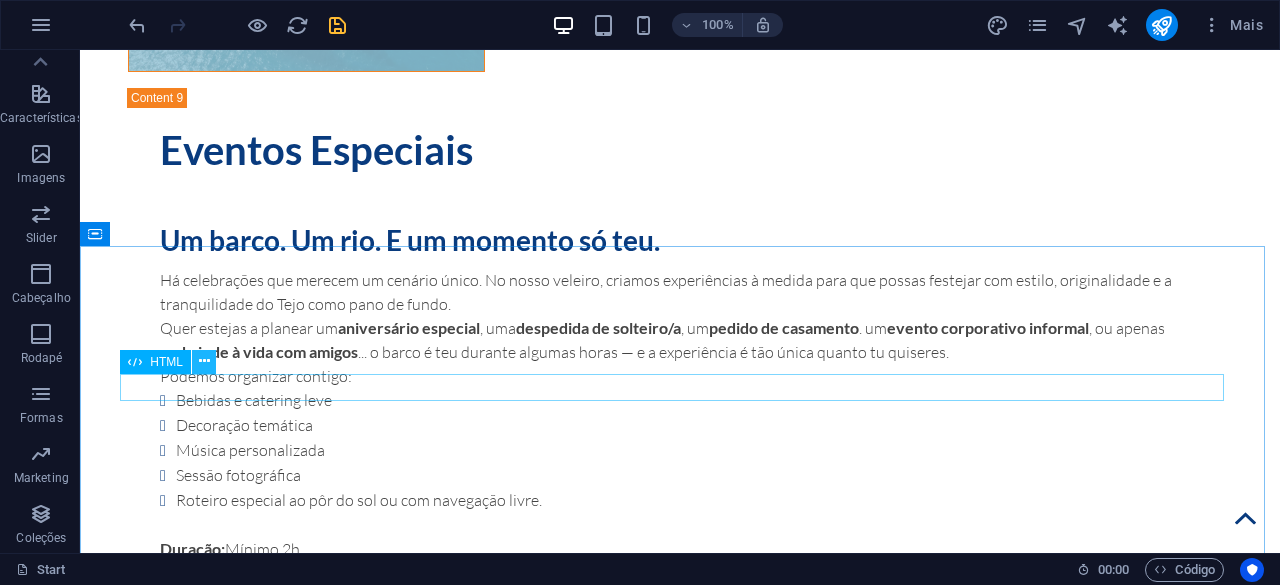 click at bounding box center [204, 362] 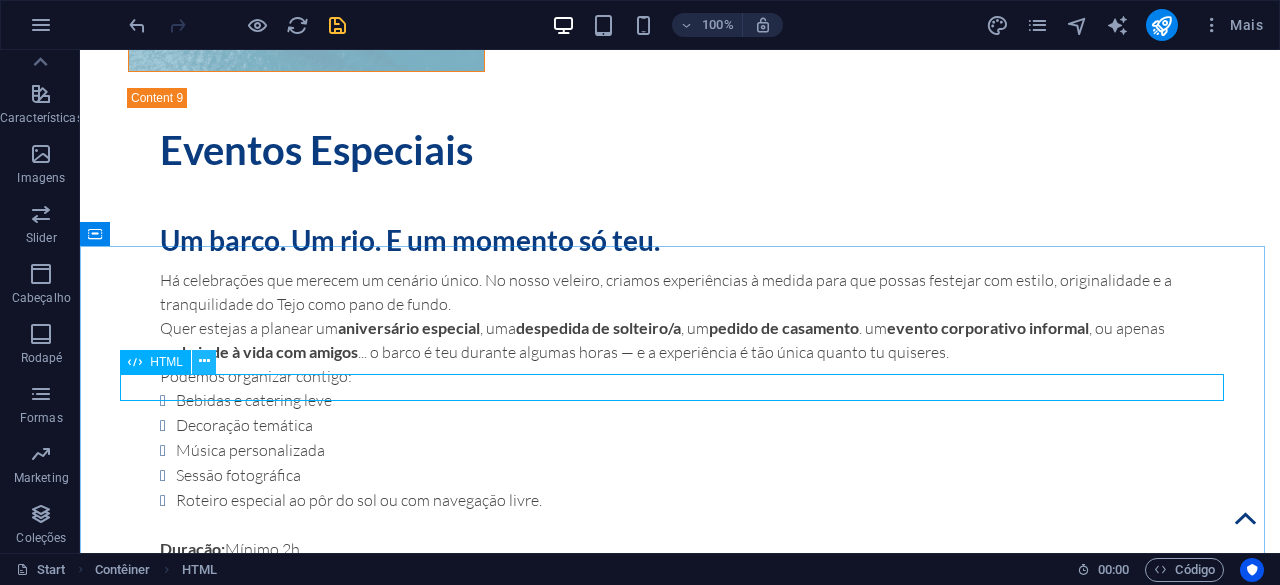 click at bounding box center (204, 361) 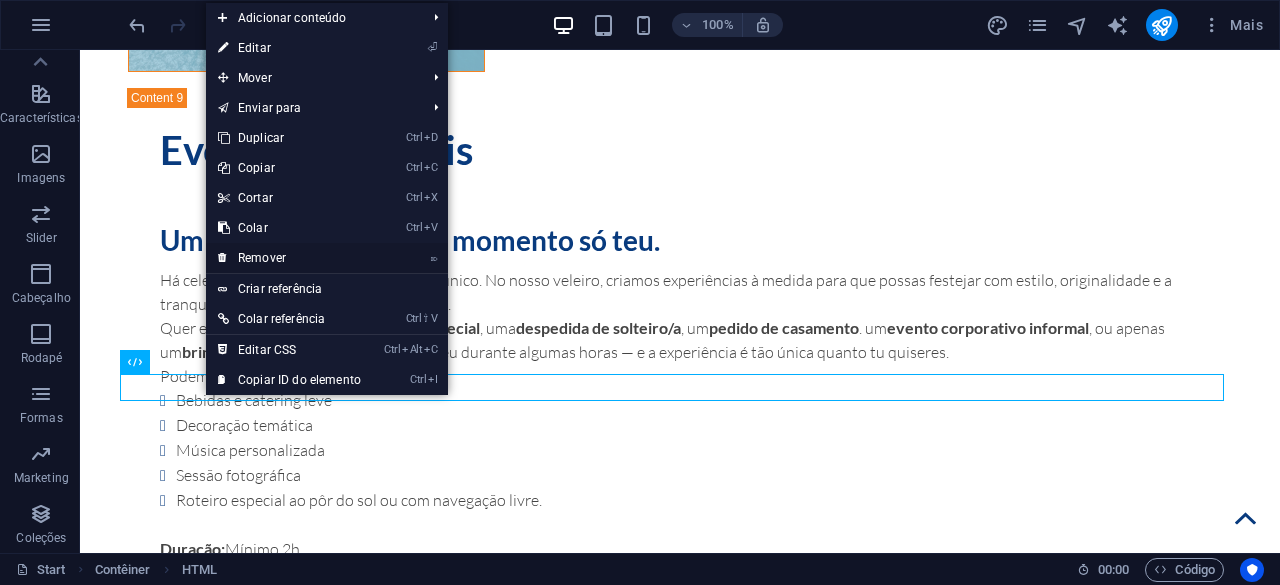 click on "⌦  Remover" at bounding box center [289, 258] 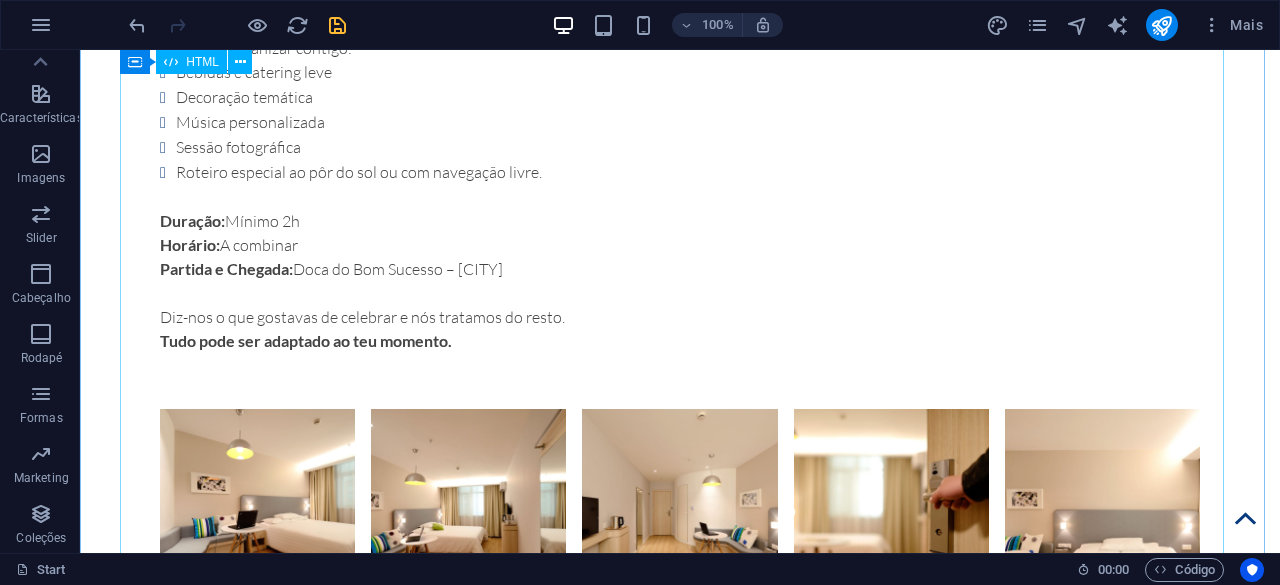 scroll, scrollTop: 7744, scrollLeft: 0, axis: vertical 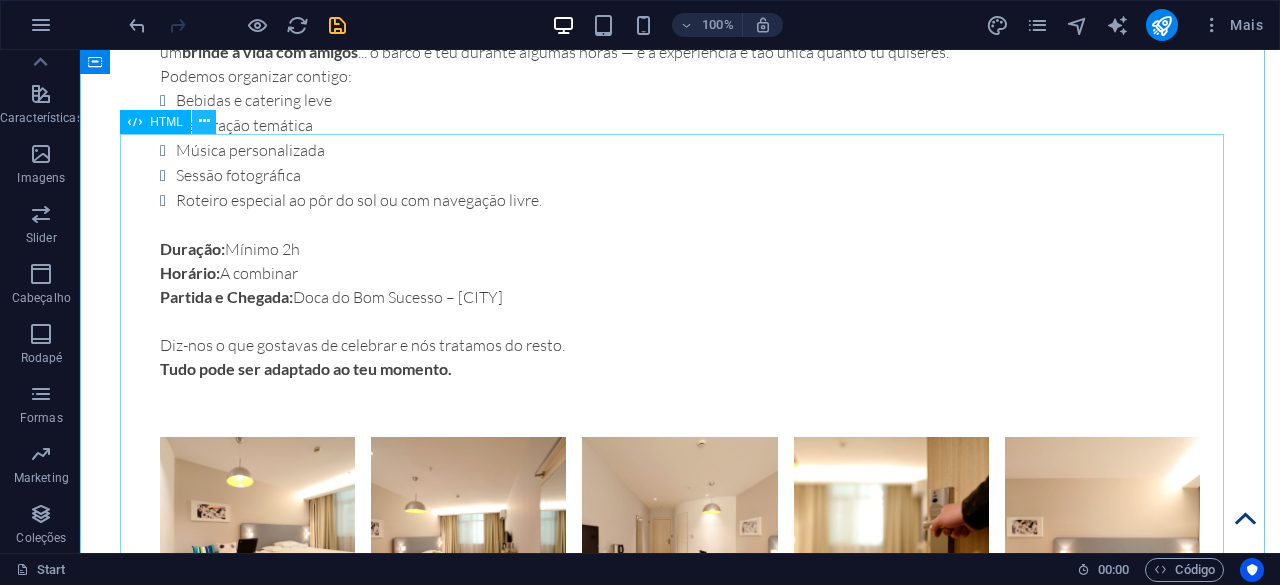 click at bounding box center [204, 121] 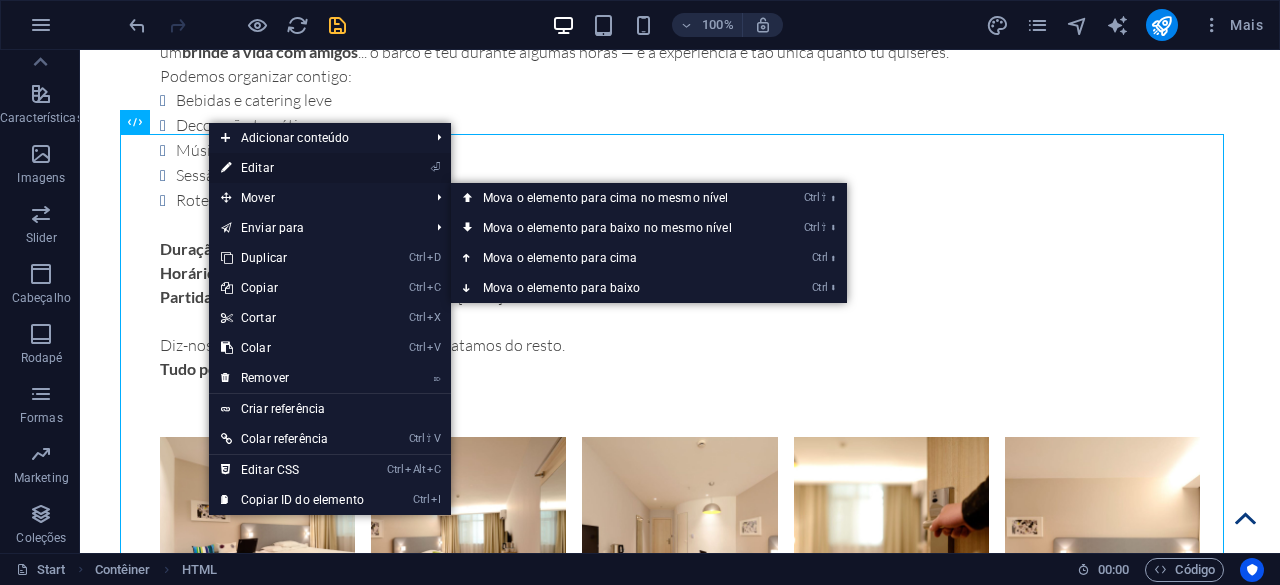 click on "⏎  Editar" at bounding box center [292, 168] 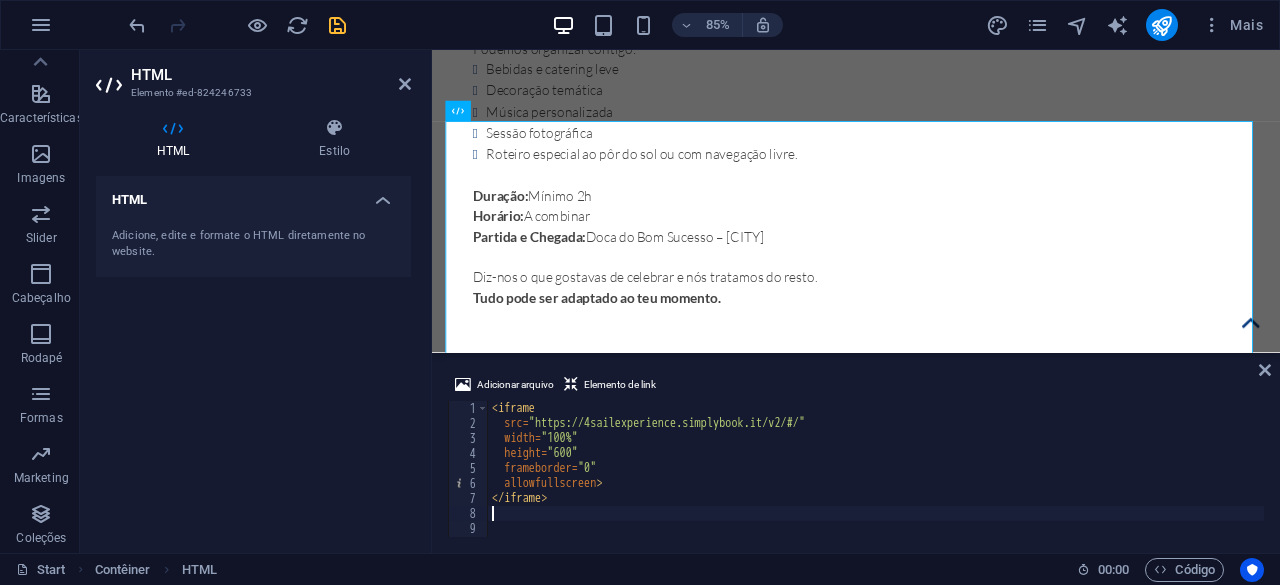 scroll, scrollTop: 7716, scrollLeft: 0, axis: vertical 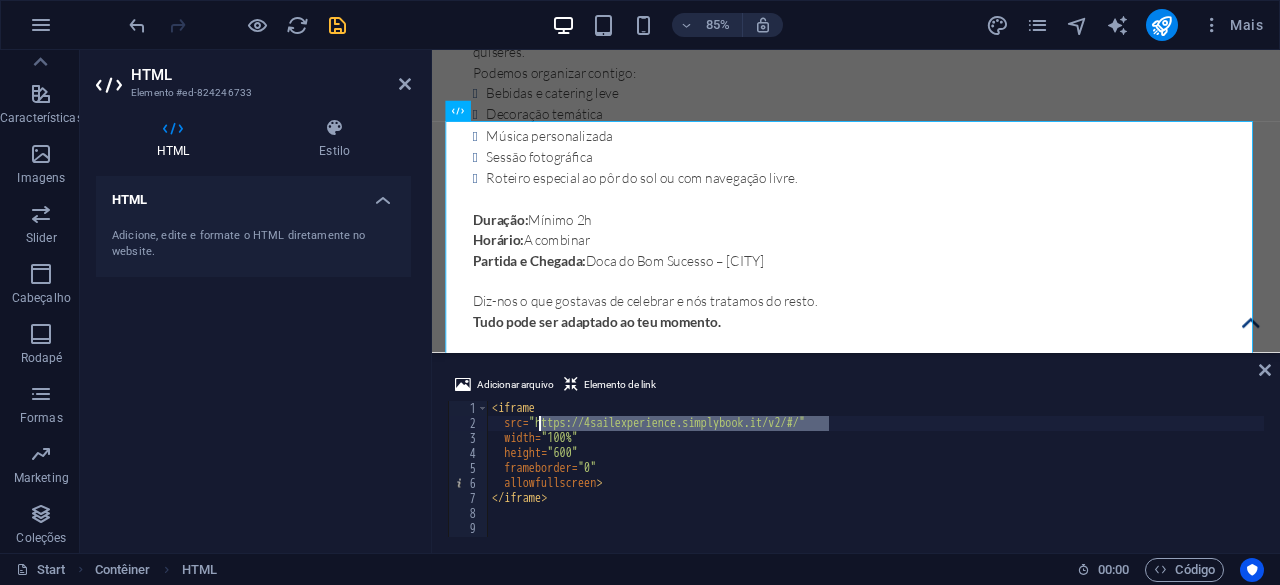 drag, startPoint x: 828, startPoint y: 419, endPoint x: 541, endPoint y: 426, distance: 287.08536 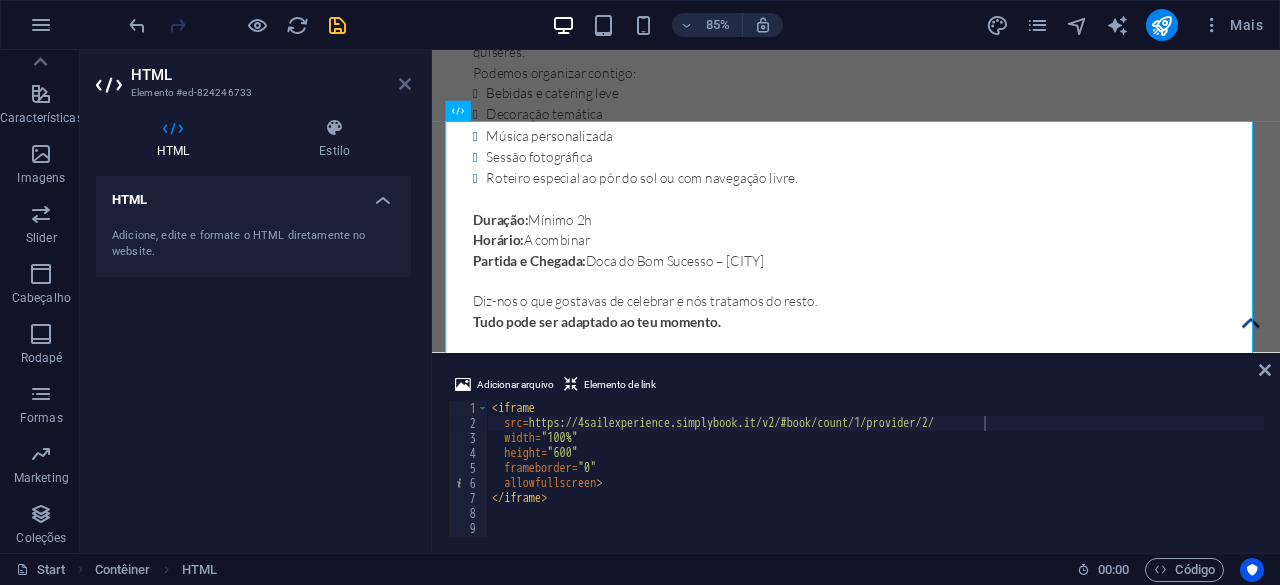 click at bounding box center [405, 84] 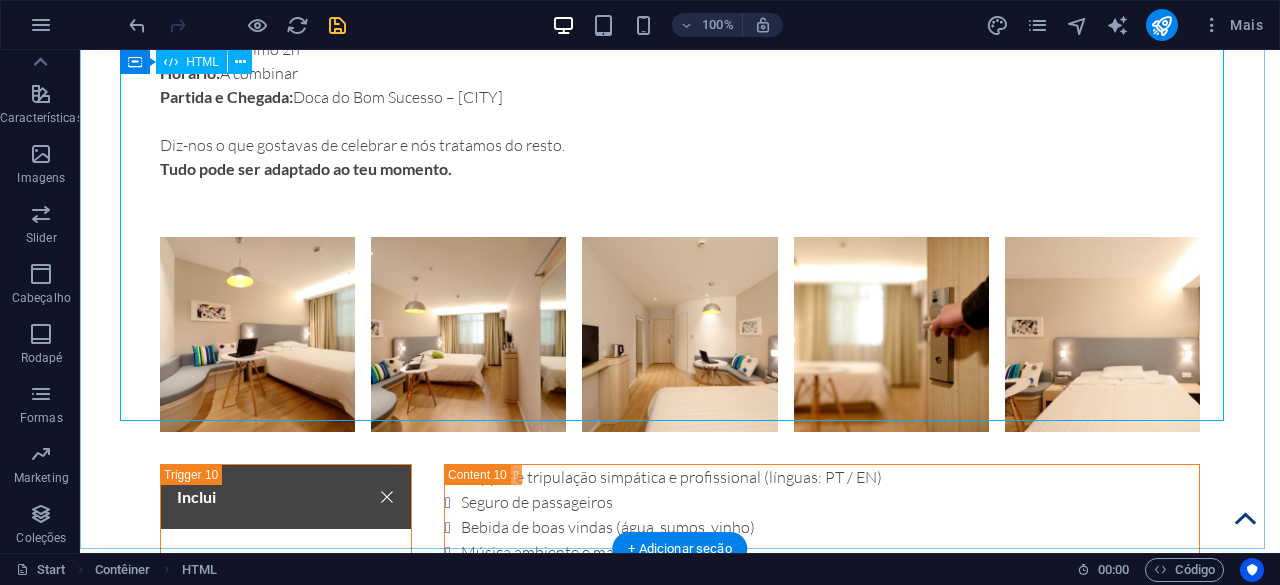 scroll, scrollTop: 7844, scrollLeft: 0, axis: vertical 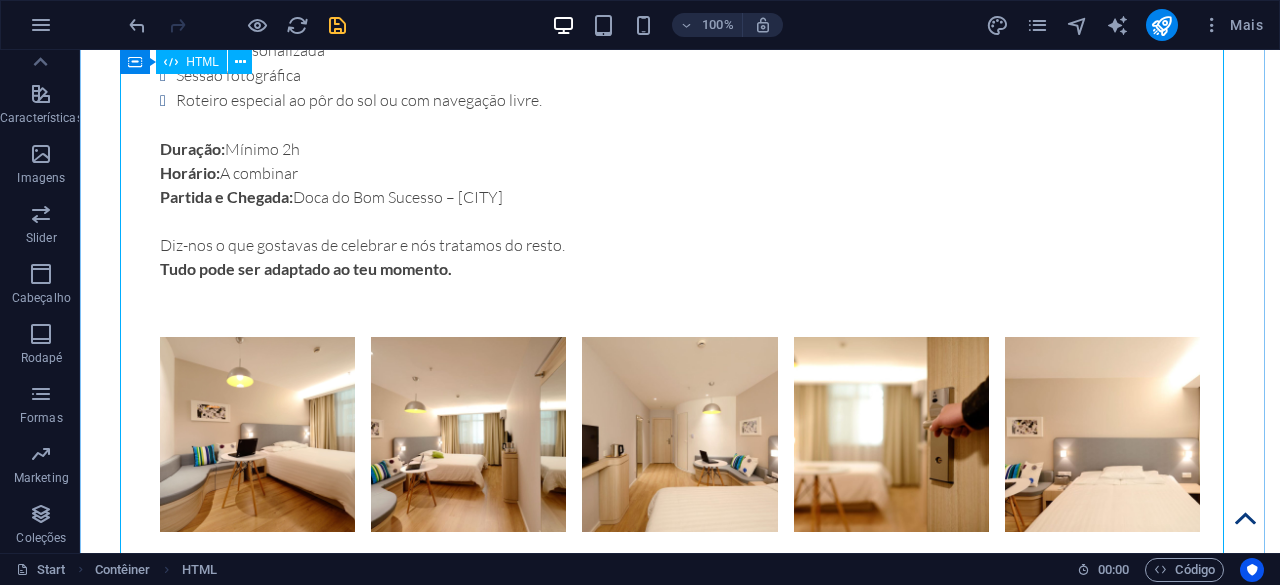 click at bounding box center [680, 1995] 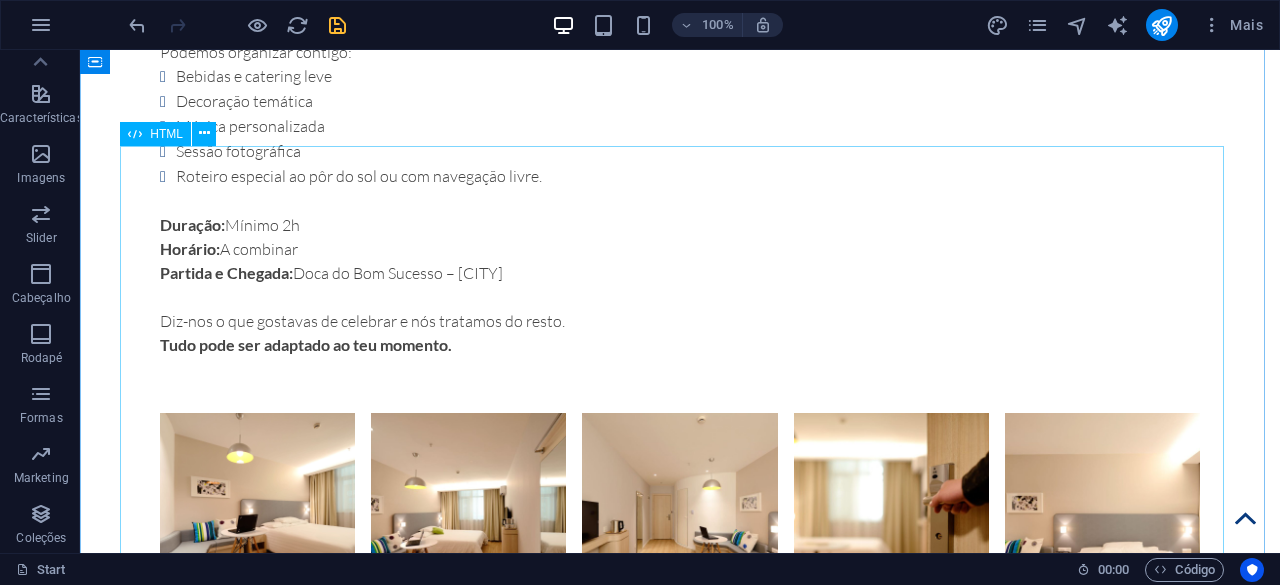 scroll, scrollTop: 7844, scrollLeft: 0, axis: vertical 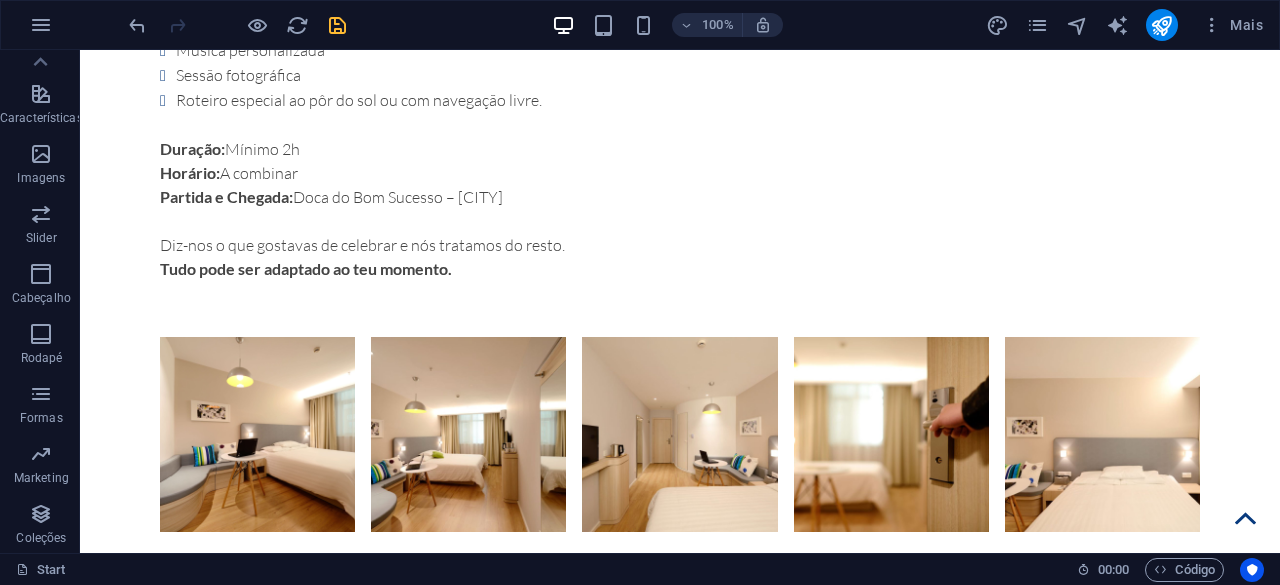 click at bounding box center [237, 25] 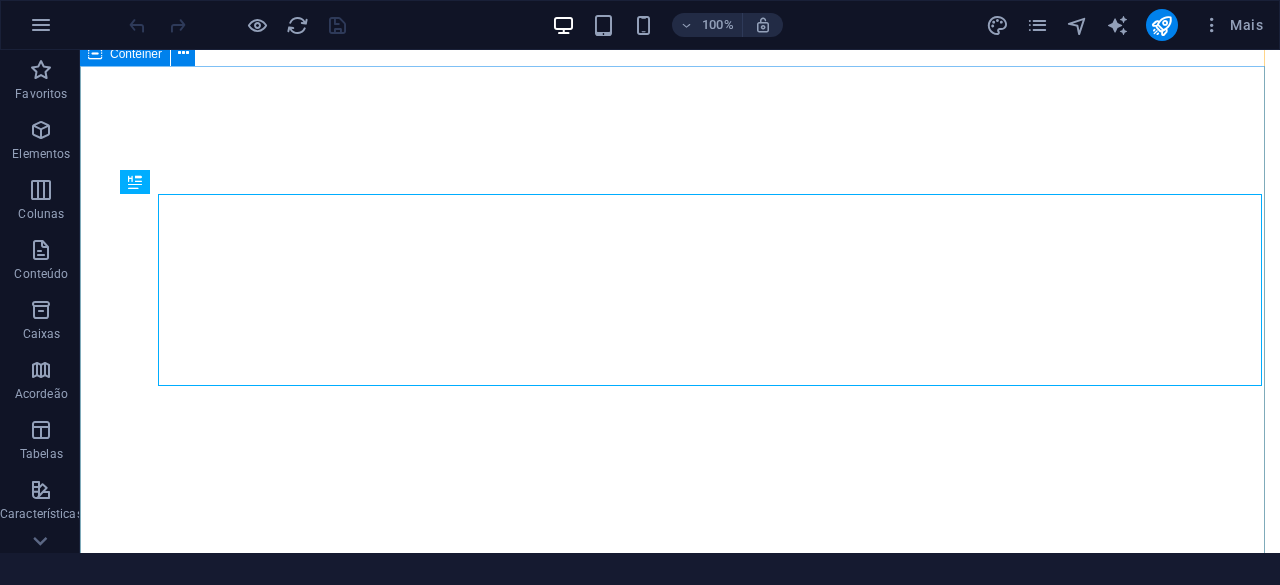 scroll, scrollTop: 0, scrollLeft: 0, axis: both 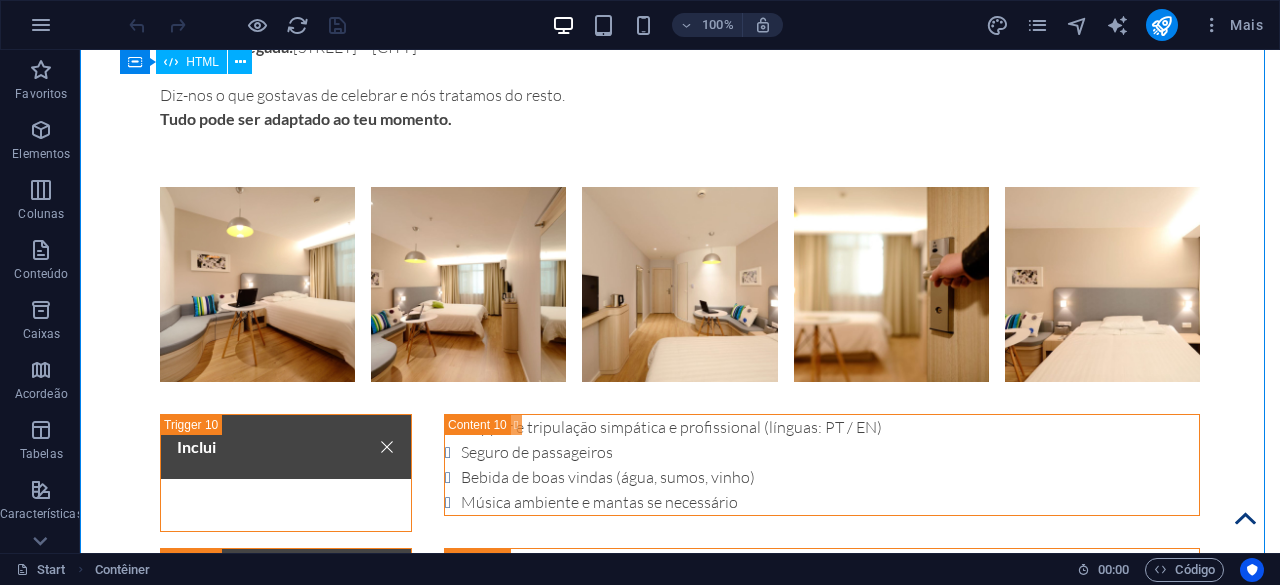 drag, startPoint x: 1214, startPoint y: 290, endPoint x: 1217, endPoint y: 421, distance: 131.03435 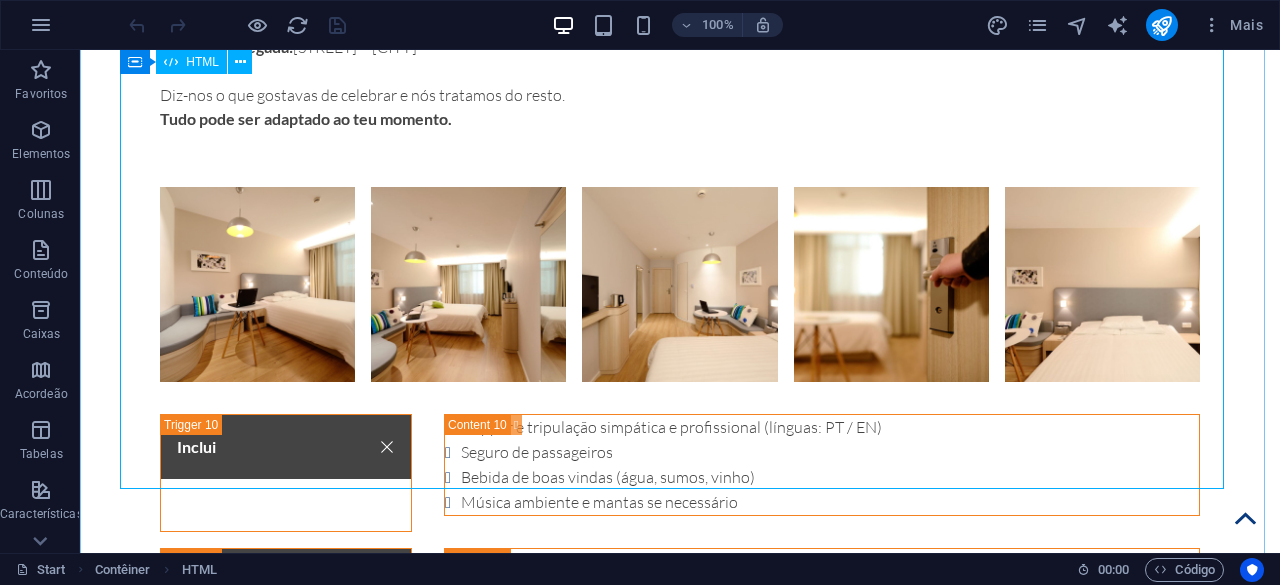 click at bounding box center [680, 1845] 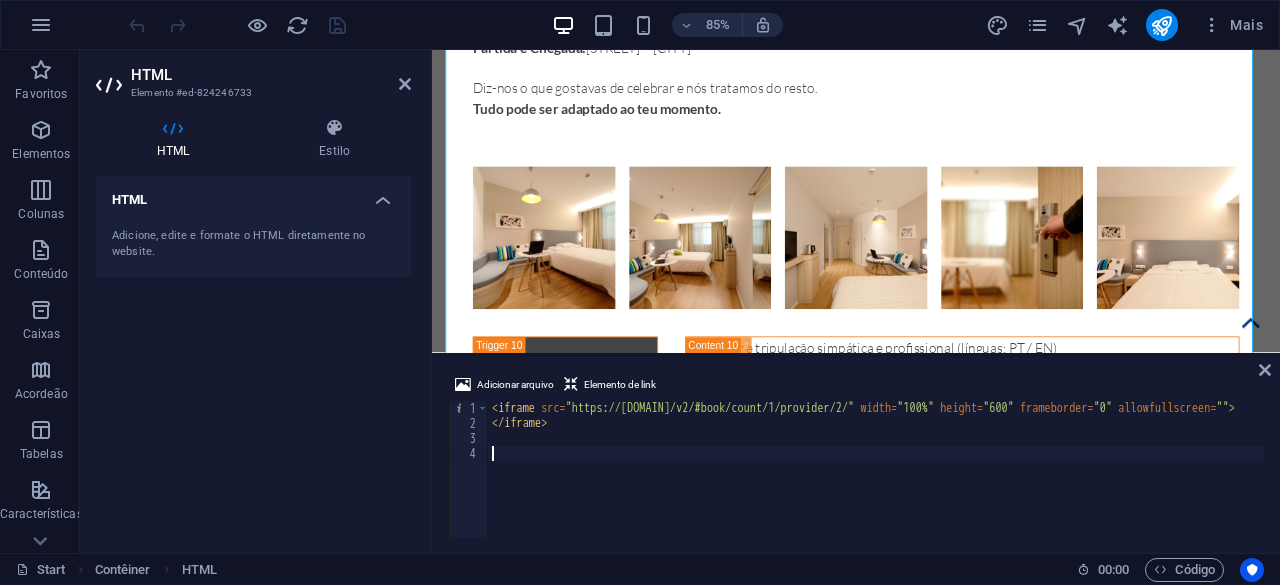 click on "HTML" at bounding box center (271, 75) 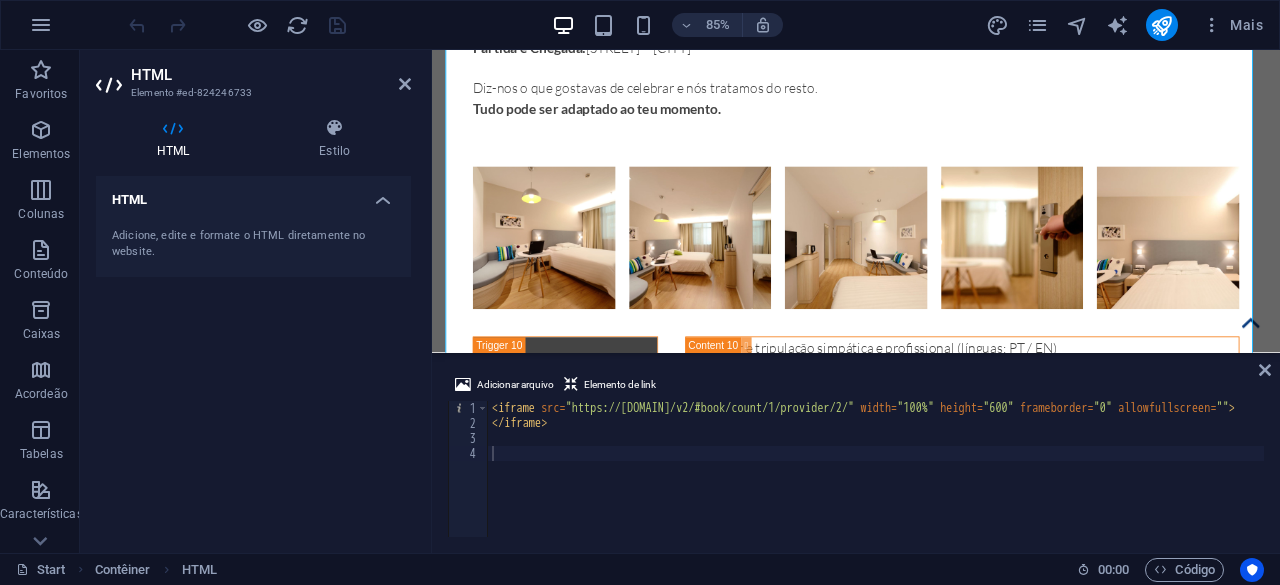 click on "HTML Elemento #ed-824246733 HTML Estilo HTML Adicione, edite e formate o HTML diretamente no website. Pré-definida Element Layout Como esse elemento se expande no layout (Flexbox). Tamanho Padrão automático px % 1/1 1/2 1/3 1/4 1/5 1/6 1/7 1/8 1/9 1/10 Crescer Encolher Pedido Layout do Contêiner Visível Visível Opacidade 100 % Transbordar Espaçamento Margem Padrão automático px % rem vw vh Cliente Cliente automático px % rem vw vh automático px % rem vw vh automático px % rem vw vh automático px % rem vw vh Espaçamento Padrão px rem % vh vw Cliente Cliente px rem % vh vw px rem % vh vw px rem % vh vw px rem % vh vw Borda Estilo              - Largura 1 automático px rem % vh vw Cliente Cliente 1 automático px rem % vh vw 1 automático px rem % vh vw 1 automático px rem % vh vw 1 automático px rem % vh vw  - Cor Cantos arredondados Padrão px rem % vh vw Cliente Cliente px rem % vh vw px rem % vh vw px rem % vh vw px rem % vh vw Sombra Padrão Nada Externo Dentro Cor Deslocamento X" at bounding box center (256, 301) 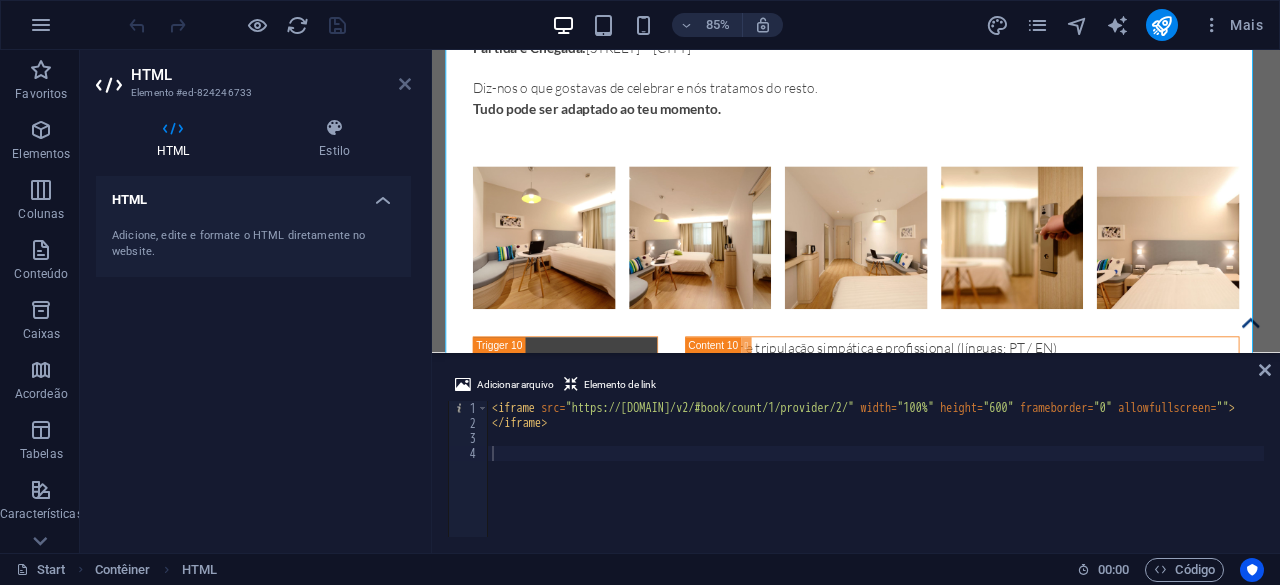 click at bounding box center (405, 84) 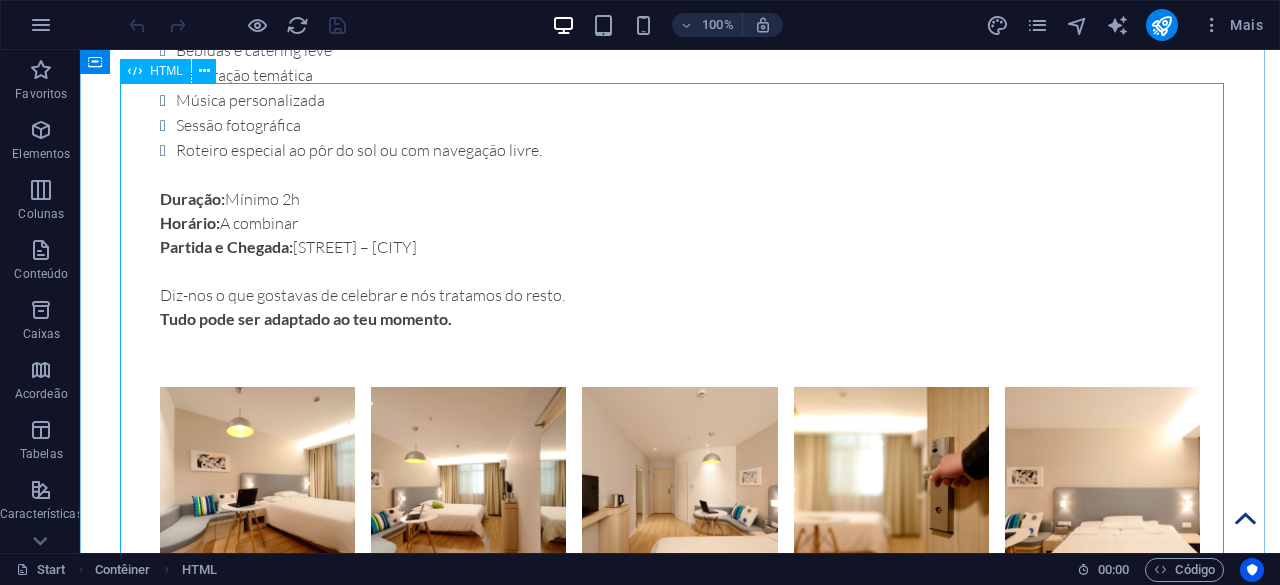scroll, scrollTop: 7894, scrollLeft: 0, axis: vertical 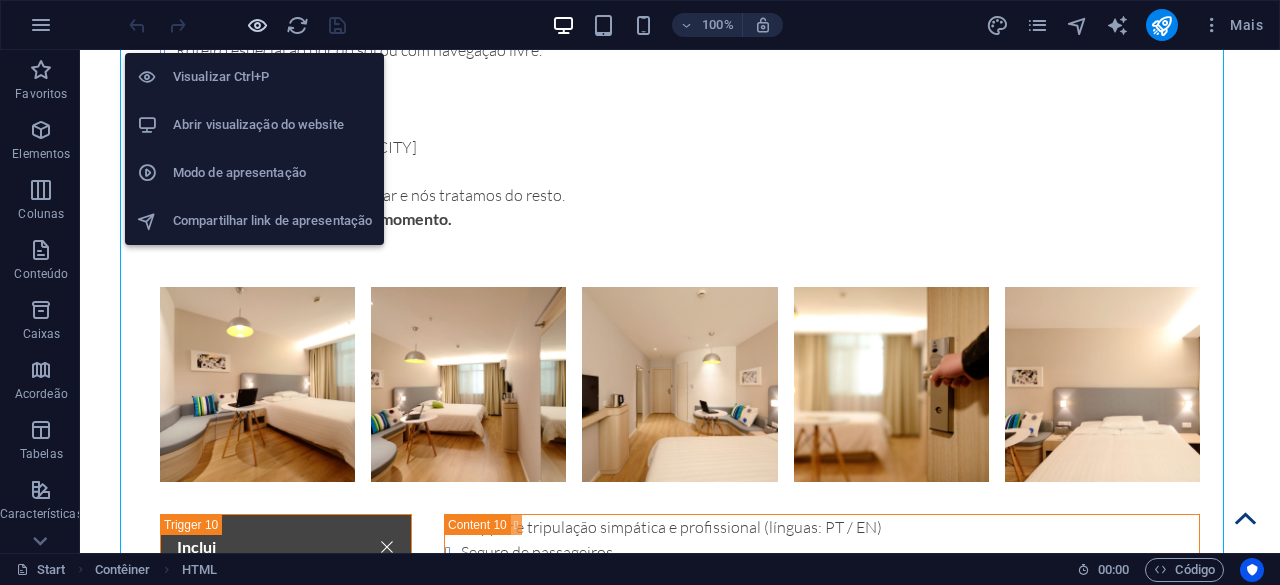 click at bounding box center (257, 25) 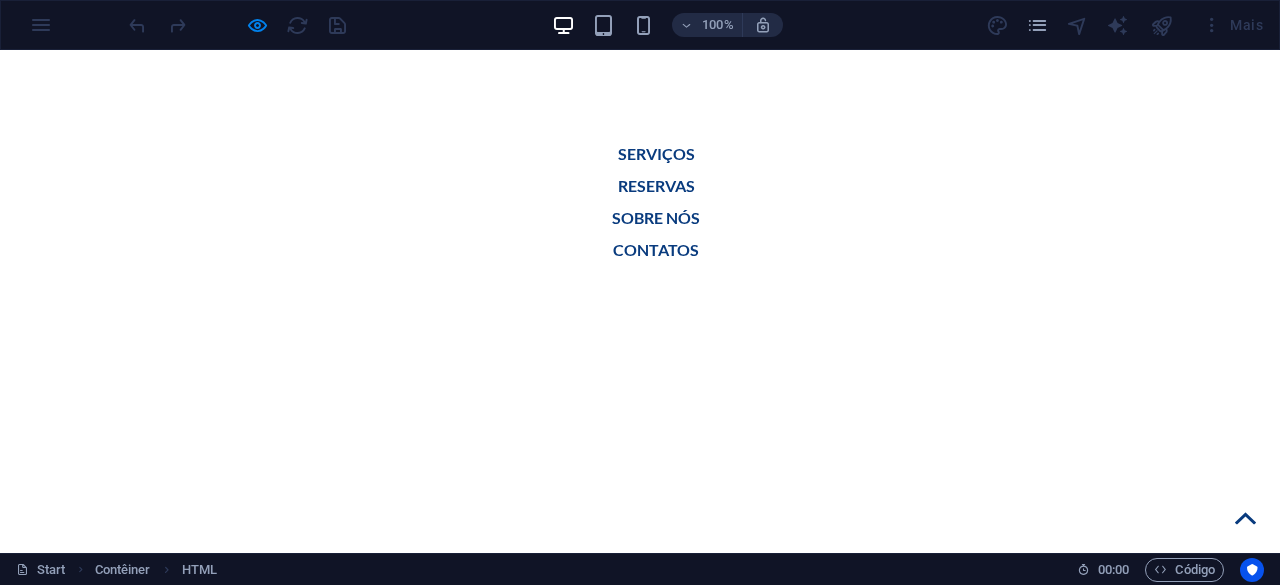 scroll, scrollTop: 2069, scrollLeft: 0, axis: vertical 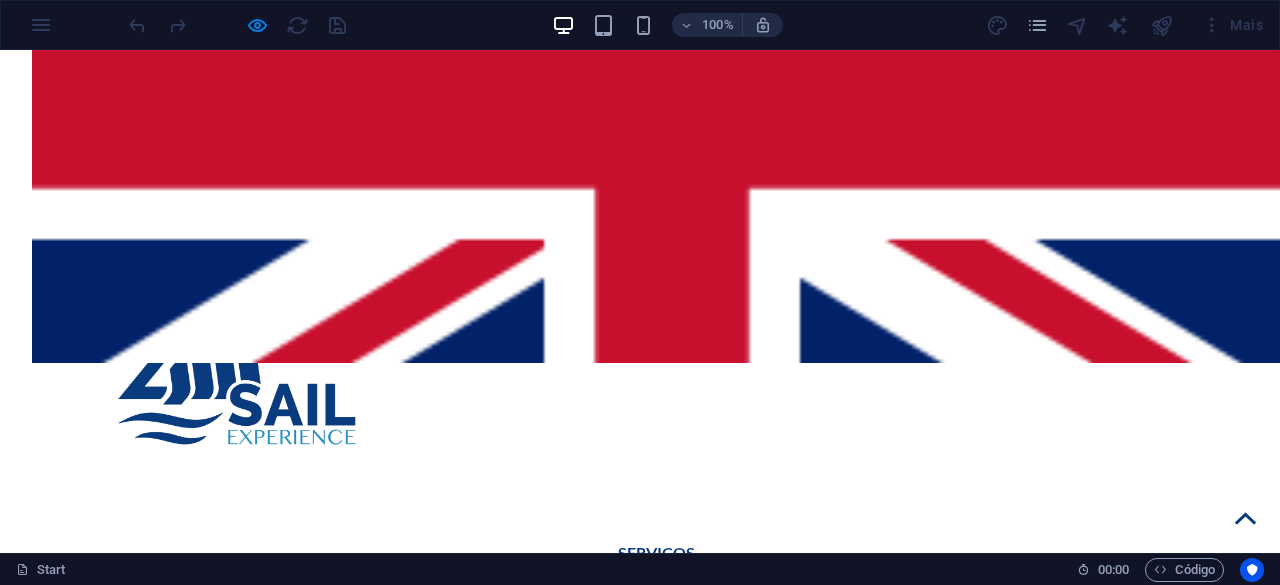 click on "Eventos Especiais" at bounding box center (1013, 1871) 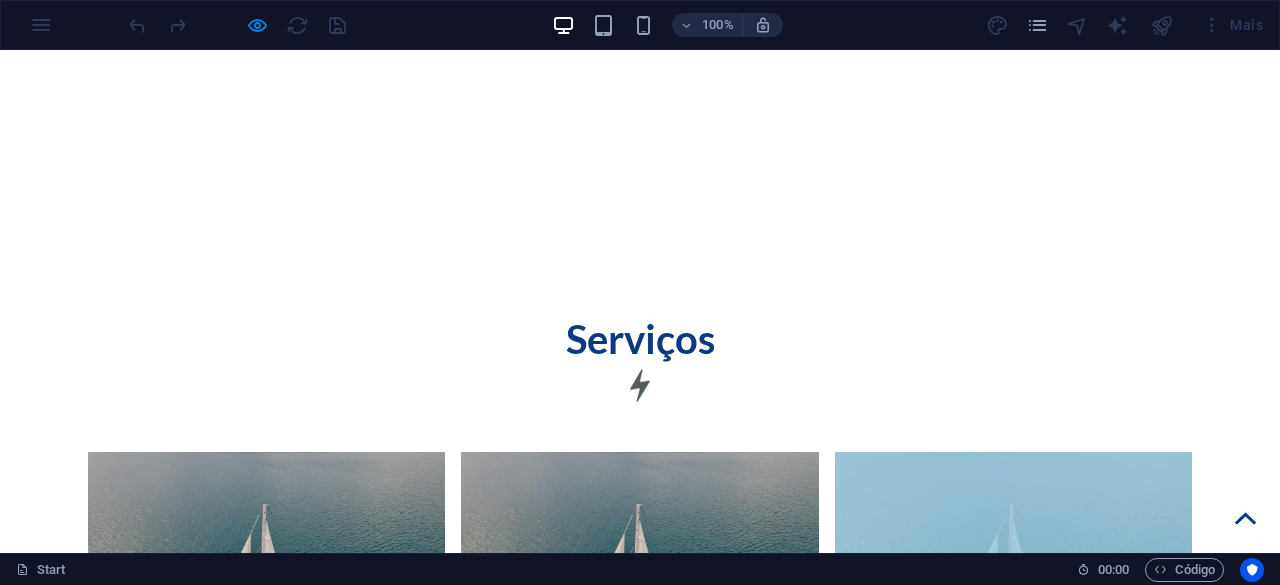 click on "pedir orçamento" at bounding box center (640, 1866) 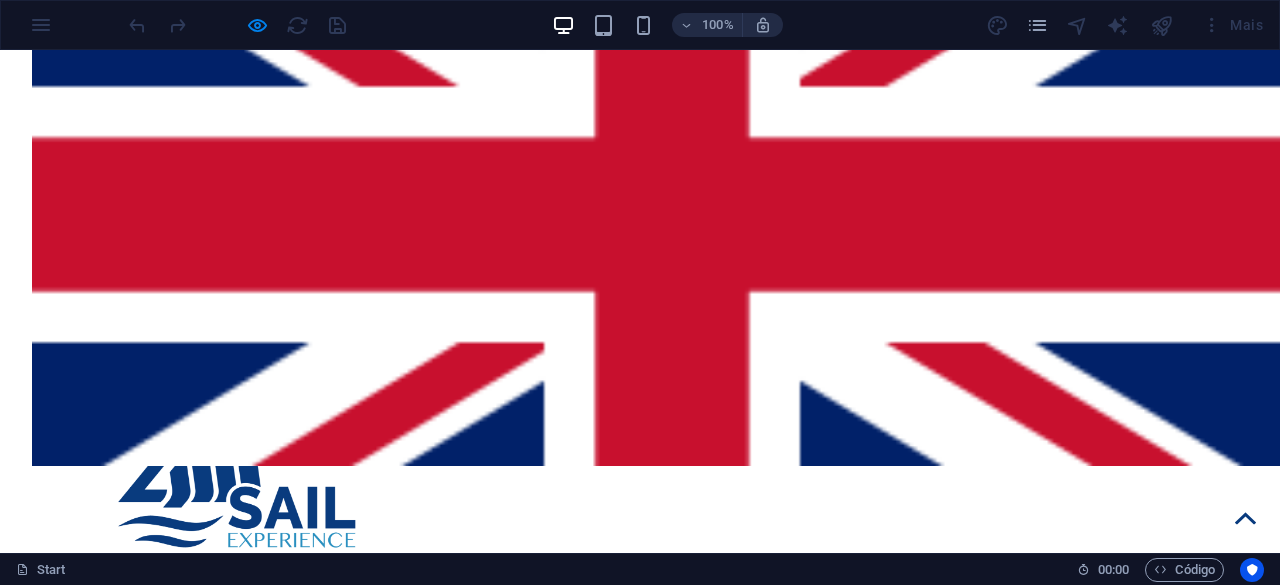scroll, scrollTop: 1551, scrollLeft: 0, axis: vertical 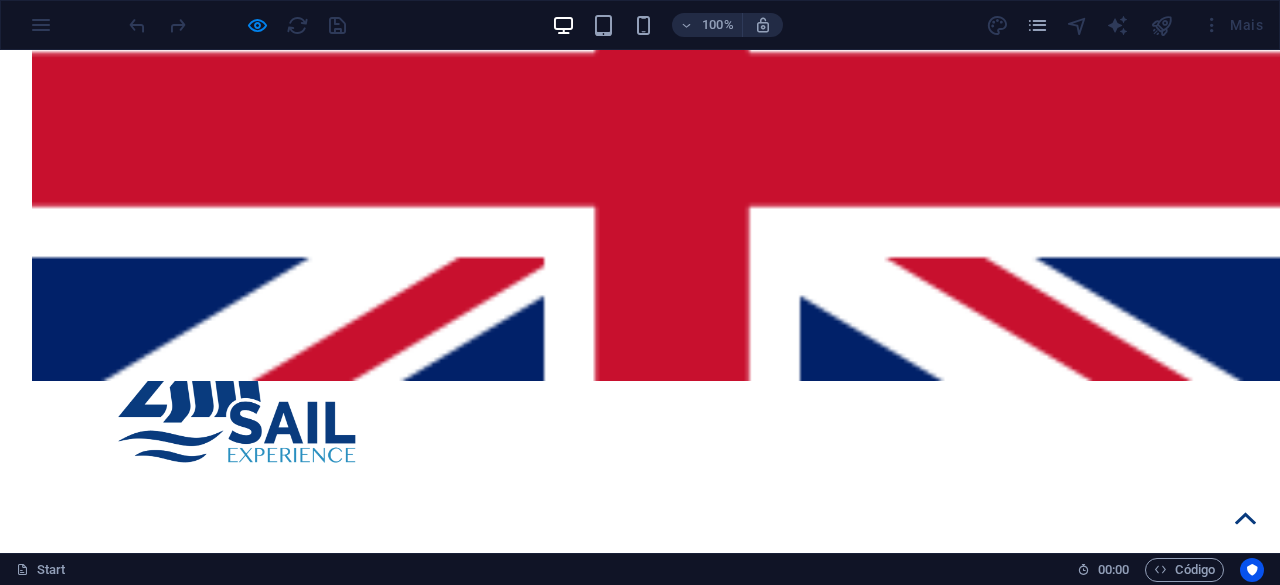 click on "Day Tour" at bounding box center (266, 1889) 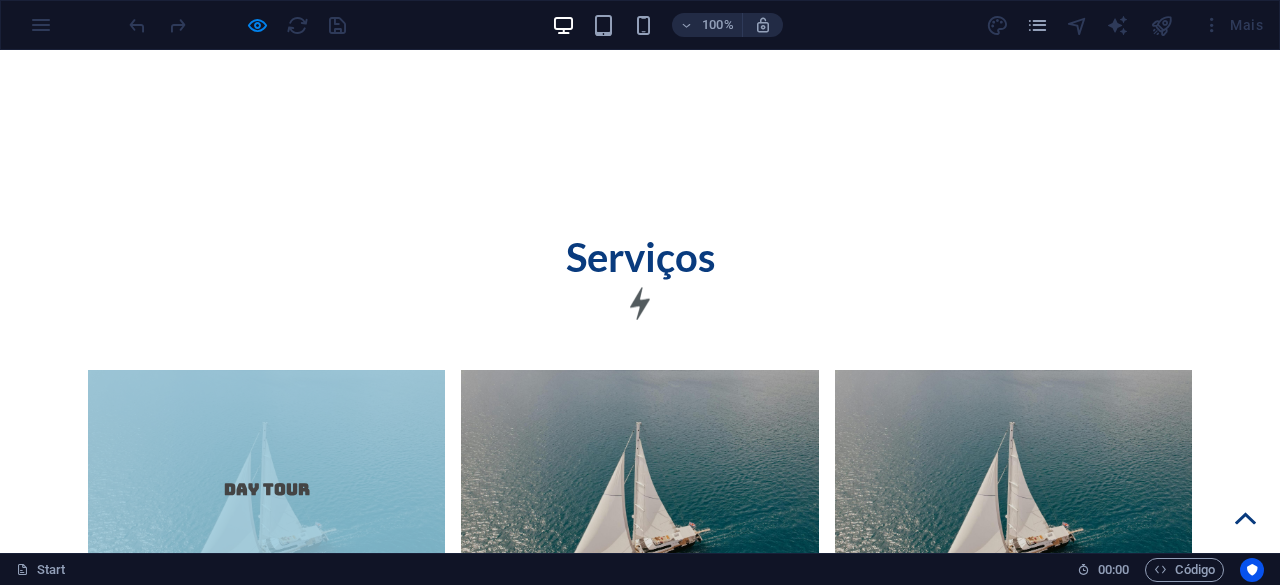 click on "reservar" at bounding box center (640, 1803) 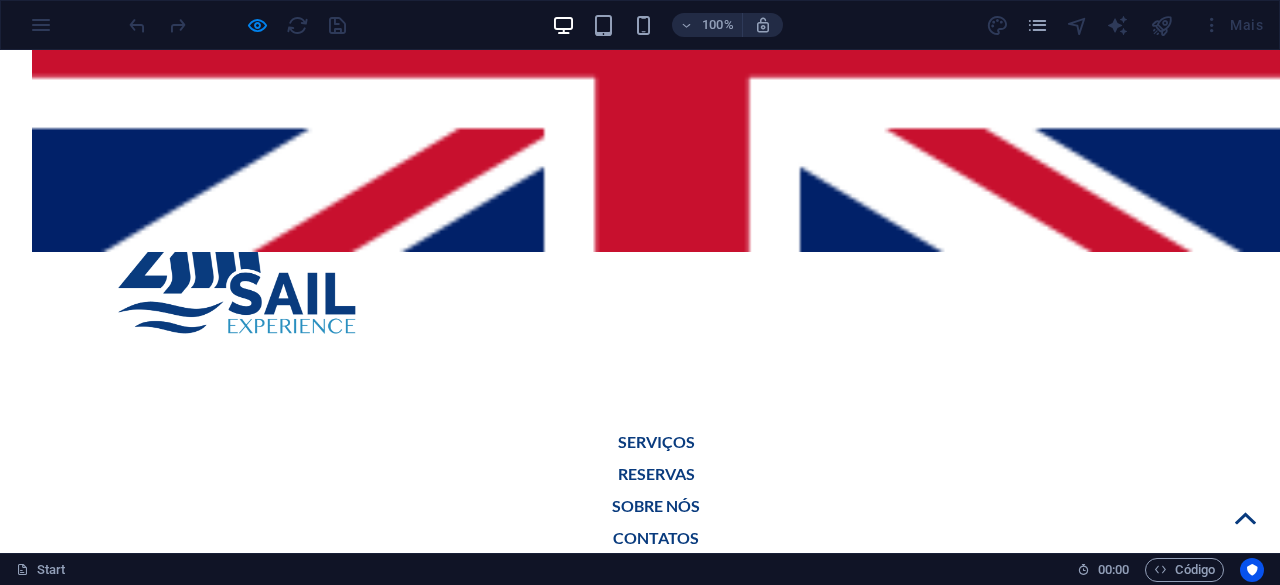 scroll, scrollTop: 1496, scrollLeft: 0, axis: vertical 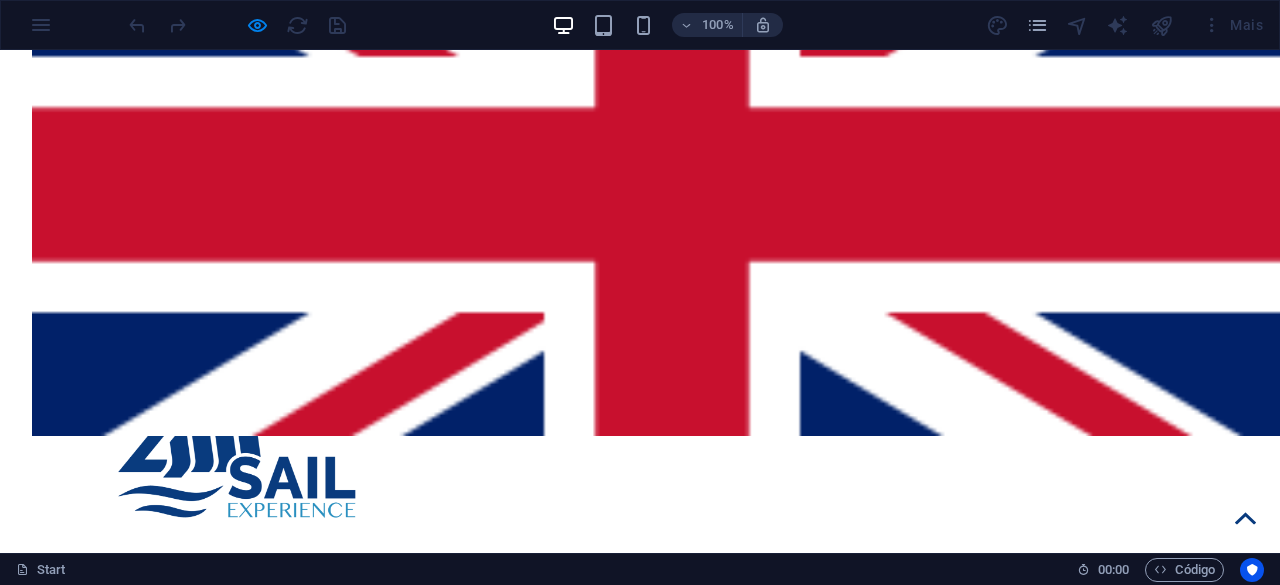 click on "Day Tour" at bounding box center (266, 1944) 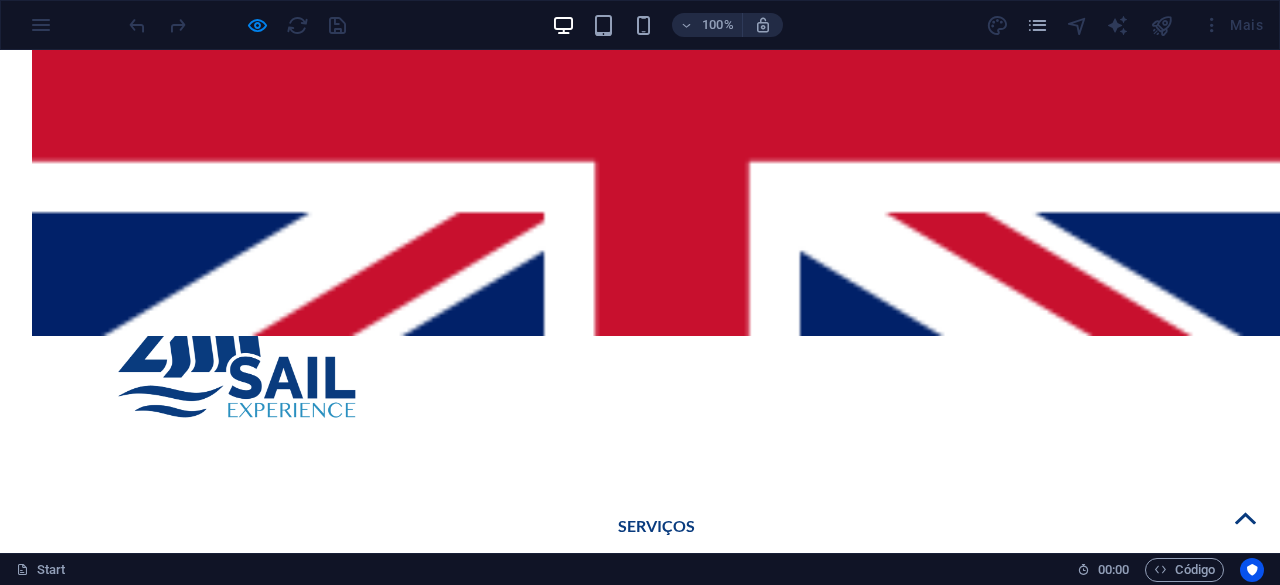 click on "Eventos Especiais" at bounding box center (1013, 1844) 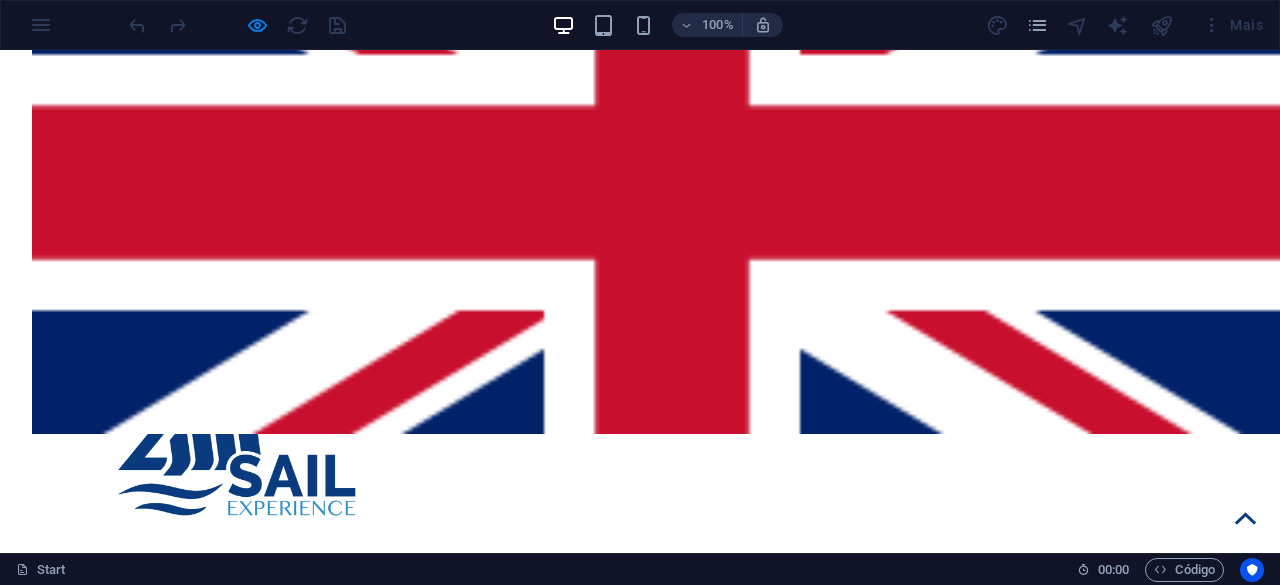 scroll, scrollTop: 1496, scrollLeft: 0, axis: vertical 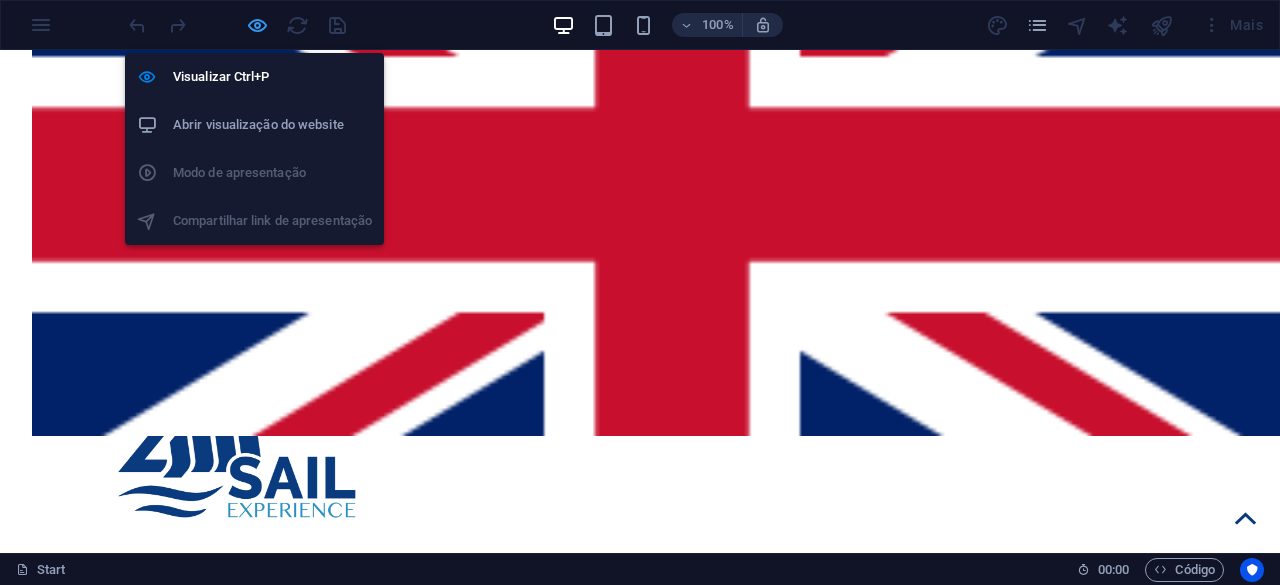 click at bounding box center (257, 25) 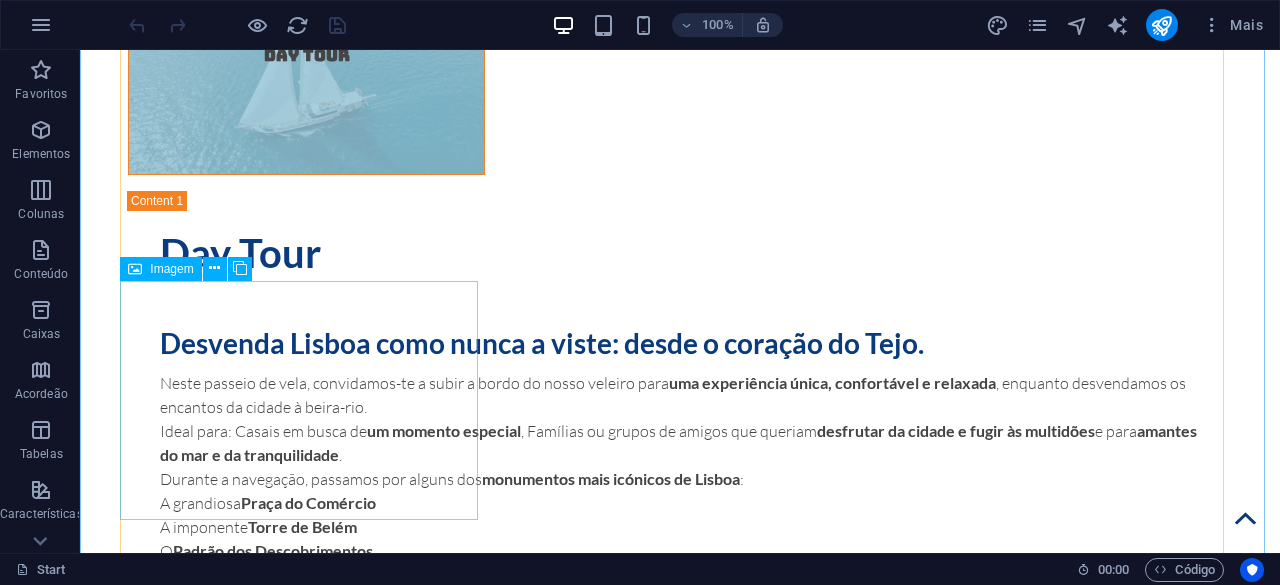 scroll, scrollTop: 3496, scrollLeft: 0, axis: vertical 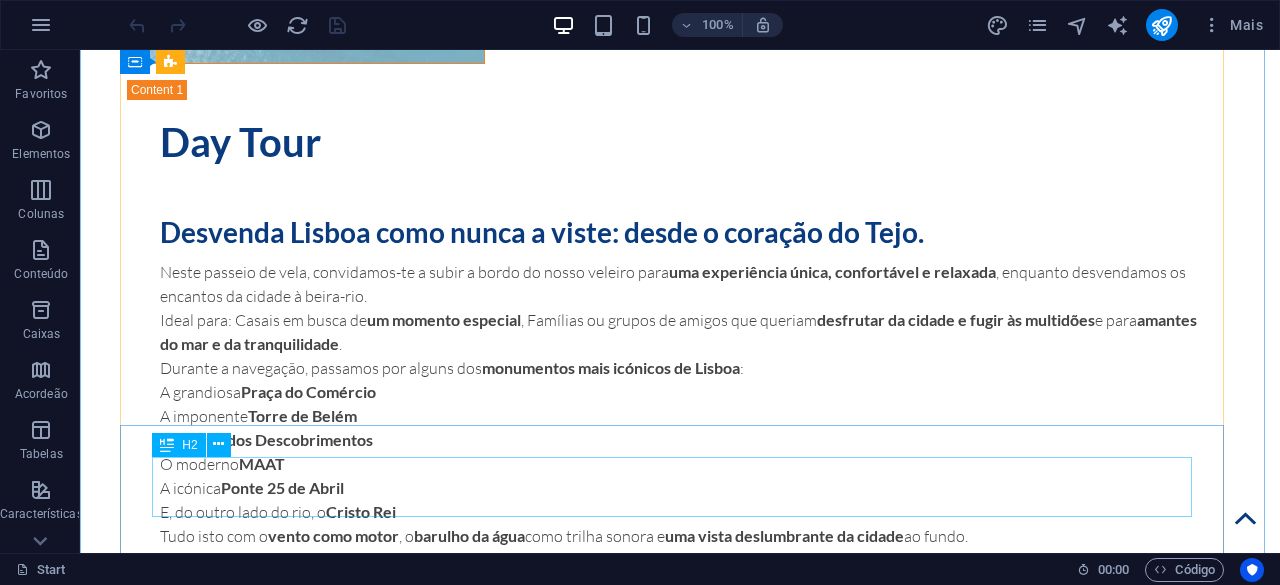 click on "Sunset" at bounding box center (680, 2120) 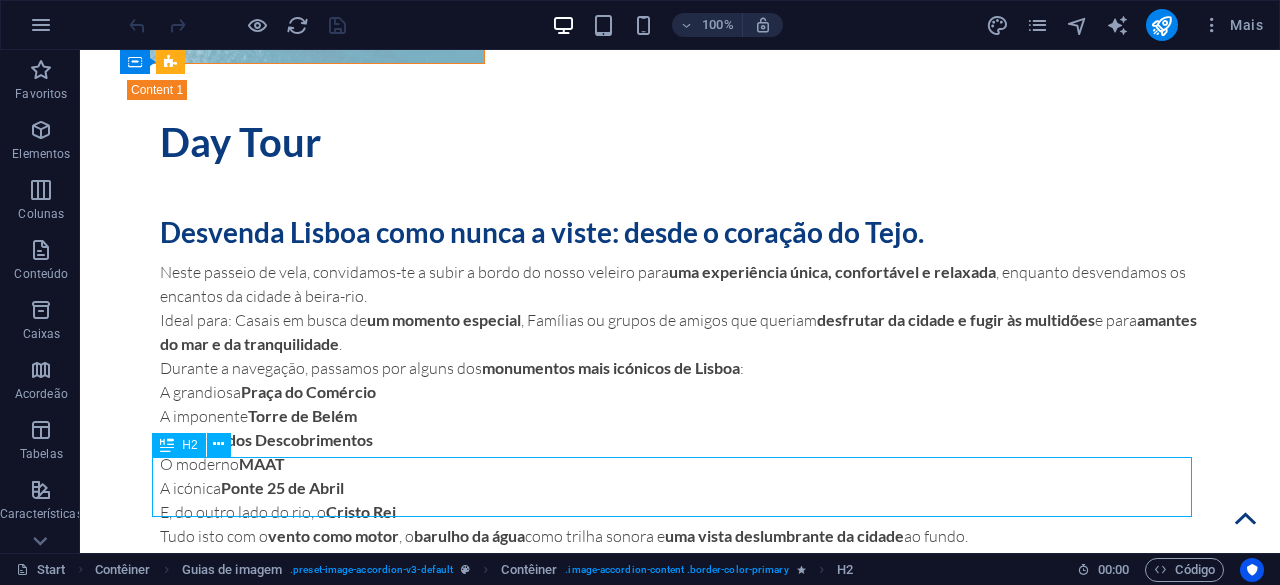 click on "Sunset" at bounding box center [680, 2120] 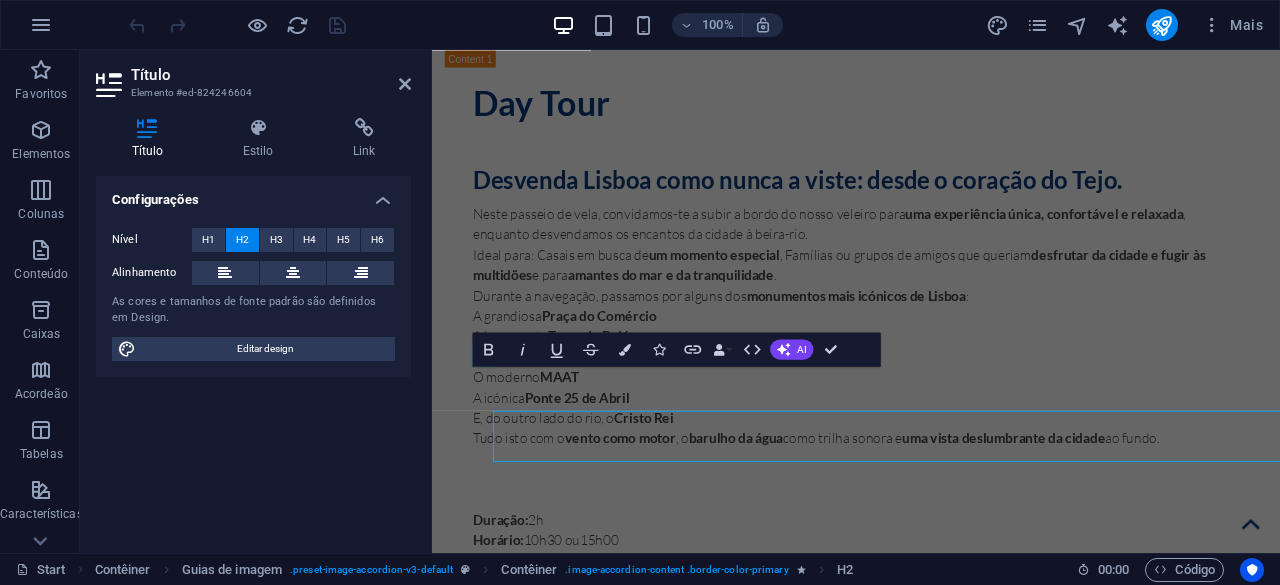 scroll, scrollTop: 3479, scrollLeft: 0, axis: vertical 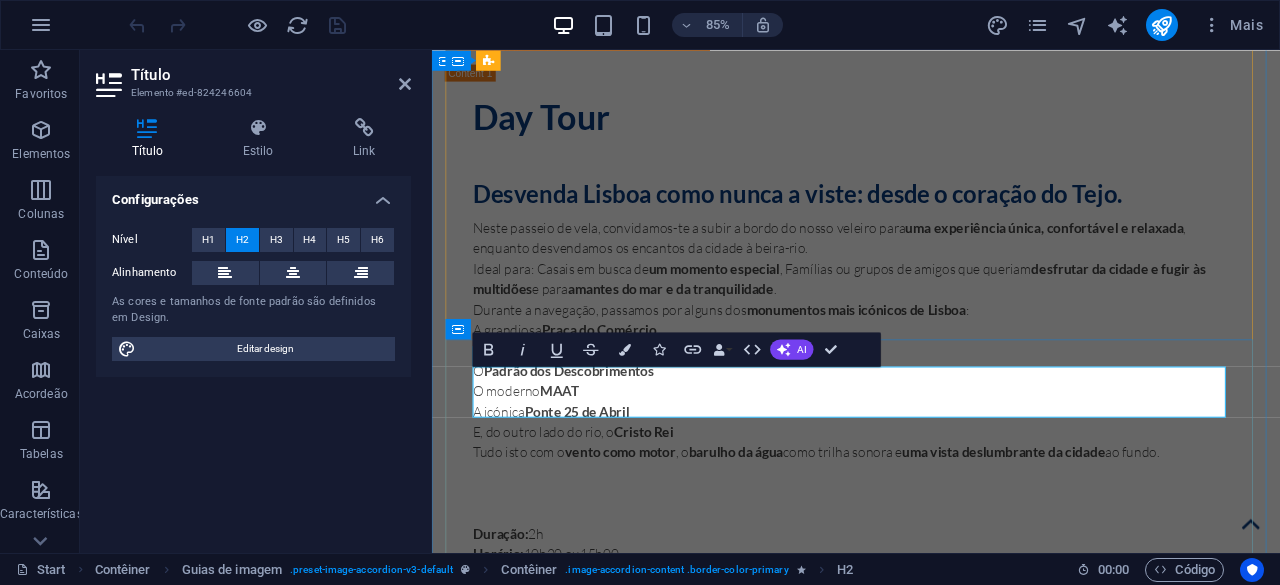 click on "Sunset" at bounding box center (931, 2096) 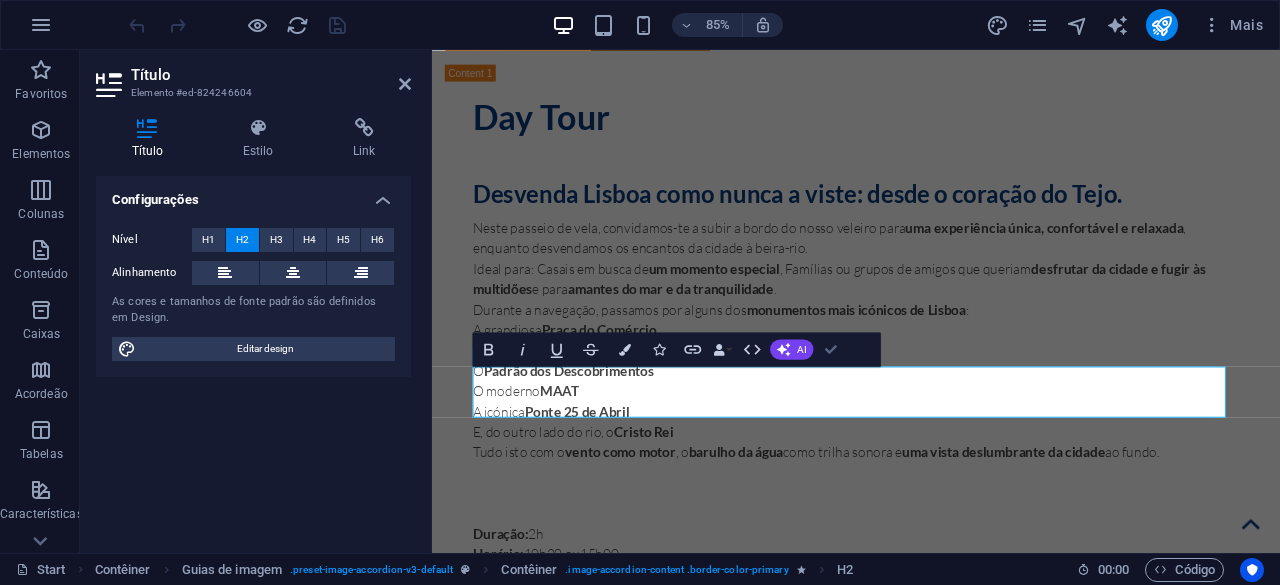 drag, startPoint x: 832, startPoint y: 357, endPoint x: 726, endPoint y: 305, distance: 118.06778 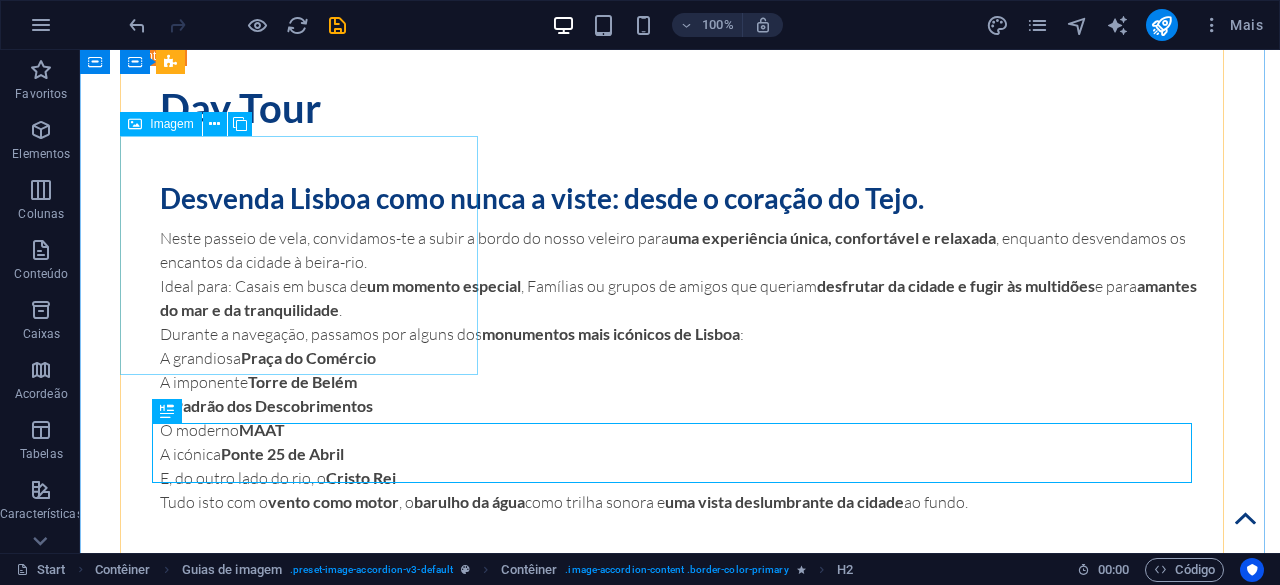 click on "Sunset" at bounding box center (306, 1888) 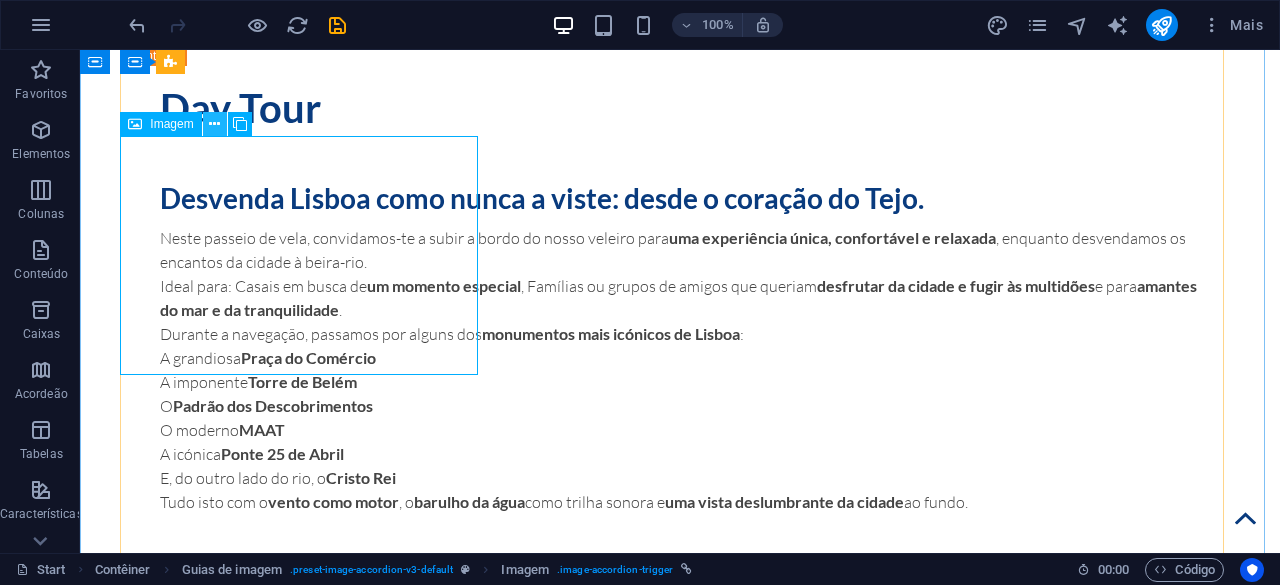 click at bounding box center (214, 124) 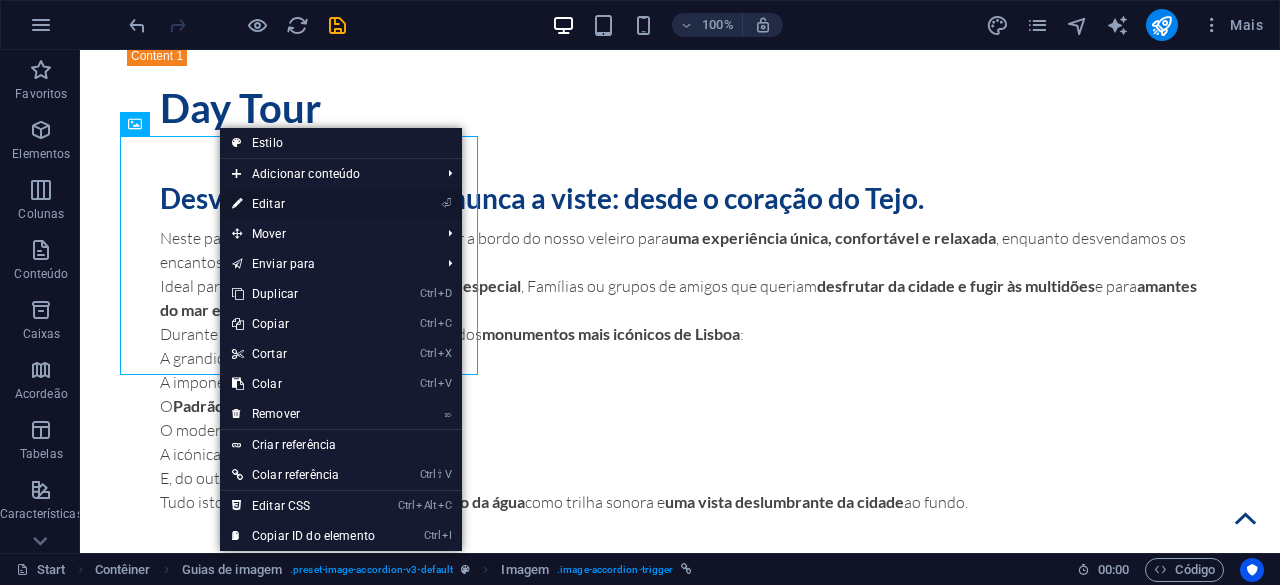 click on "⏎  Editar" at bounding box center (303, 204) 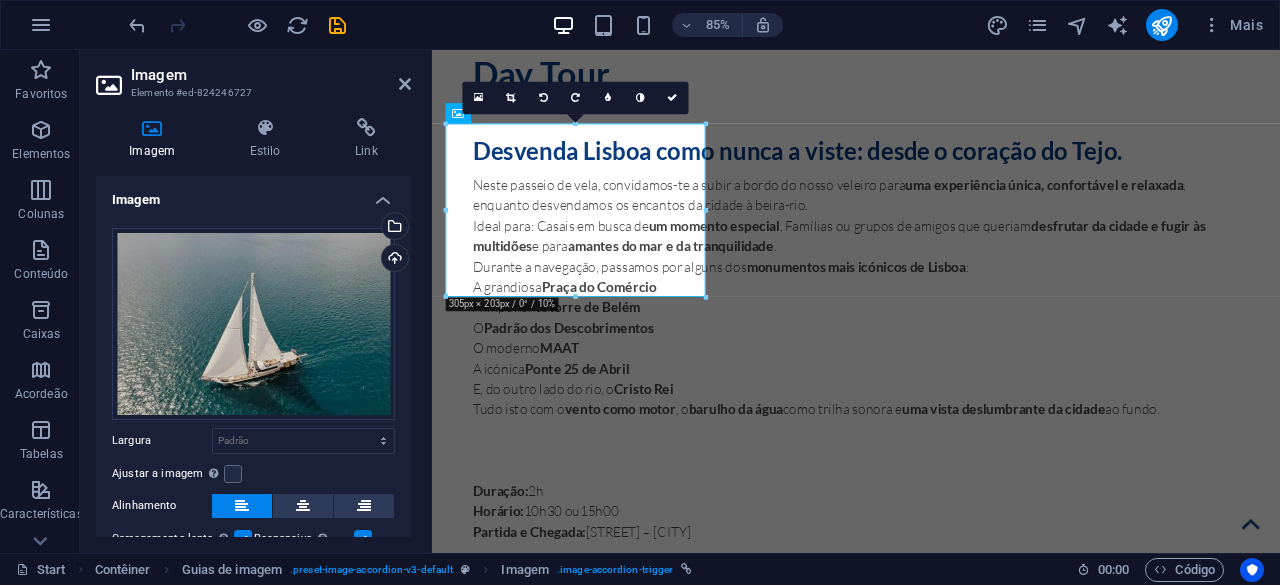 scroll, scrollTop: 3513, scrollLeft: 0, axis: vertical 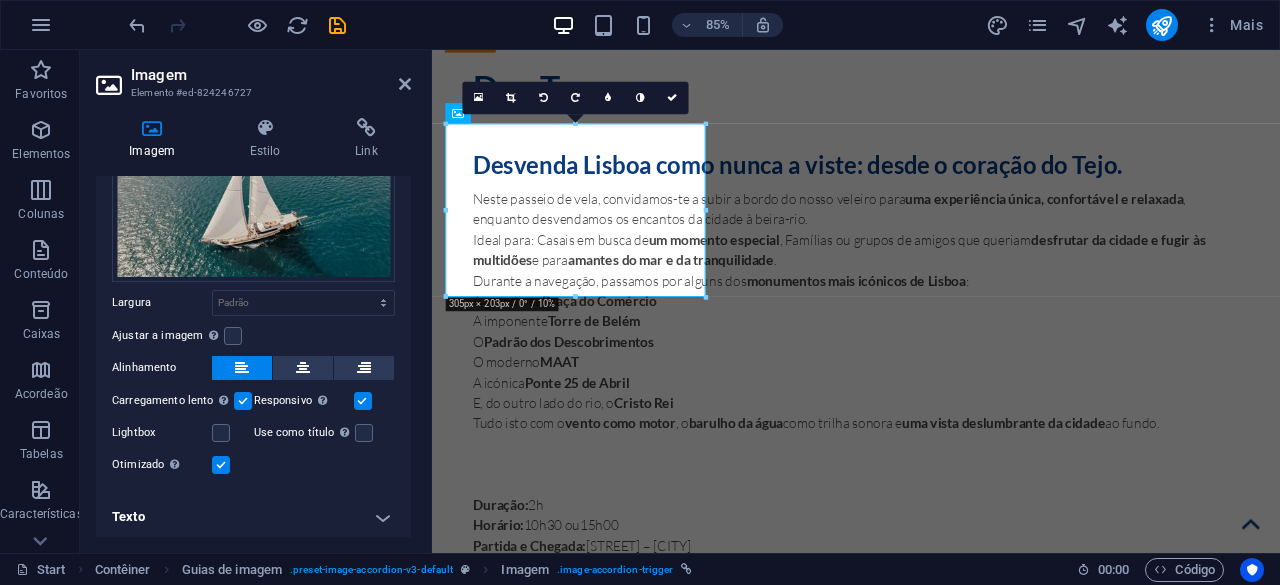 click on "Texto" at bounding box center [253, 517] 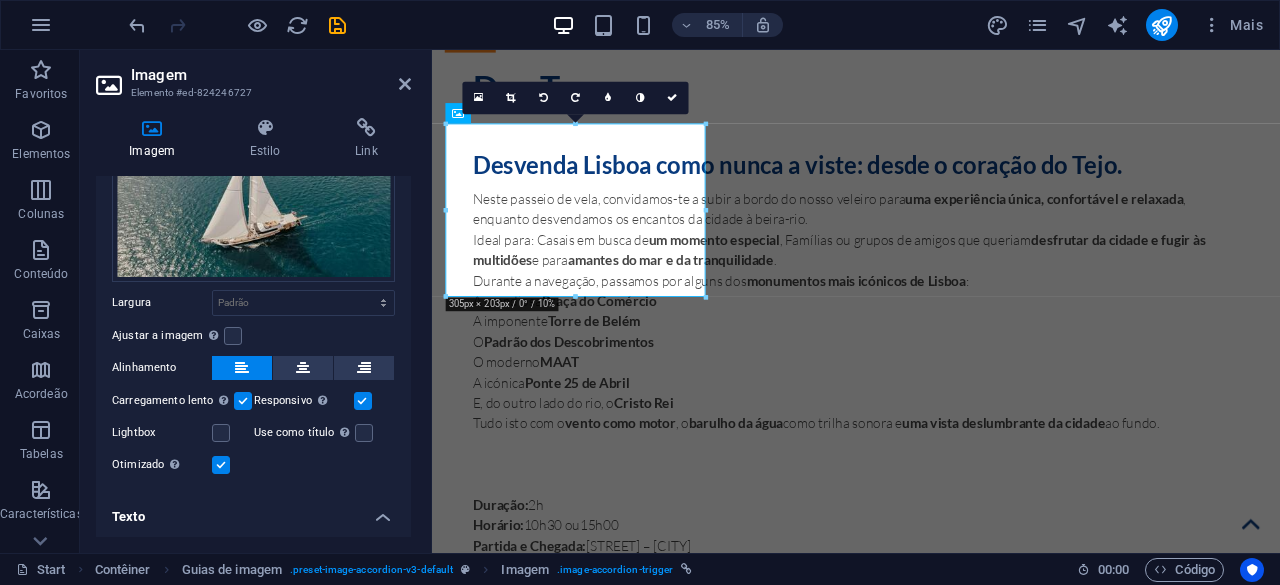 scroll, scrollTop: 325, scrollLeft: 0, axis: vertical 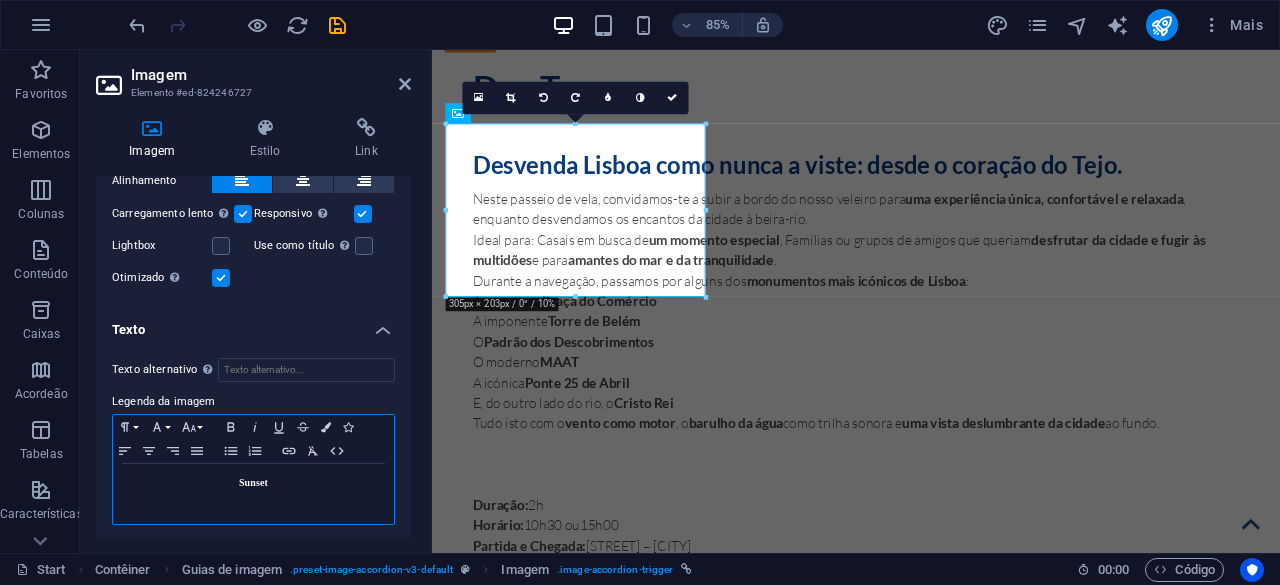 click on "Sunset" at bounding box center (253, 483) 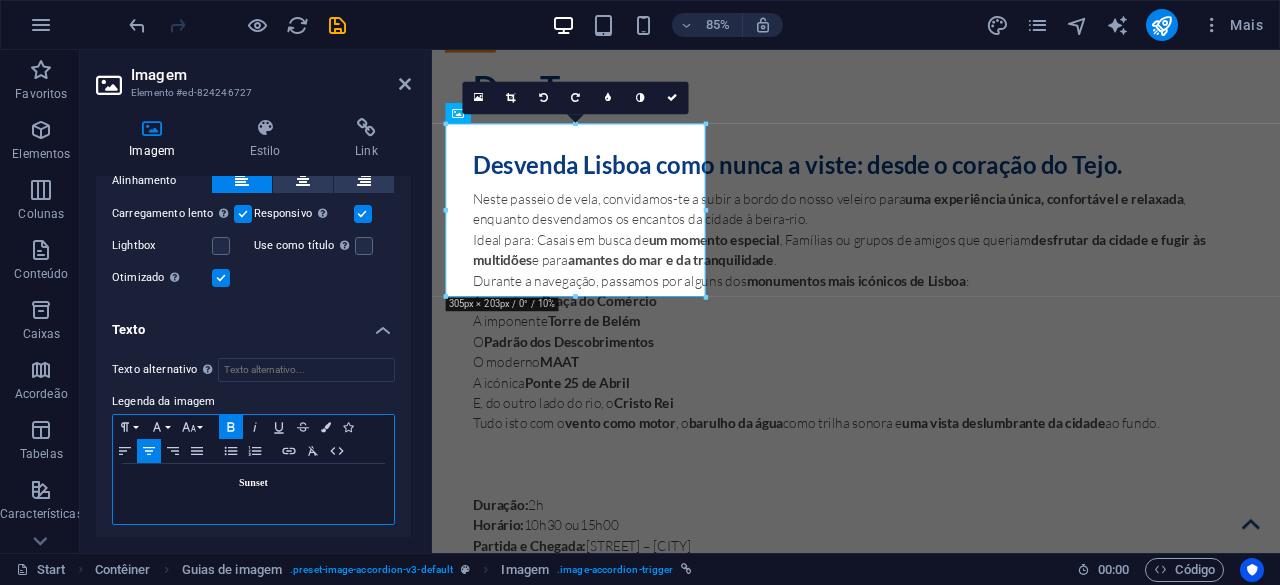 type 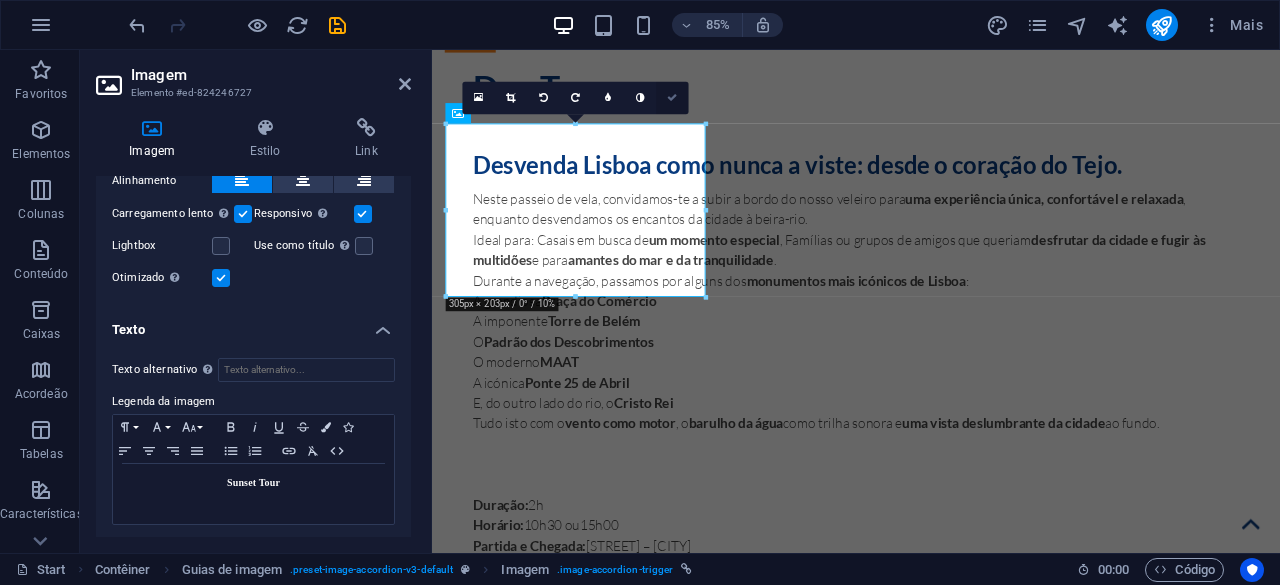 click at bounding box center [673, 97] 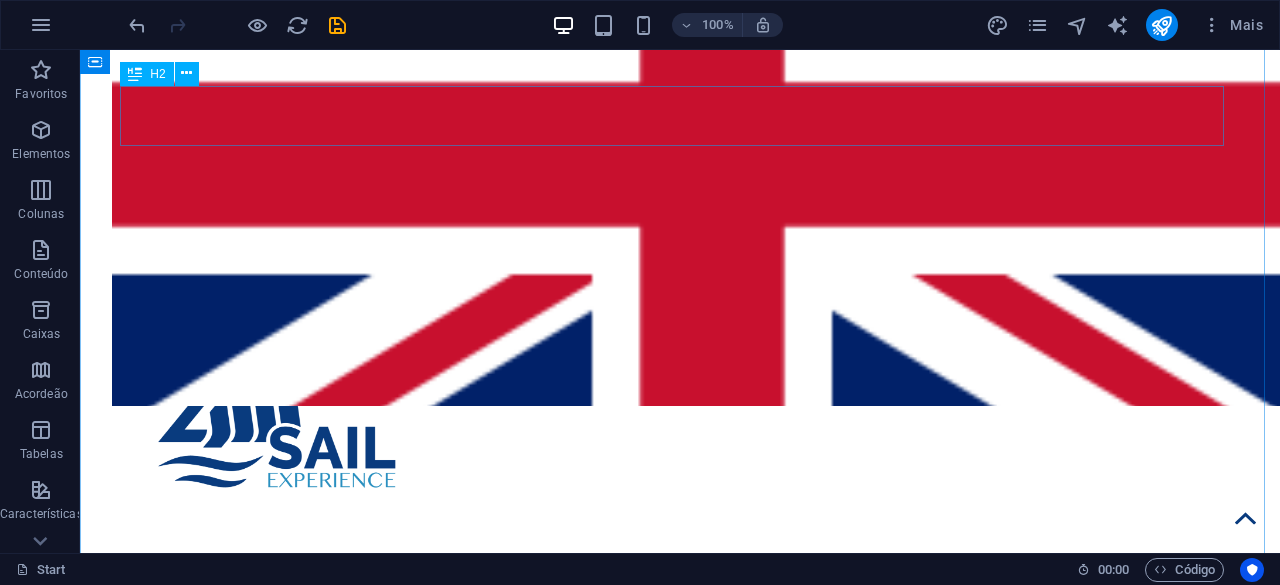 scroll, scrollTop: 1430, scrollLeft: 0, axis: vertical 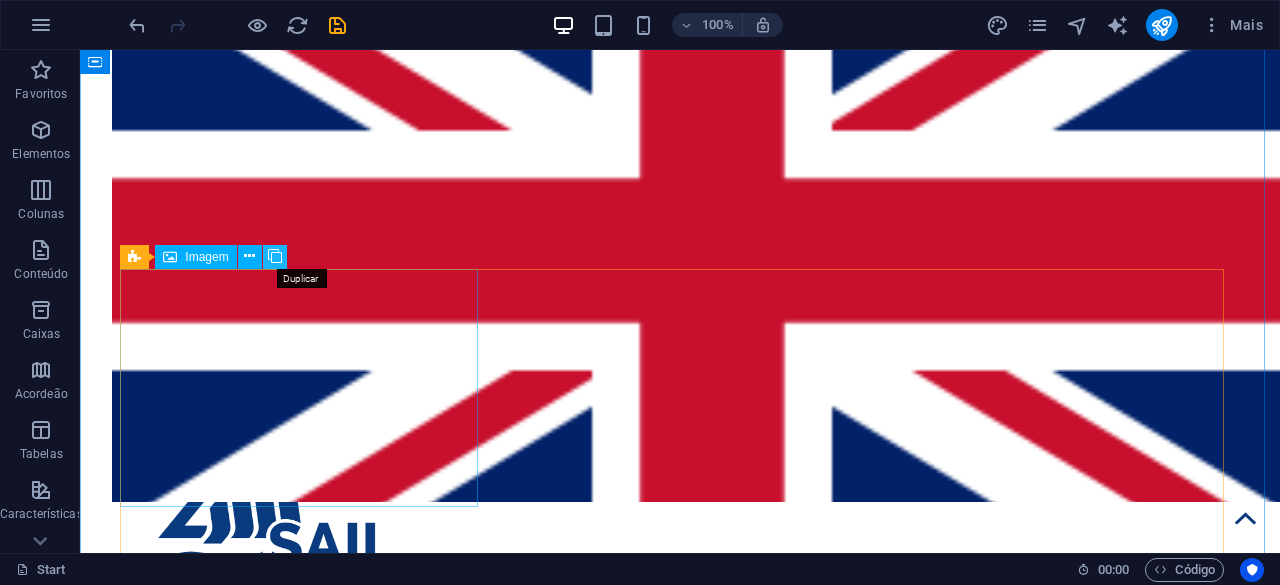 click at bounding box center (275, 256) 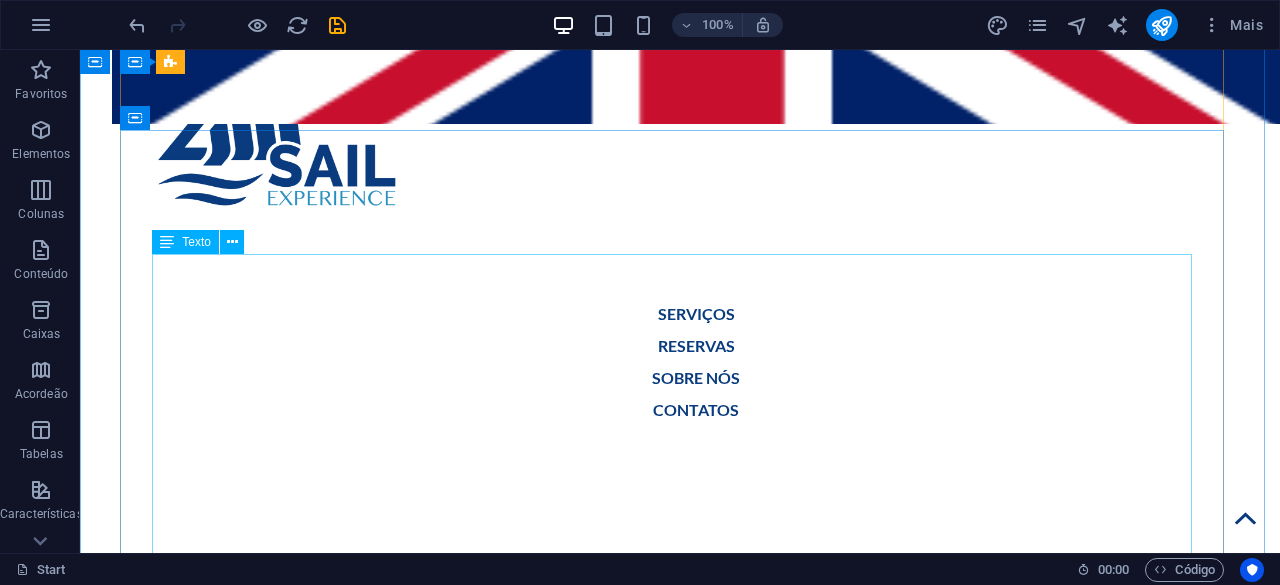 scroll, scrollTop: 1530, scrollLeft: 0, axis: vertical 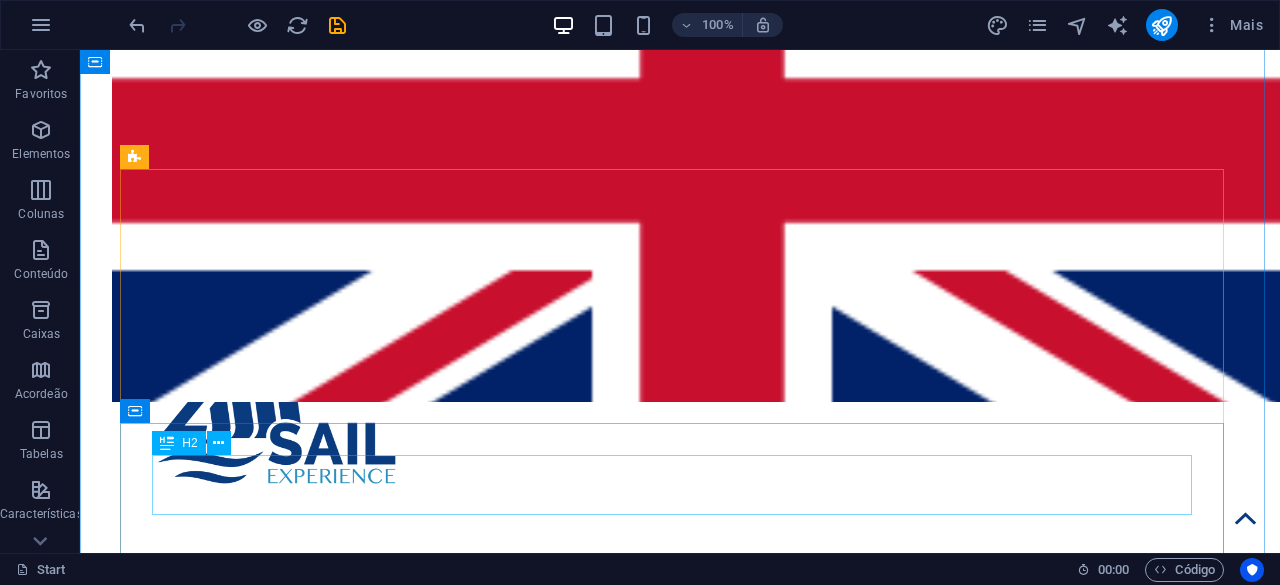 click on "Day Tour" at bounding box center [680, 2108] 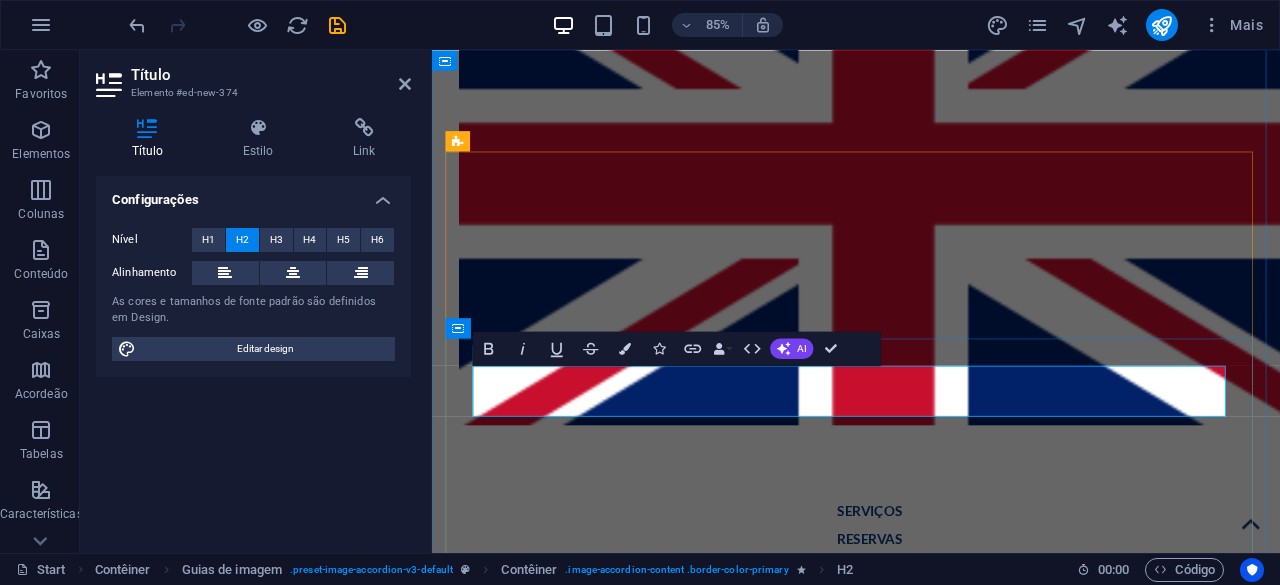 click on "Day Tour" at bounding box center (931, 2078) 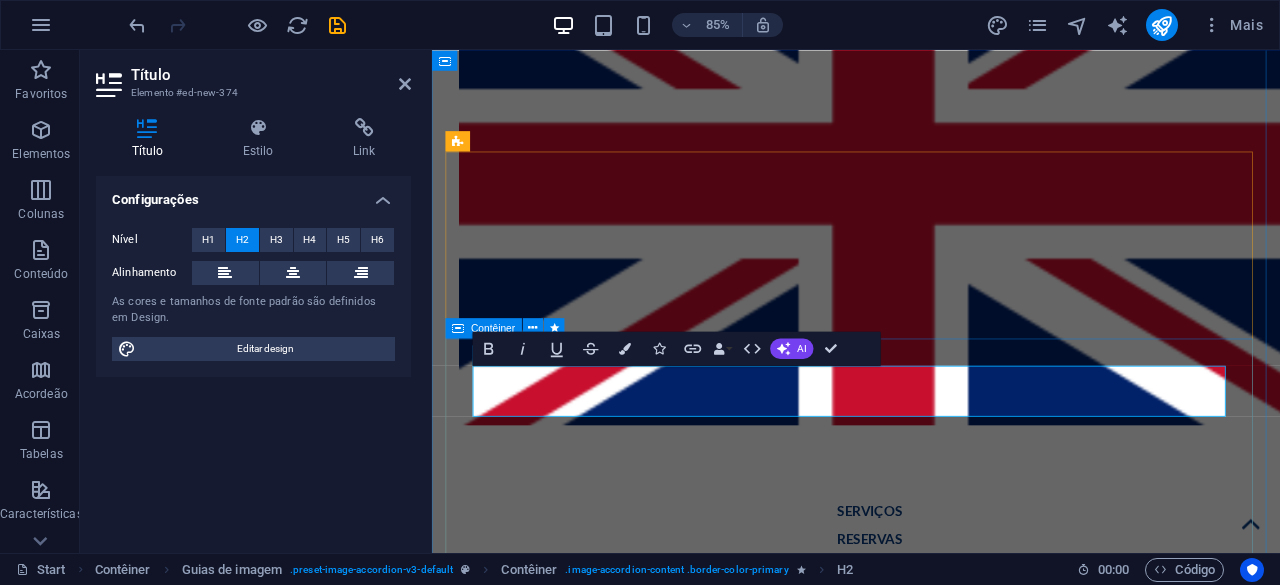 drag, startPoint x: 549, startPoint y: 451, endPoint x: 466, endPoint y: 426, distance: 86.683334 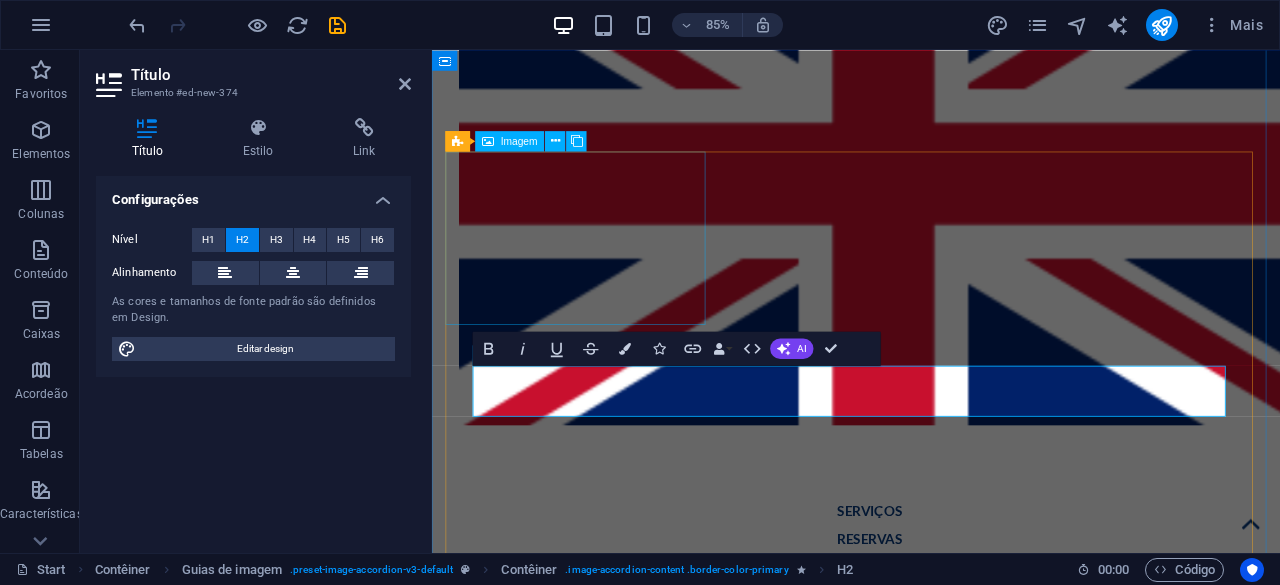 click on "Day Tour" at bounding box center (603, 1895) 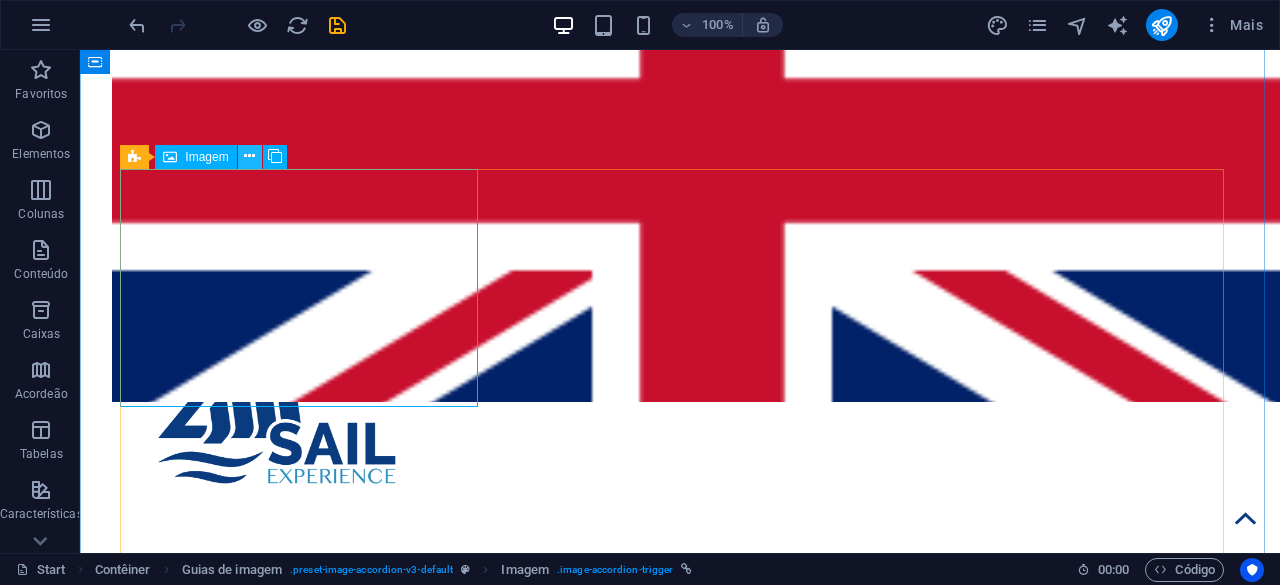 click at bounding box center (250, 157) 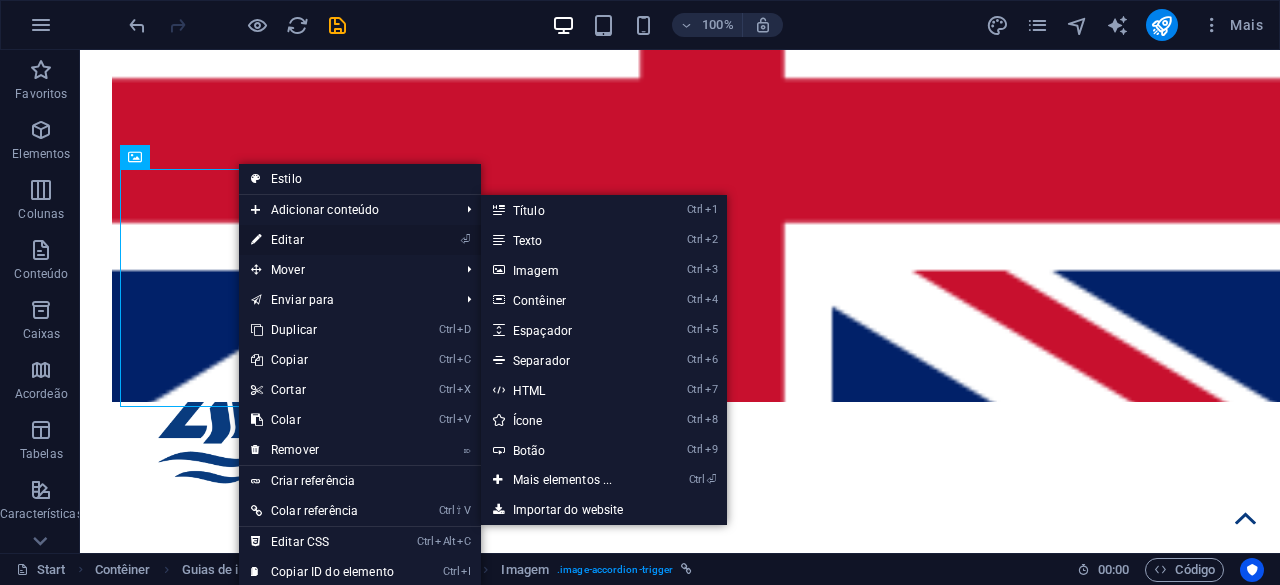 click on "⏎  Editar" at bounding box center (322, 240) 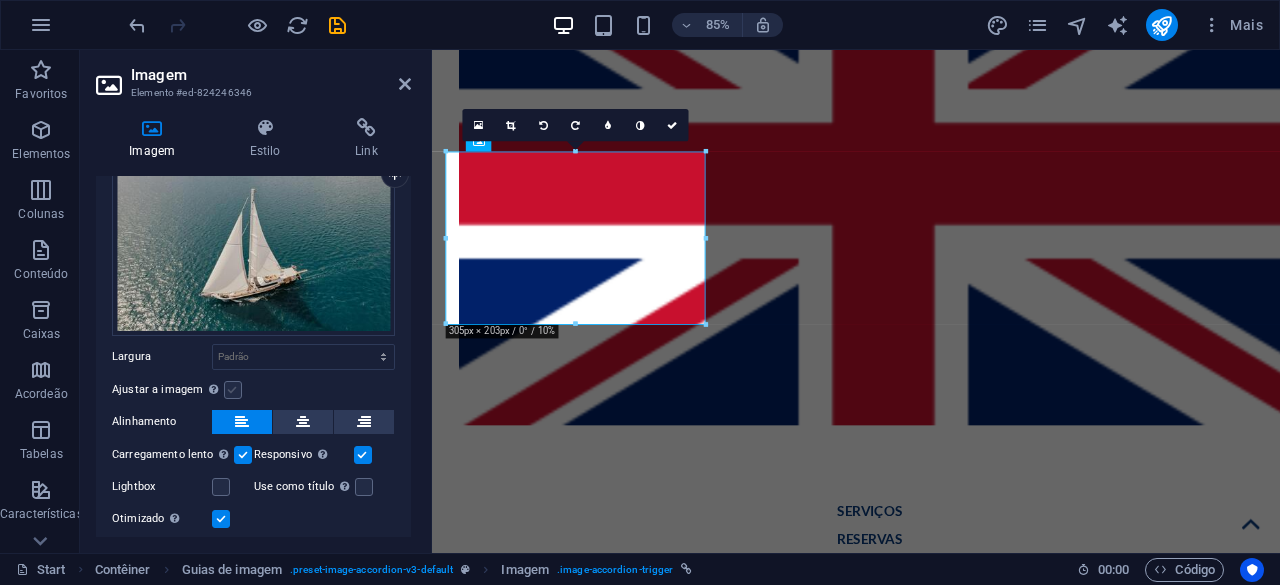 scroll, scrollTop: 138, scrollLeft: 0, axis: vertical 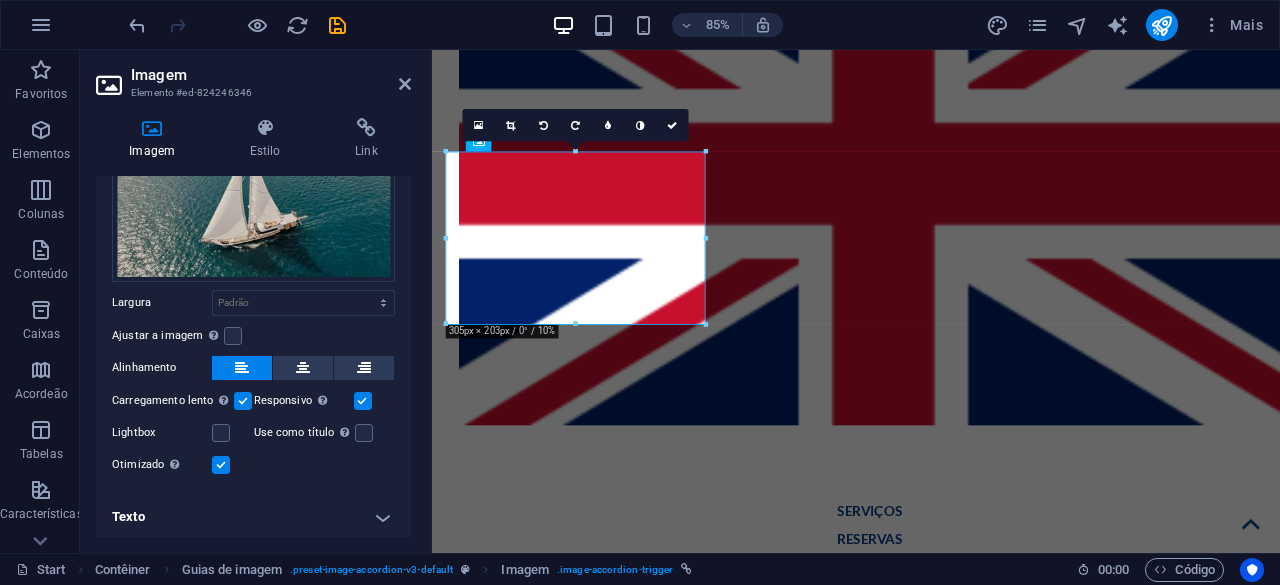 click on "Texto" at bounding box center [253, 517] 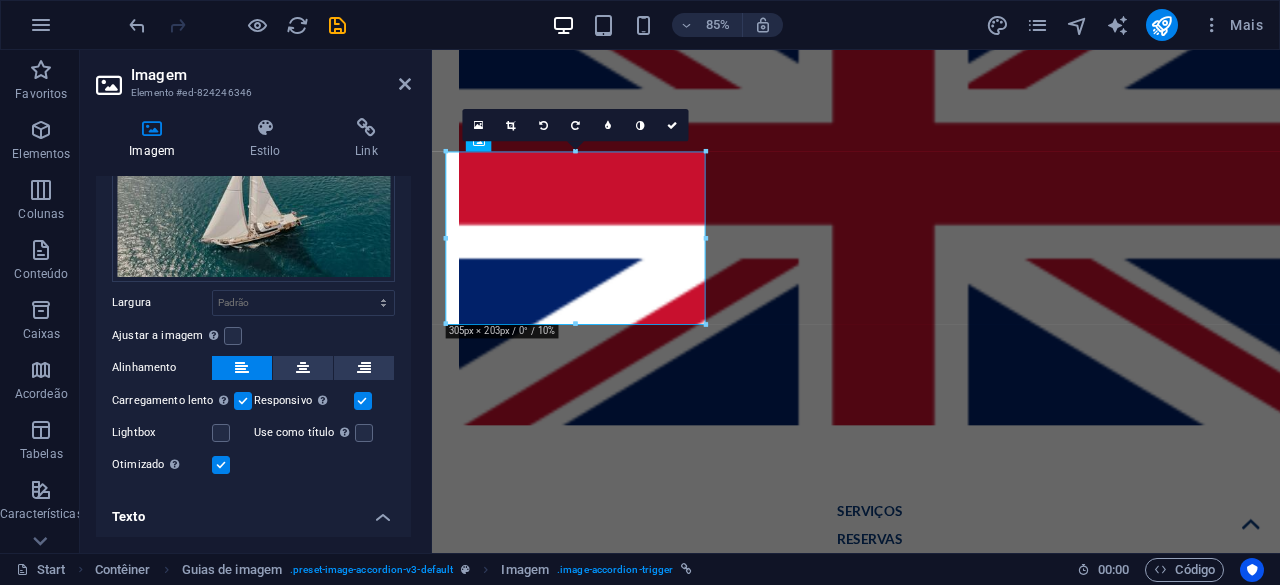 scroll, scrollTop: 325, scrollLeft: 0, axis: vertical 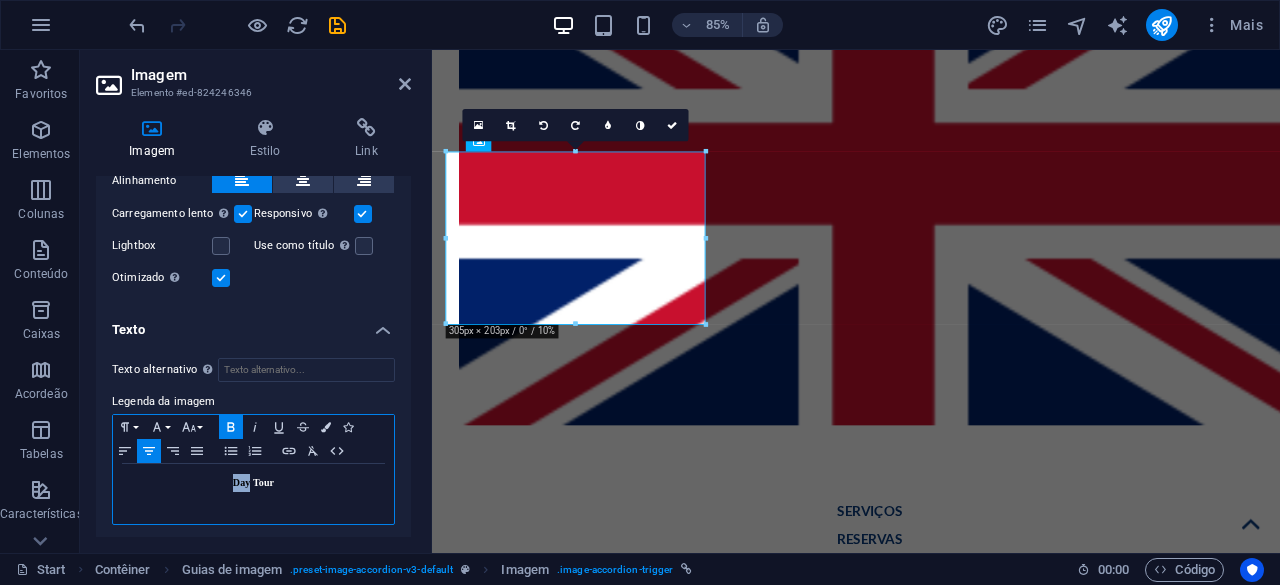 drag, startPoint x: 246, startPoint y: 479, endPoint x: 185, endPoint y: 469, distance: 61.81424 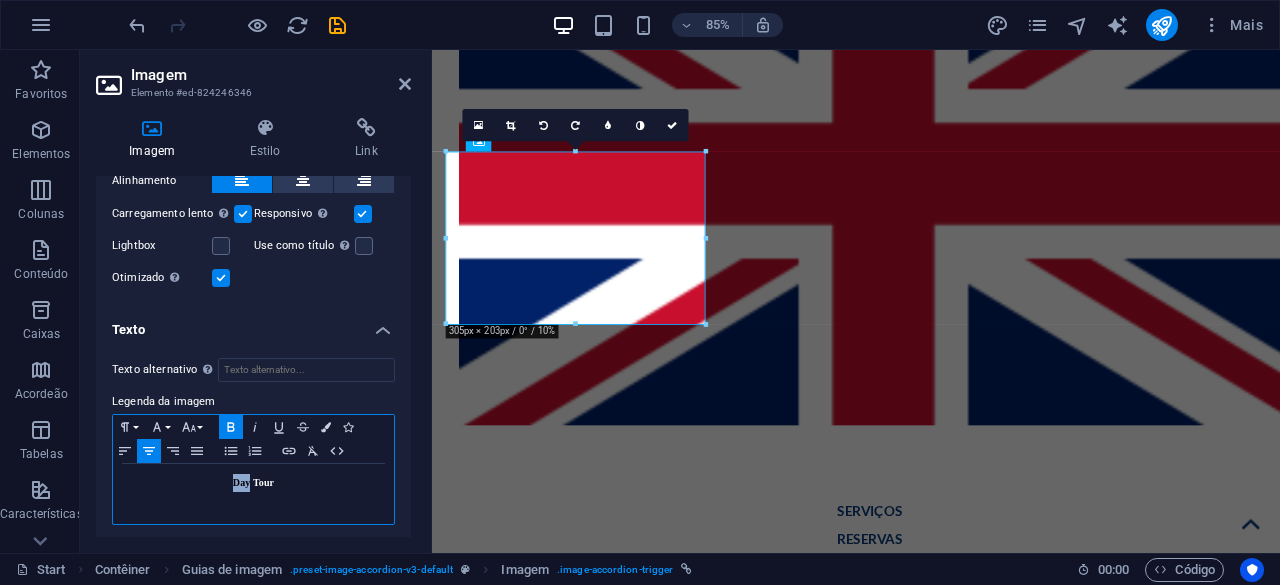 click on "Day Tour" at bounding box center (253, 483) 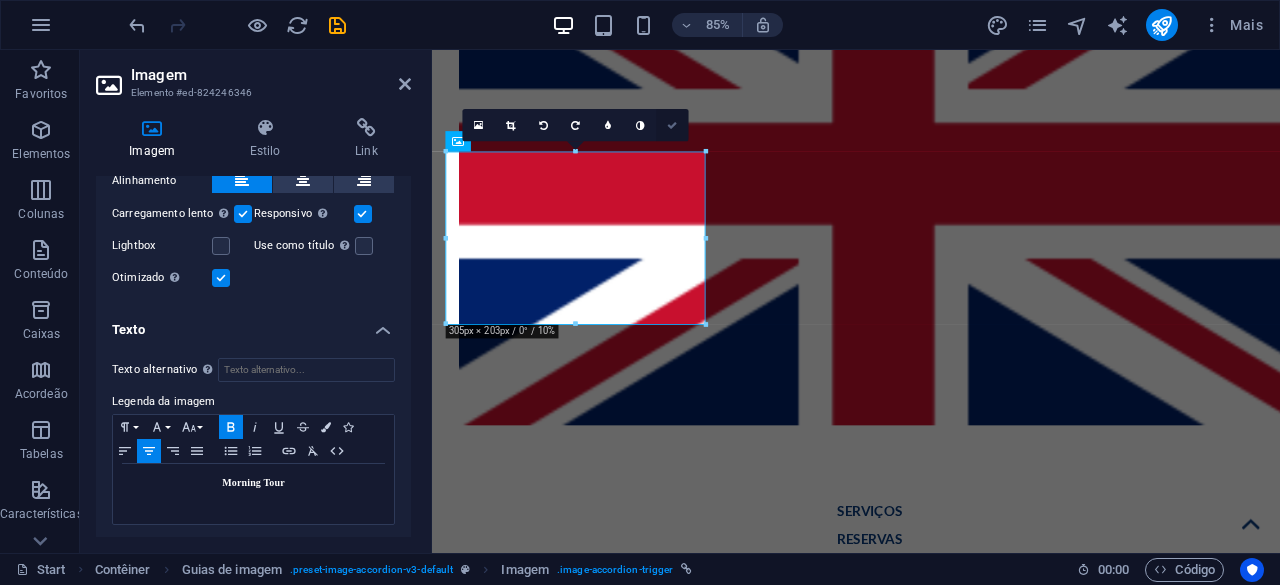 click at bounding box center (673, 125) 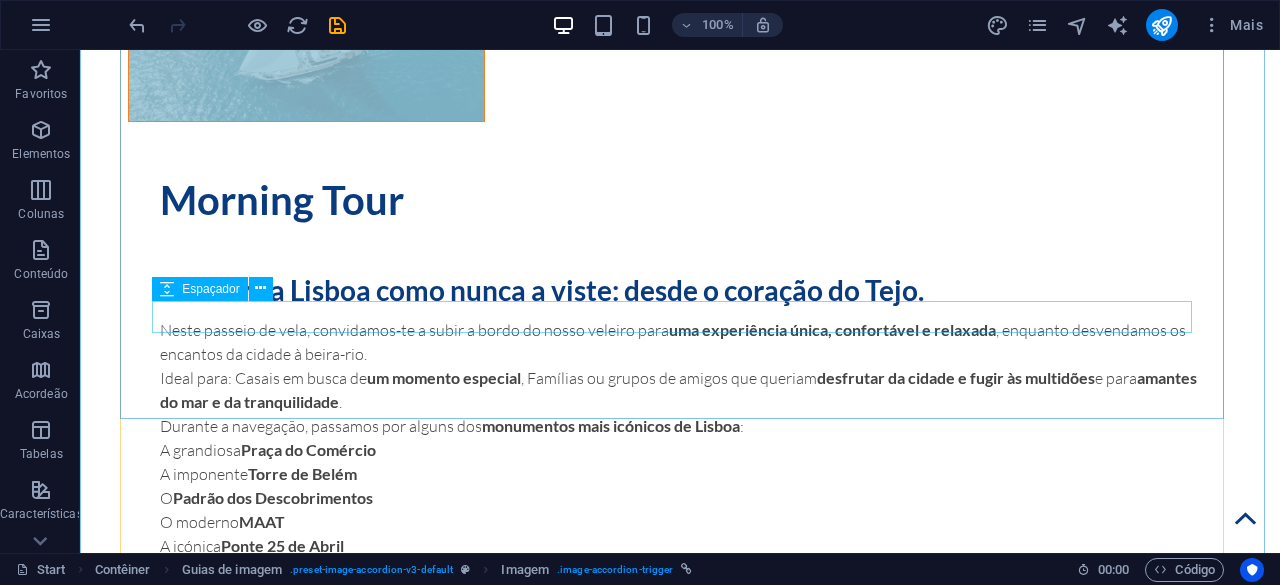 scroll, scrollTop: 3630, scrollLeft: 0, axis: vertical 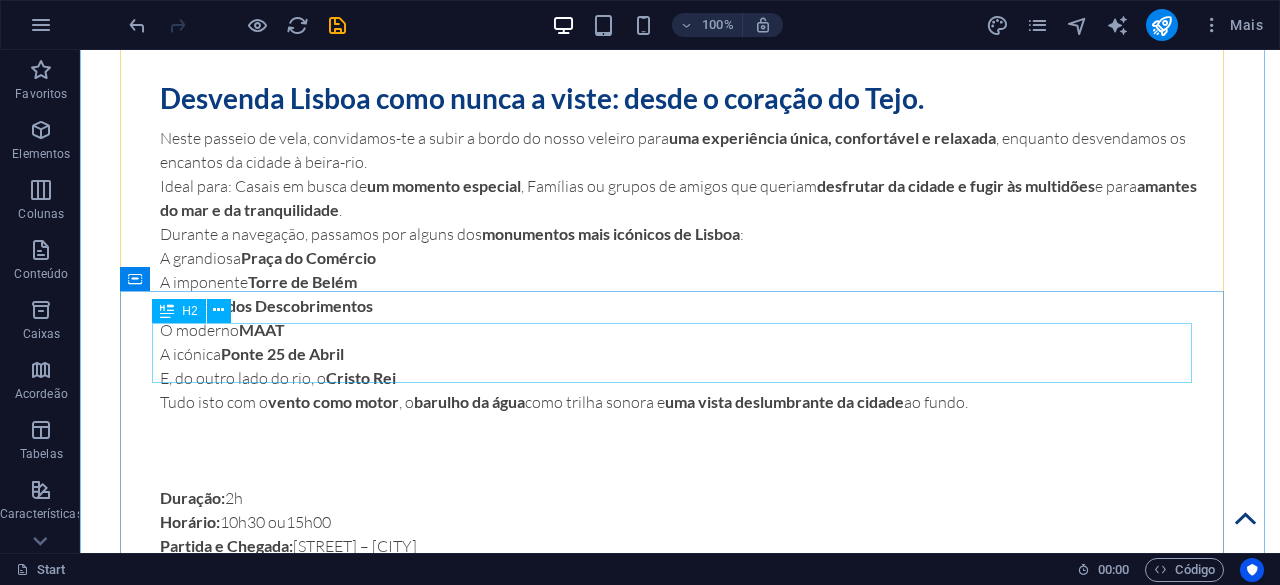 click on "Day Tour" at bounding box center [680, 1986] 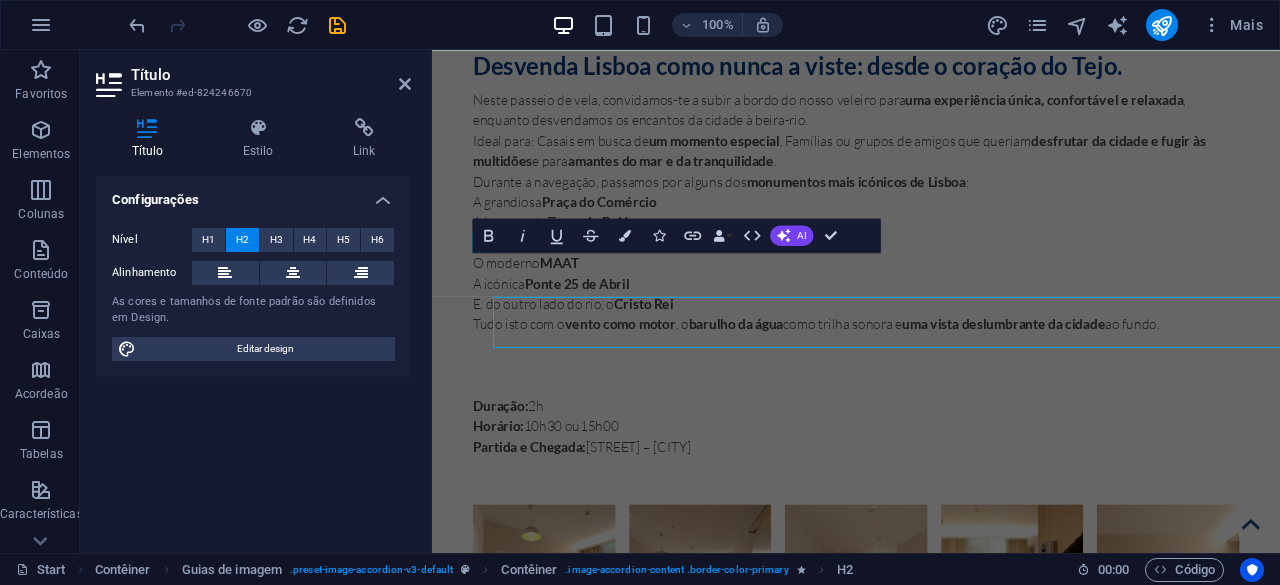 scroll, scrollTop: 3613, scrollLeft: 0, axis: vertical 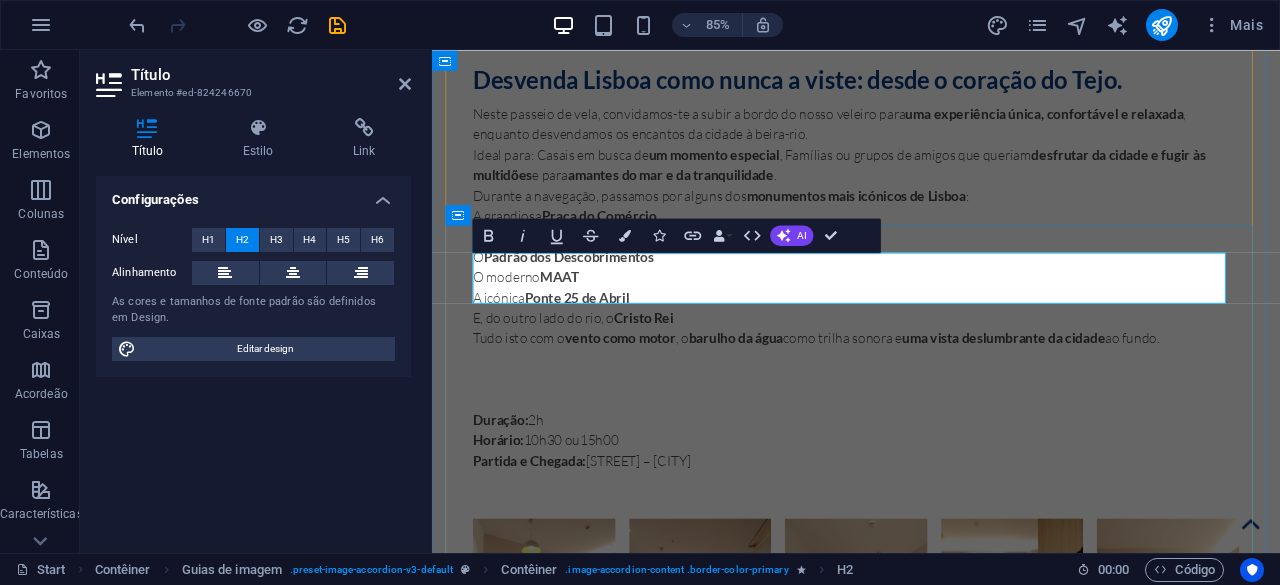 click on "Day Tour" at bounding box center [931, 1962] 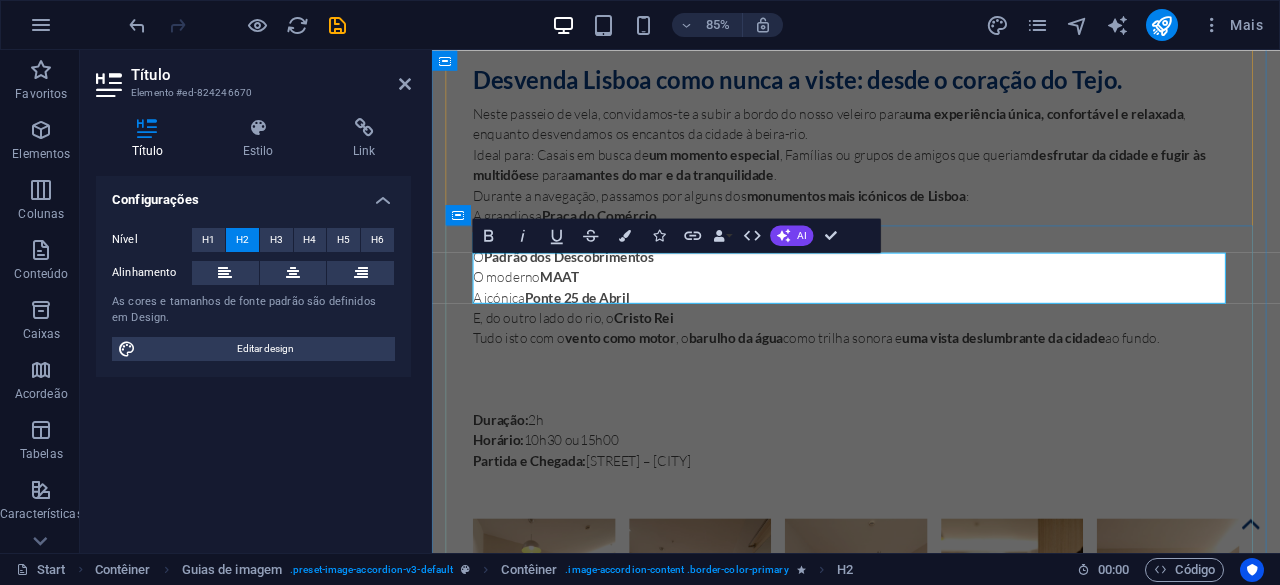 drag, startPoint x: 549, startPoint y: 319, endPoint x: 499, endPoint y: 315, distance: 50.159744 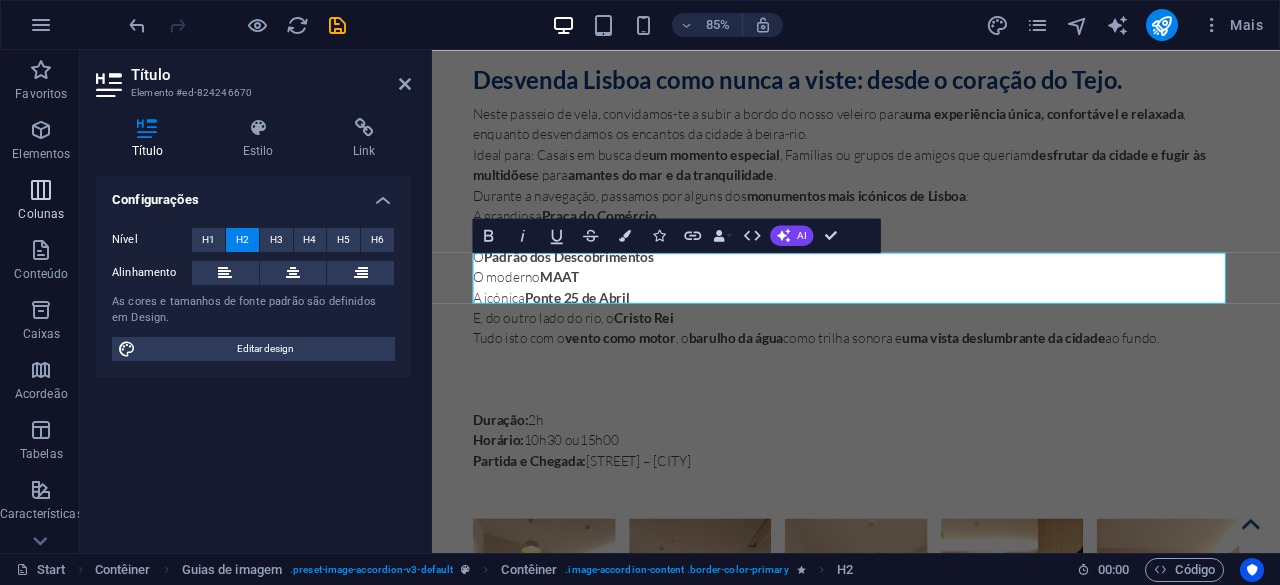 type 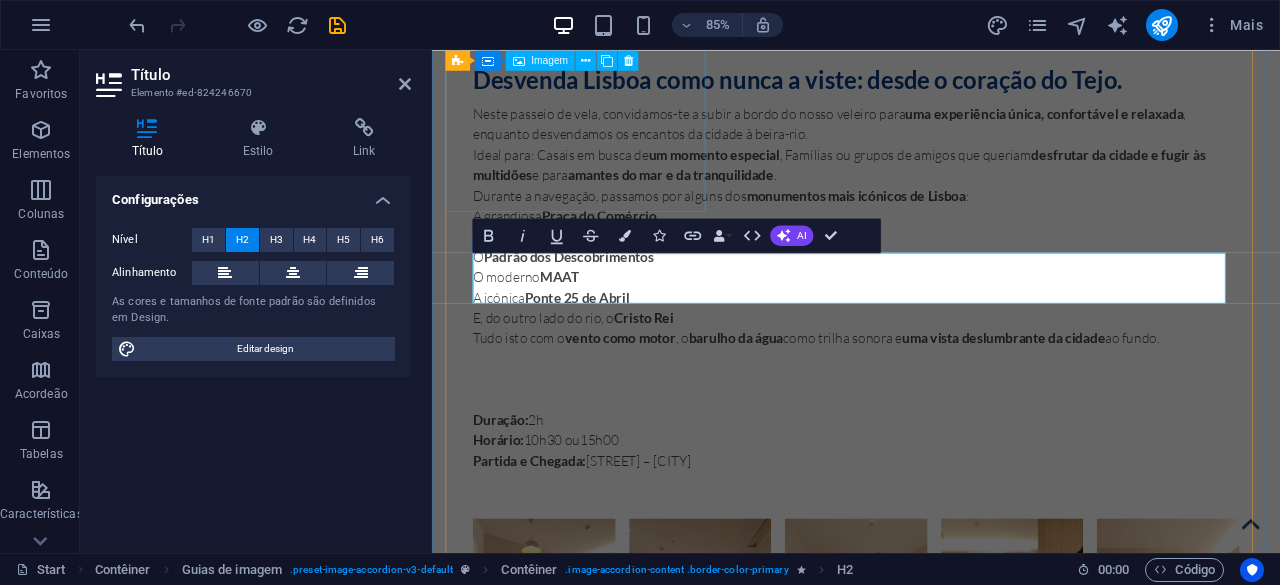 click on "Day Tour" at bounding box center [603, 1780] 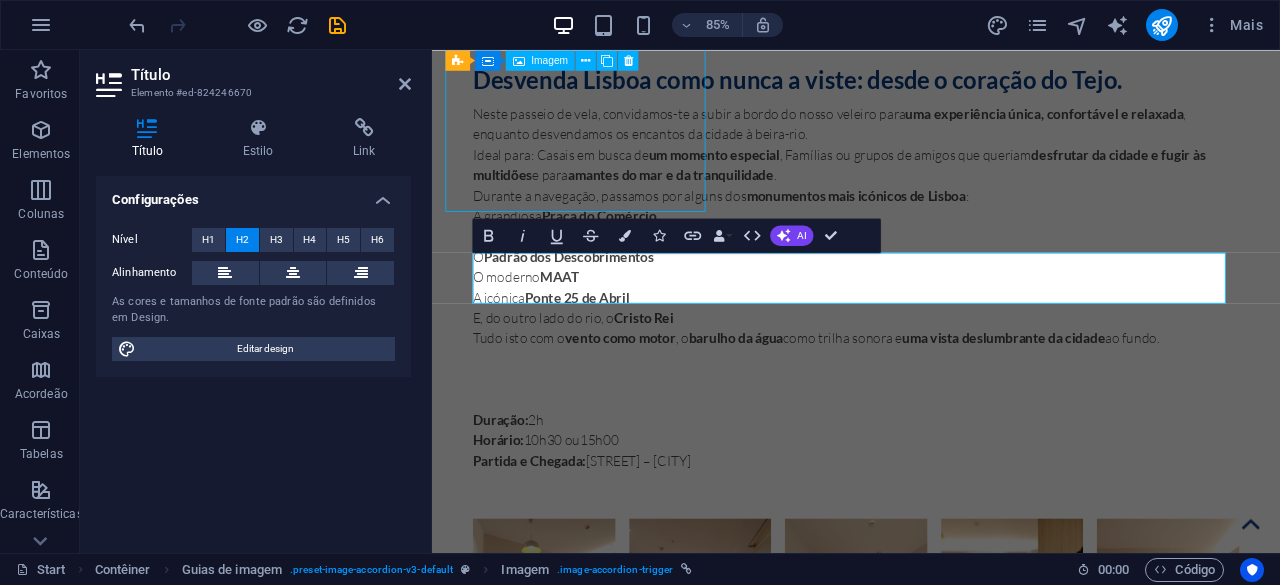 scroll, scrollTop: 3630, scrollLeft: 0, axis: vertical 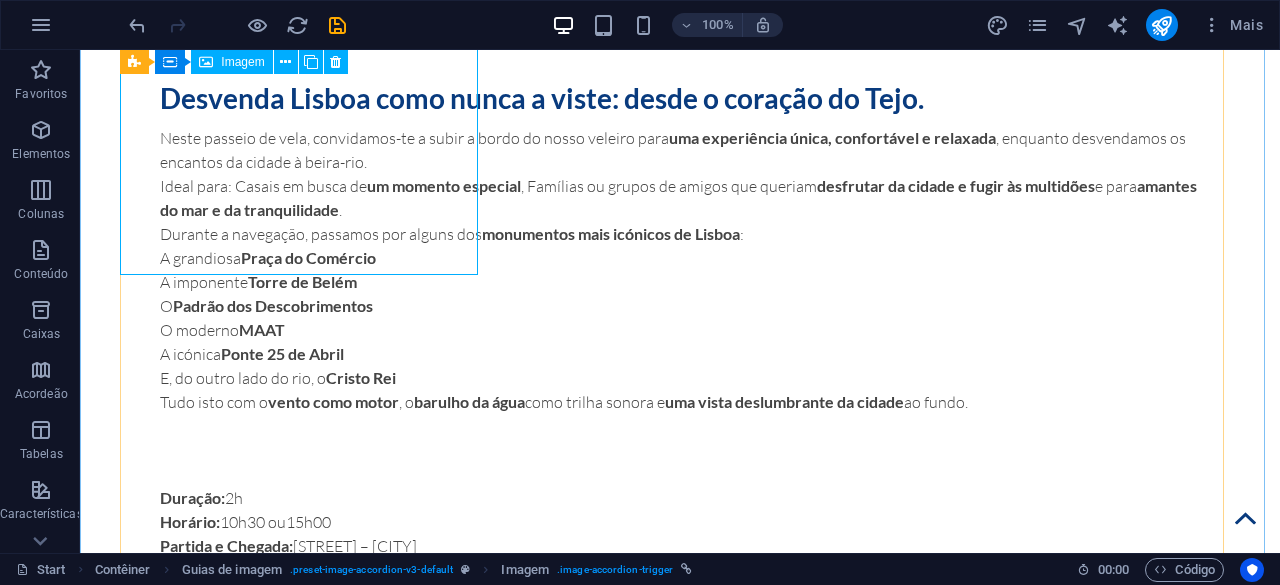 click on "Day Tour" at bounding box center (306, 1788) 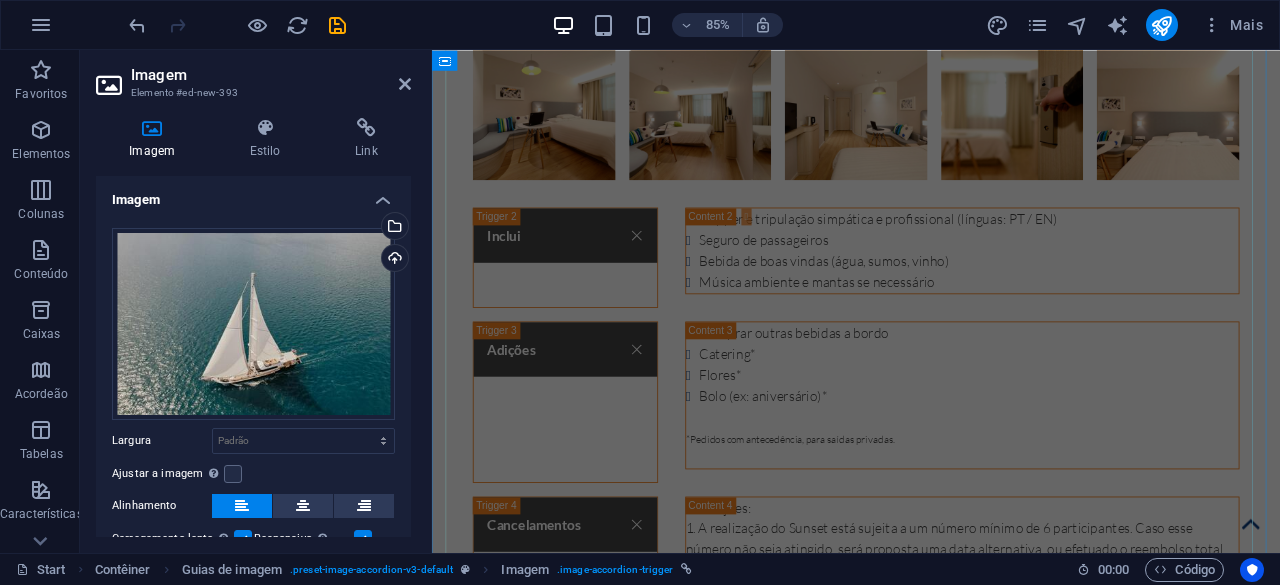 scroll, scrollTop: 4213, scrollLeft: 0, axis: vertical 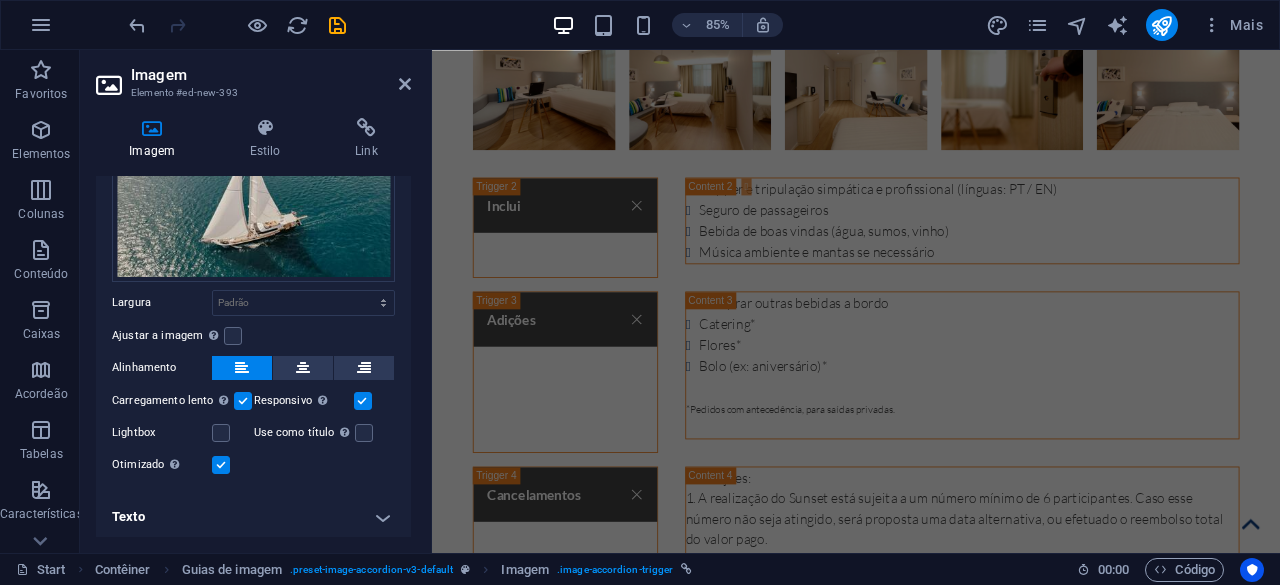 click on "Texto" at bounding box center [253, 517] 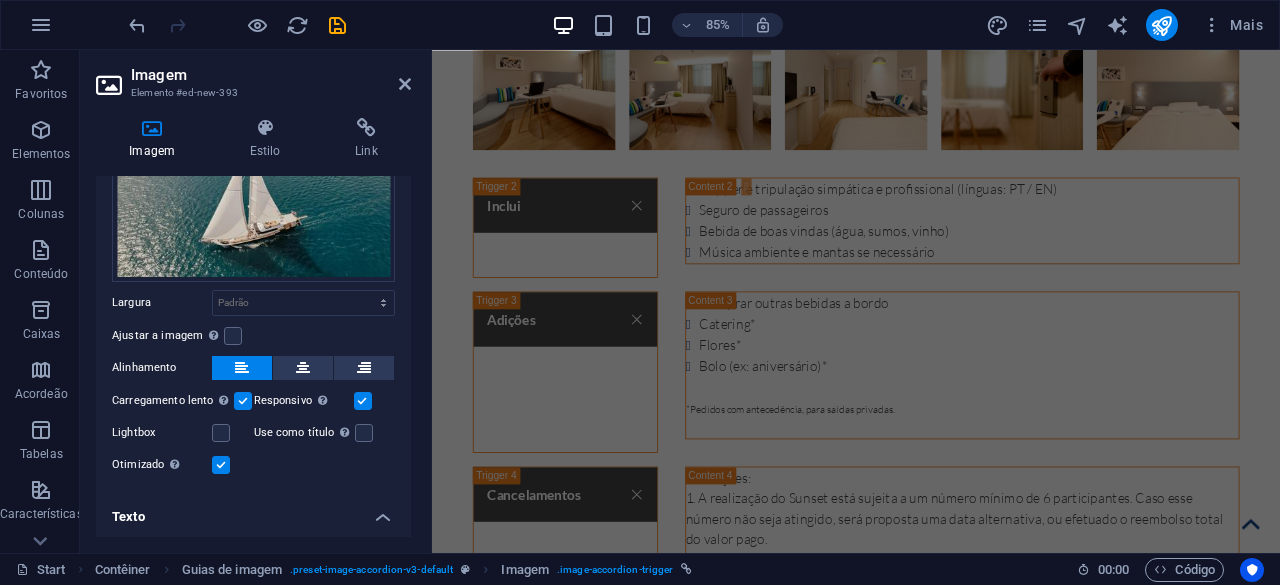 scroll, scrollTop: 325, scrollLeft: 0, axis: vertical 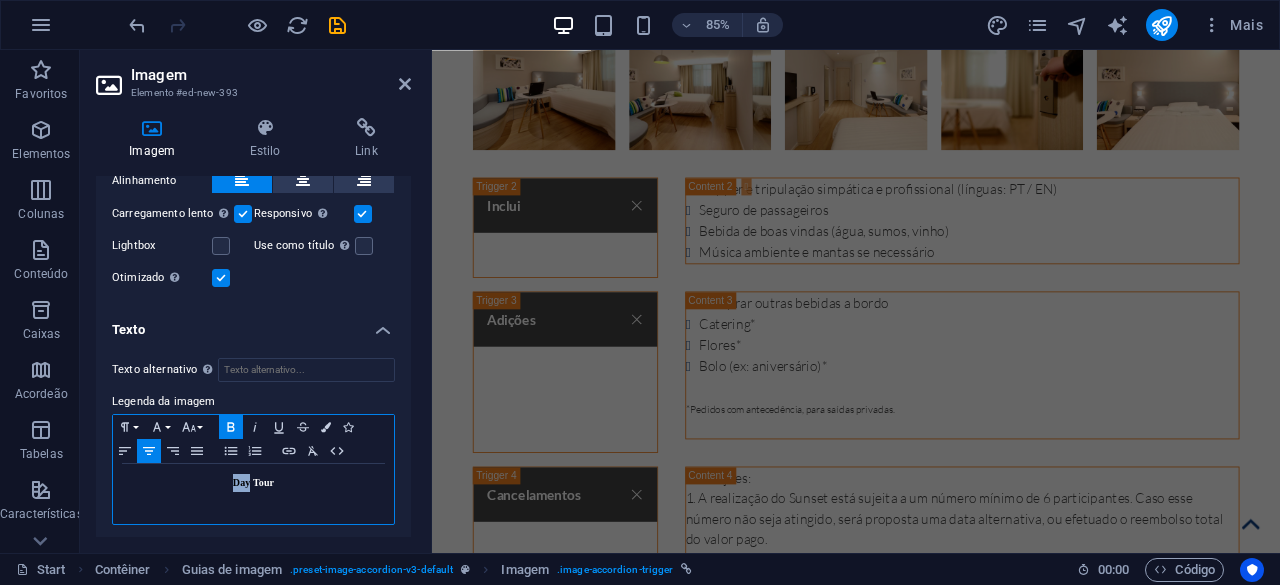 drag, startPoint x: 246, startPoint y: 473, endPoint x: 225, endPoint y: 473, distance: 21 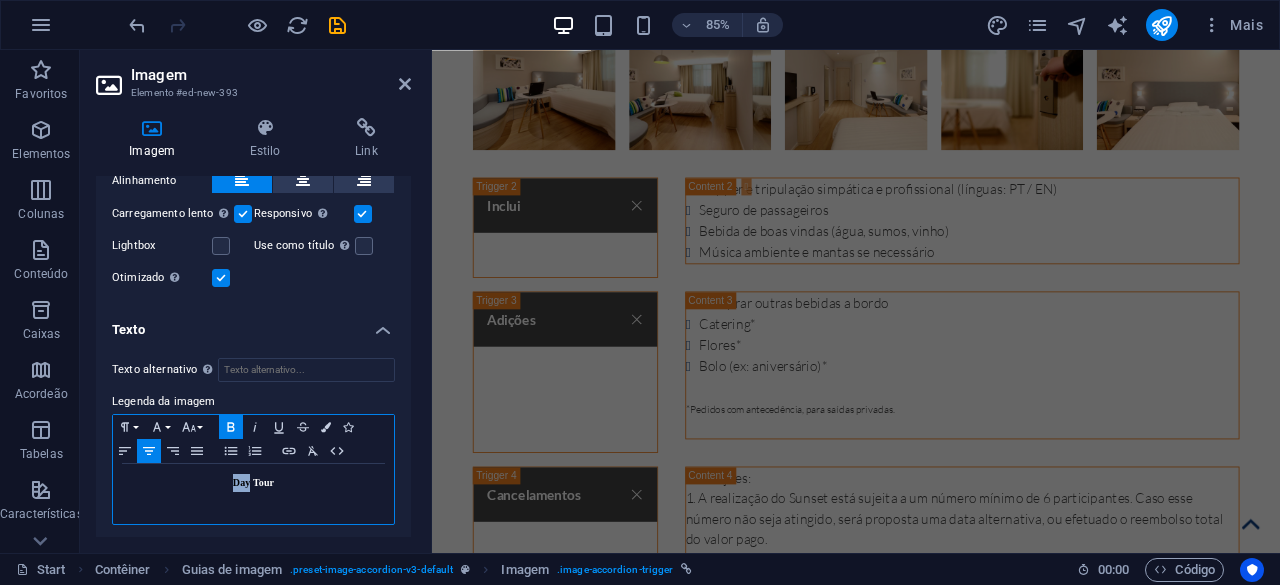 click on "Day Tour" at bounding box center (253, 483) 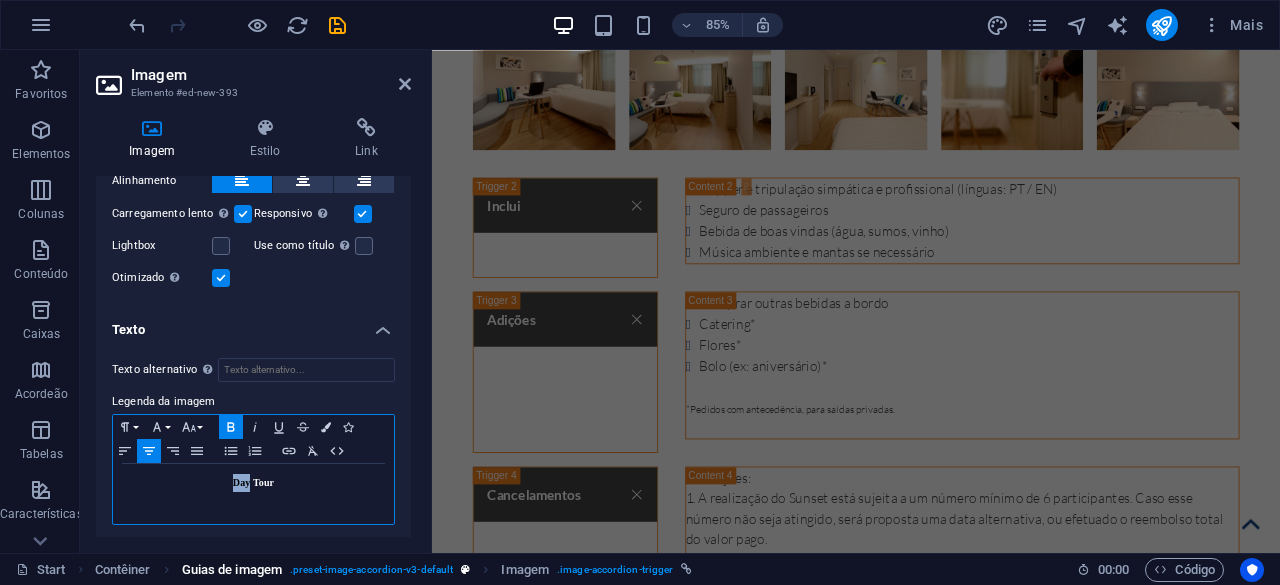 type 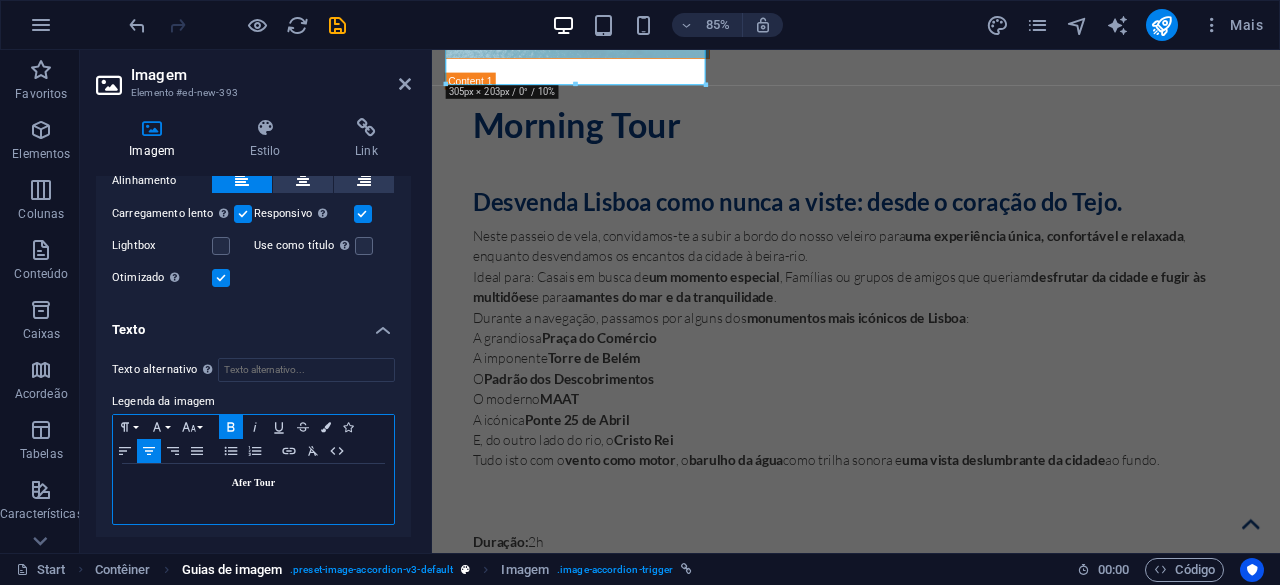 scroll, scrollTop: 3405, scrollLeft: 0, axis: vertical 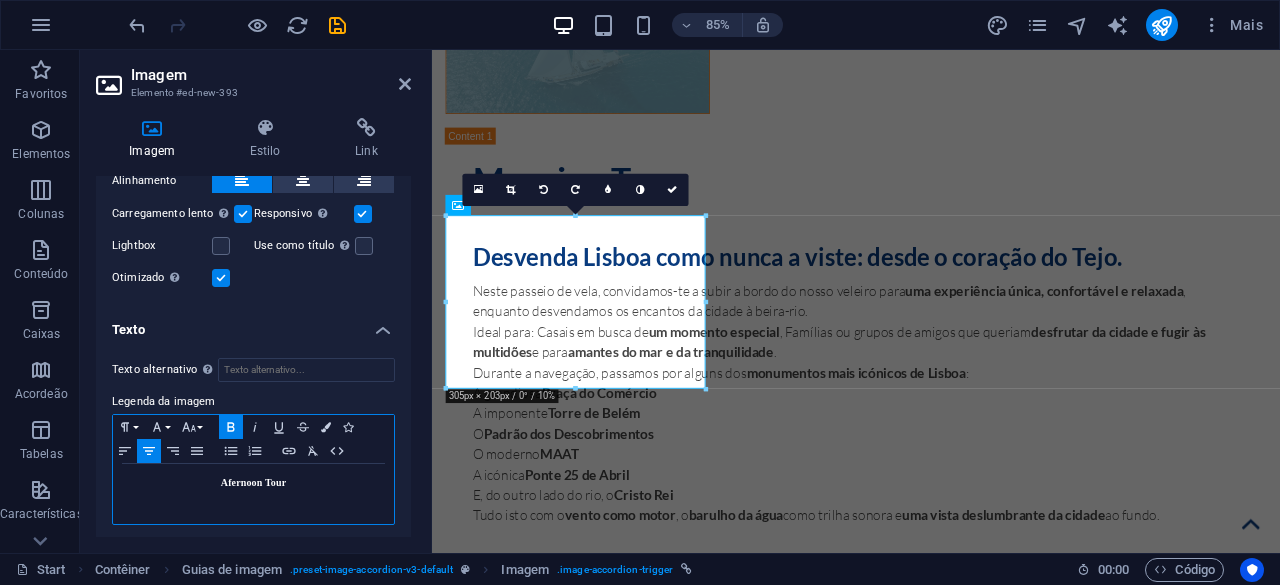 click on "Afernoon Tour" at bounding box center (253, 482) 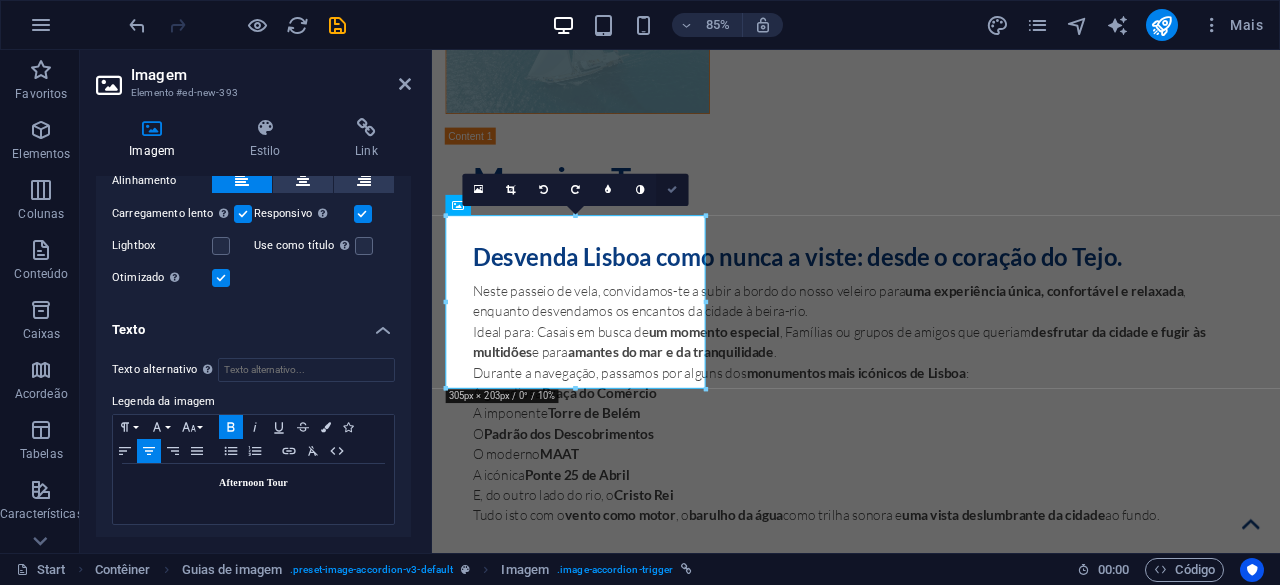 click at bounding box center (673, 189) 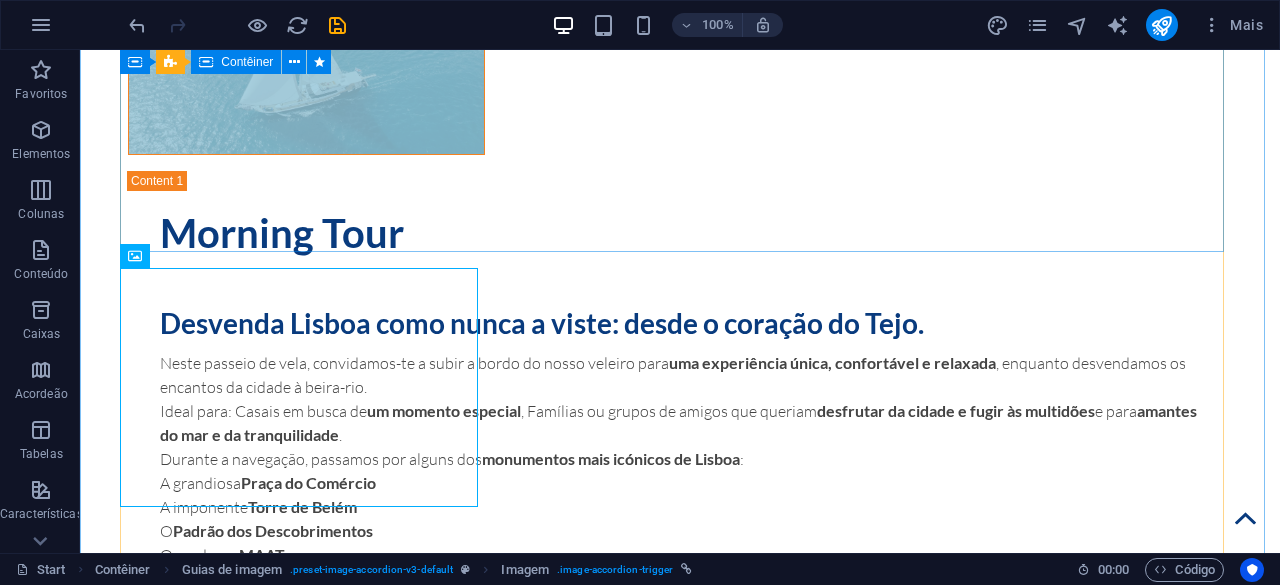 scroll, scrollTop: 3398, scrollLeft: 0, axis: vertical 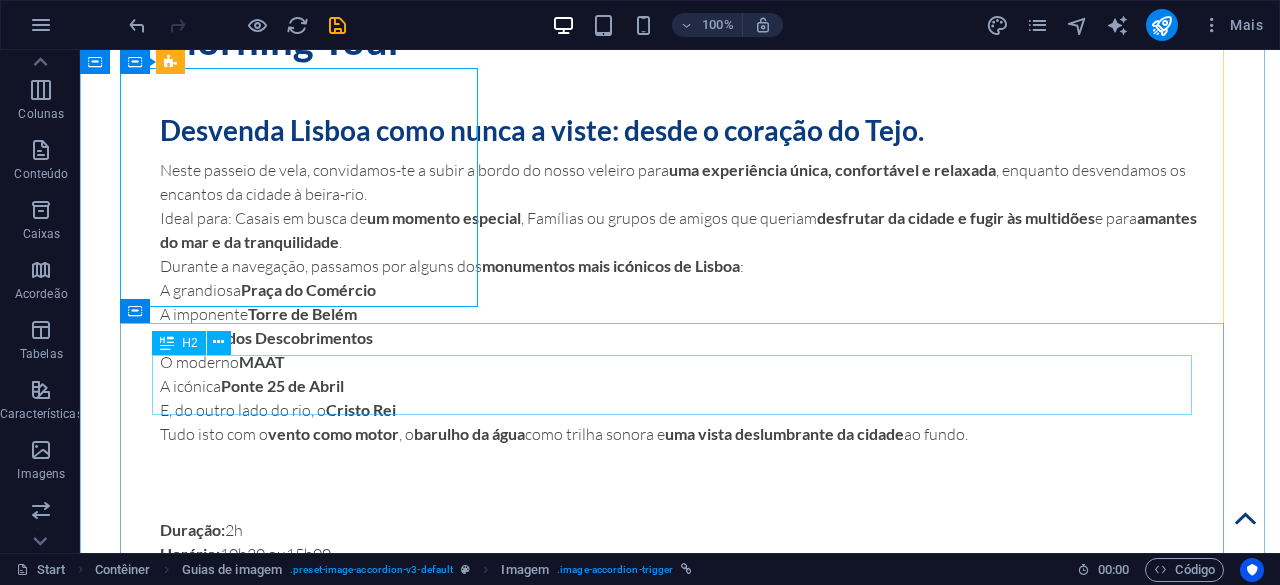 click on "Afernoon Tour" at bounding box center (680, 2018) 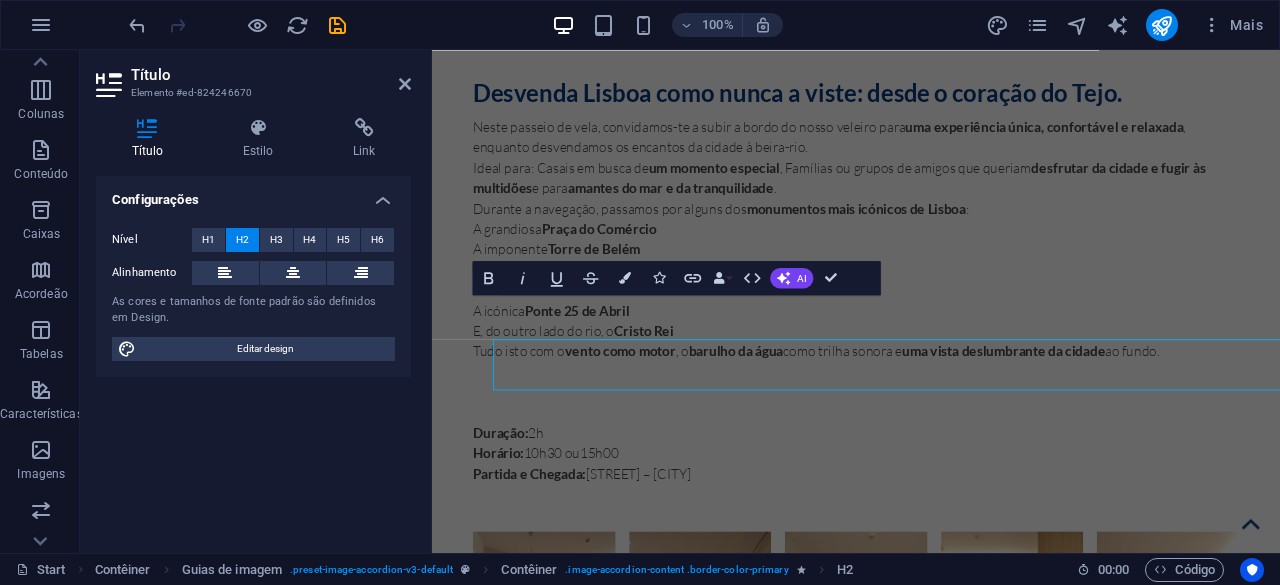 scroll, scrollTop: 3563, scrollLeft: 0, axis: vertical 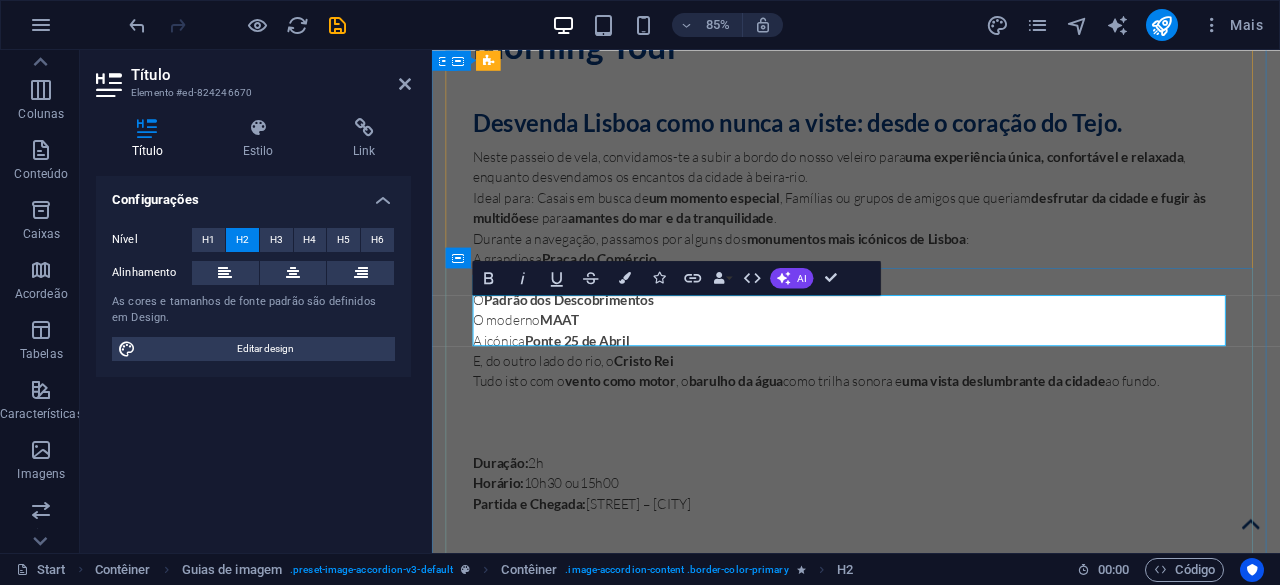 click on "Afernoon Tour" at bounding box center (931, 2012) 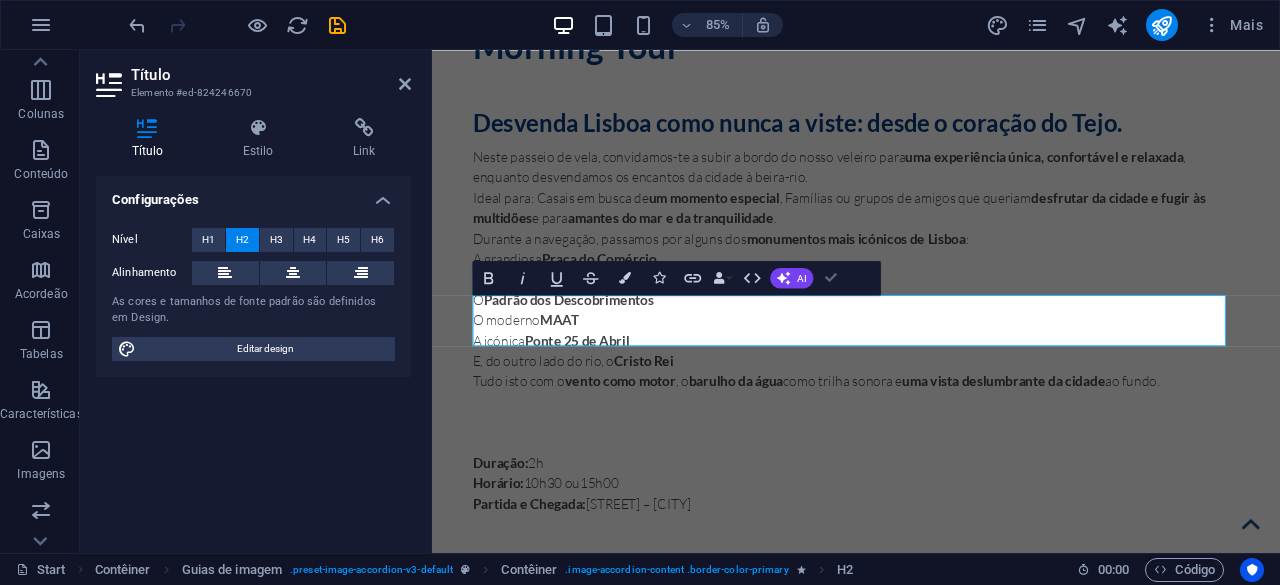 scroll, scrollTop: 3614, scrollLeft: 0, axis: vertical 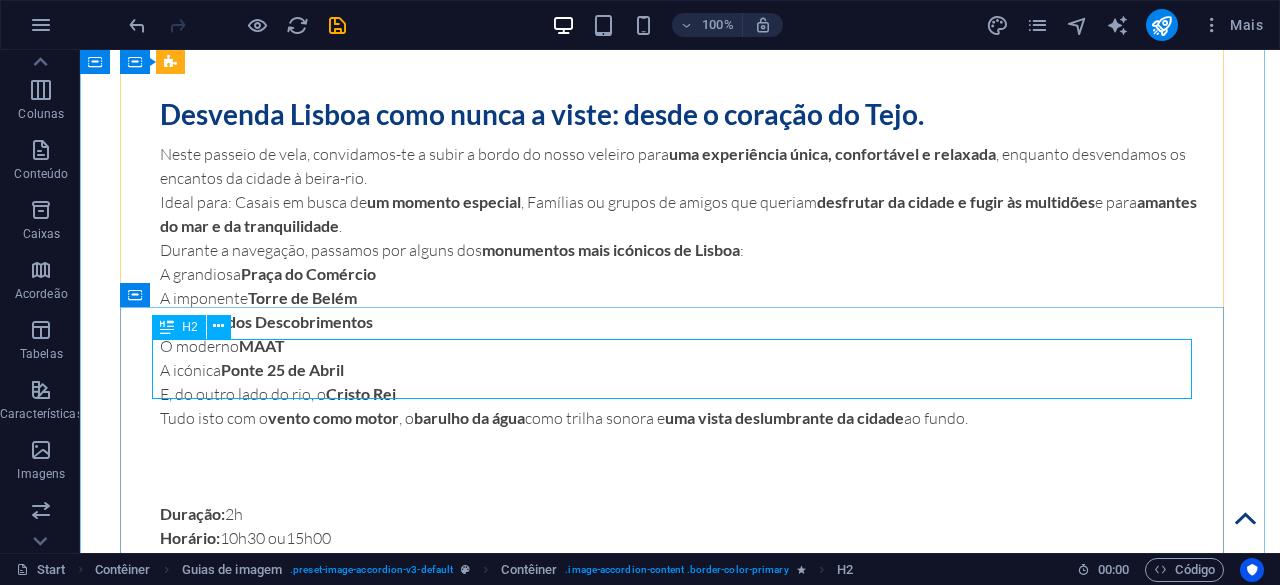 click on "Afrernoon Tour" at bounding box center [680, 2002] 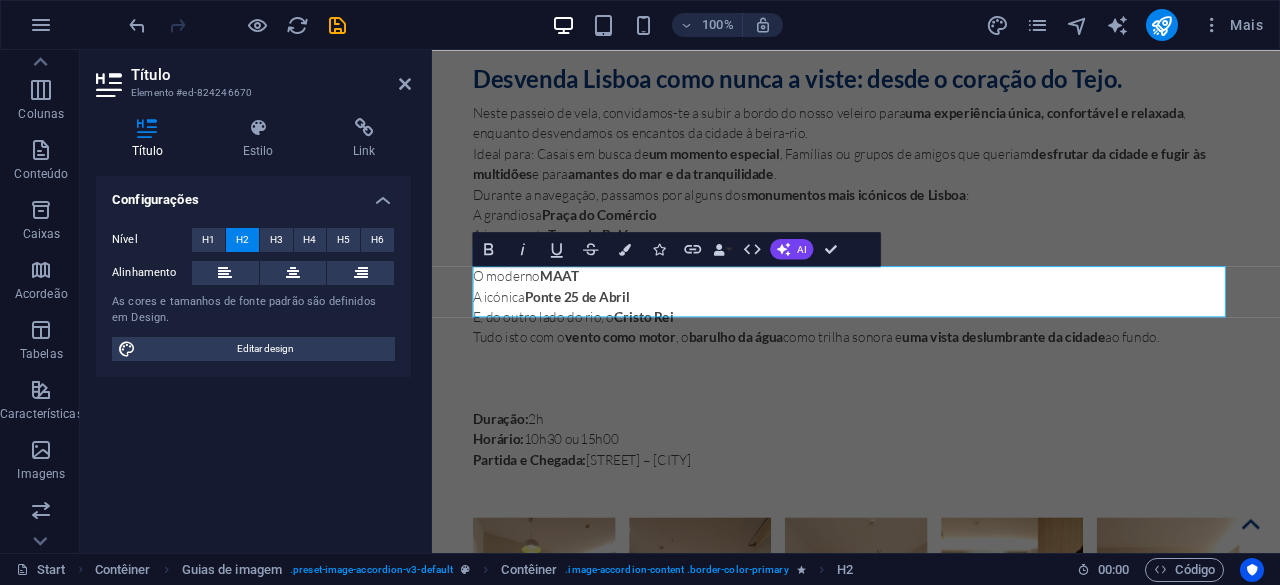 scroll, scrollTop: 3597, scrollLeft: 0, axis: vertical 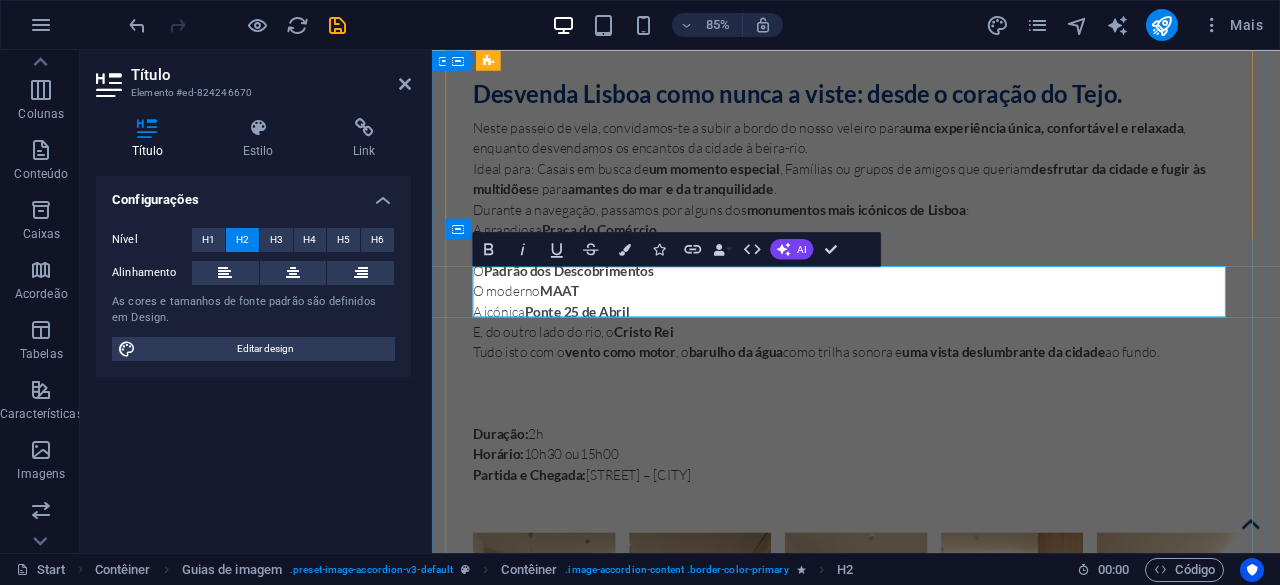 click on "Afrernoon Tour" at bounding box center [931, 1978] 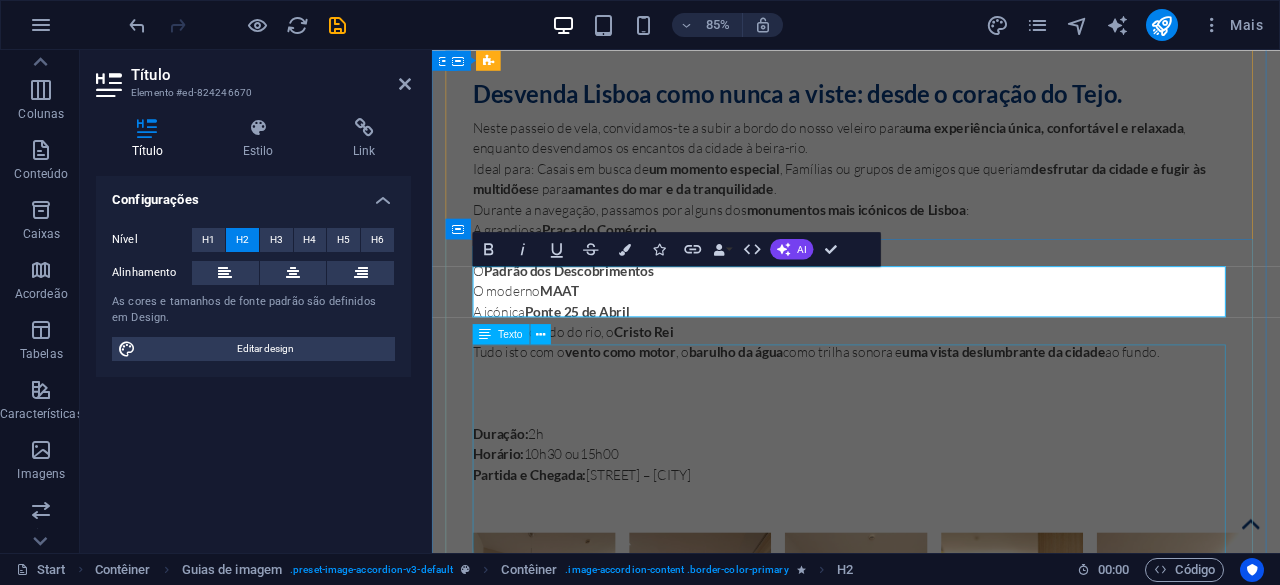 type 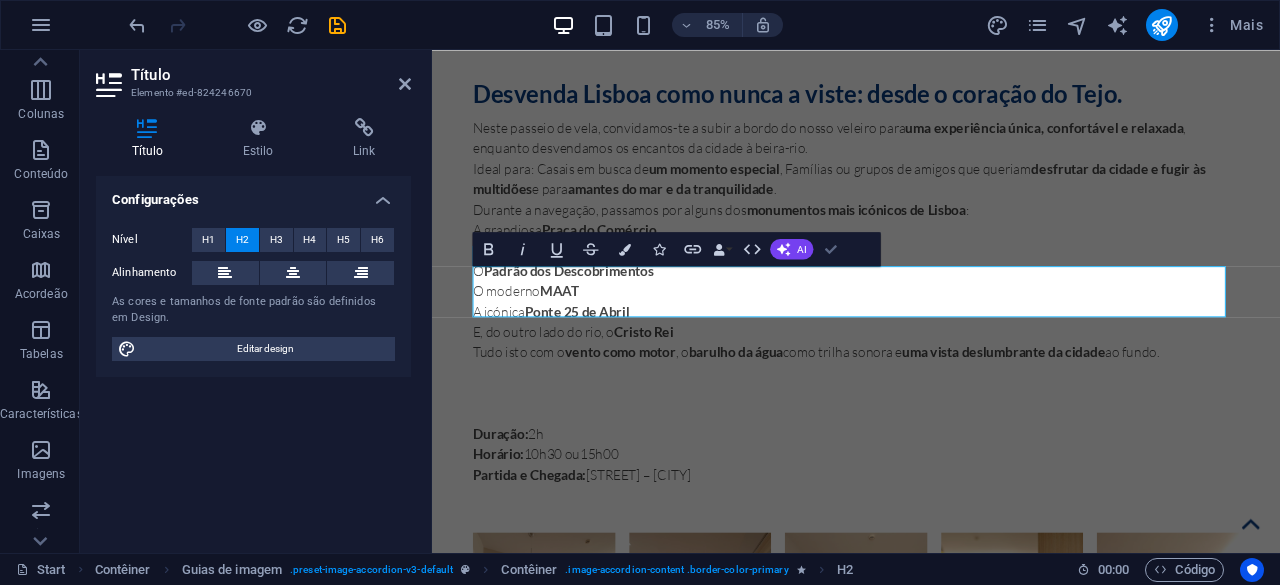 scroll, scrollTop: 3648, scrollLeft: 0, axis: vertical 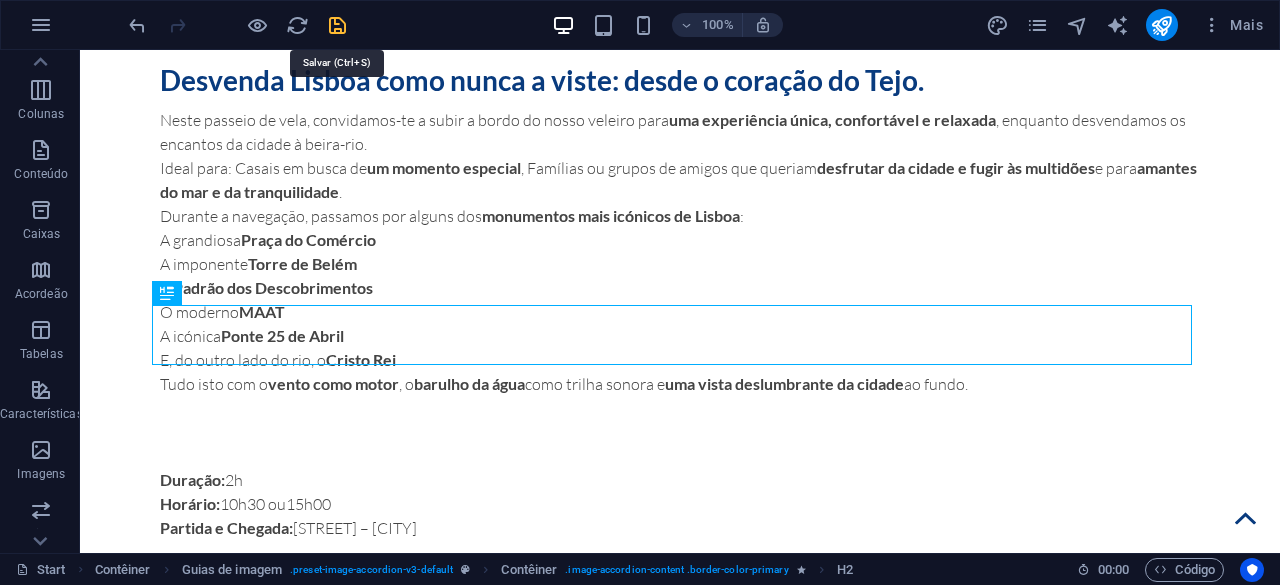 click at bounding box center (337, 25) 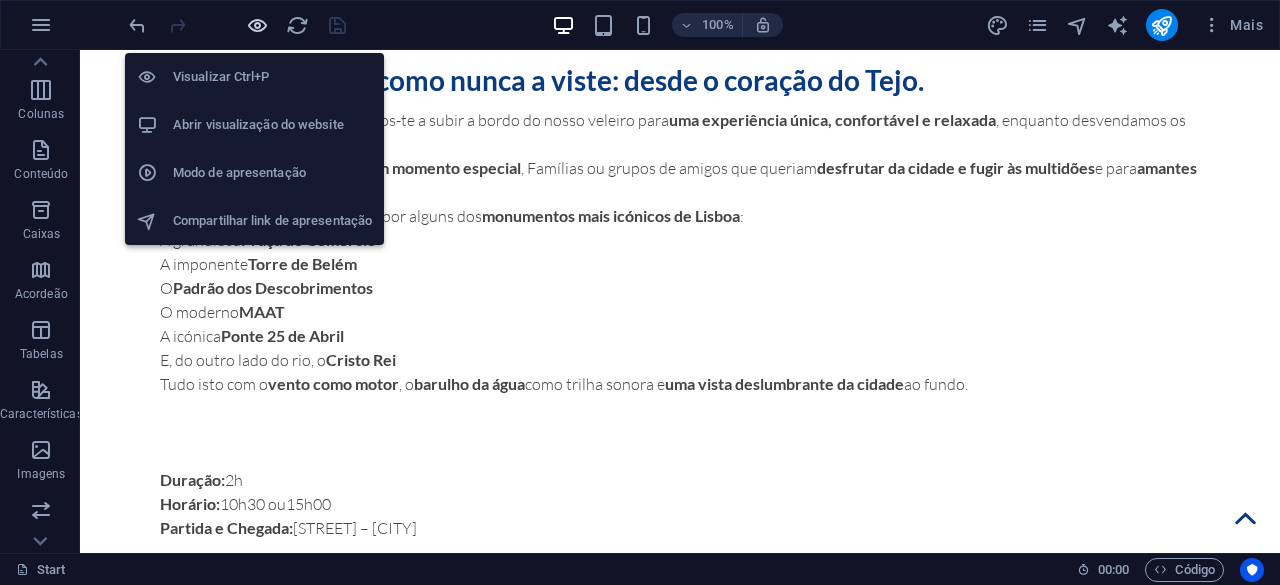 click at bounding box center [257, 25] 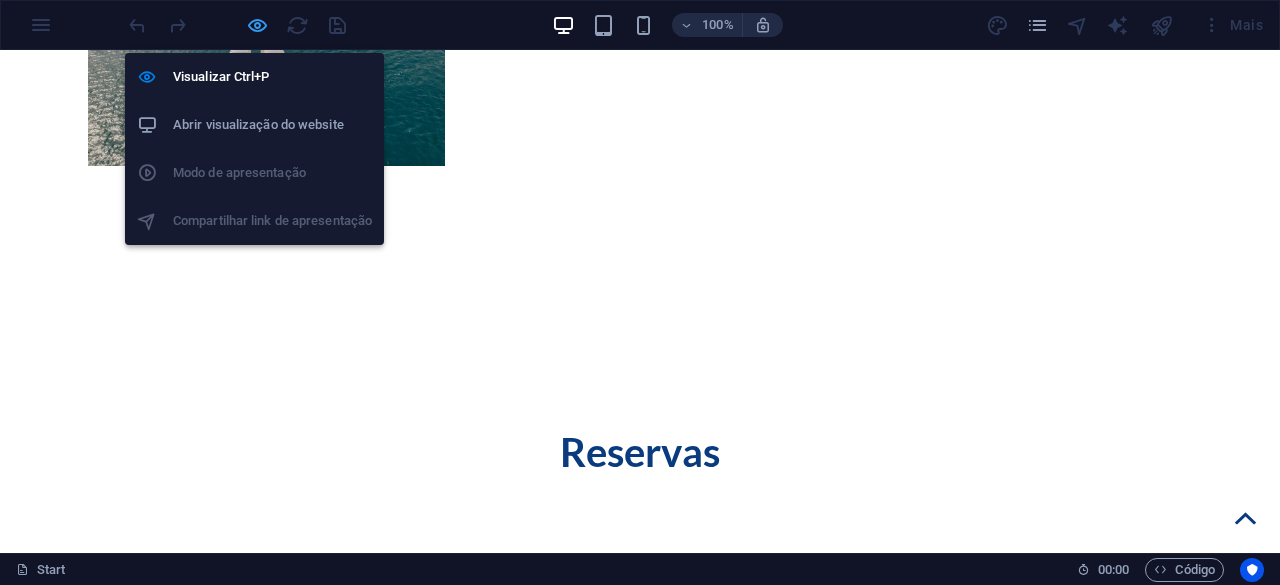 scroll, scrollTop: 1680, scrollLeft: 0, axis: vertical 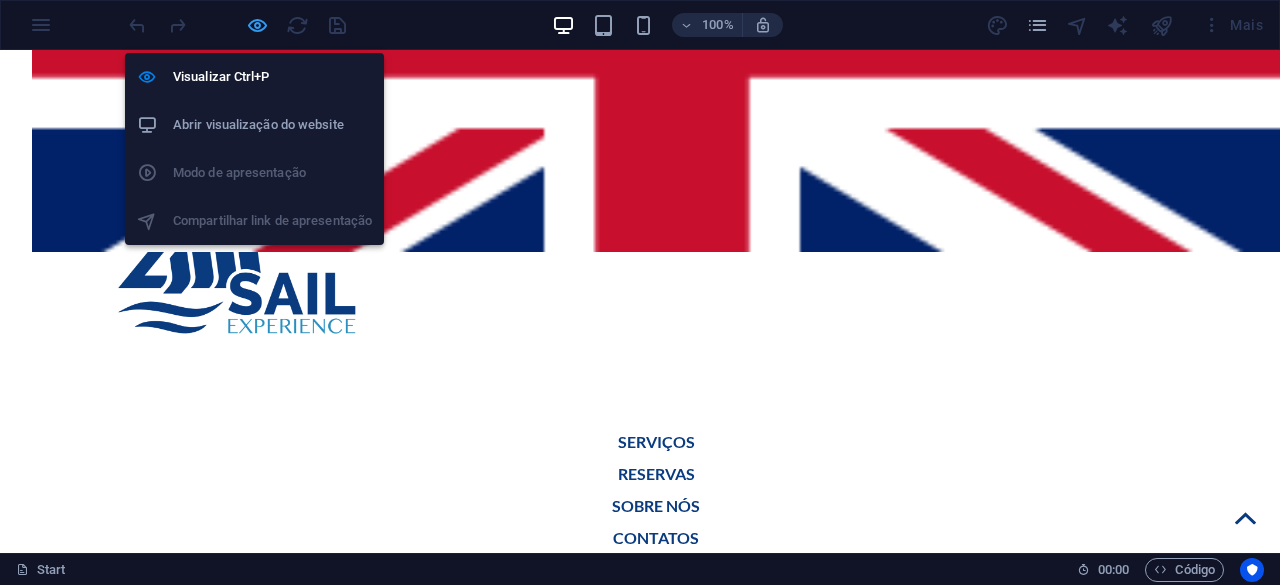 click at bounding box center (257, 25) 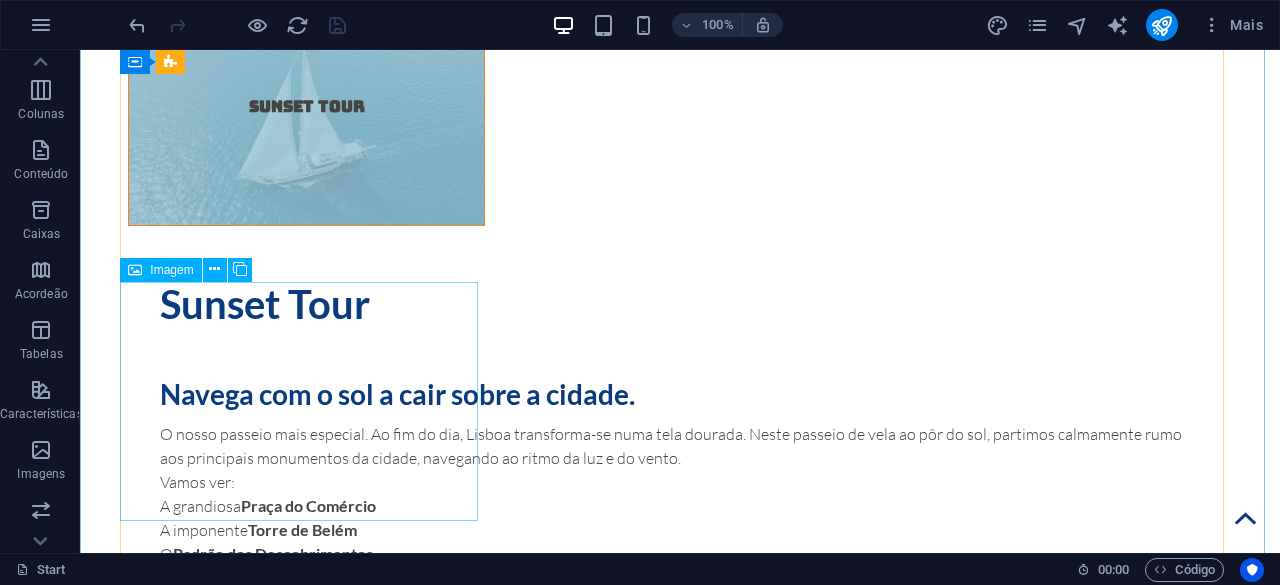 scroll, scrollTop: 7248, scrollLeft: 0, axis: vertical 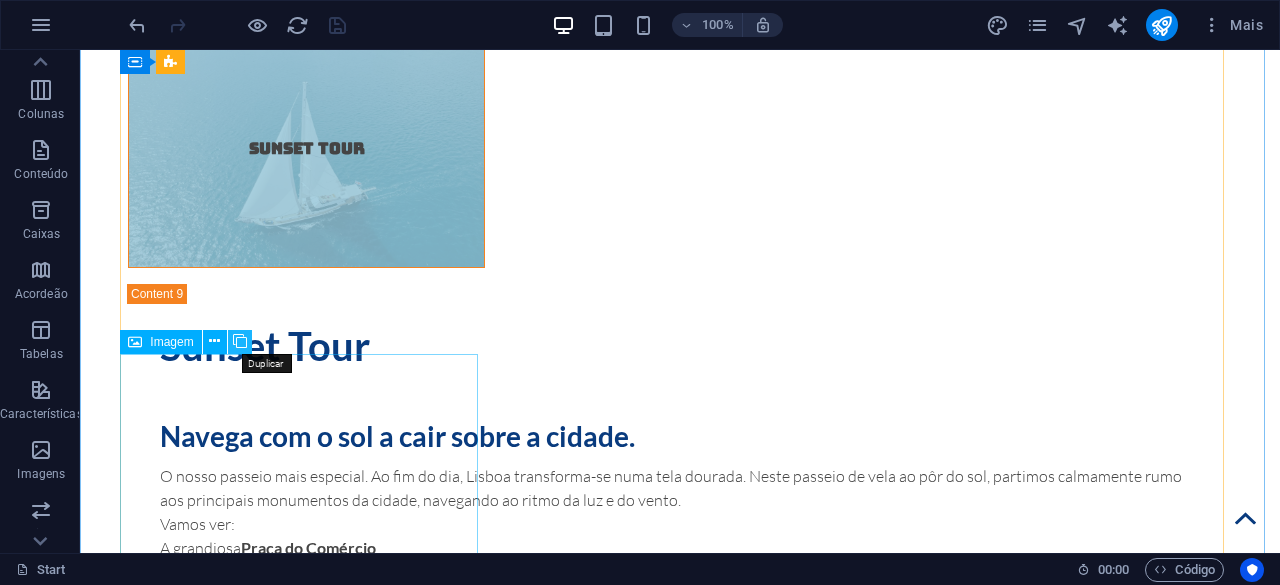 click at bounding box center [240, 342] 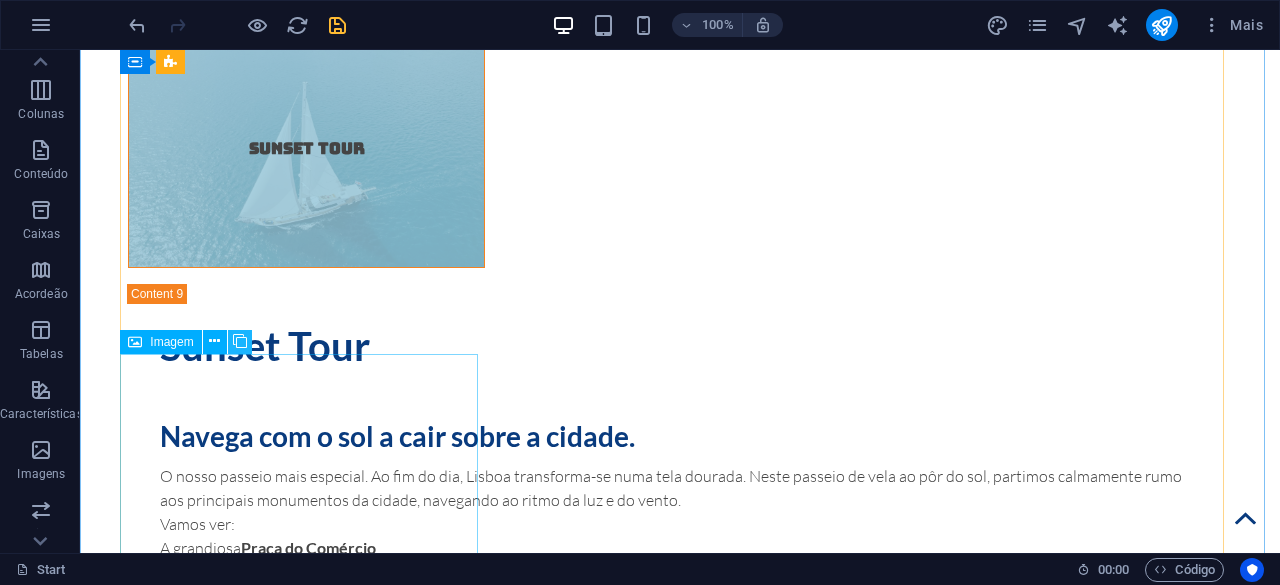 click at bounding box center [240, 341] 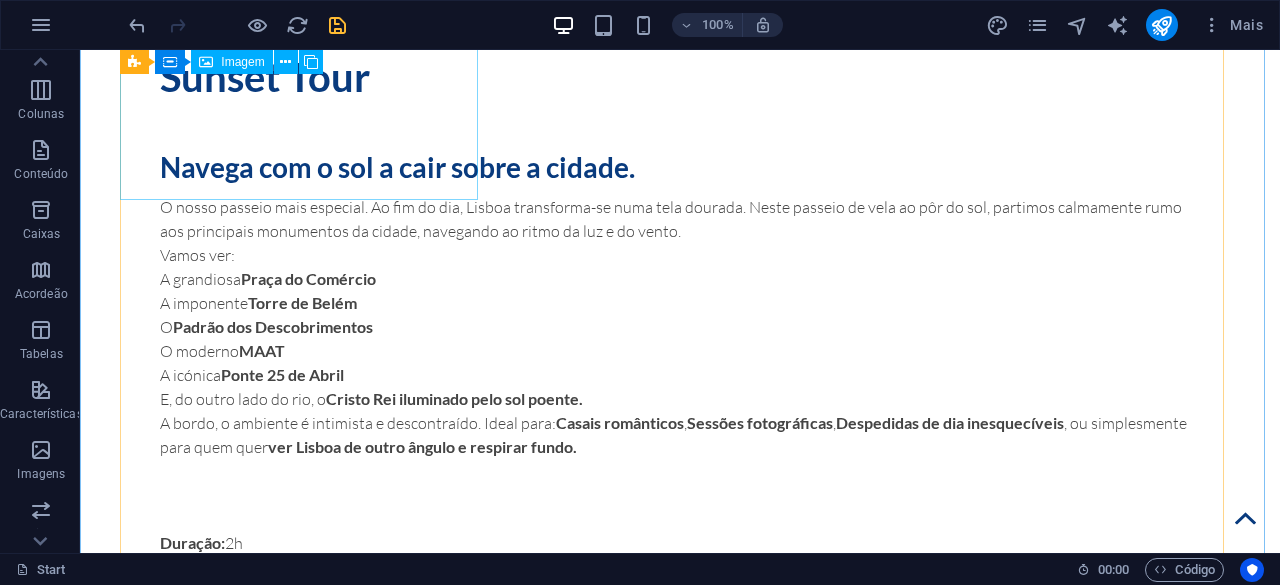 scroll, scrollTop: 7448, scrollLeft: 0, axis: vertical 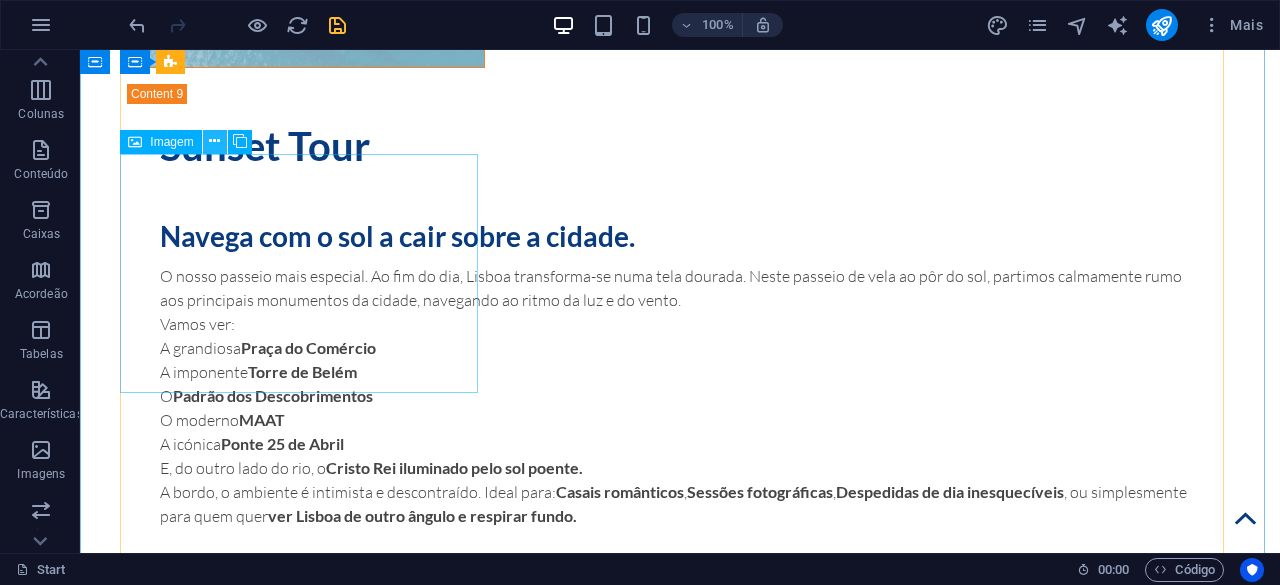 click at bounding box center [214, 141] 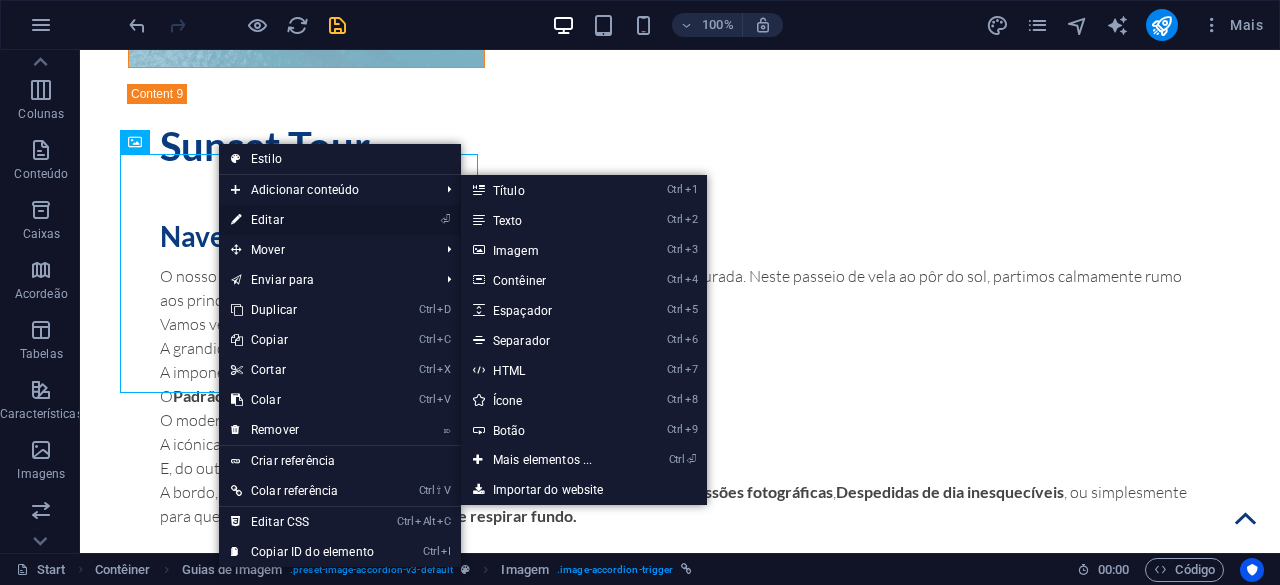 click on "⏎  Editar" at bounding box center (302, 220) 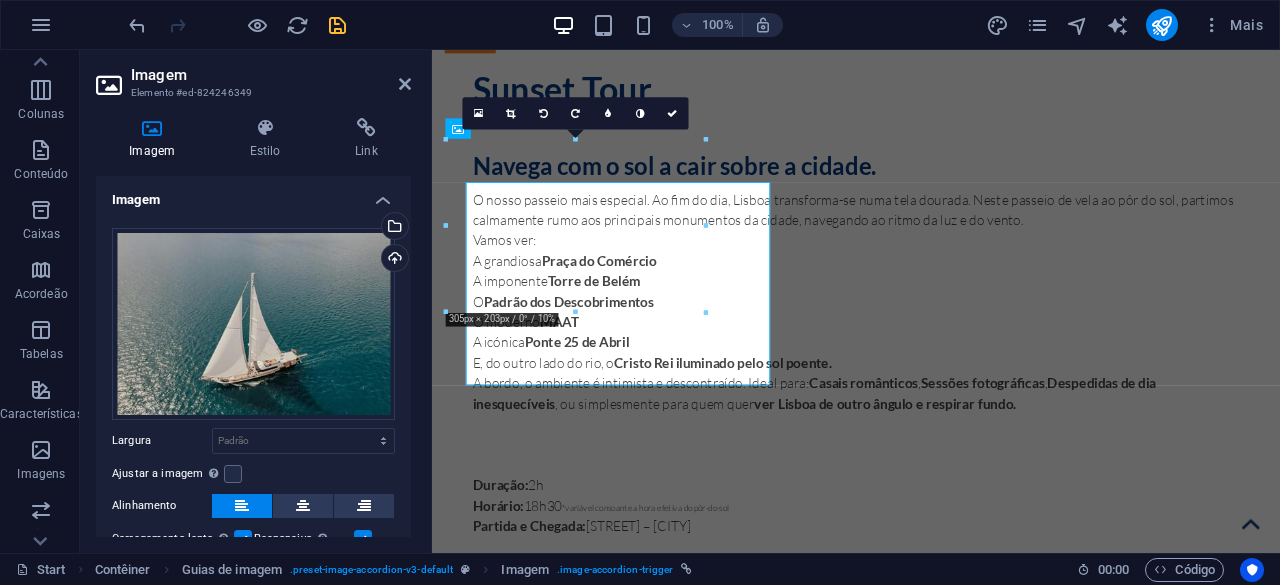 scroll, scrollTop: 7396, scrollLeft: 0, axis: vertical 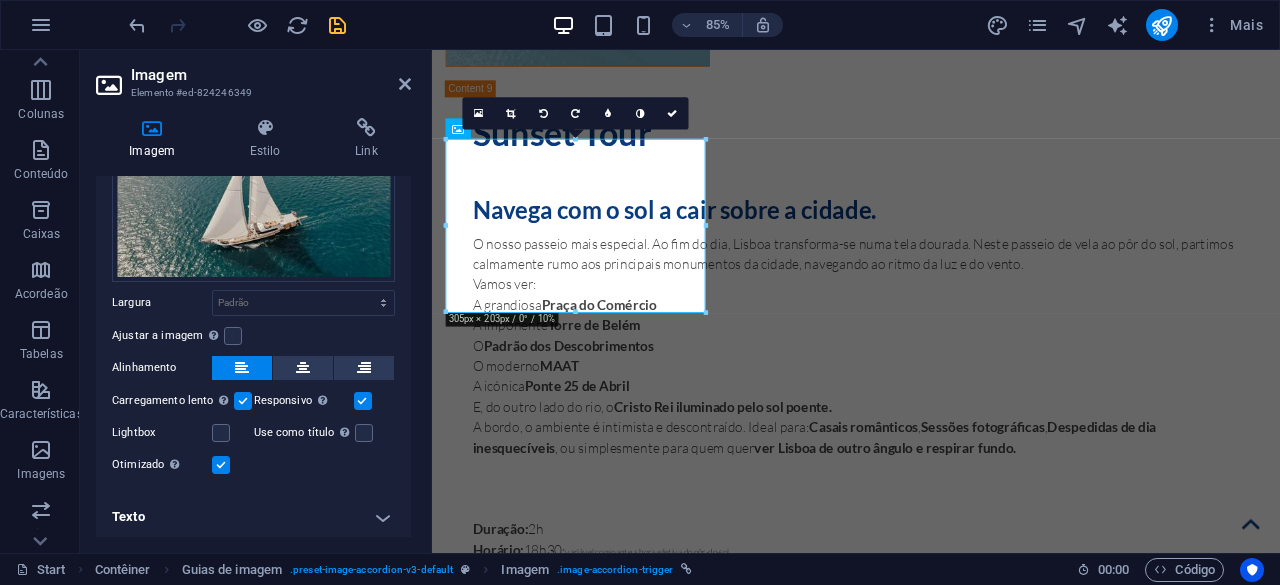 click on "Texto" at bounding box center [253, 517] 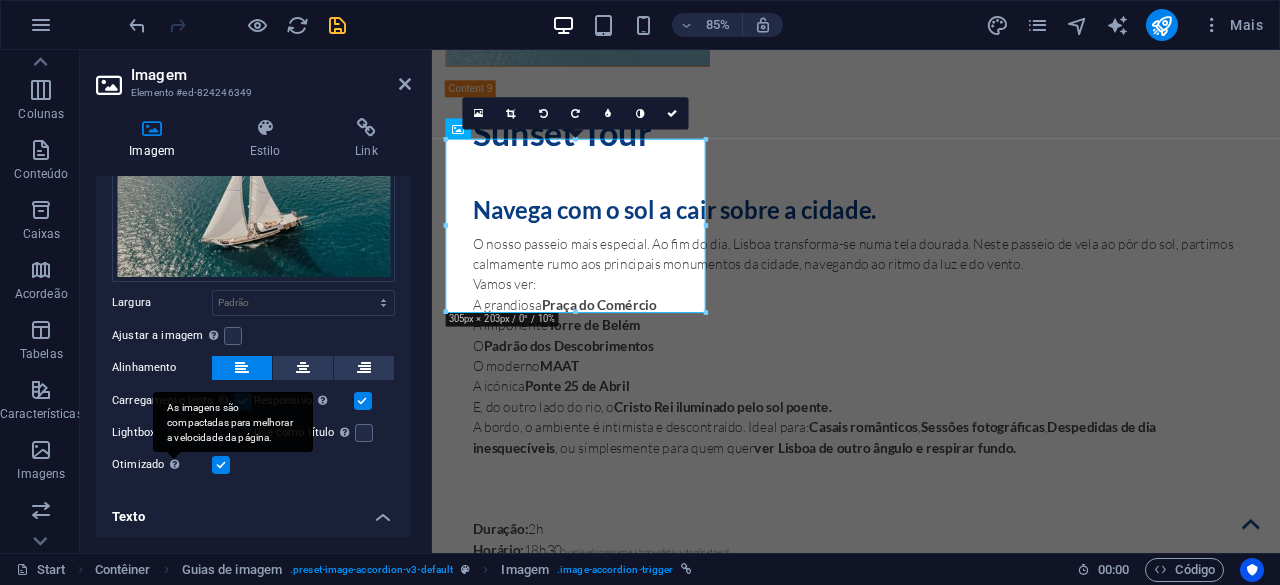 scroll, scrollTop: 325, scrollLeft: 0, axis: vertical 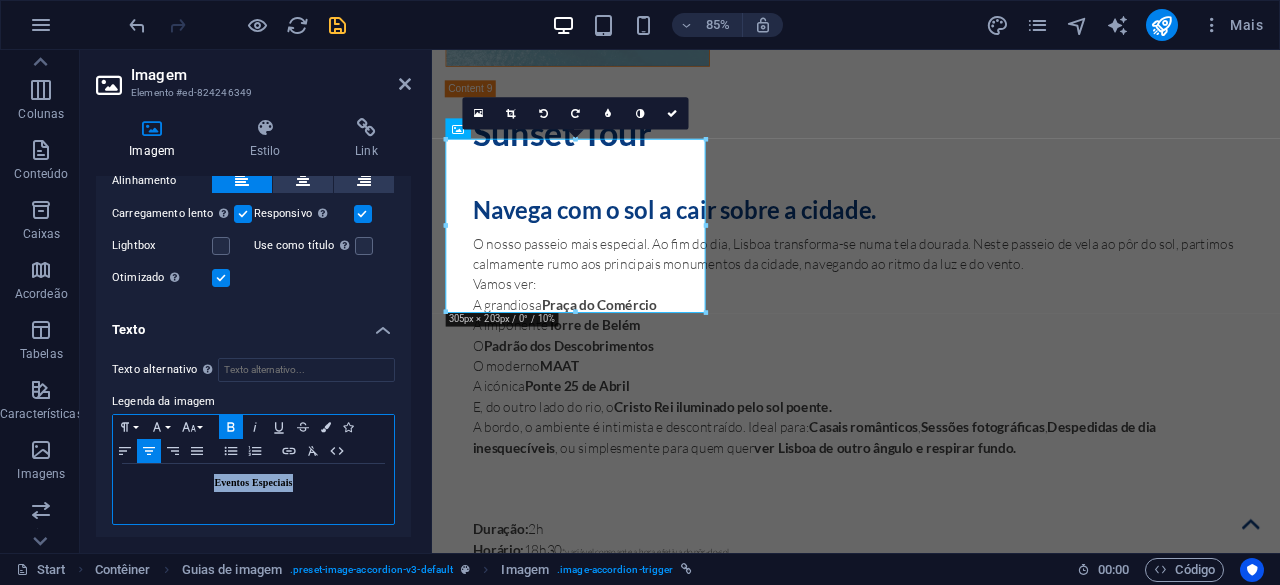 drag, startPoint x: 315, startPoint y: 479, endPoint x: 129, endPoint y: 465, distance: 186.52614 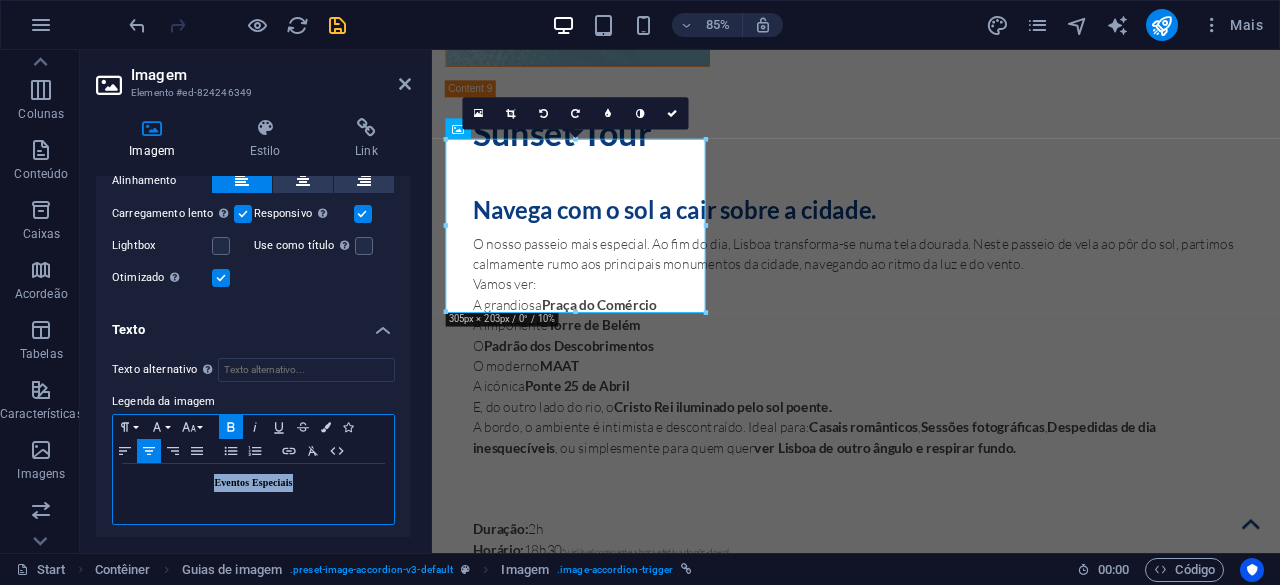 click on "Eventos Especiais" at bounding box center (253, 494) 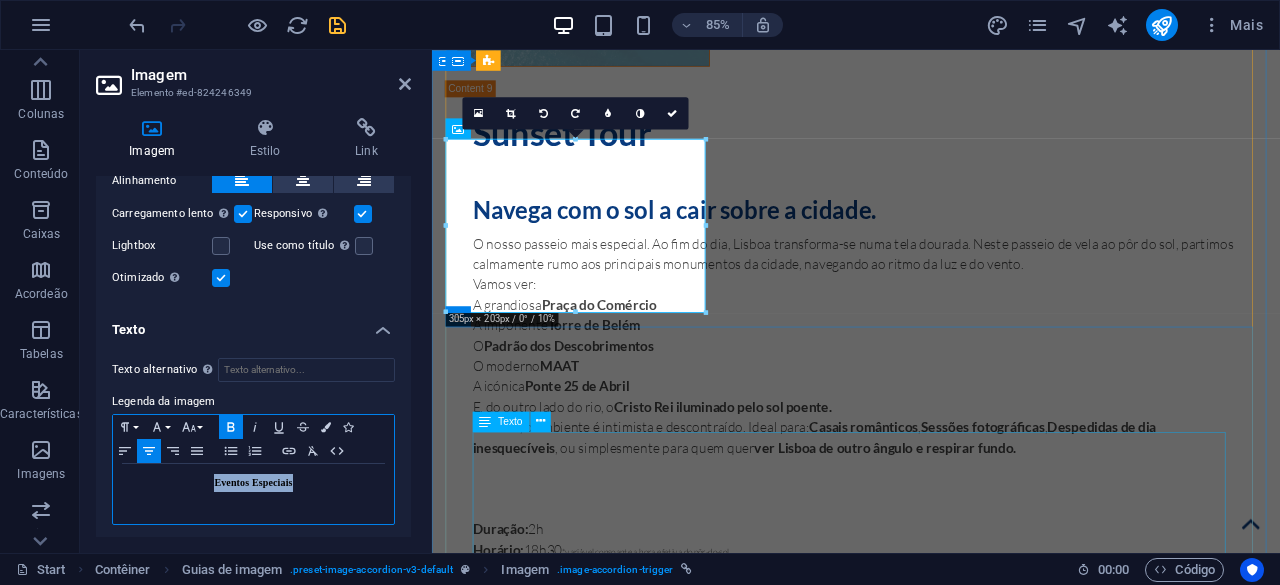 type 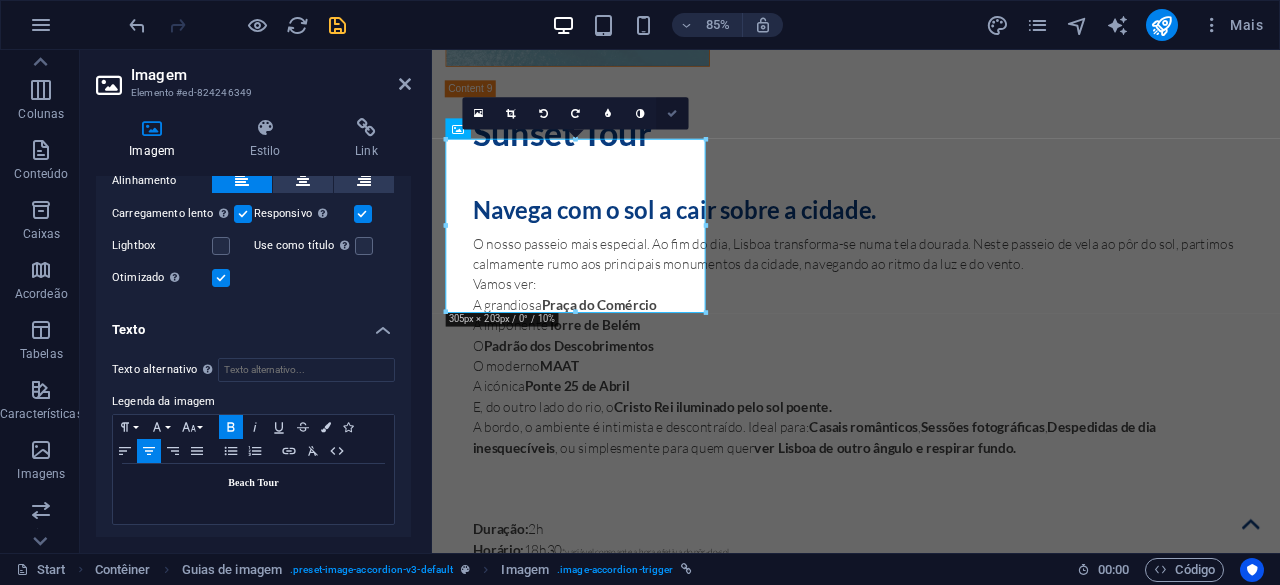 click at bounding box center (673, 113) 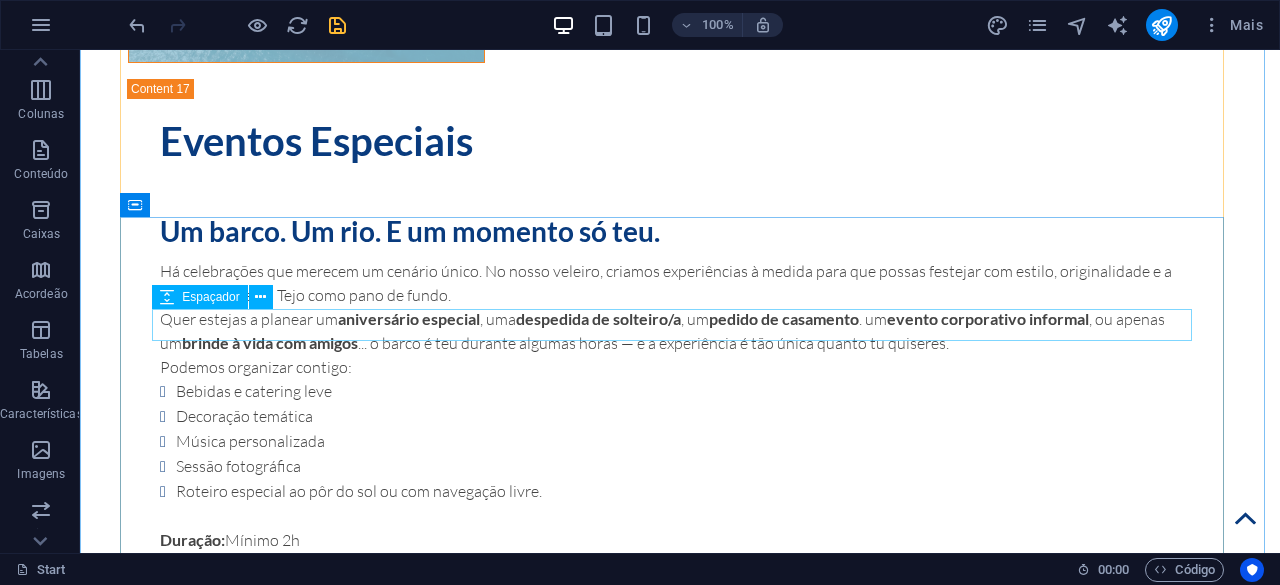 scroll, scrollTop: 11348, scrollLeft: 0, axis: vertical 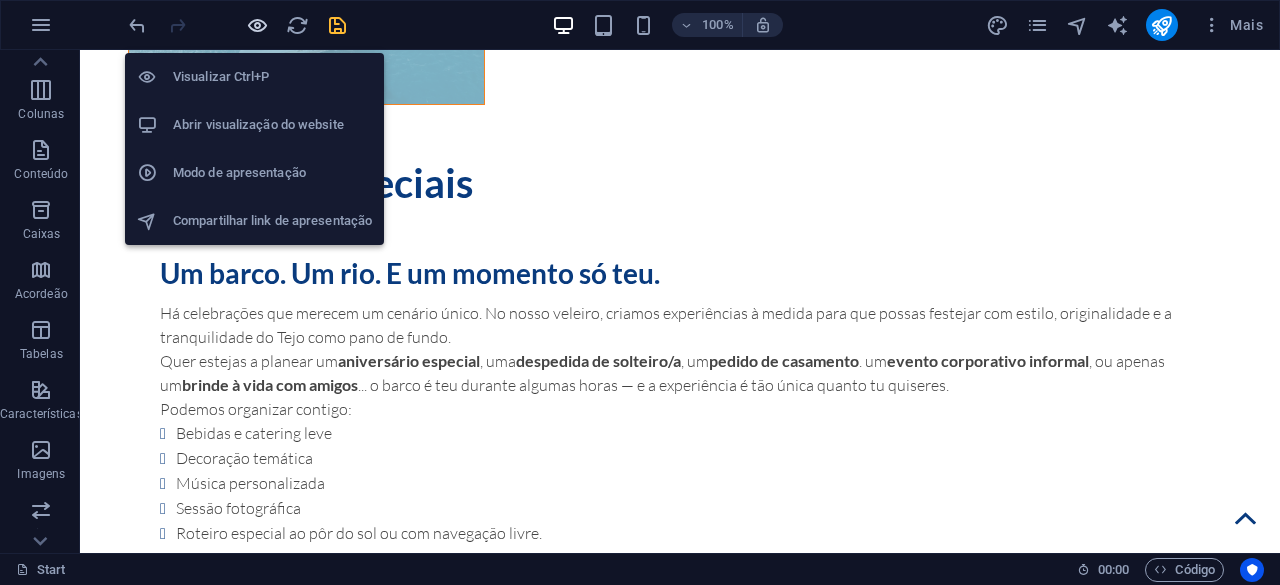 click at bounding box center [257, 25] 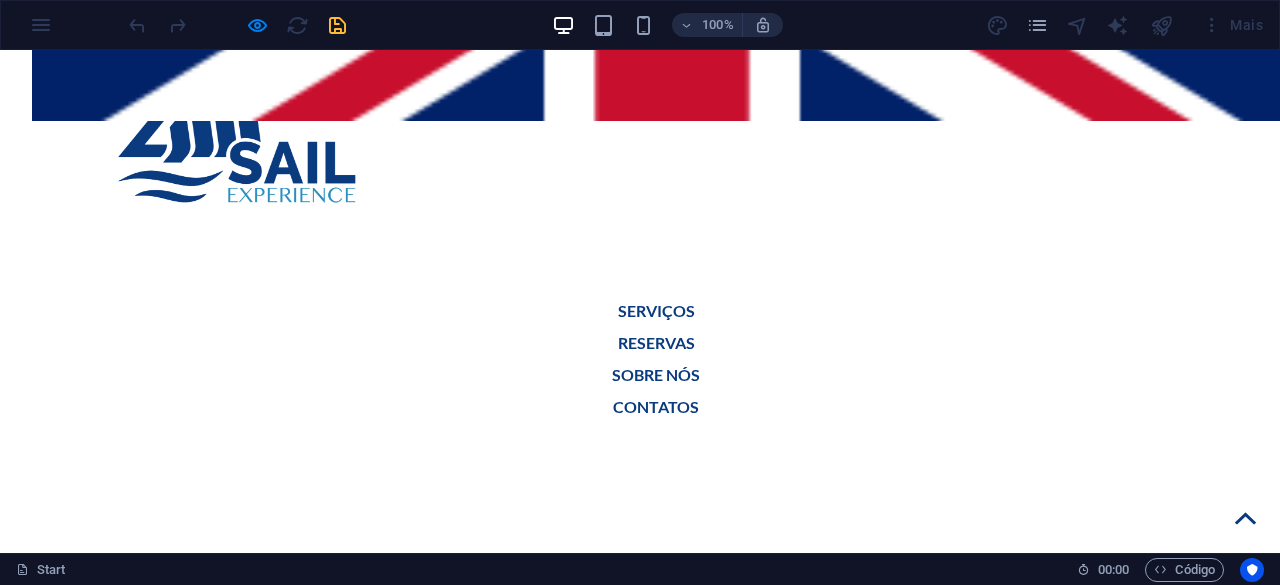 scroll, scrollTop: 1711, scrollLeft: 0, axis: vertical 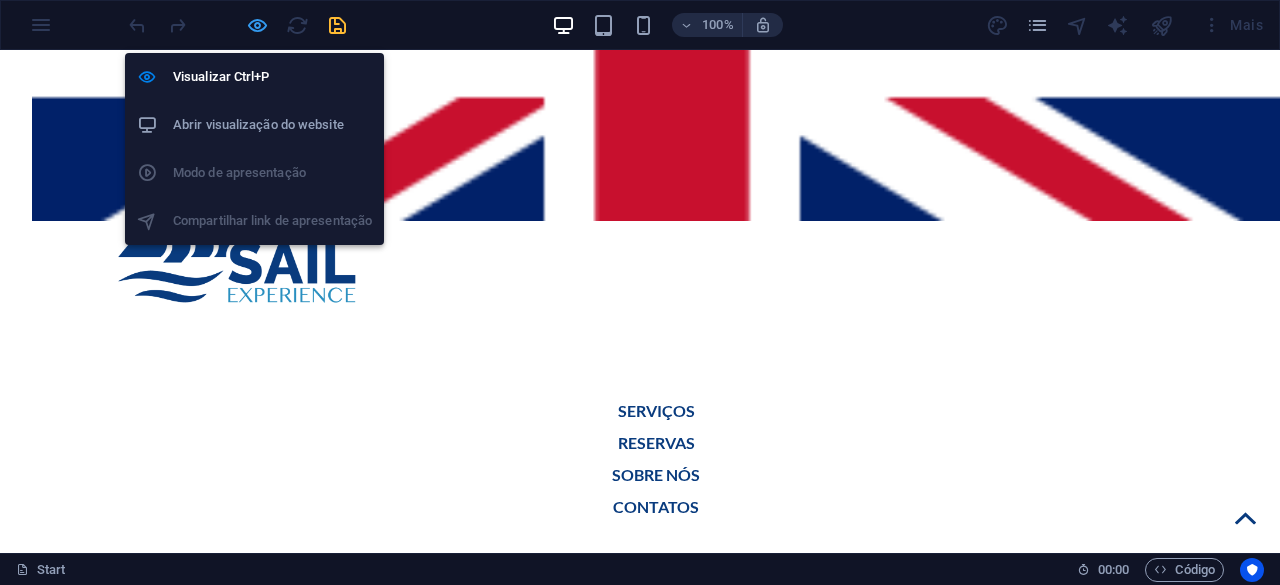 click at bounding box center [257, 25] 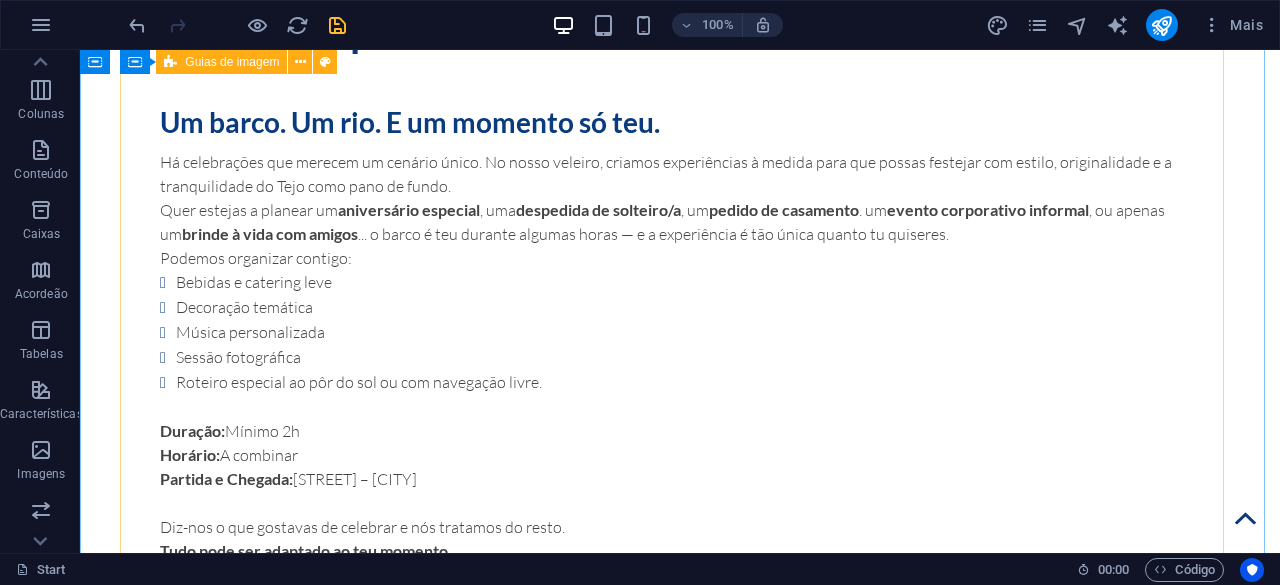 scroll, scrollTop: 11412, scrollLeft: 0, axis: vertical 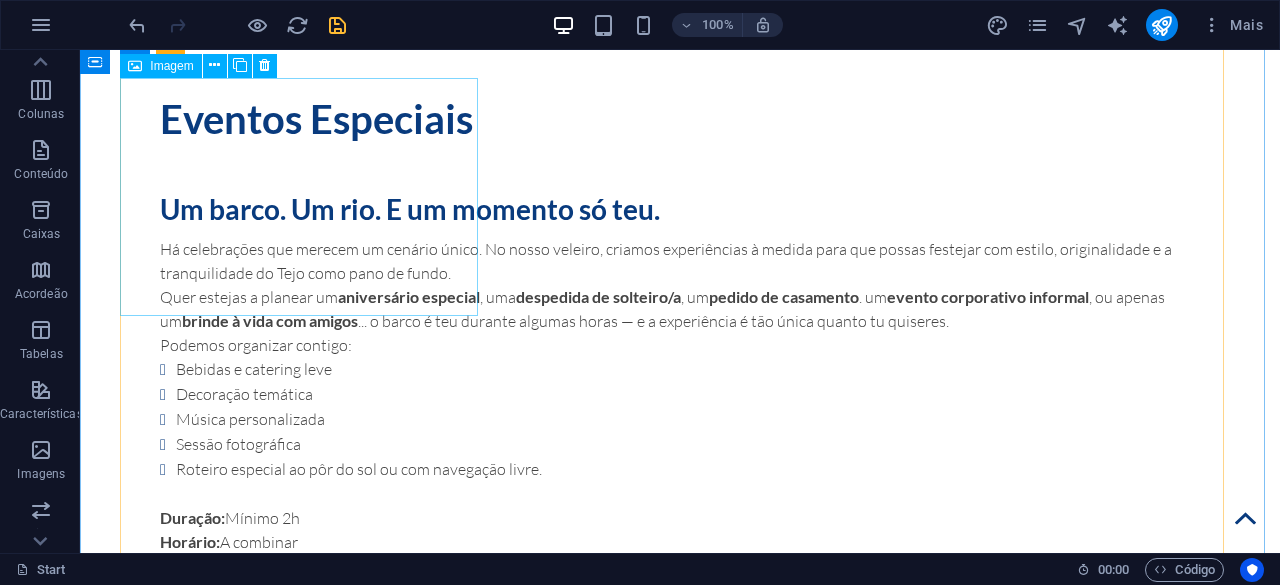 click on "Eventos Especiais" at bounding box center (306, 1880) 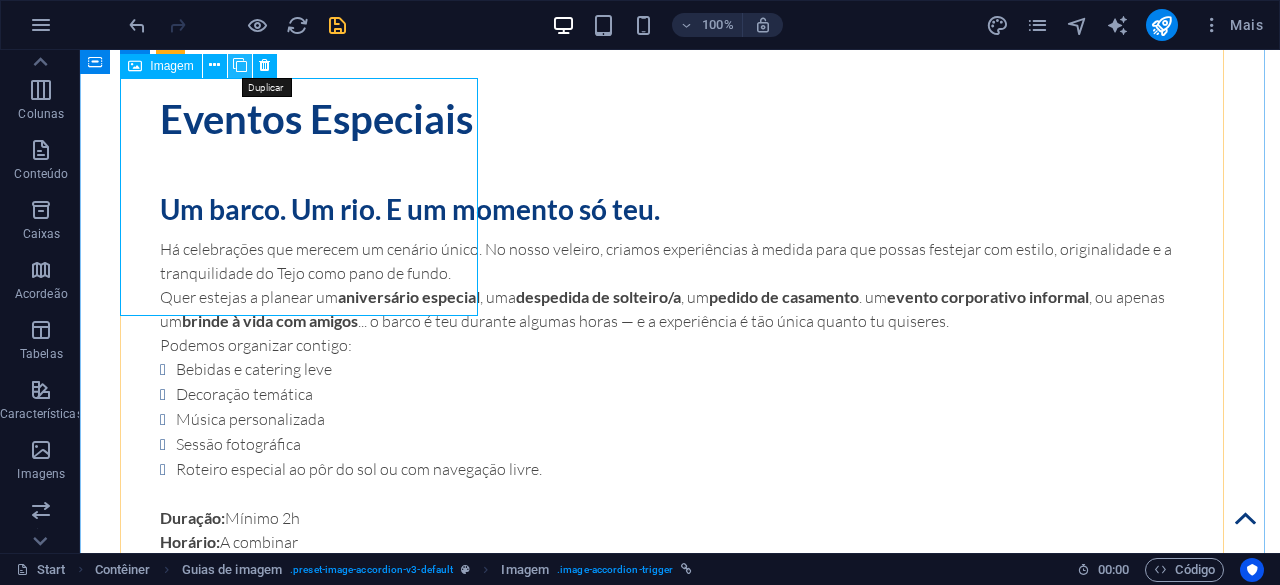 click at bounding box center [240, 65] 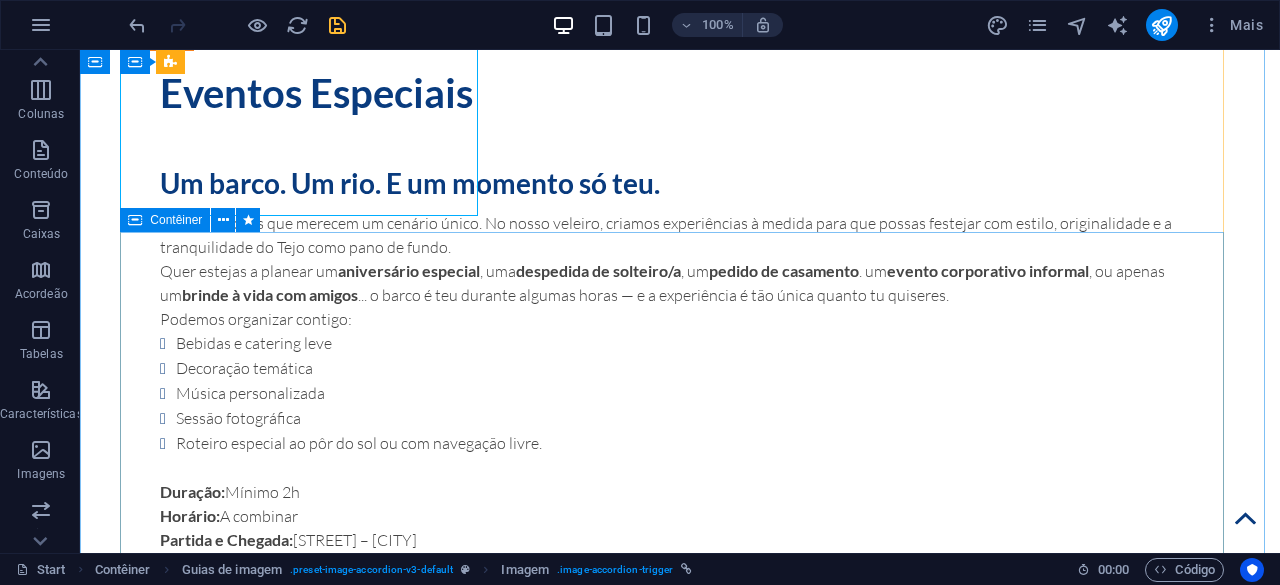 scroll, scrollTop: 11412, scrollLeft: 0, axis: vertical 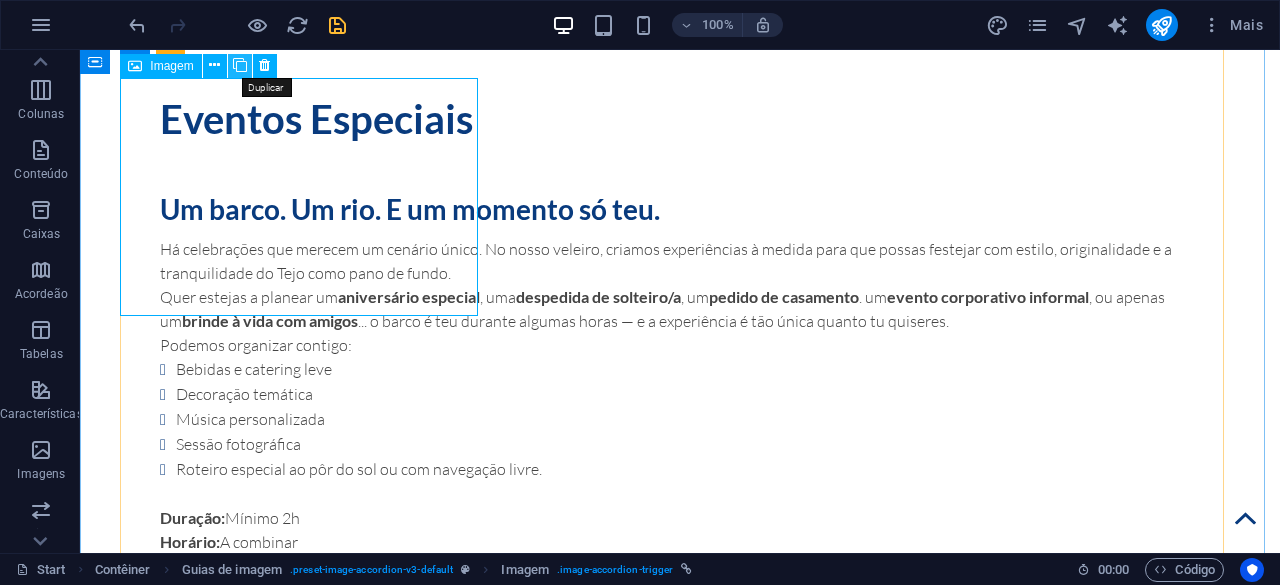click at bounding box center (240, 65) 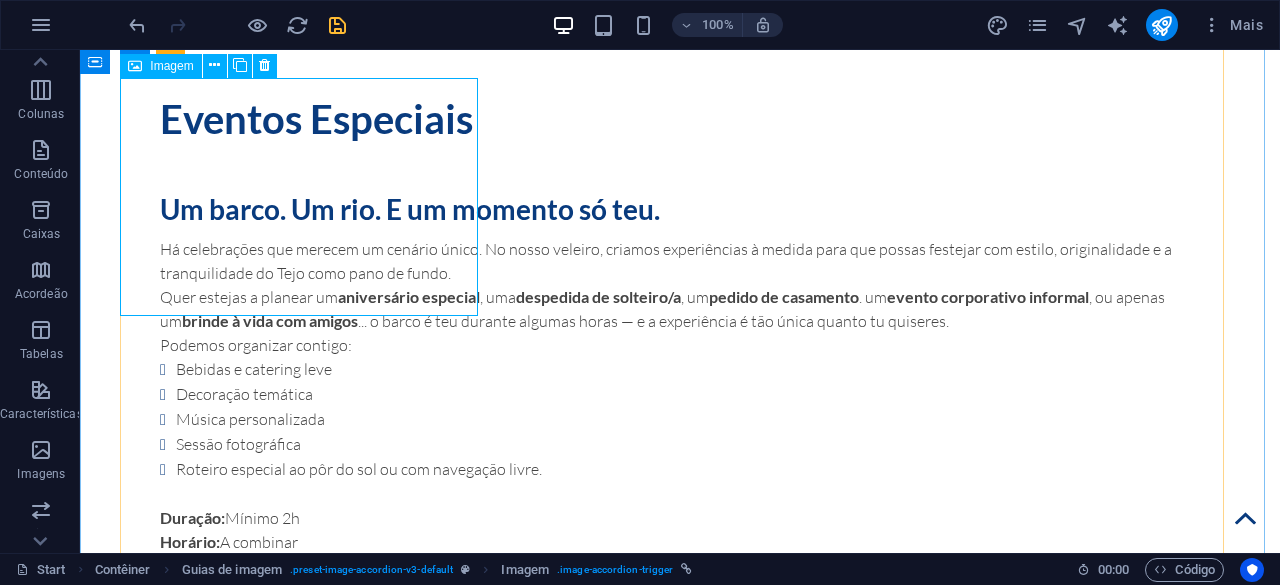 type 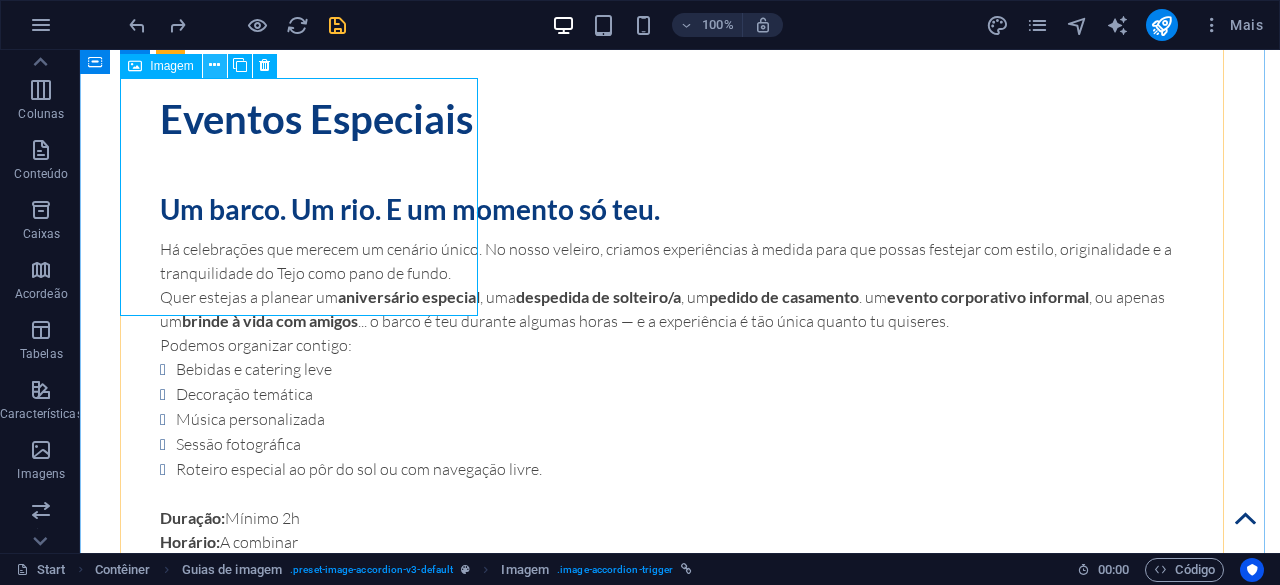 click at bounding box center [214, 65] 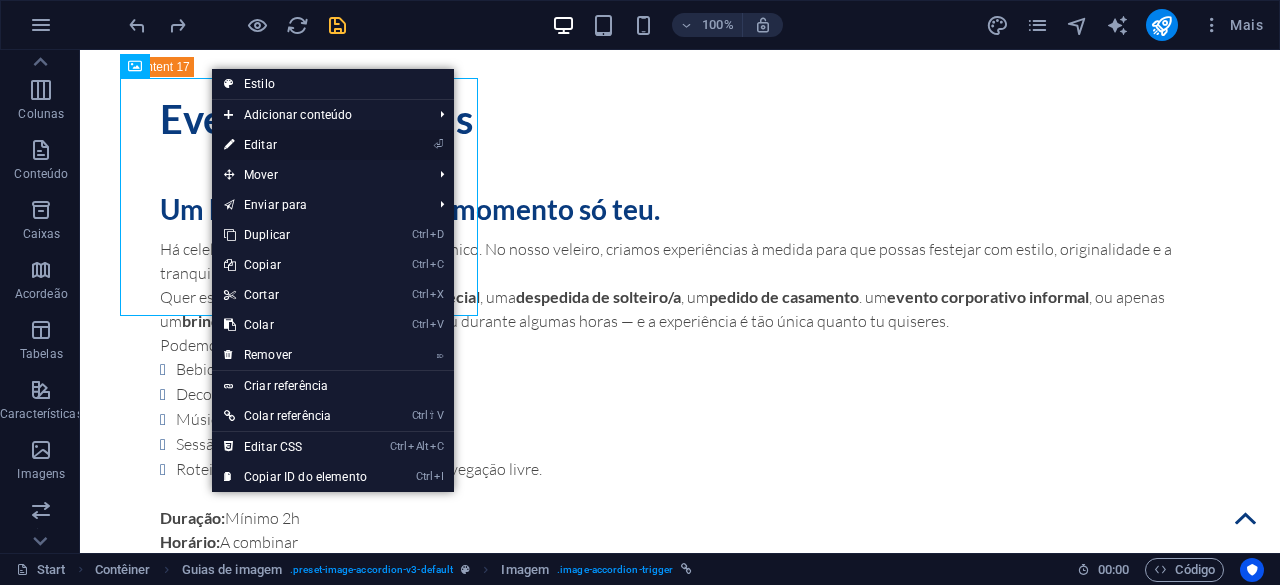 click on "⏎  Editar" at bounding box center (295, 145) 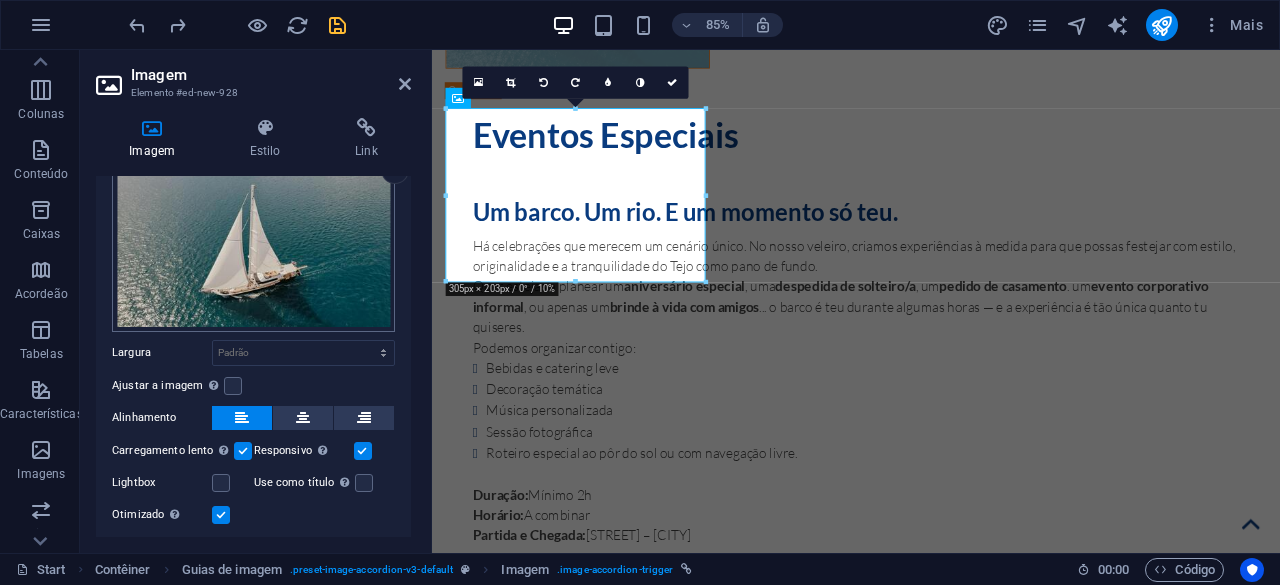 scroll, scrollTop: 138, scrollLeft: 0, axis: vertical 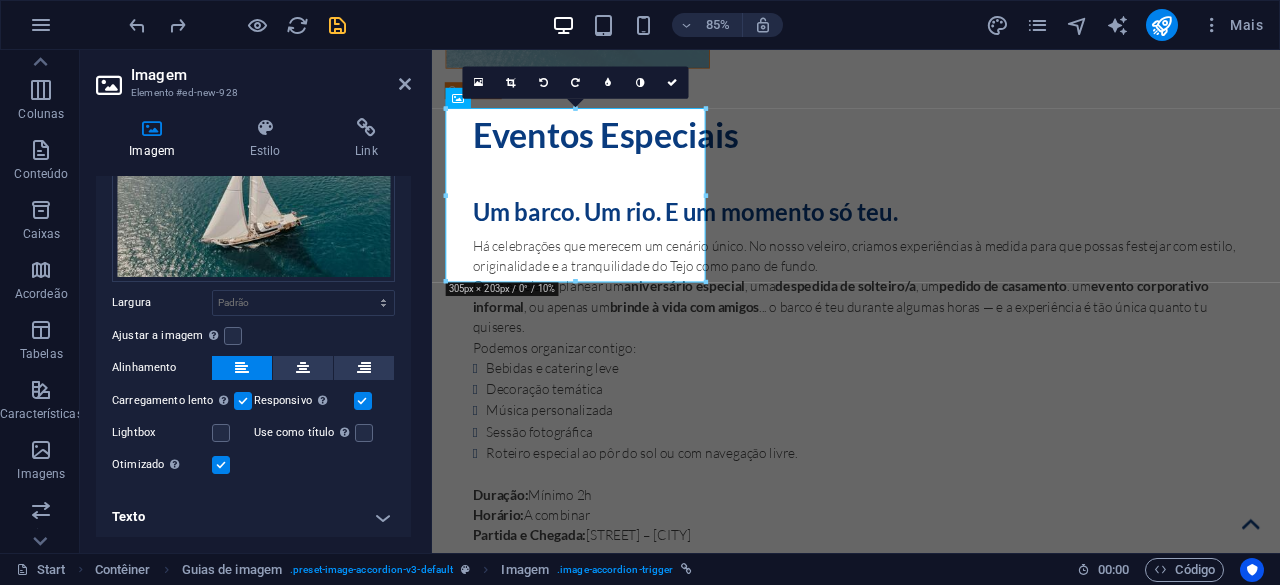 click on "Texto" at bounding box center (253, 517) 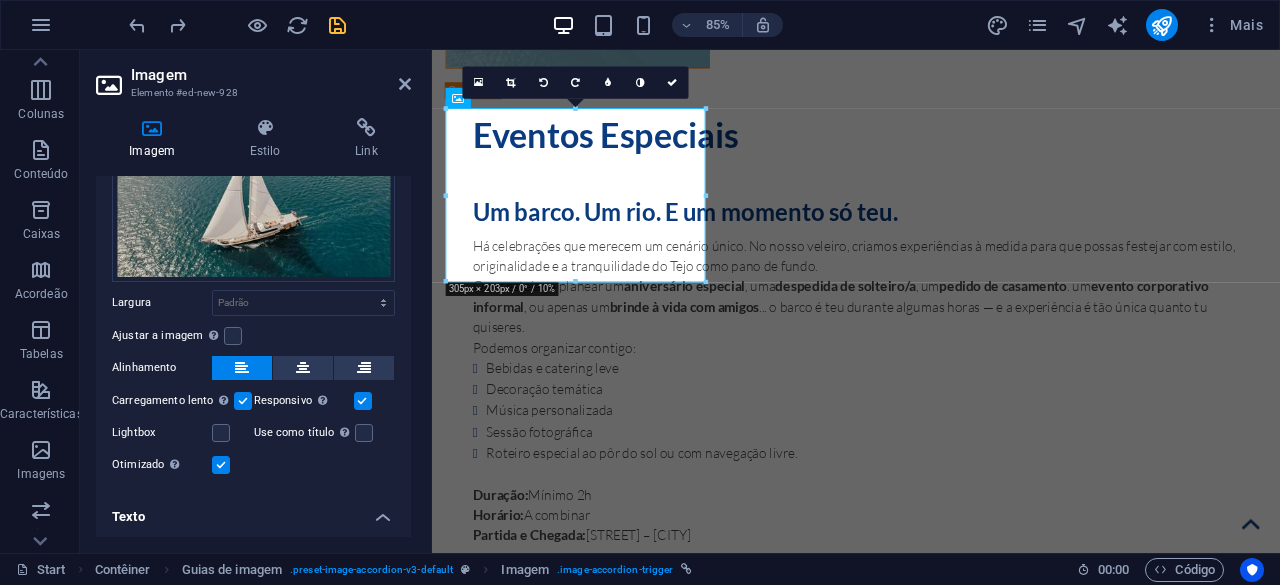 scroll, scrollTop: 325, scrollLeft: 0, axis: vertical 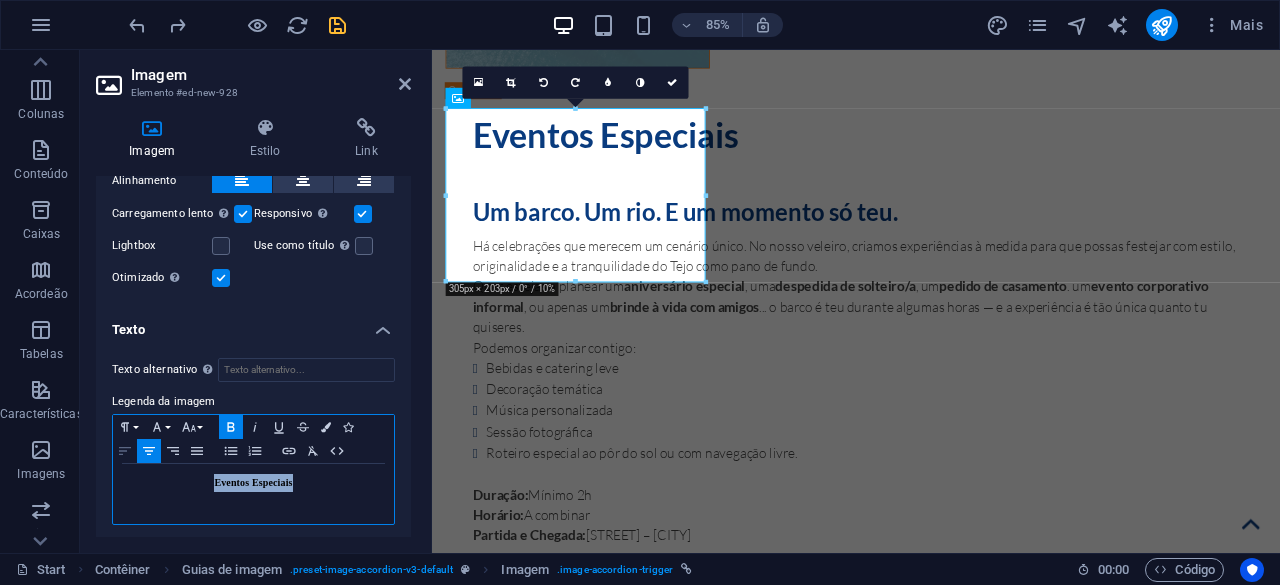 drag, startPoint x: 295, startPoint y: 484, endPoint x: 130, endPoint y: 453, distance: 167.88687 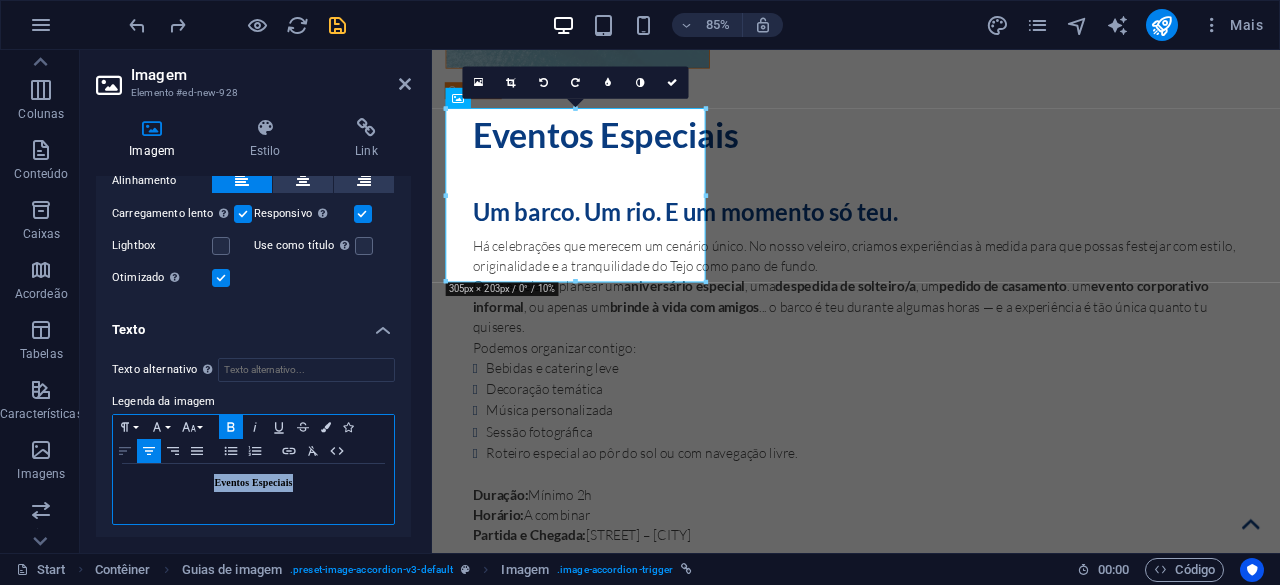click on "Paragraph Format Normal Heading 1 Heading 2 Heading 3 Heading 4 Heading 5 Heading 6 Code Font Family Arial Georgia Impact Tahoma Times New Roman Verdana Font Size 8 9 10 11 12 14 18 24 30 36 48 60 72 96 Bold Italic Underline Strikethrough Colors Icons Align Left Align Center Align Right Align Justify Unordered List Ordered List Insert Link Clear Formatting HTML Eventos Especiais" at bounding box center (253, 469) 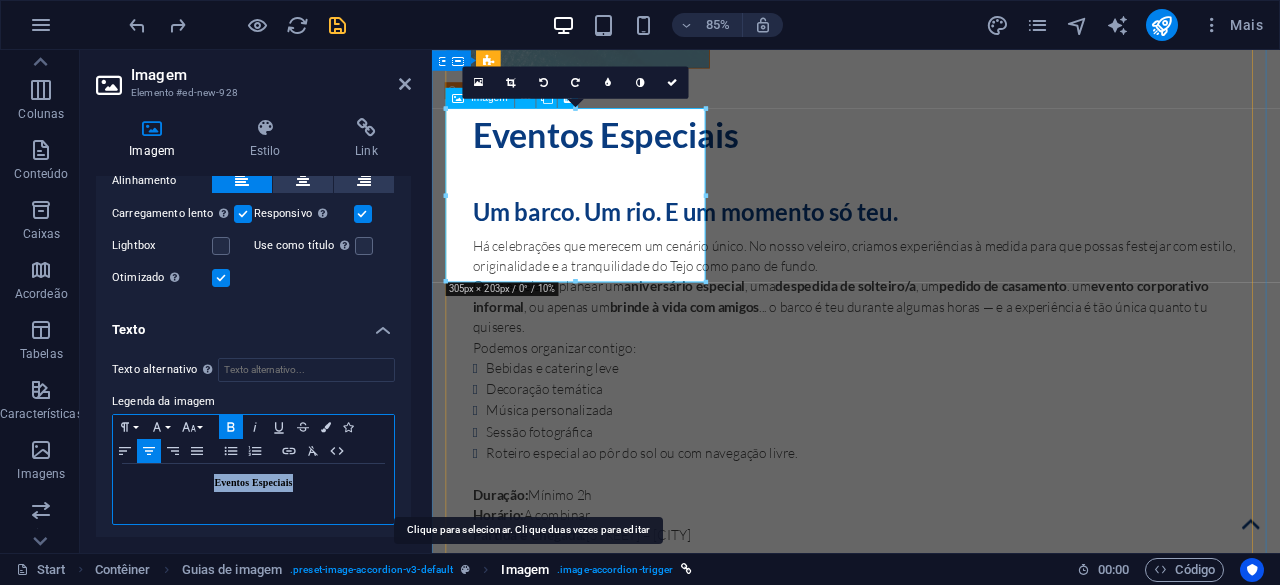 type 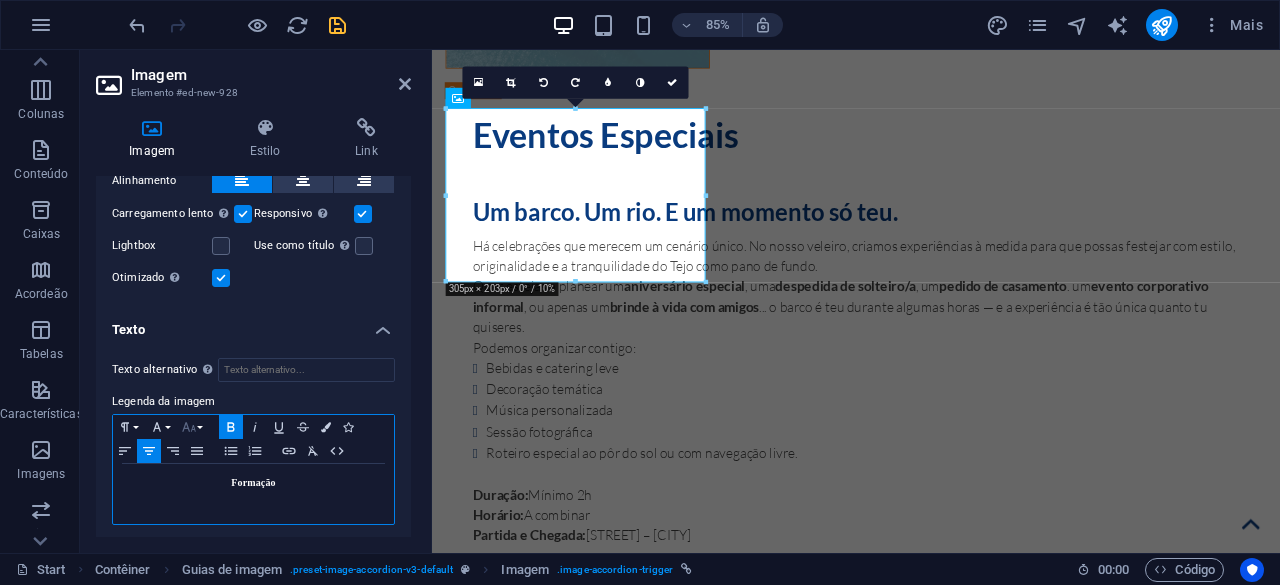 click 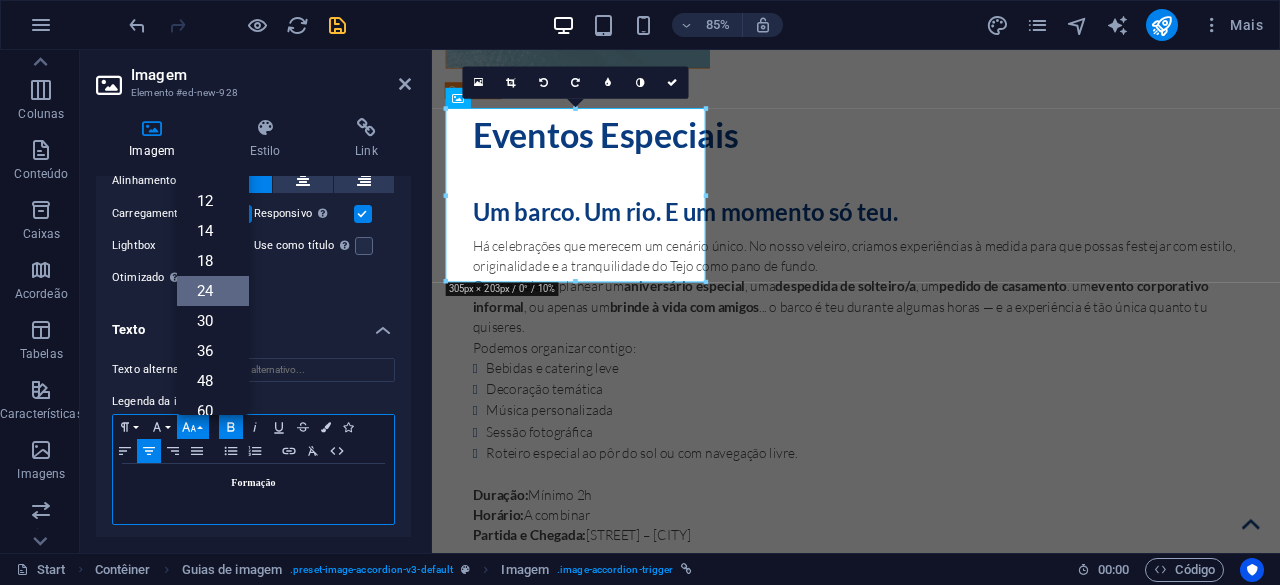 click on "24" at bounding box center [213, 291] 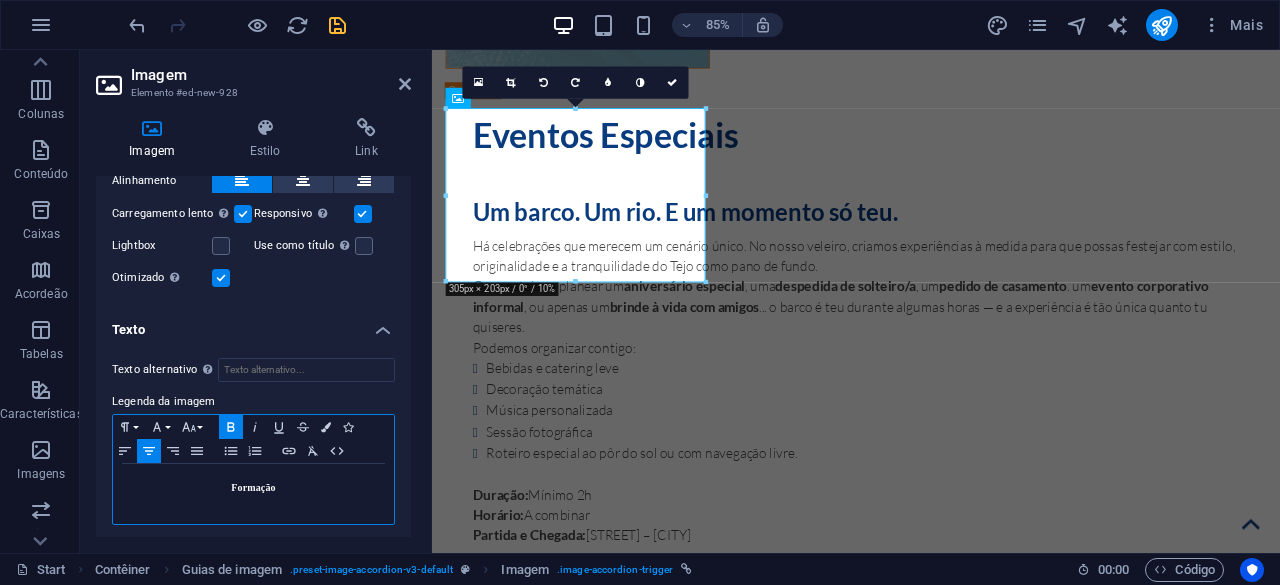 click on "​Formação ​" at bounding box center (253, 485) 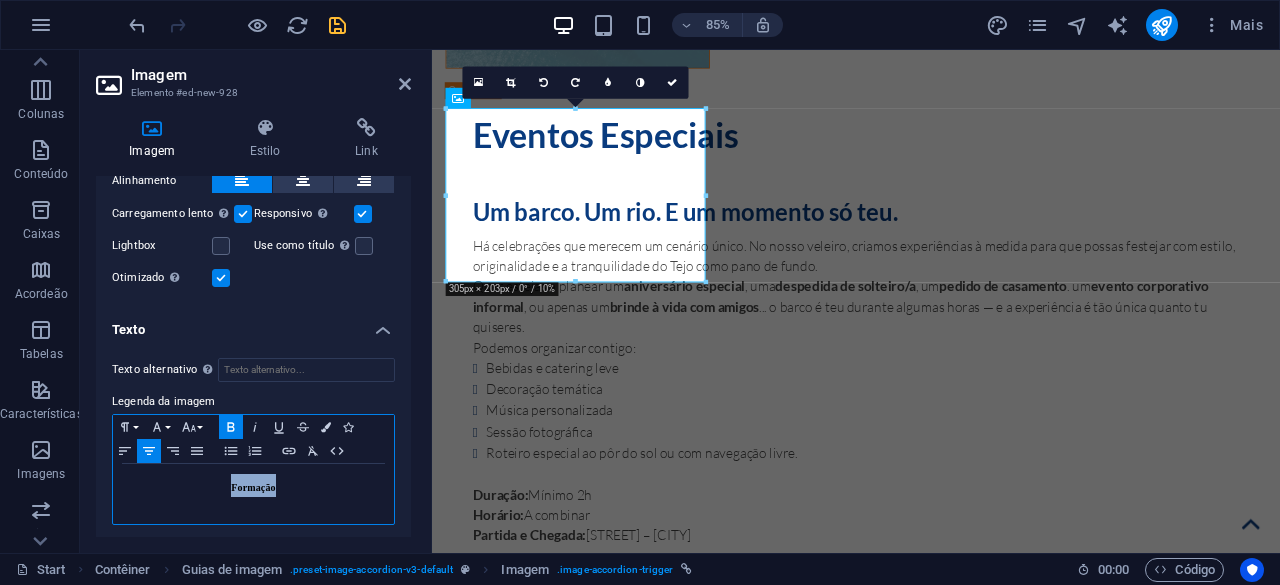 drag, startPoint x: 286, startPoint y: 486, endPoint x: 169, endPoint y: 475, distance: 117.51595 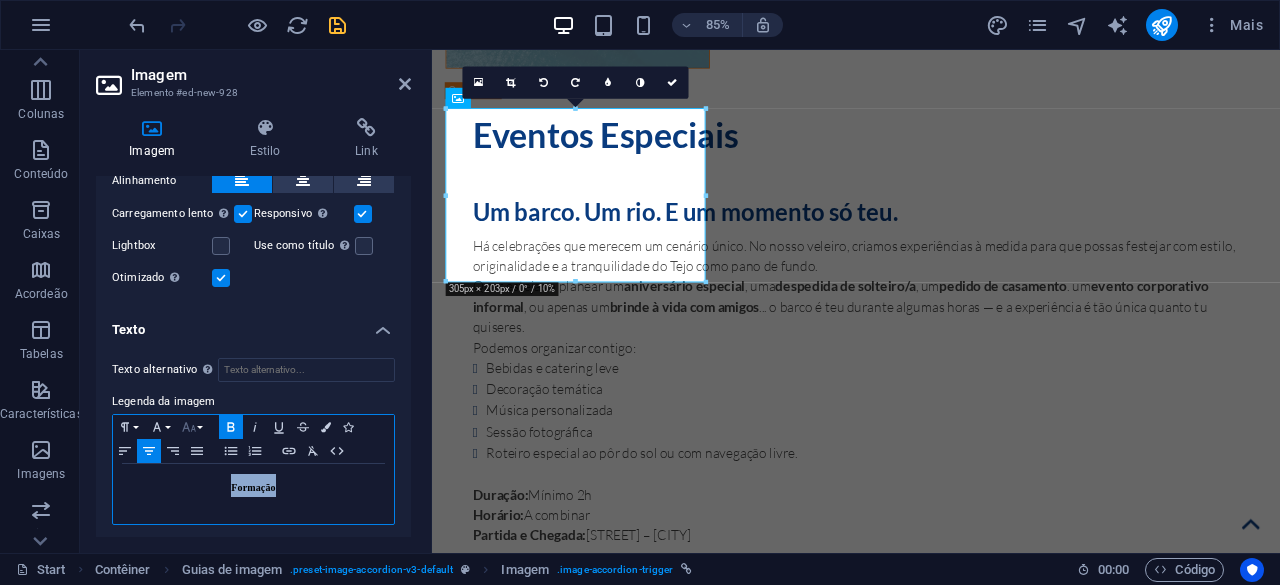 click 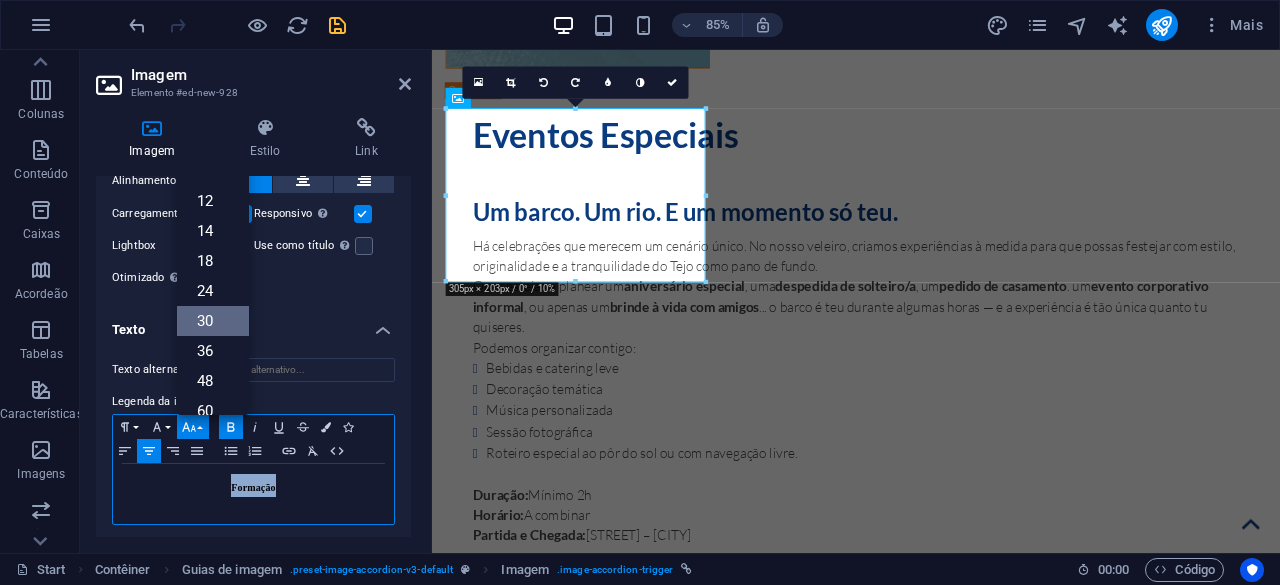click on "30" at bounding box center [213, 321] 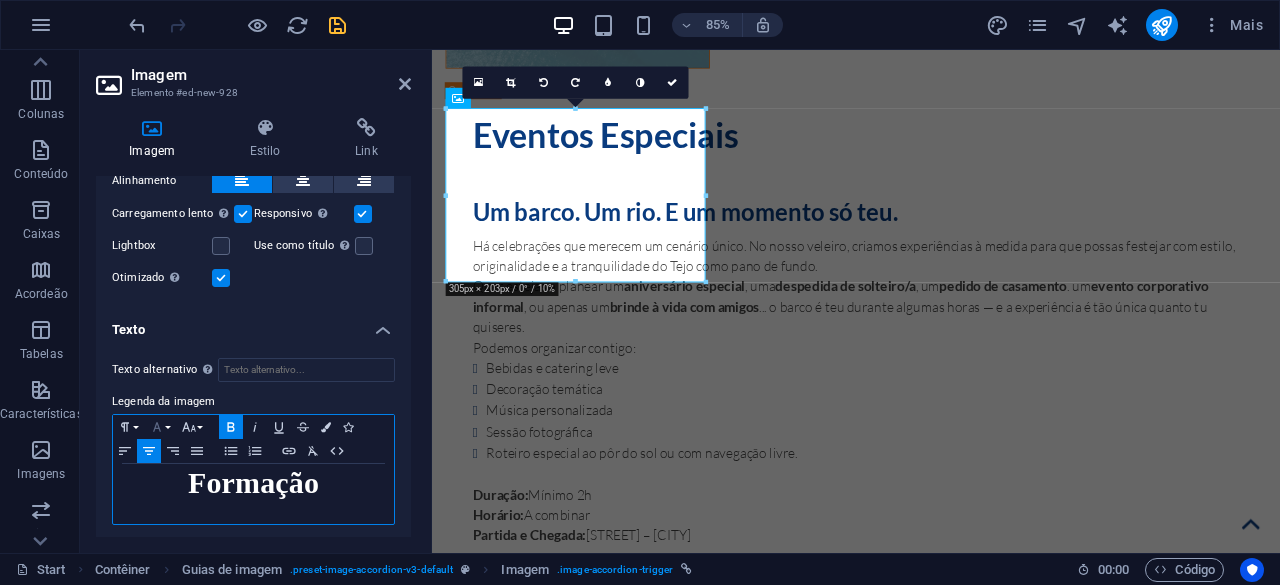 click 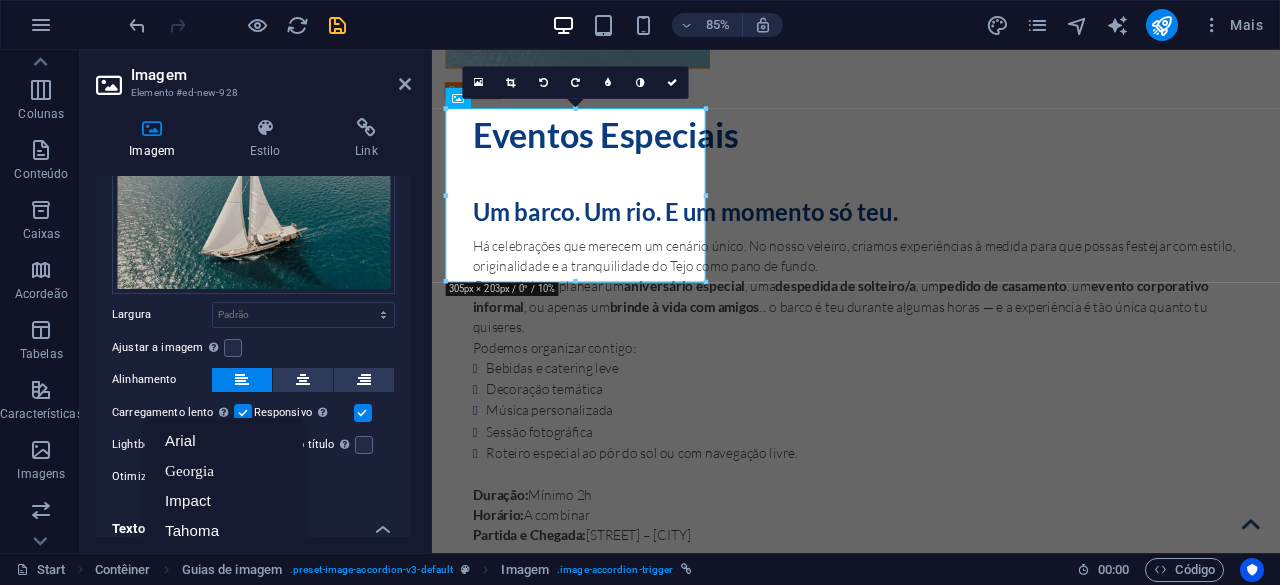 scroll, scrollTop: 325, scrollLeft: 0, axis: vertical 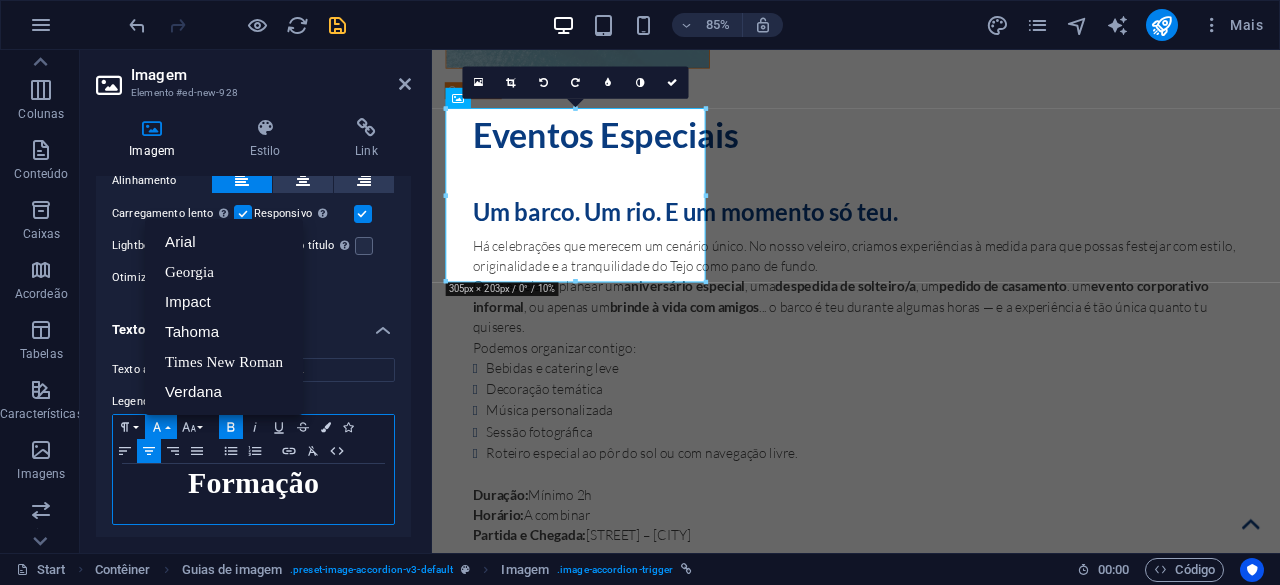 click 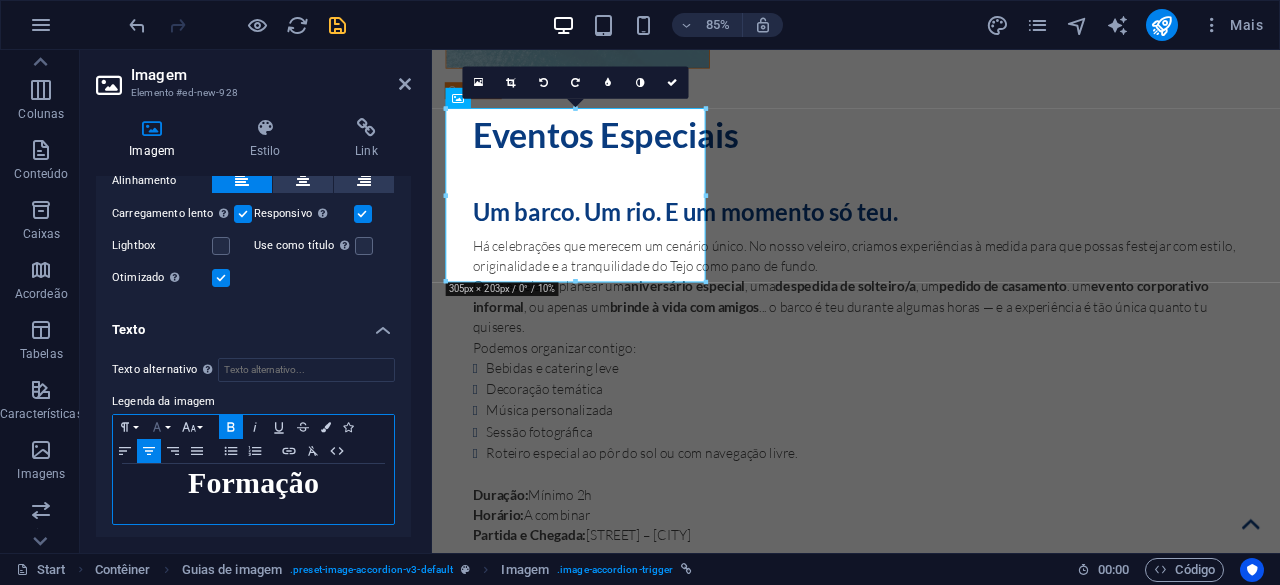 click 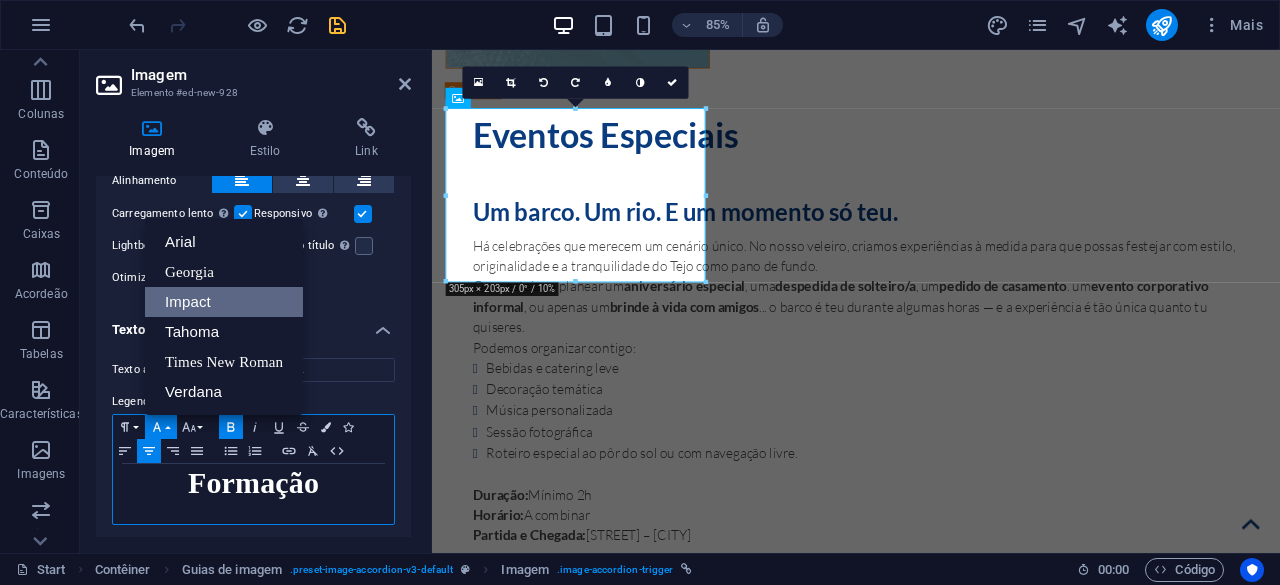 click on "Impact" at bounding box center (224, 302) 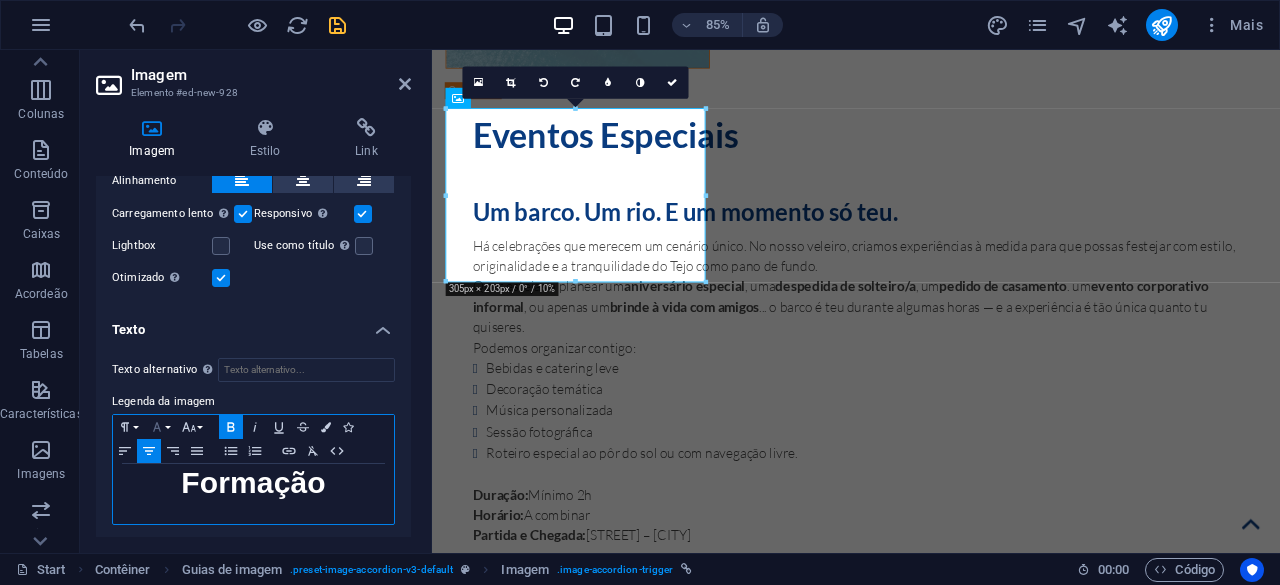 click 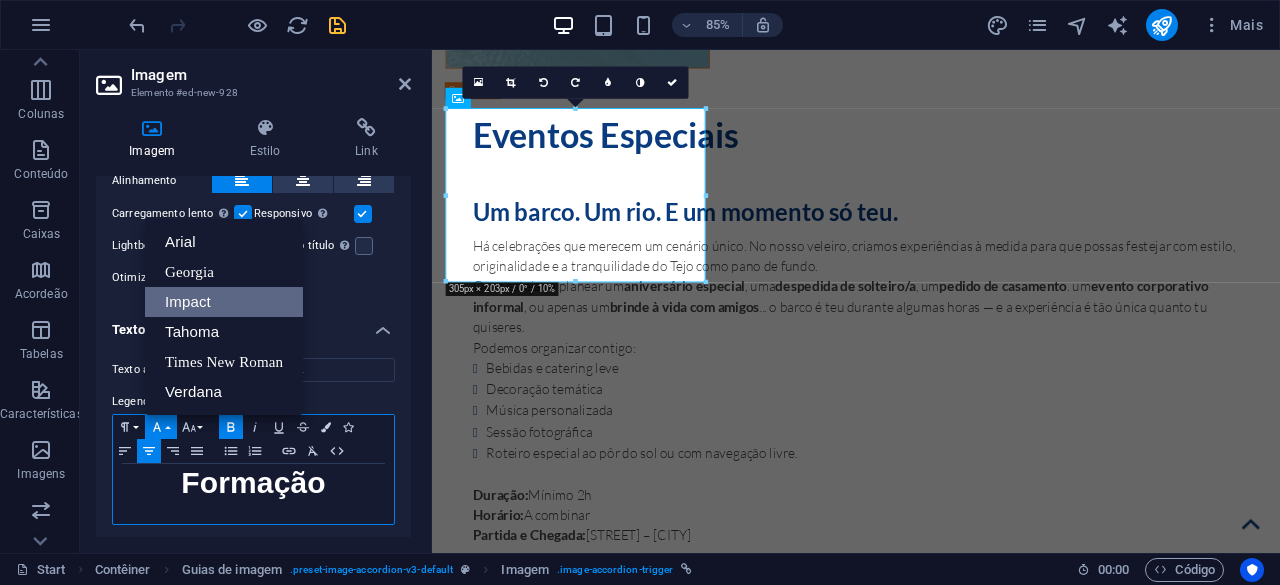 scroll, scrollTop: 0, scrollLeft: 0, axis: both 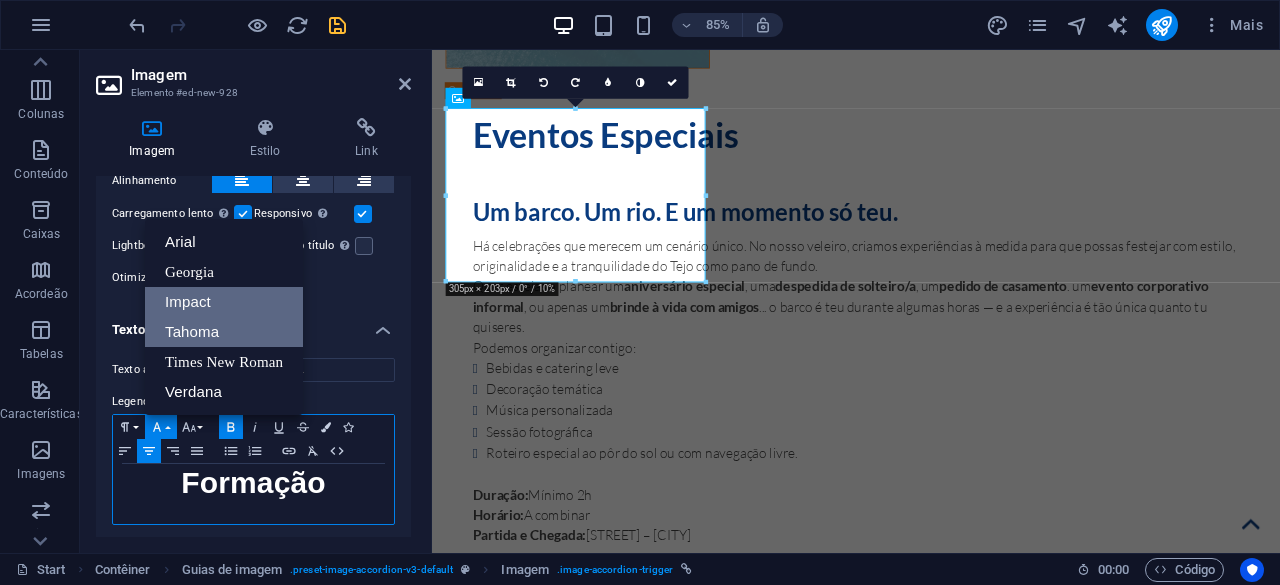 click on "Tahoma" at bounding box center [224, 332] 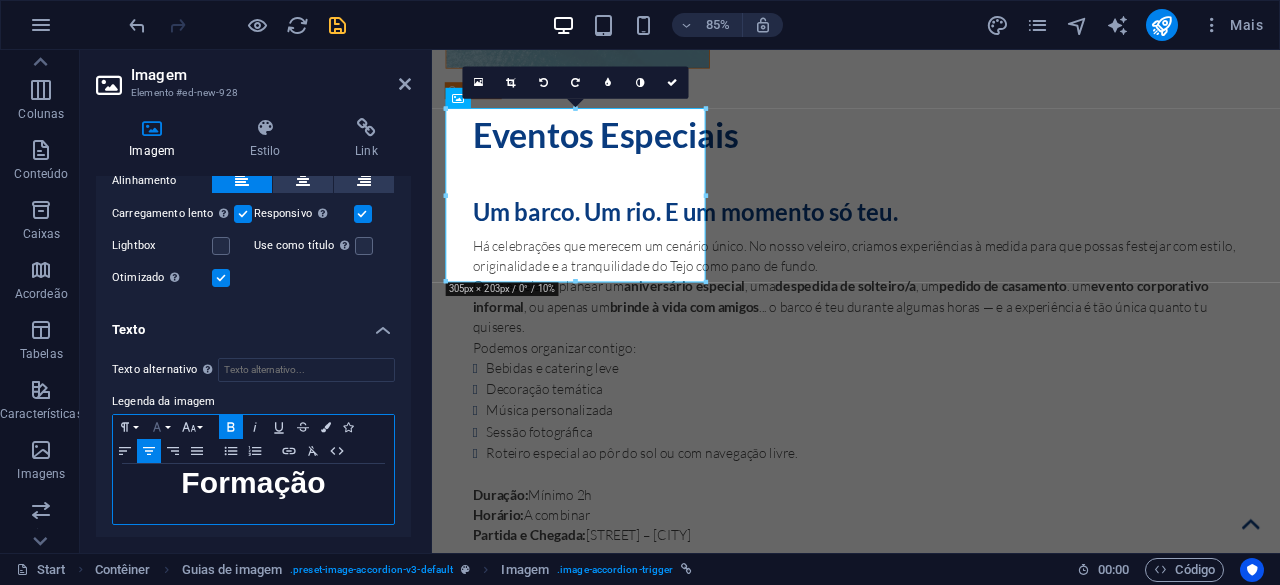 click 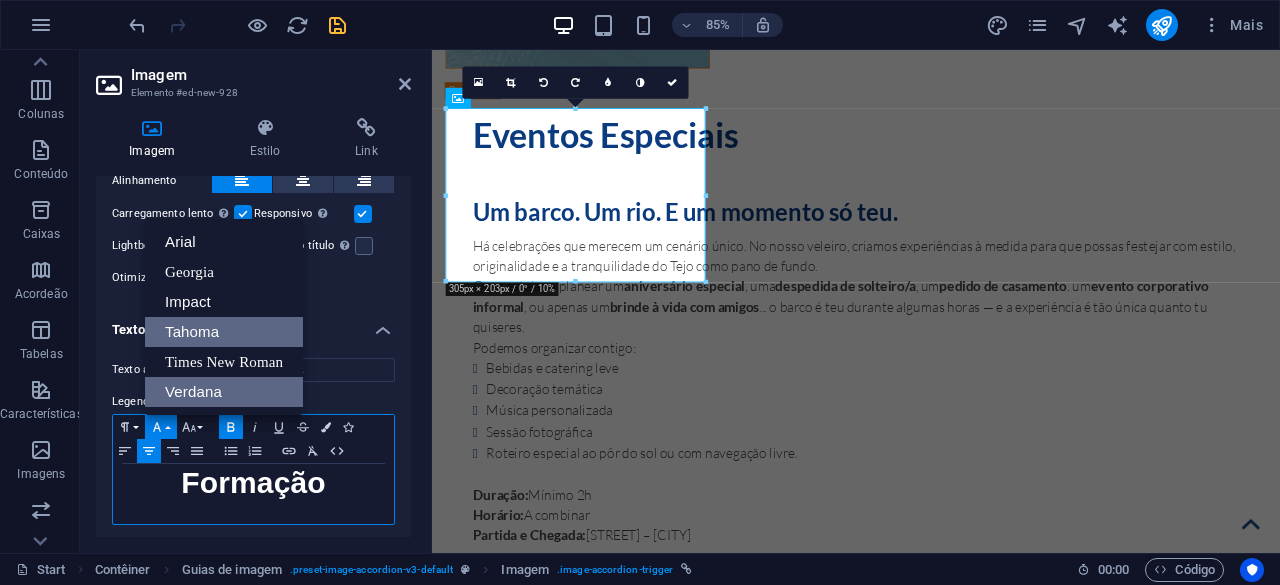 scroll, scrollTop: 0, scrollLeft: 0, axis: both 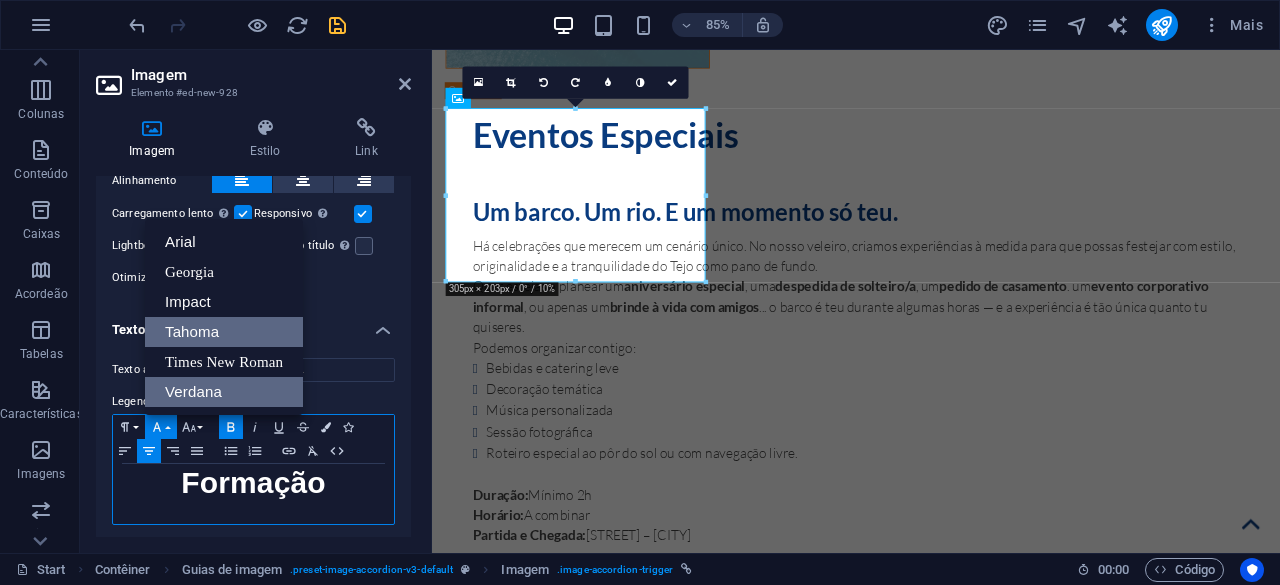 click on "Verdana" at bounding box center (224, 392) 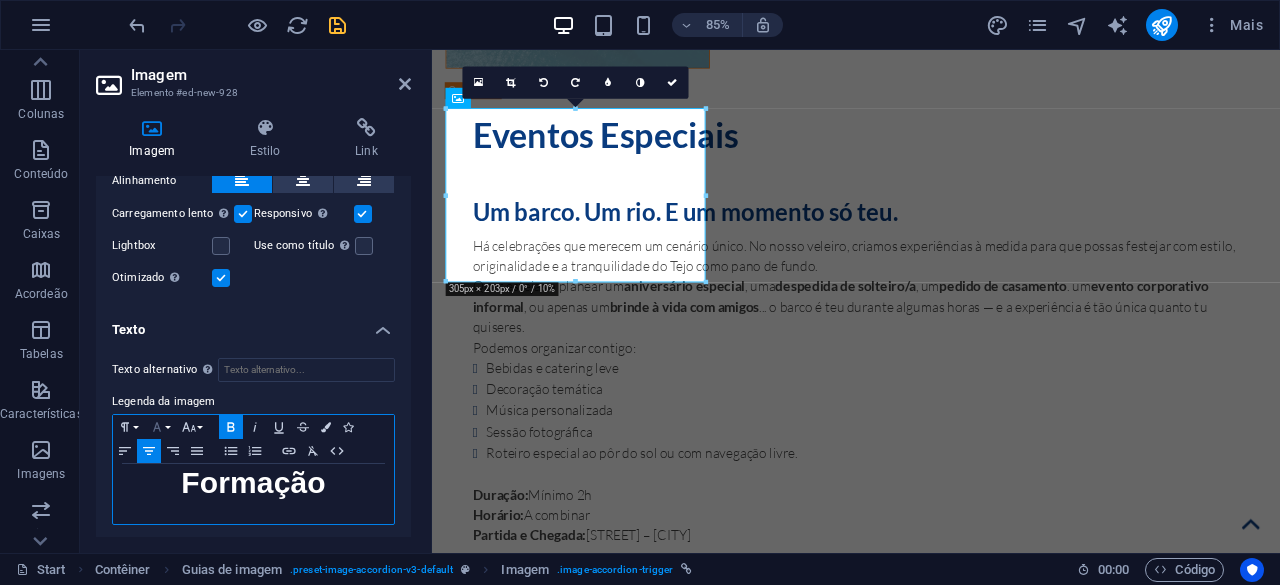 click 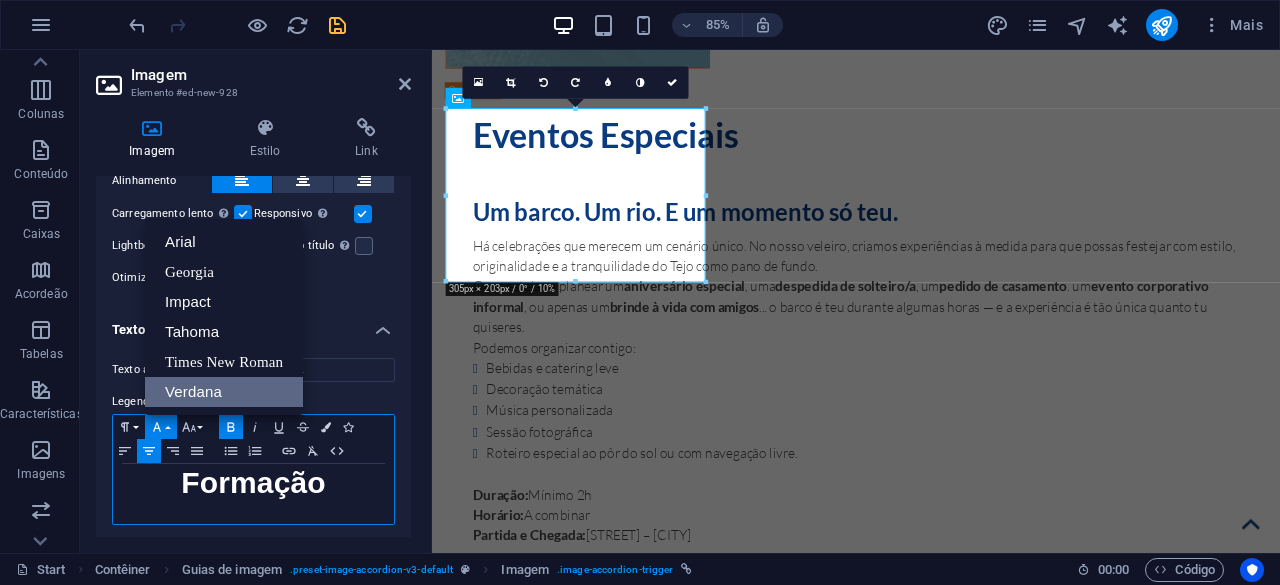 scroll, scrollTop: 0, scrollLeft: 0, axis: both 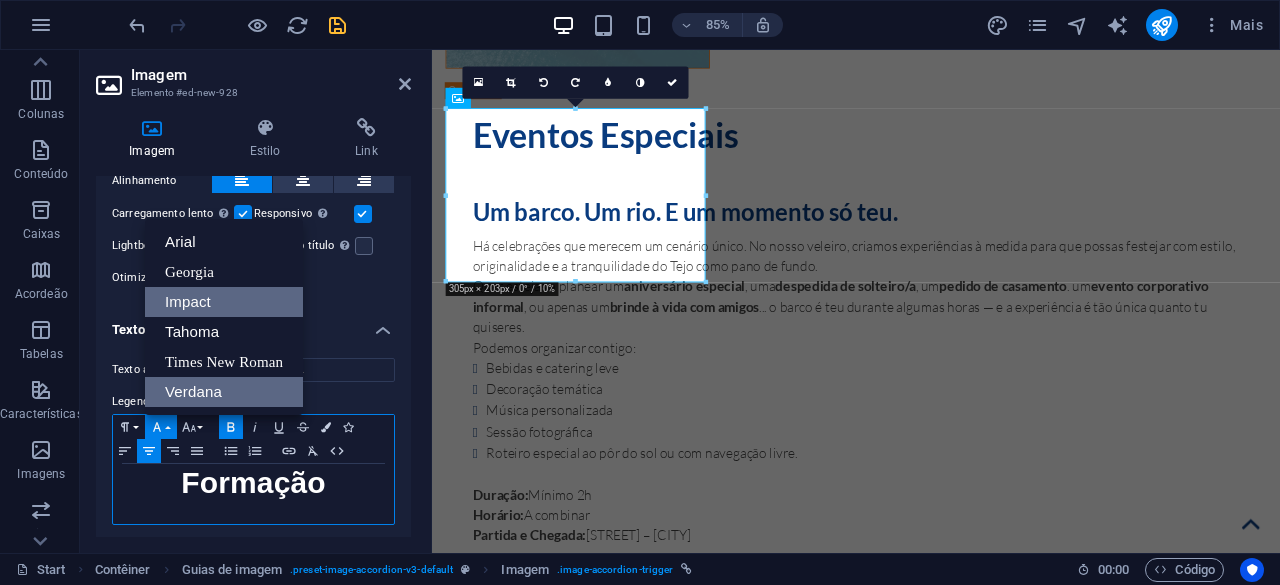 click on "Impact" at bounding box center (224, 302) 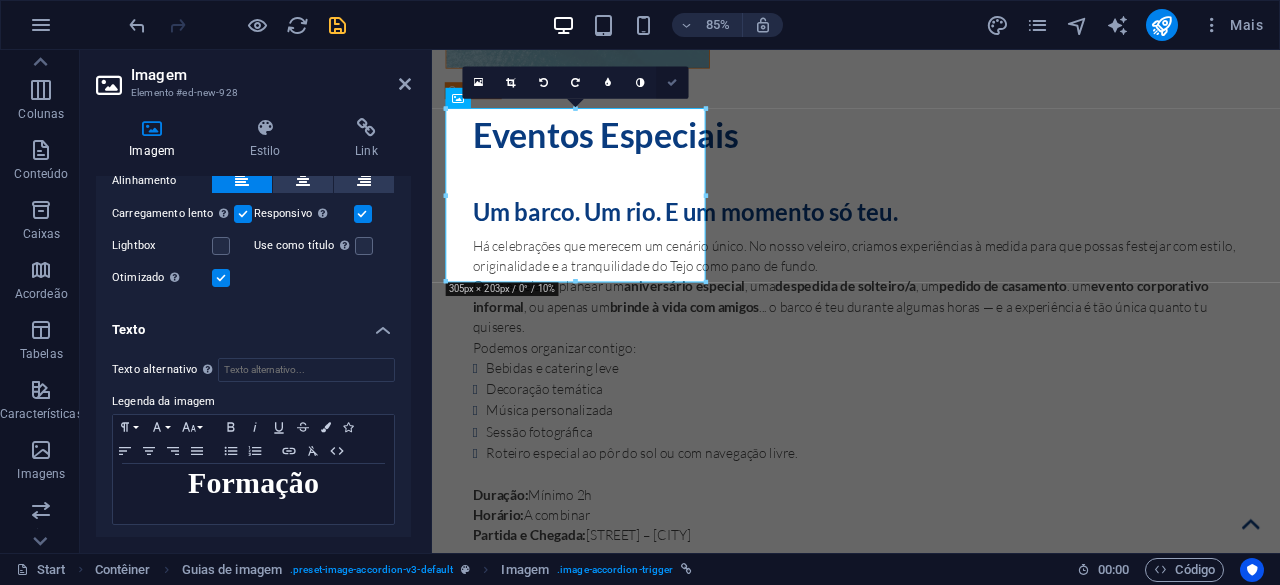 click at bounding box center [673, 82] 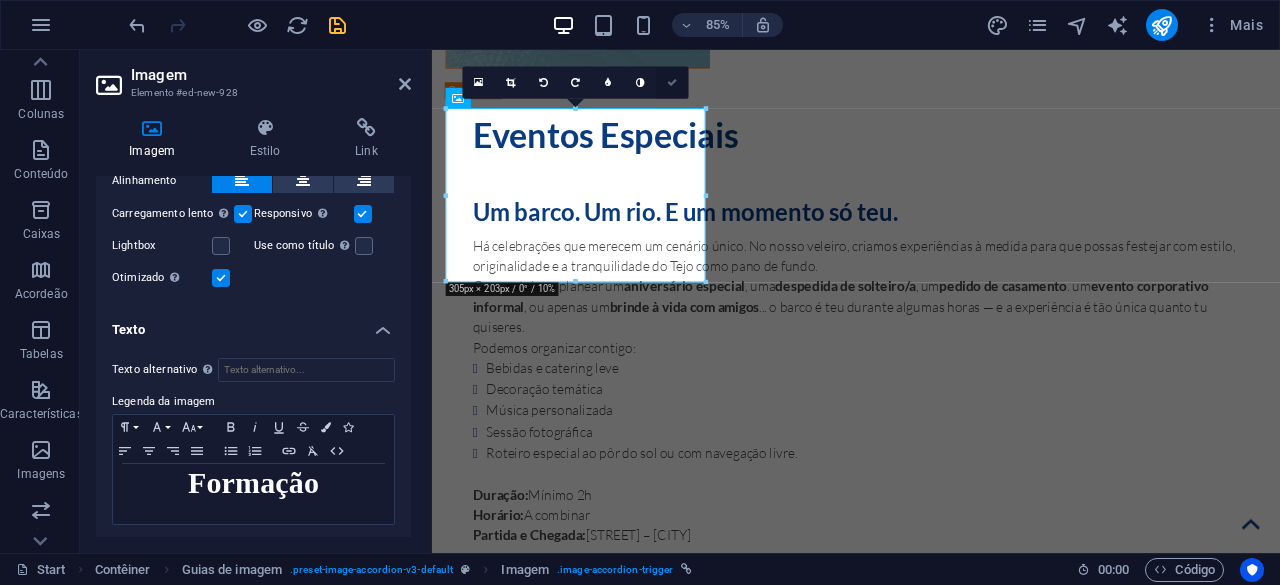 scroll, scrollTop: 11412, scrollLeft: 0, axis: vertical 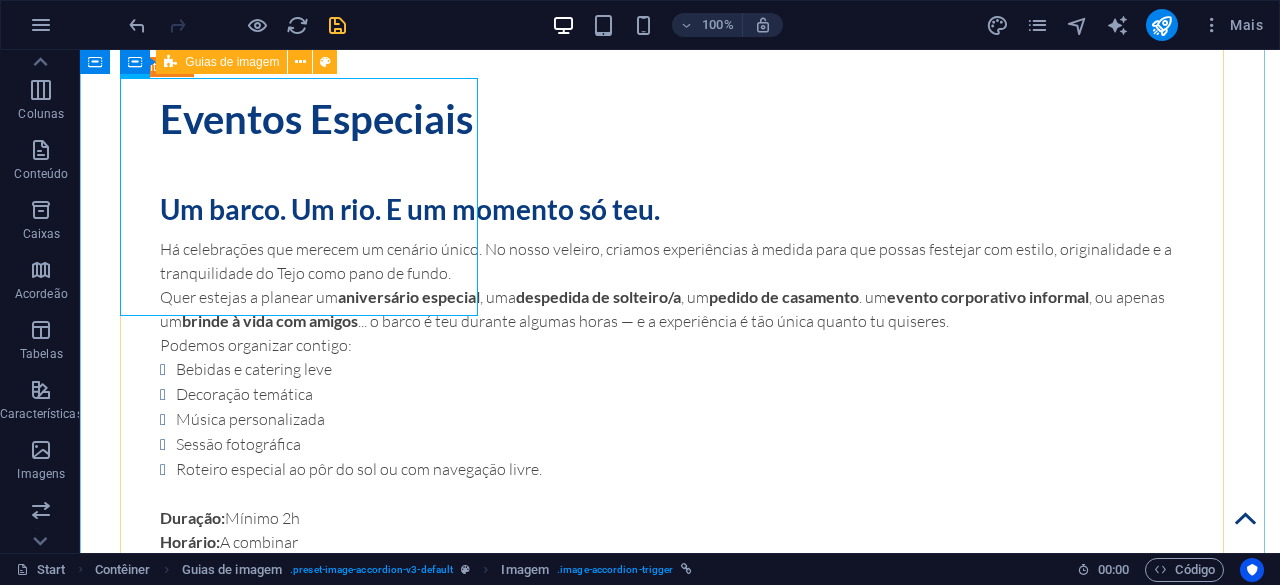 click on "Morning Tour Morning Tour Desvenda Lisboa como nunca a viste: desde o coração do Tejo. Neste passeio de vela, convidamos-te a subir a bordo do nosso veleiro para  uma experiência única, confortável e relaxada , enquanto desvendamos os encantos da cidade à beira-rio.  Ideal para:   Casais em busca de  um momento especial , Famílias ou grupos de amigos que queriam  desfrutar da cidade e fugir às multidões  e para  amantes do mar e da tranquilidade . Durante a navegação, passamos por alguns dos  monumentos mais icónicos de Lisboa : A grandiosa  Praça do Comércio A imponente  Torre de Belém O  Padrão dos Descobrimentos O moderno  MAAT A icónica  Ponte 25 de Abril E, do outro lado do rio, o  Cristo Rei Tudo isto com o  vento como motor , o  barulho da água  como trilha sonora e  uma vista deslumbrante da cidade  ao fundo. Duração:  2h Horário:  10h30 ou15h00 Partida e Chegada:  Doca do Bom Sucesso – Lisboa Inclui Skipper e tripulação simpática e profissional (línguas: PT / EN)   . :" at bounding box center (680, -2194) 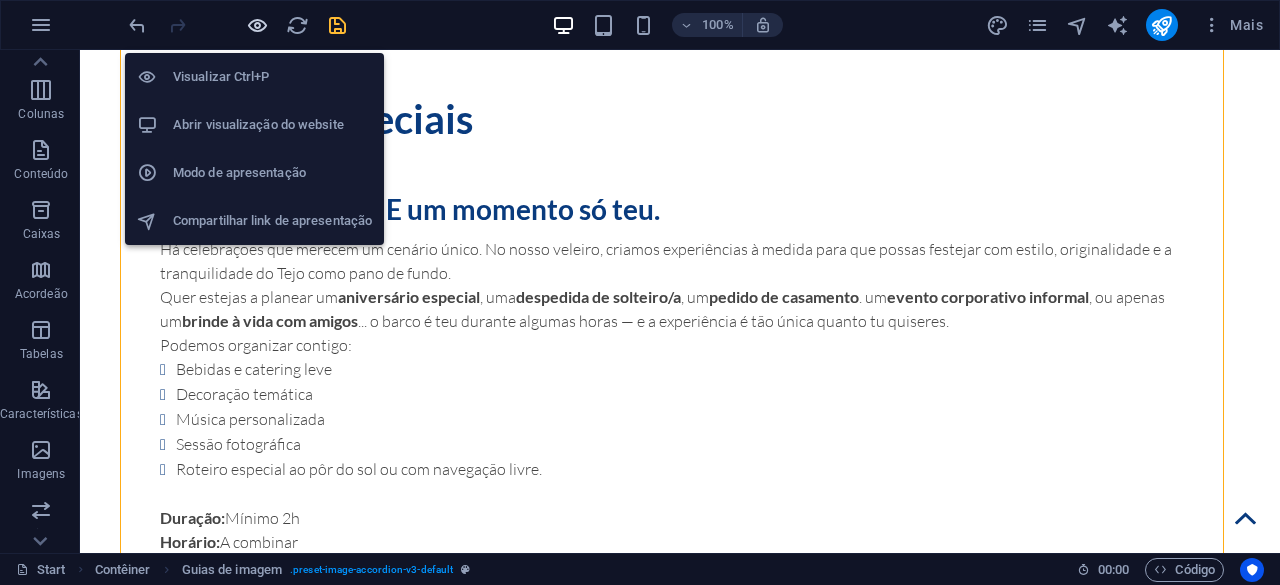 click at bounding box center [257, 25] 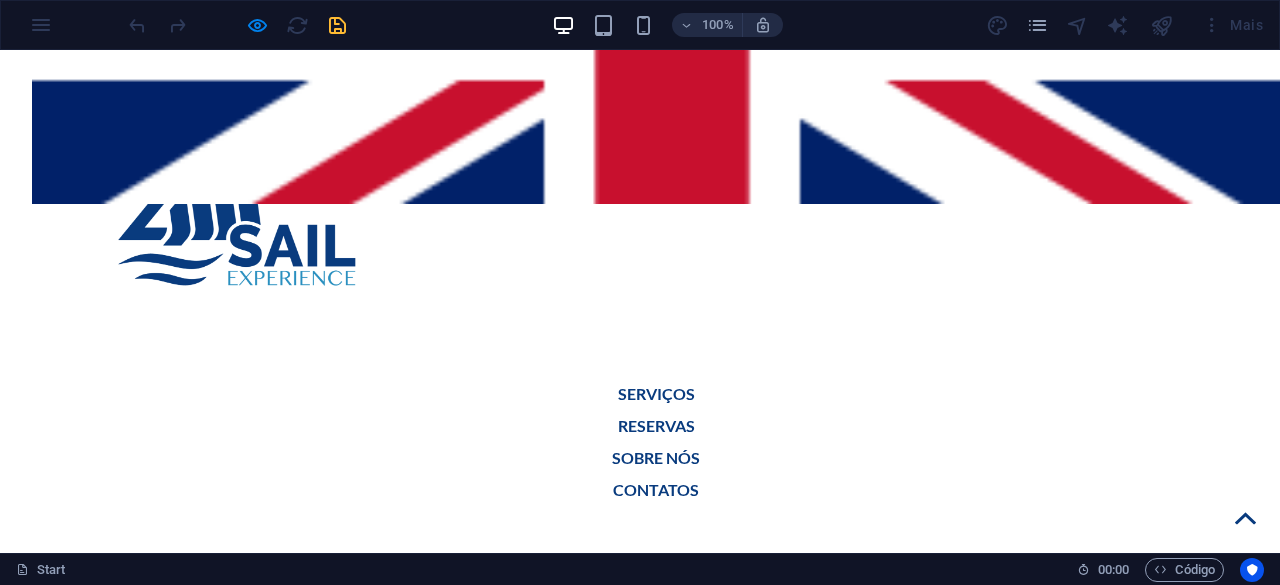 scroll, scrollTop: 1700, scrollLeft: 0, axis: vertical 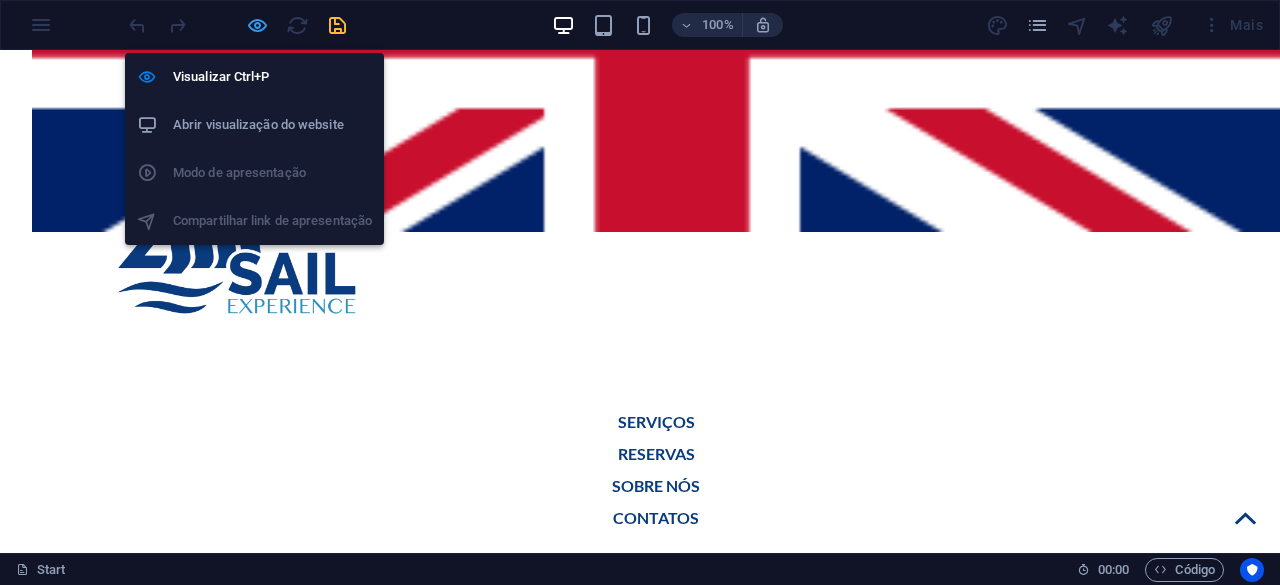 click at bounding box center [257, 25] 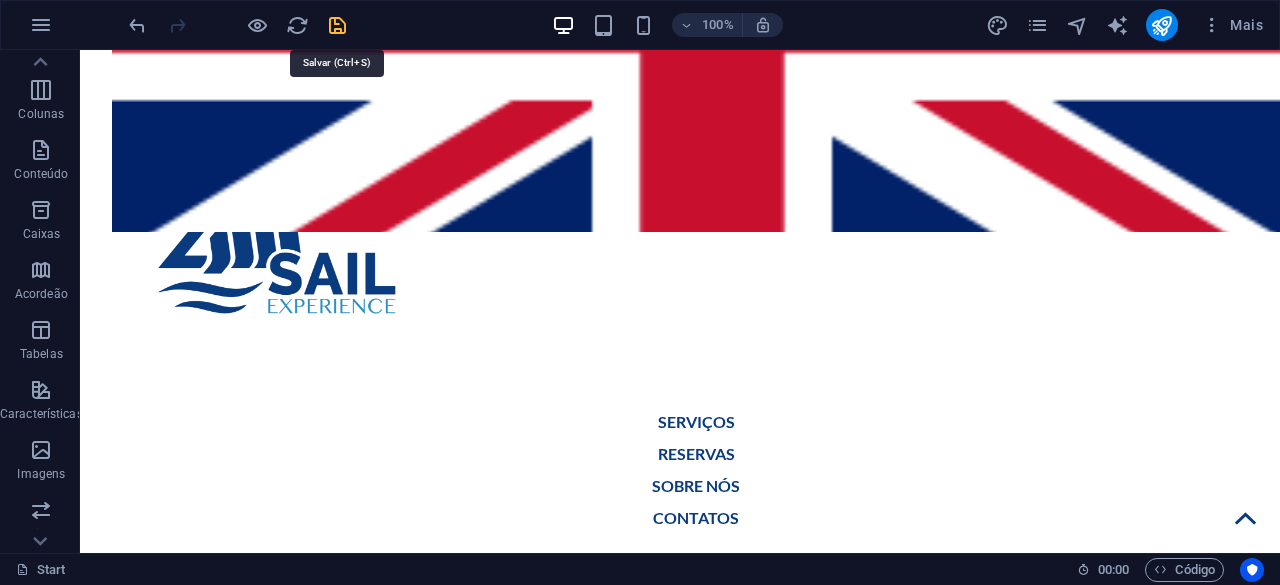 click at bounding box center [337, 25] 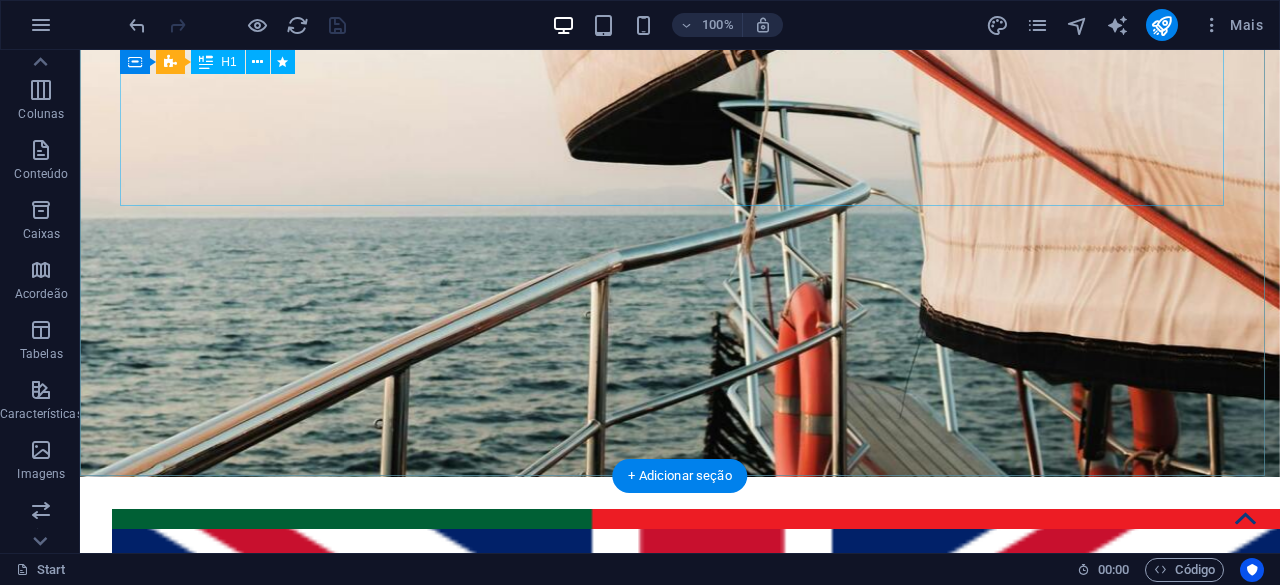 scroll, scrollTop: 700, scrollLeft: 0, axis: vertical 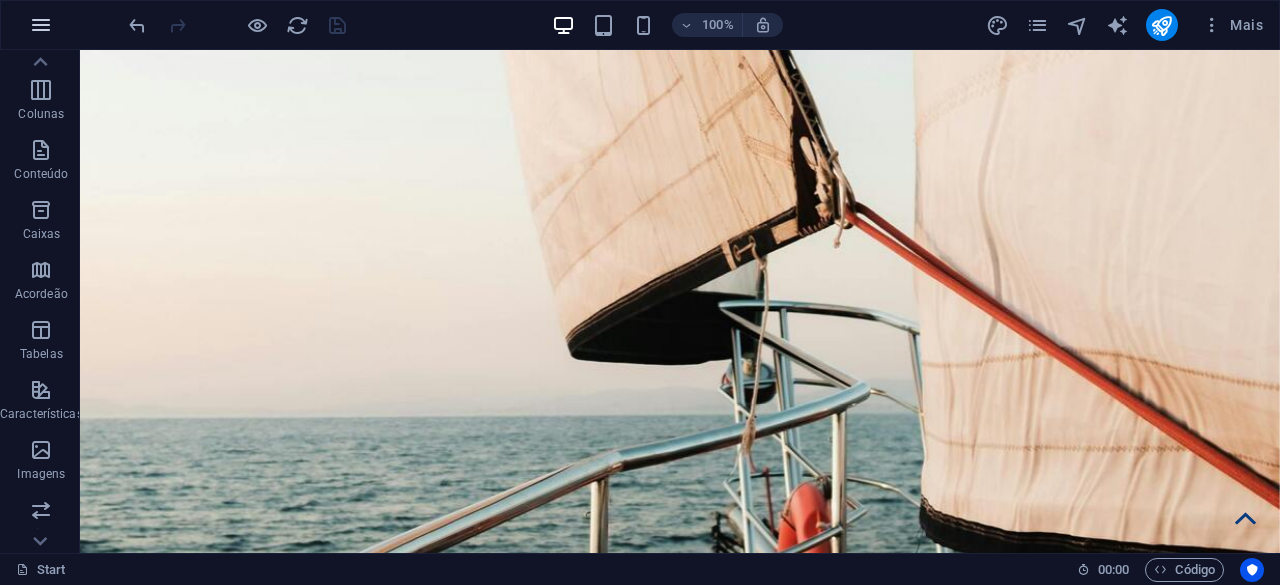 click at bounding box center [41, 25] 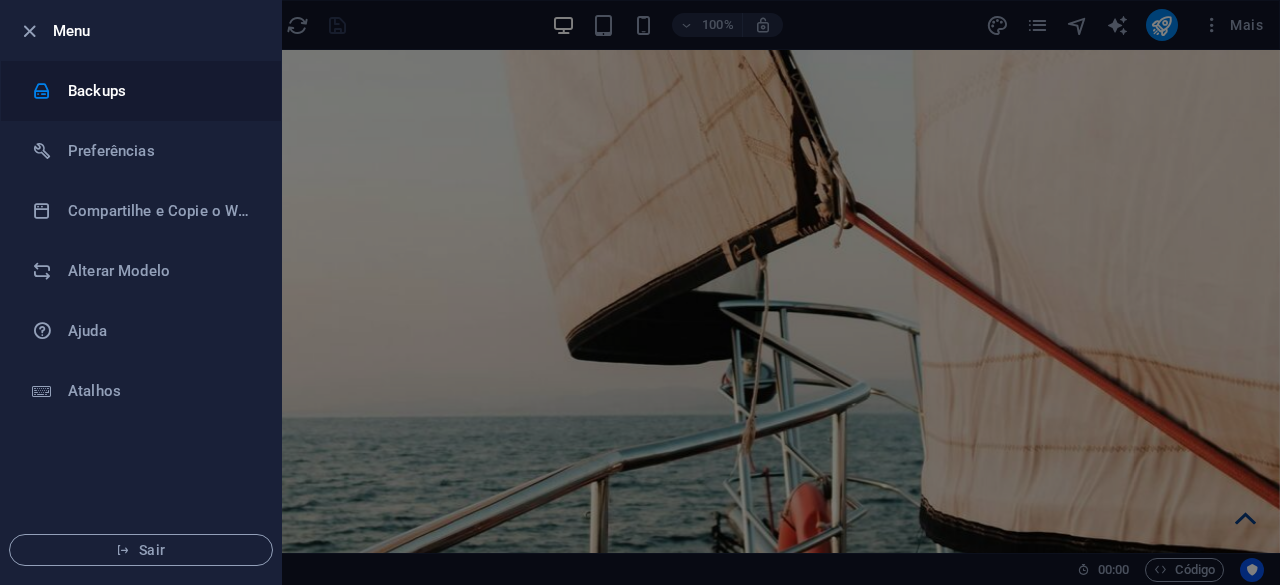 click on "Backups" at bounding box center [160, 91] 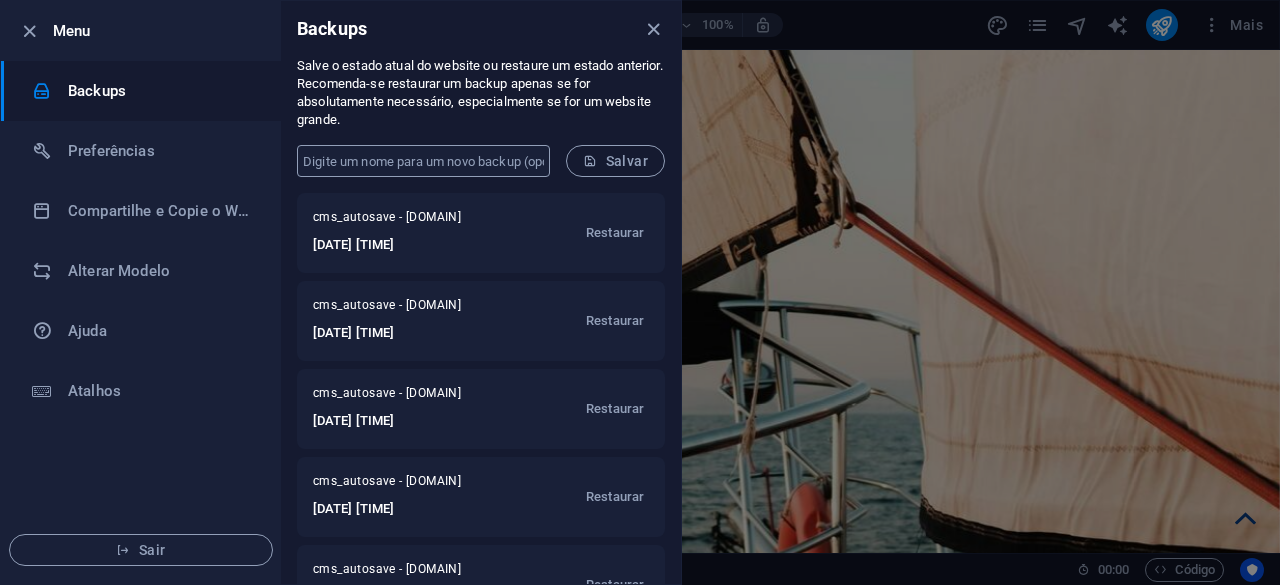 click at bounding box center (423, 161) 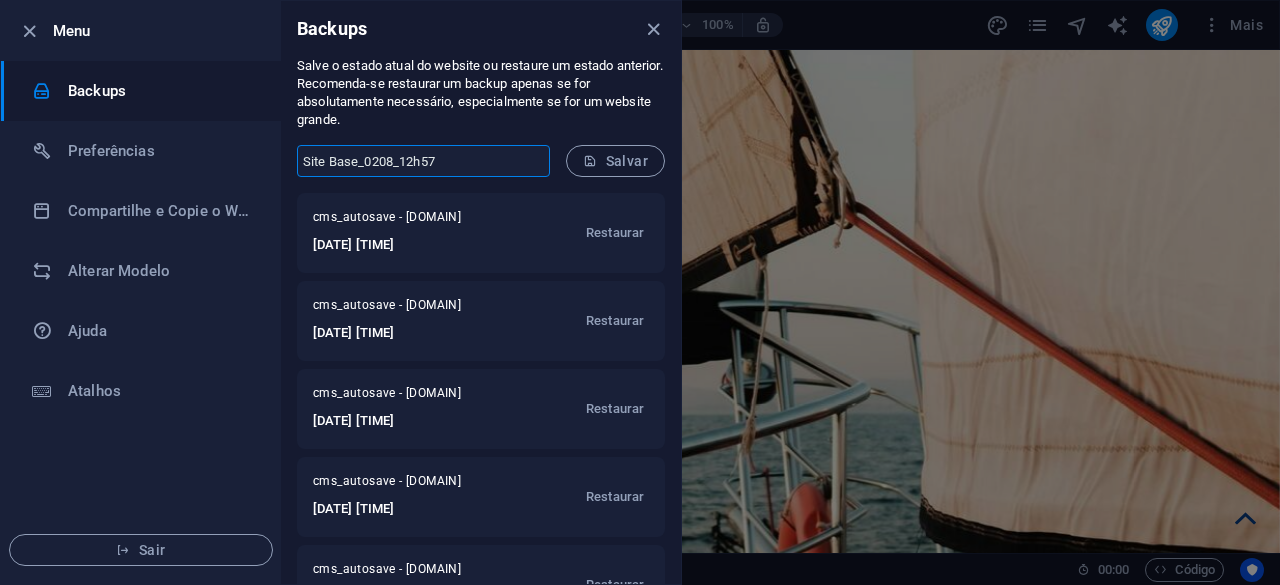 drag, startPoint x: 445, startPoint y: 156, endPoint x: 373, endPoint y: 145, distance: 72.835434 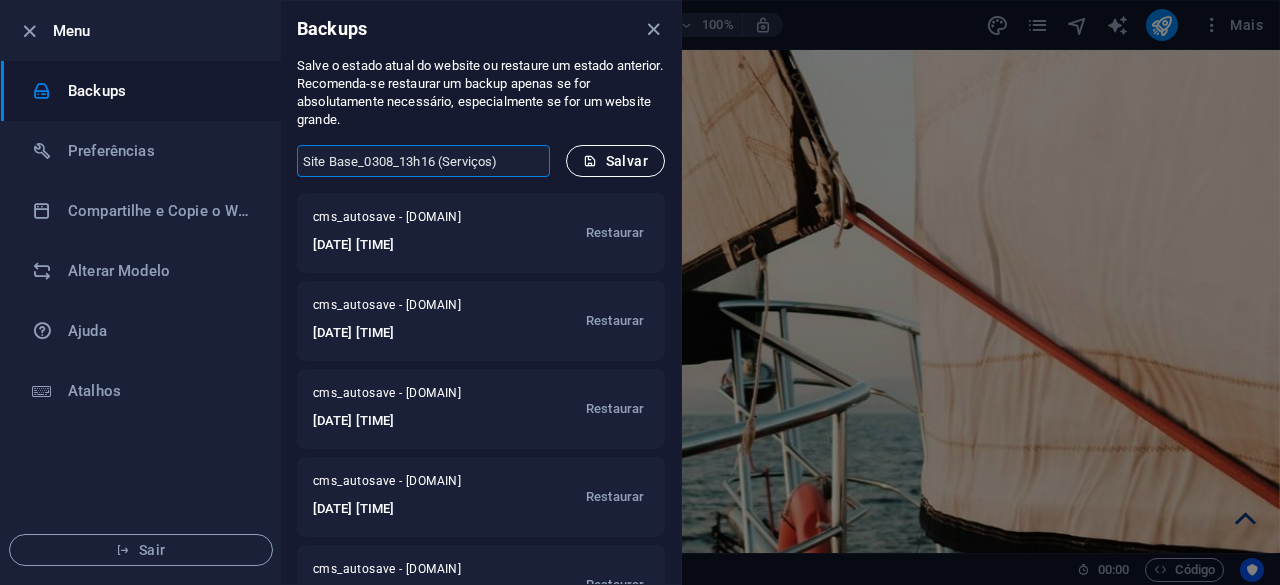 type on "Site Base_0308_13h16 (Serviços)" 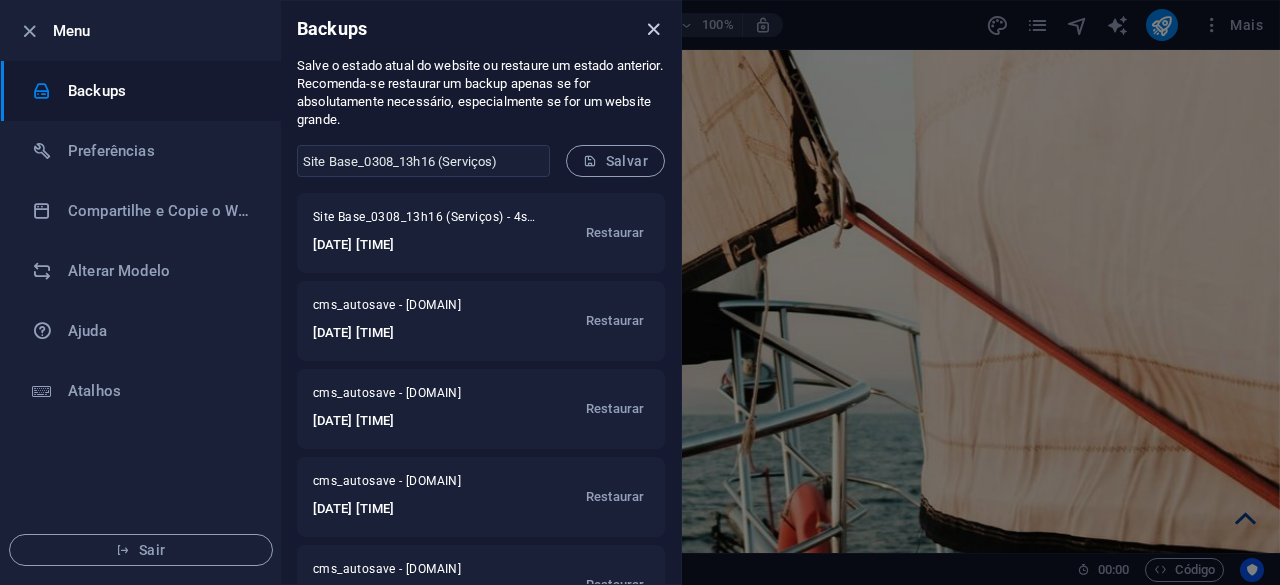 click at bounding box center (653, 29) 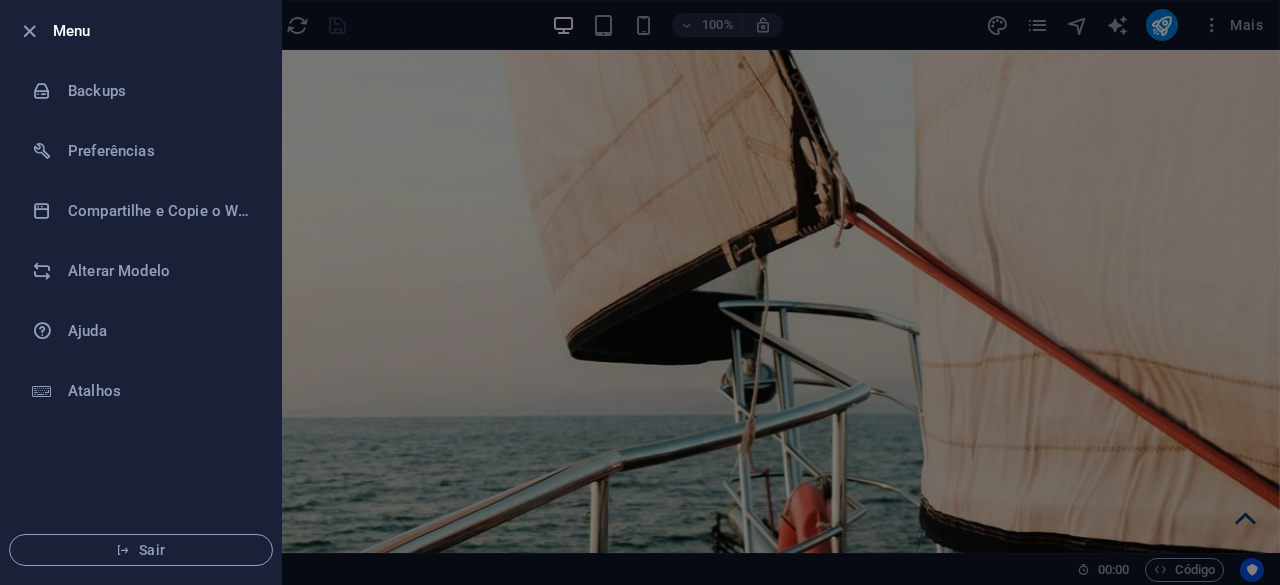 click on "Menu" at bounding box center [159, 31] 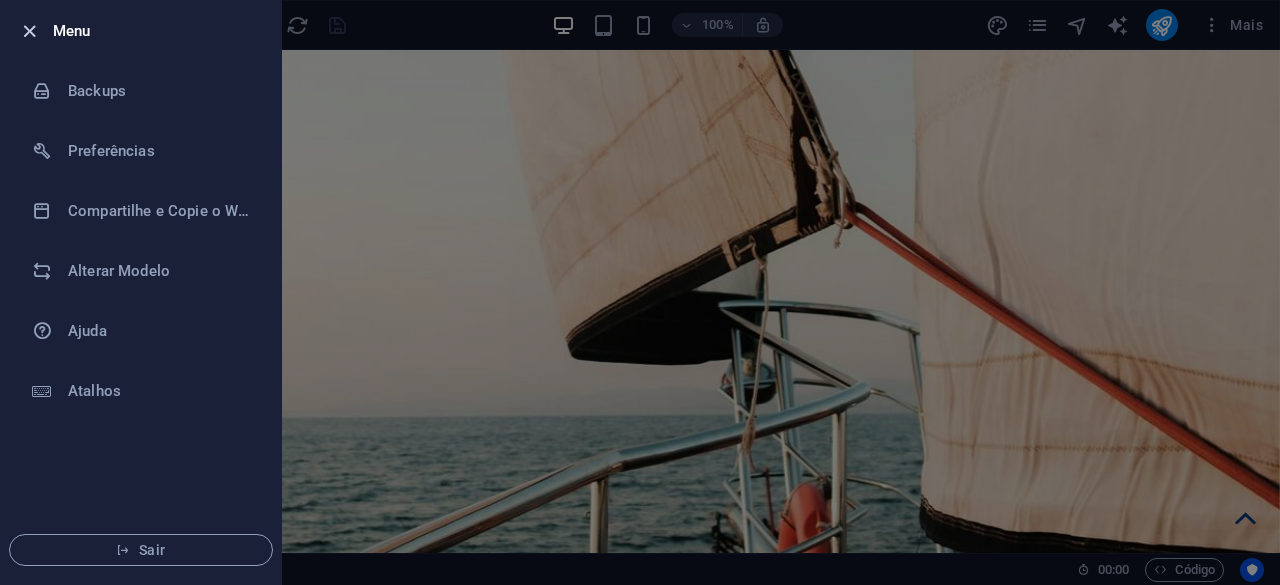 click at bounding box center (29, 31) 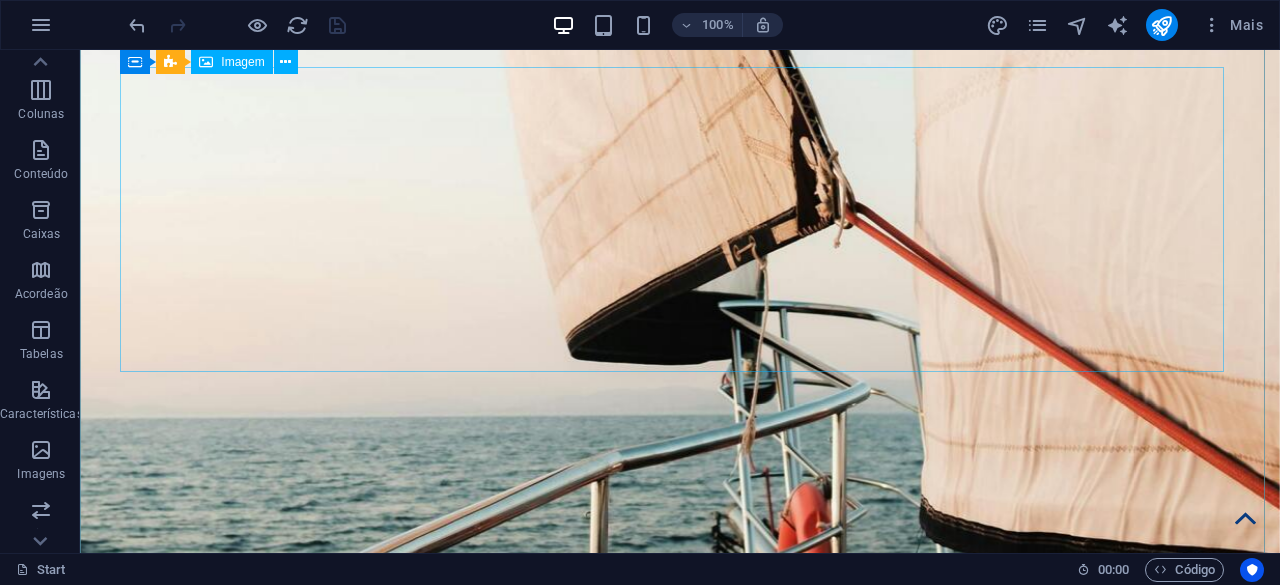 scroll, scrollTop: 200, scrollLeft: 0, axis: vertical 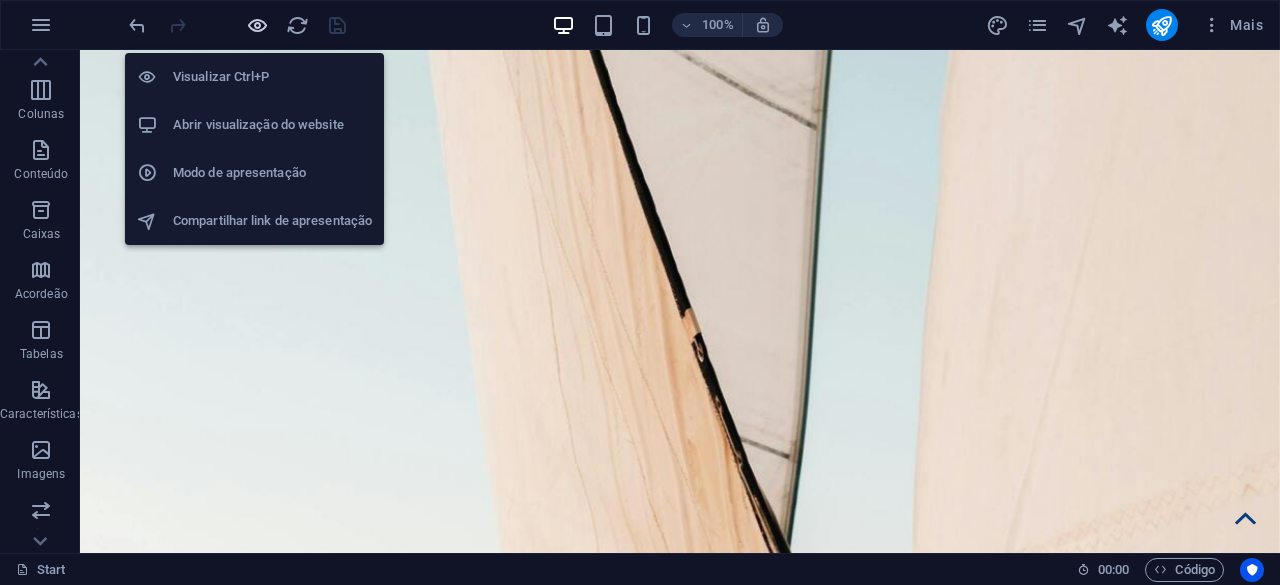 click at bounding box center [257, 25] 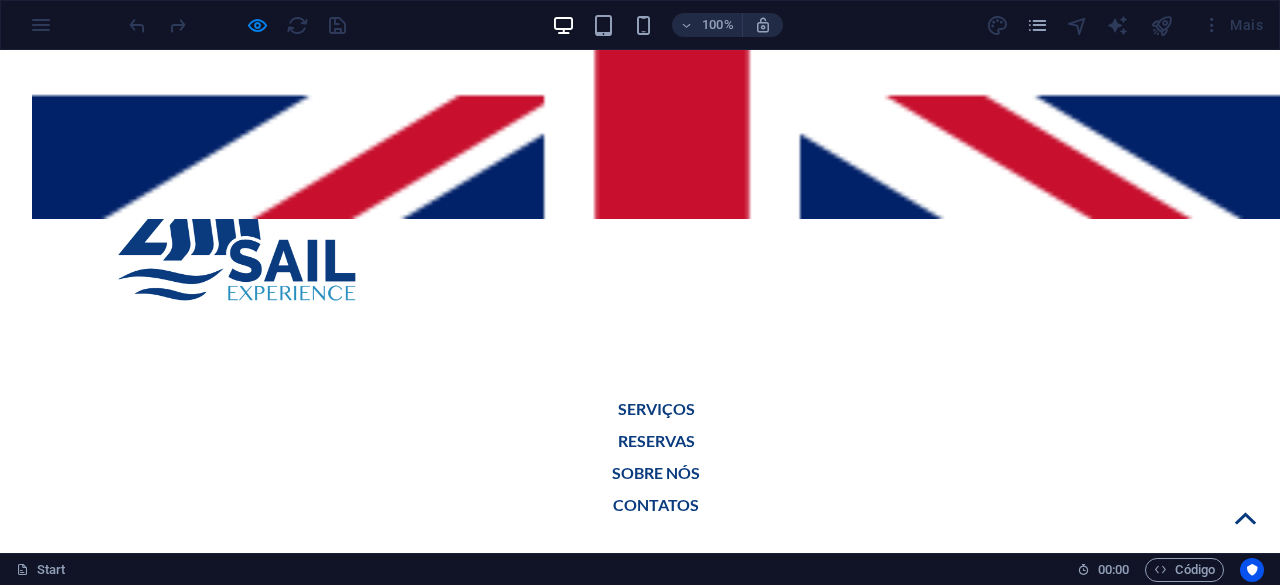 scroll, scrollTop: 1700, scrollLeft: 0, axis: vertical 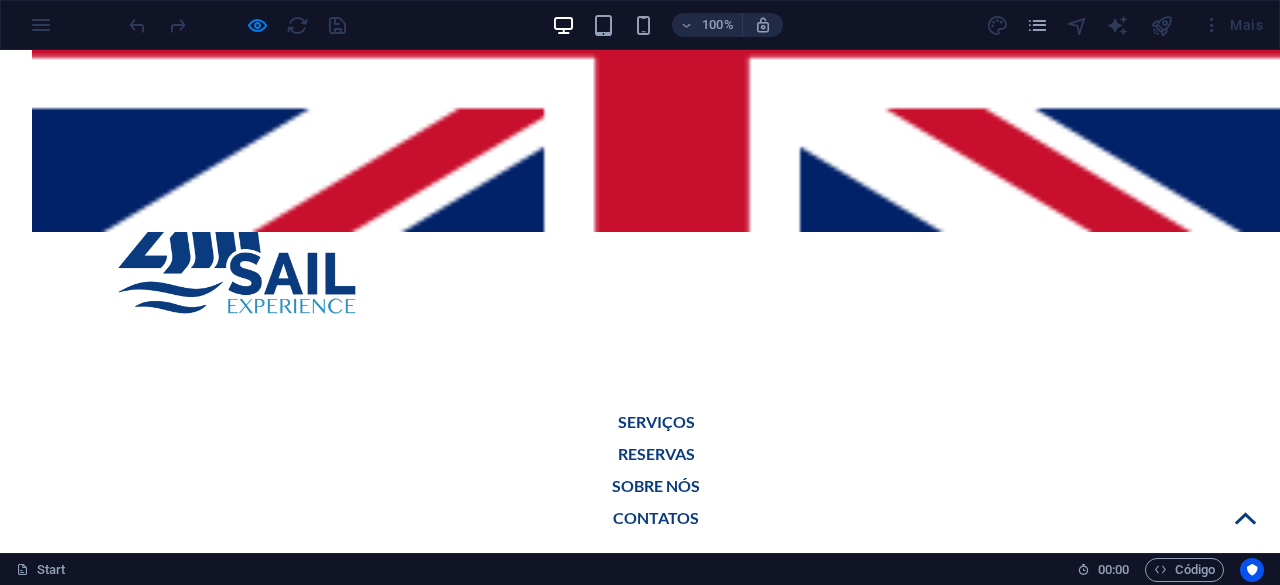 click on "Eventos Especiais" at bounding box center [639, 1995] 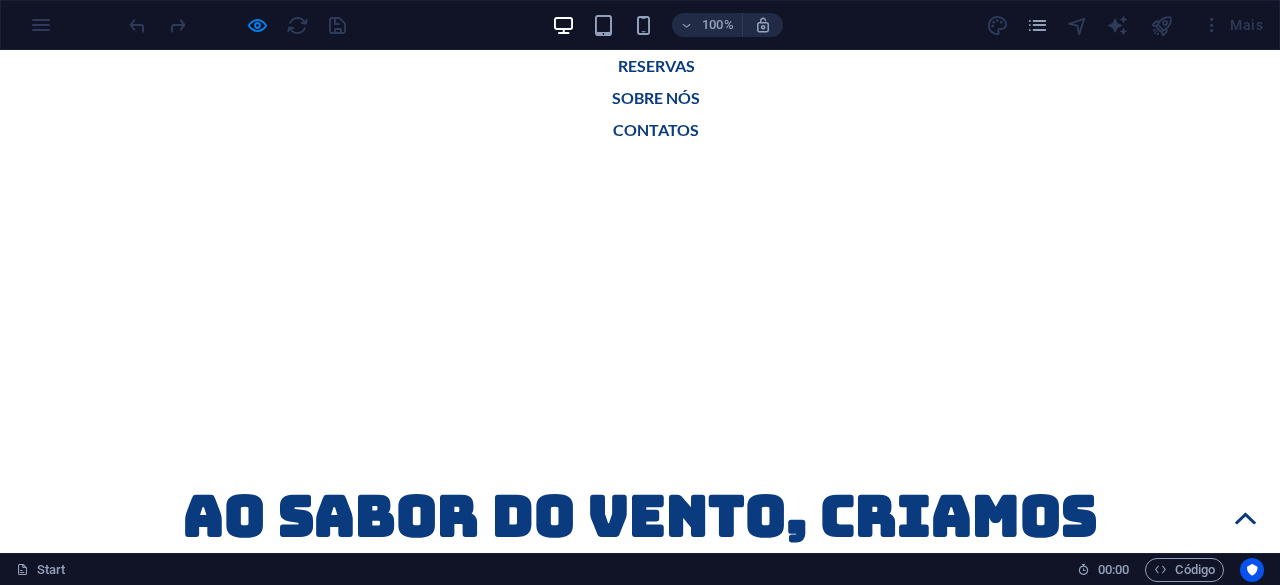 scroll, scrollTop: 2100, scrollLeft: 0, axis: vertical 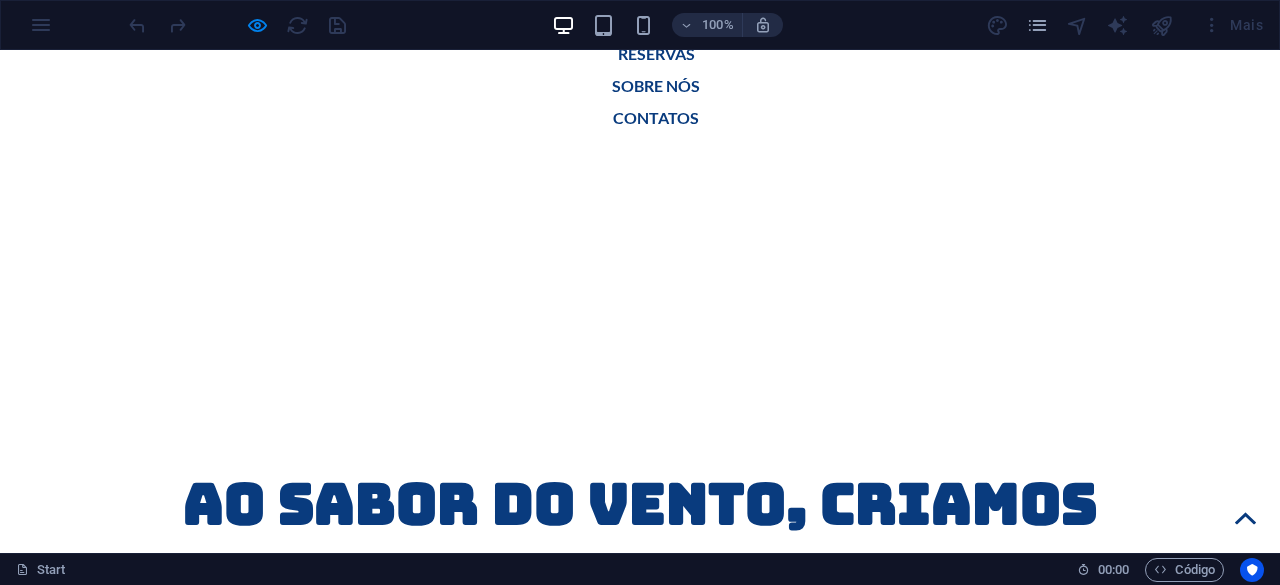 drag, startPoint x: 327, startPoint y: 367, endPoint x: 473, endPoint y: 371, distance: 146.05478 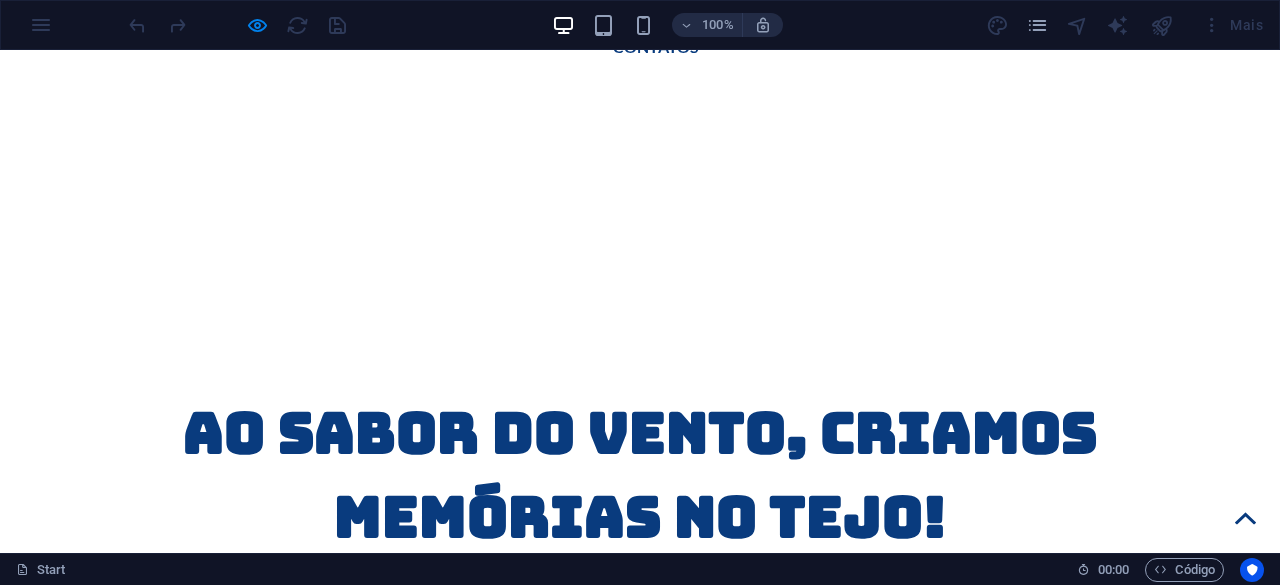 scroll, scrollTop: 2200, scrollLeft: 0, axis: vertical 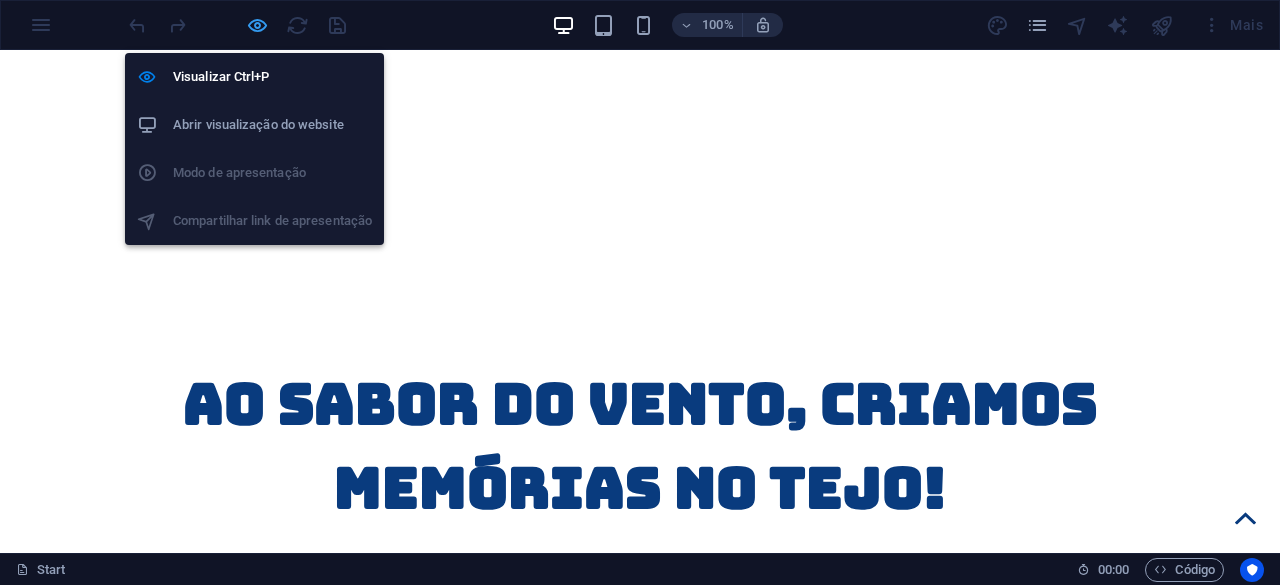 click at bounding box center [257, 25] 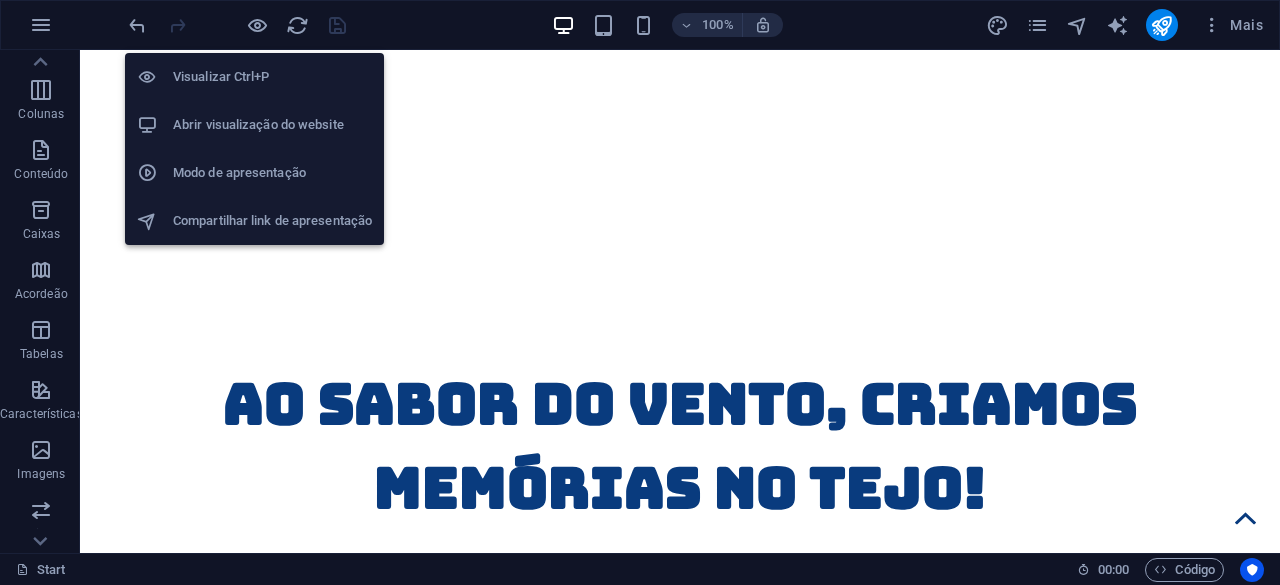 scroll, scrollTop: 9794, scrollLeft: 0, axis: vertical 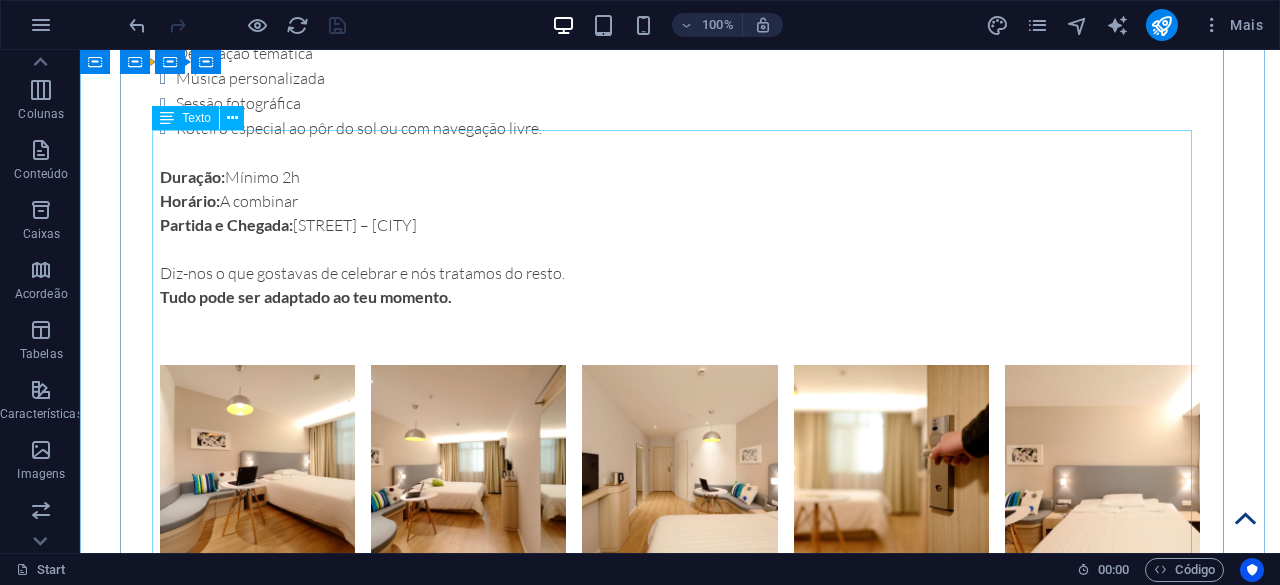 click on "Um barco. Um rio. E um momento só teu. Há celebrações que merecem um cenário único. No nosso veleiro, criamos experiências à medida para que possas festejar com estilo, originalidade e a tranquilidade do Tejo como pano de fundo. Quer estejas a planear um  a niversário especial , uma  d espedida de solteiro/a , um  p edido de casamento . um  e vento corporativo informal , ou apenas um  brinde à vida com amigos ... o barco é teu durante algumas horas — e a experiência é tão única quanto tu quiseres. Podemos organizar contigo: Bebidas e catering leve Decoração temática Música personalizada Sessão fotográfica Roteiro especial ao pôr do sol ou com navegação livre. Duração:  Mínimo 2h Horário:  A combinar Partida e Chegada:  Doca do Bom Sucesso – Lisboa Diz-nos o que gostavas de celebrar e nós tratamos do resto. Tudo pode ser adaptado ao teu momento." at bounding box center [680, 2045] 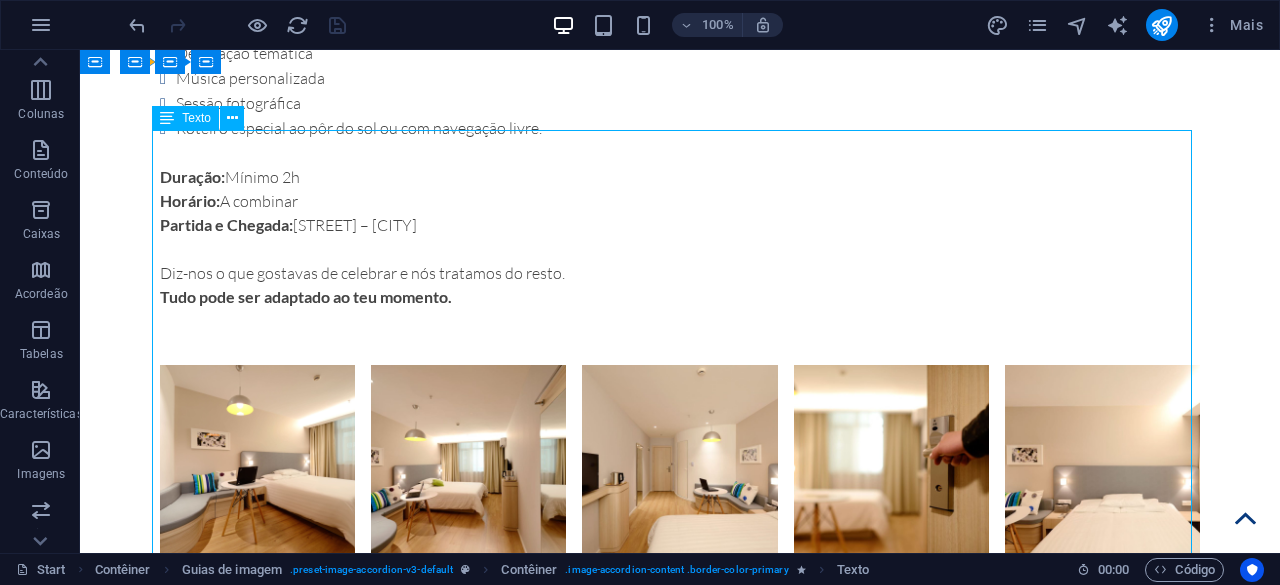 click on "Um barco. Um rio. E um momento só teu. Há celebrações que merecem um cenário único. No nosso veleiro, criamos experiências à medida para que possas festejar com estilo, originalidade e a tranquilidade do Tejo como pano de fundo. Quer estejas a planear um  a niversário especial , uma  d espedida de solteiro/a , um  p edido de casamento . um  e vento corporativo informal , ou apenas um  brinde à vida com amigos ... o barco é teu durante algumas horas — e a experiência é tão única quanto tu quiseres. Podemos organizar contigo: Bebidas e catering leve Decoração temática Música personalizada Sessão fotográfica Roteiro especial ao pôr do sol ou com navegação livre. Duração:  Mínimo 2h Horário:  A combinar Partida e Chegada:  Doca do Bom Sucesso – Lisboa Diz-nos o que gostavas de celebrar e nós tratamos do resto. Tudo pode ser adaptado ao teu momento." at bounding box center [680, 2045] 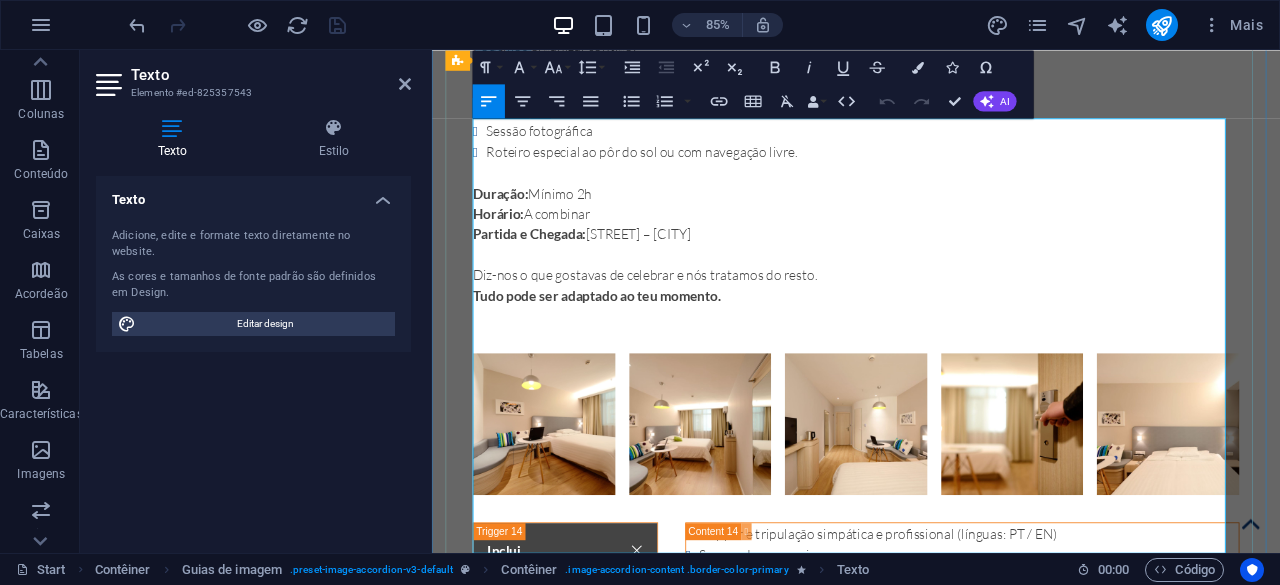click on "Roteiro especial ao pôr do sol ou com navegação livre." at bounding box center (939, 2142) 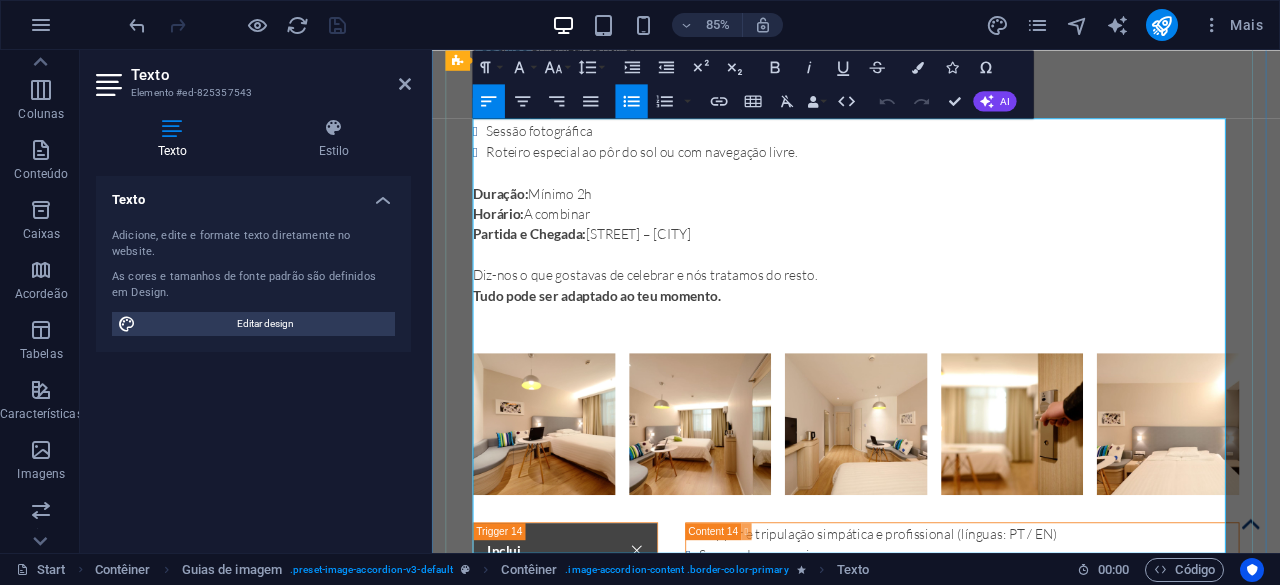 click on "Roteiro especial ao pôr do sol ou com navegação livre." at bounding box center [939, 2142] 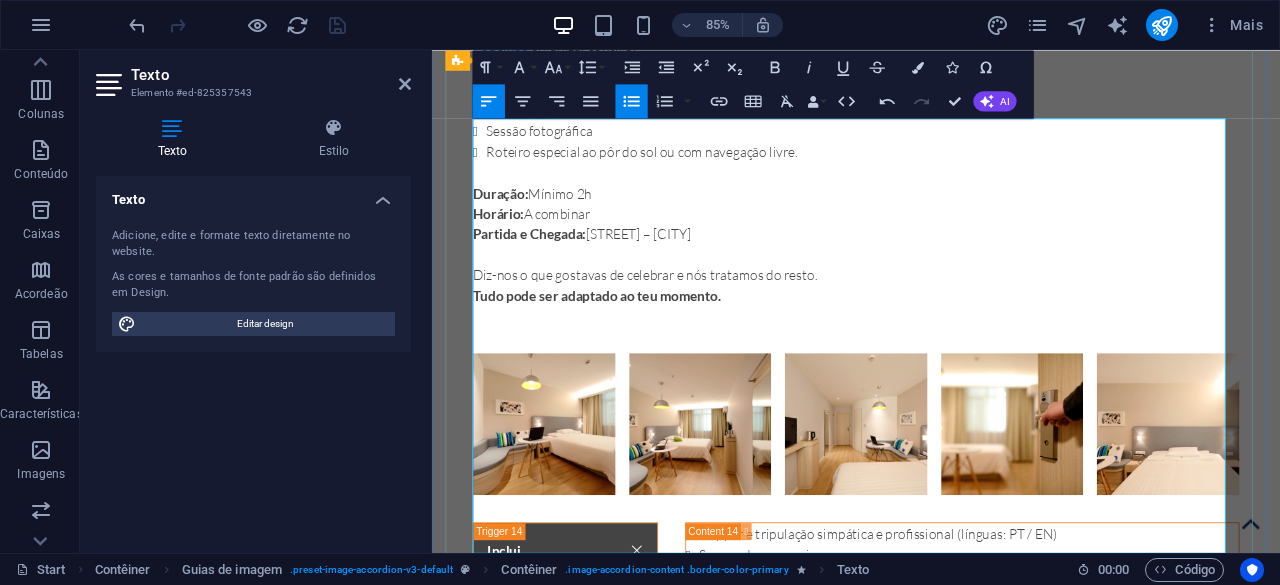 click on "edido de casamento" at bounding box center (1108, 1945) 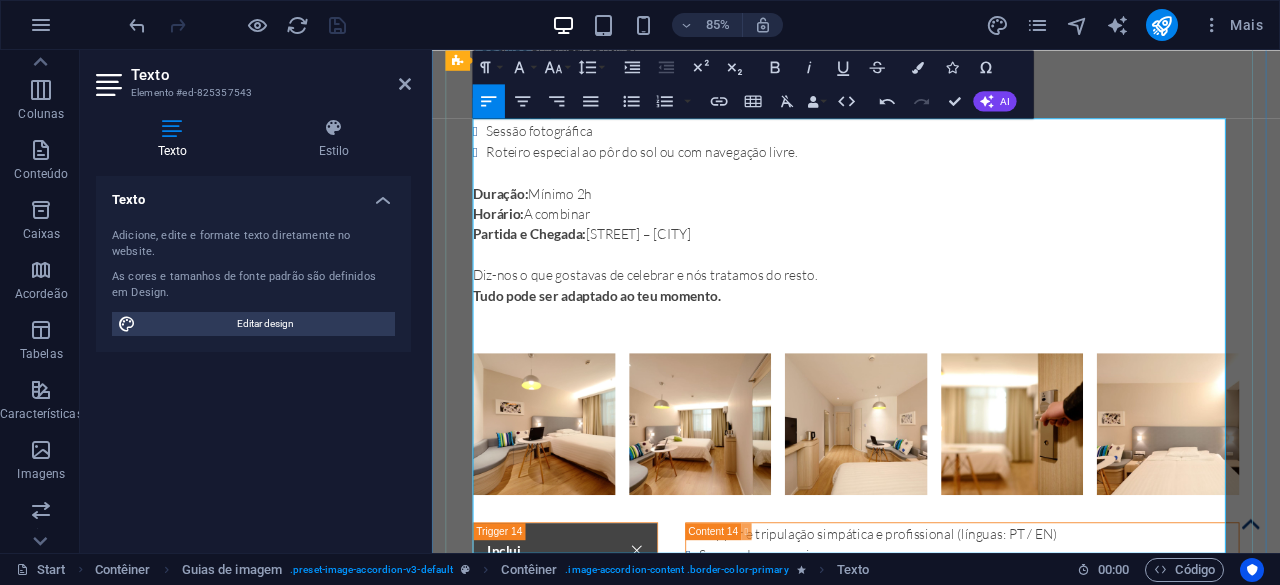 type 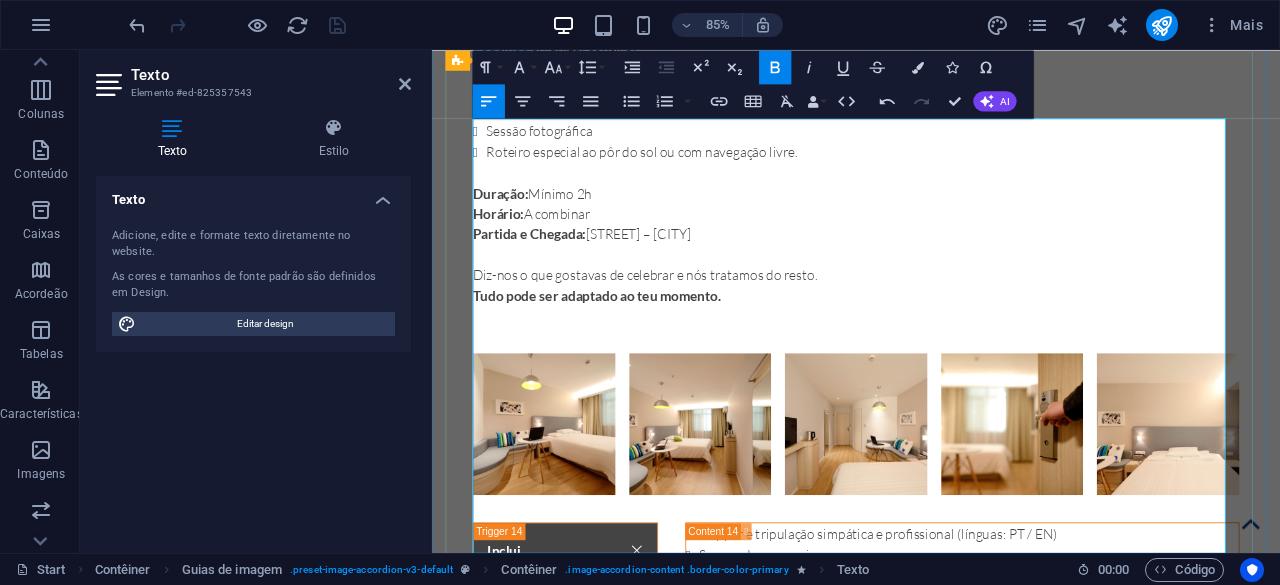 click on "Quer estejas a planear um  a niversário especial , uma  d espedida de solteiro/a , um  p edido de casamento,  um  e vento corporativo informal , ou apenas um  brinde à vida com amigos ... o barco é teu durante algumas horas — e a experiência é tão única quanto tu quiseres." at bounding box center [931, 1970] 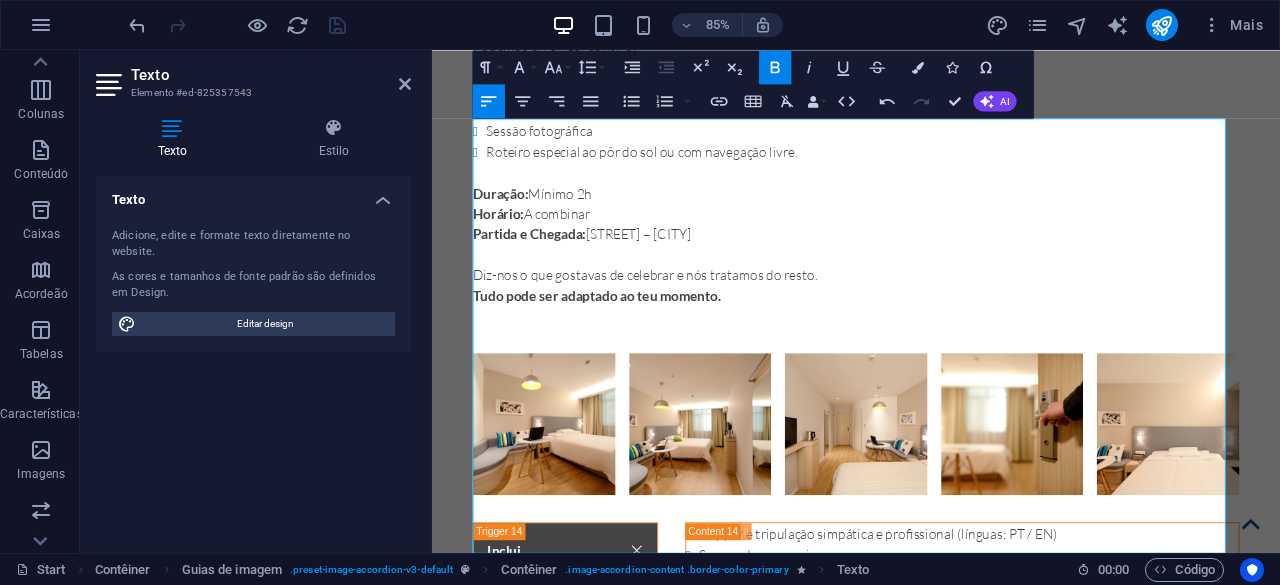 click 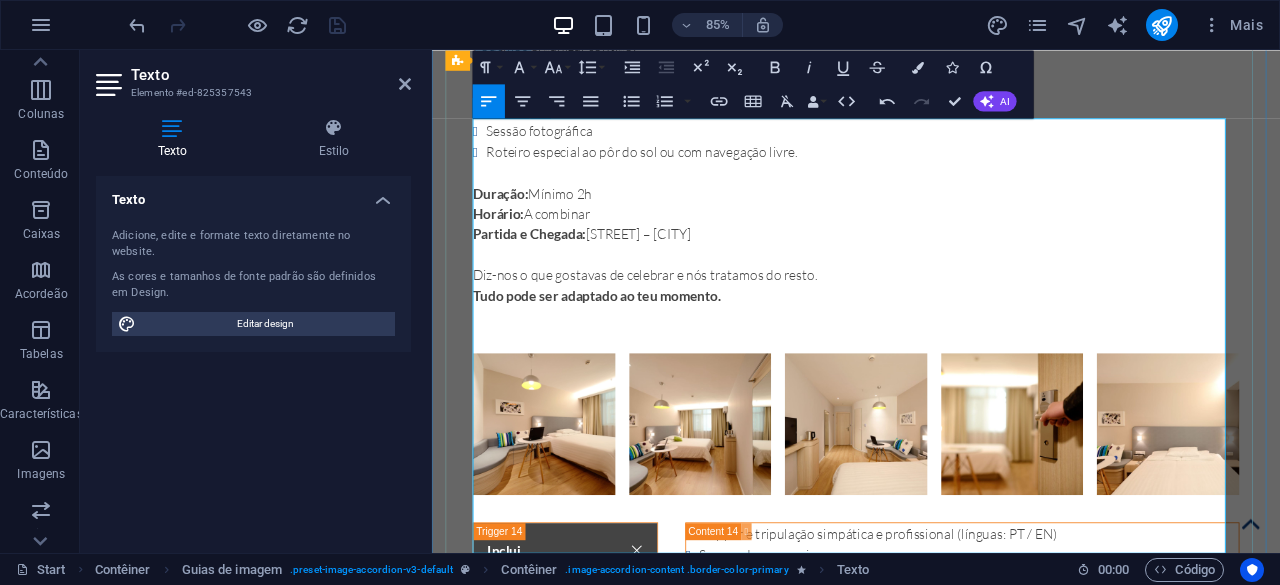 click on "Sessão fotográfica" at bounding box center [939, 2117] 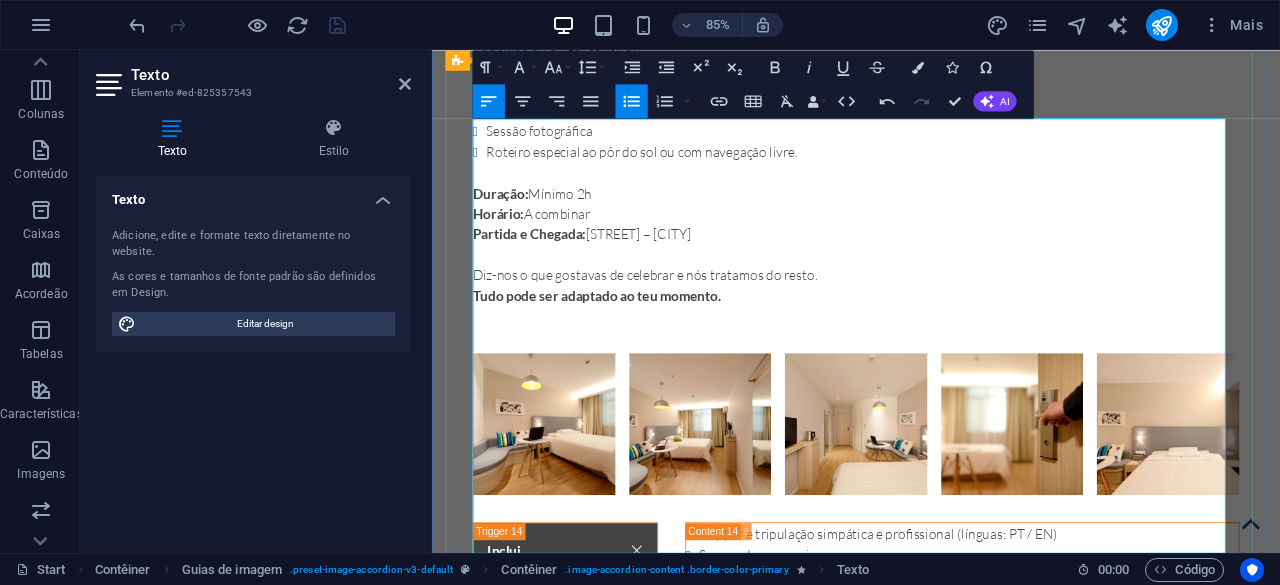 click on "Há celebrações que merecem um cenário único. No nosso veleiro, criamos experiências à medida para que possas festejar com estilo, originalidade e a tranquilidade do Tejo como pano de fundo." at bounding box center (931, 1910) 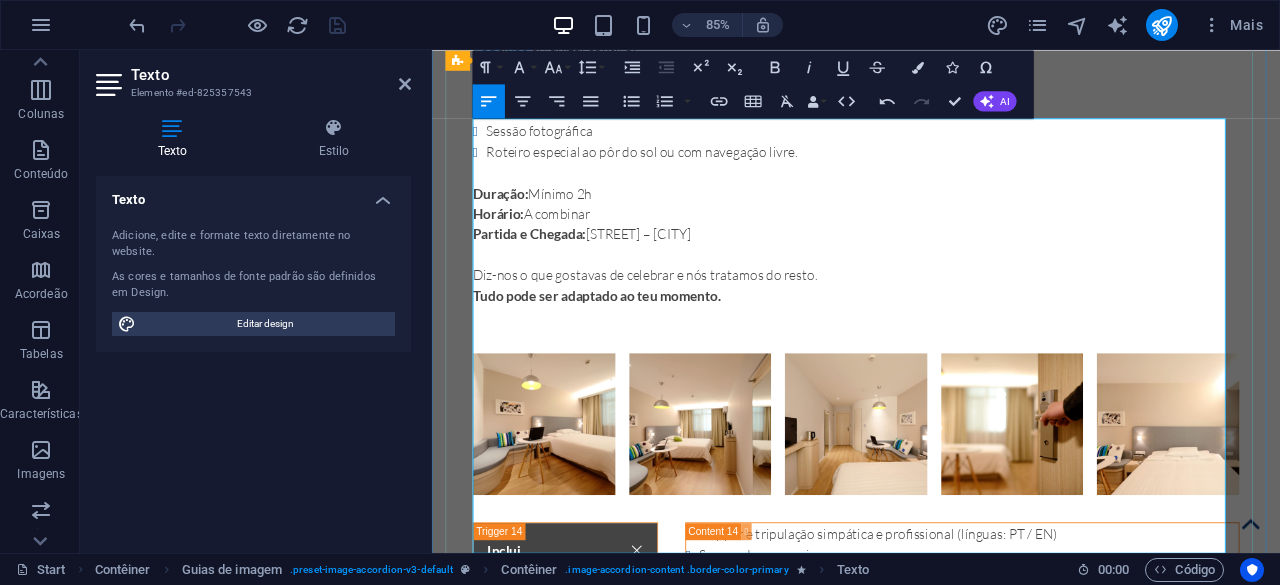 click on "Há celebrações que merecem um cenário único. No nosso veleiro, criamos experiências à medida para que possas festejar com estilo, originalidade e a tranquilidade do Tejo como pano de fundo." at bounding box center [931, 1910] 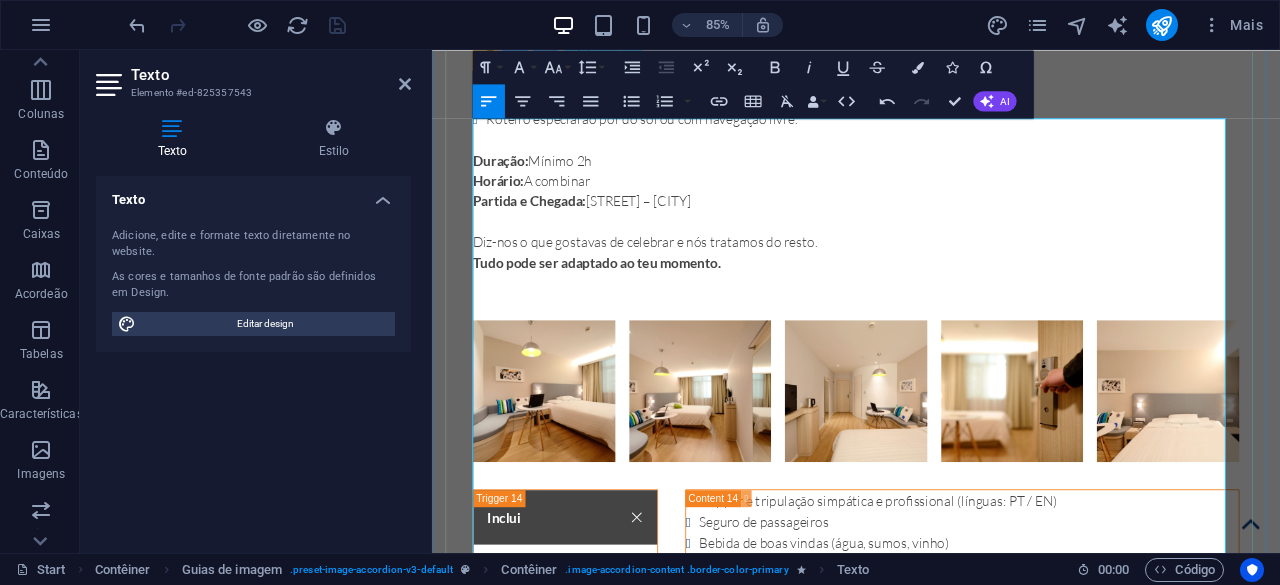 scroll, scrollTop: 9716, scrollLeft: 0, axis: vertical 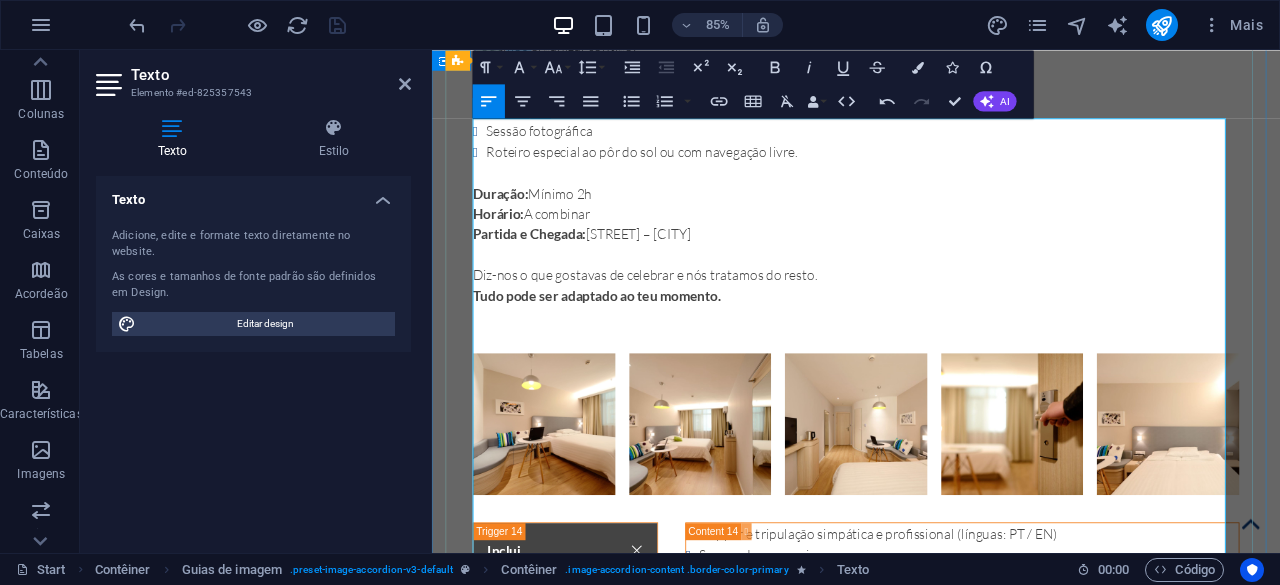 click on "Quer estejas a planear um  a niversário especial , uma  d espedida de solteiro/a , um  p edido de casamento , um  e vento corporativo informal , ou apenas um  brinde à vida com amigos ... o barco é teu durante algumas horas — e a experiência é tão única quanto tu quiseres." at bounding box center [931, 1994] 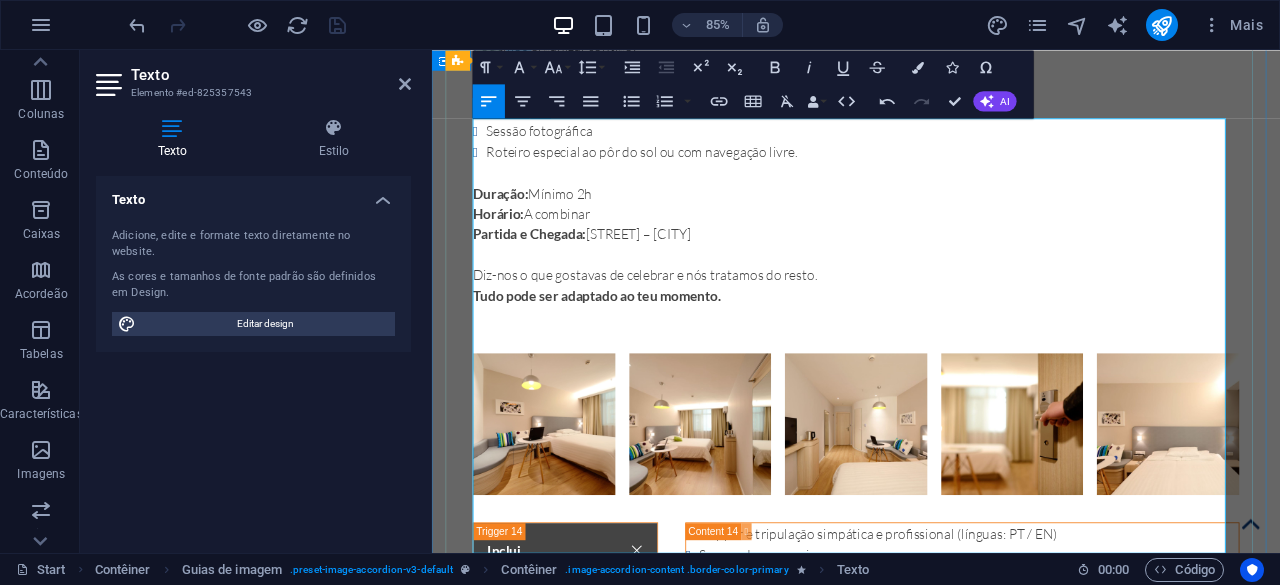 drag, startPoint x: 675, startPoint y: 321, endPoint x: 738, endPoint y: 323, distance: 63.03174 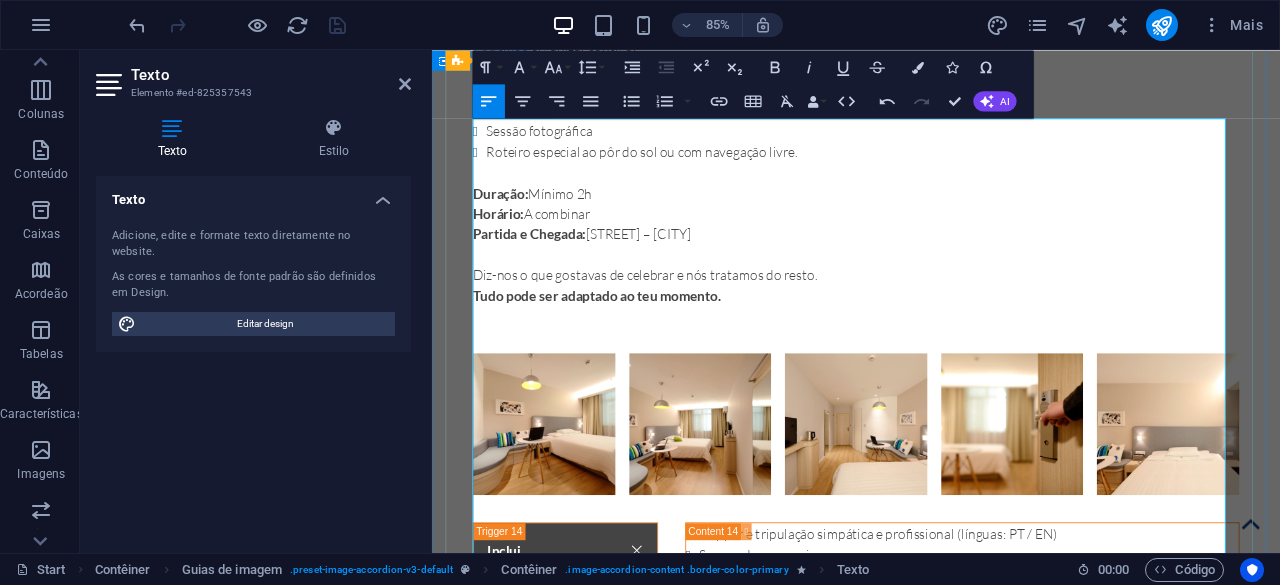 click on "Um barco. Um rio. E um momento só teu." at bounding box center (931, 1858) 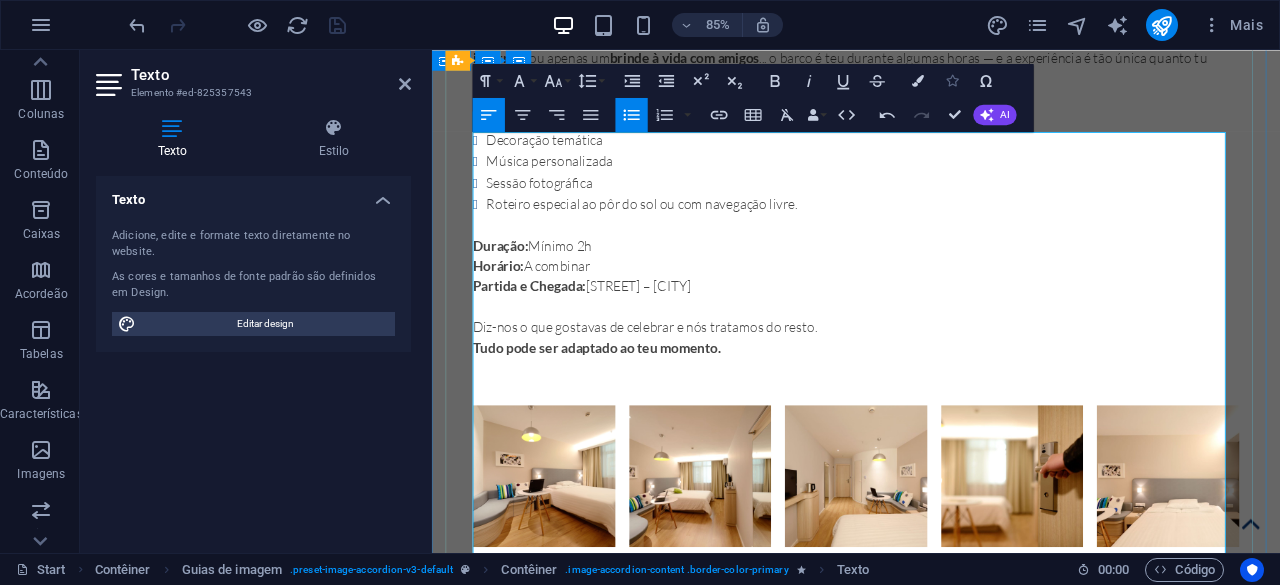 scroll, scrollTop: 9516, scrollLeft: 0, axis: vertical 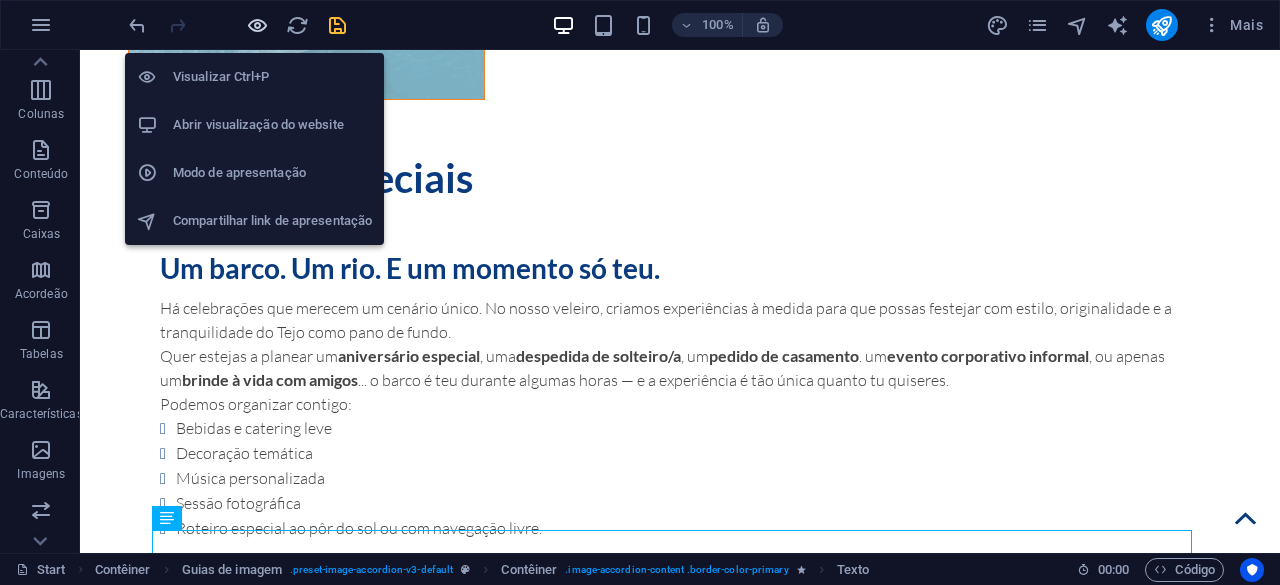 click at bounding box center (257, 25) 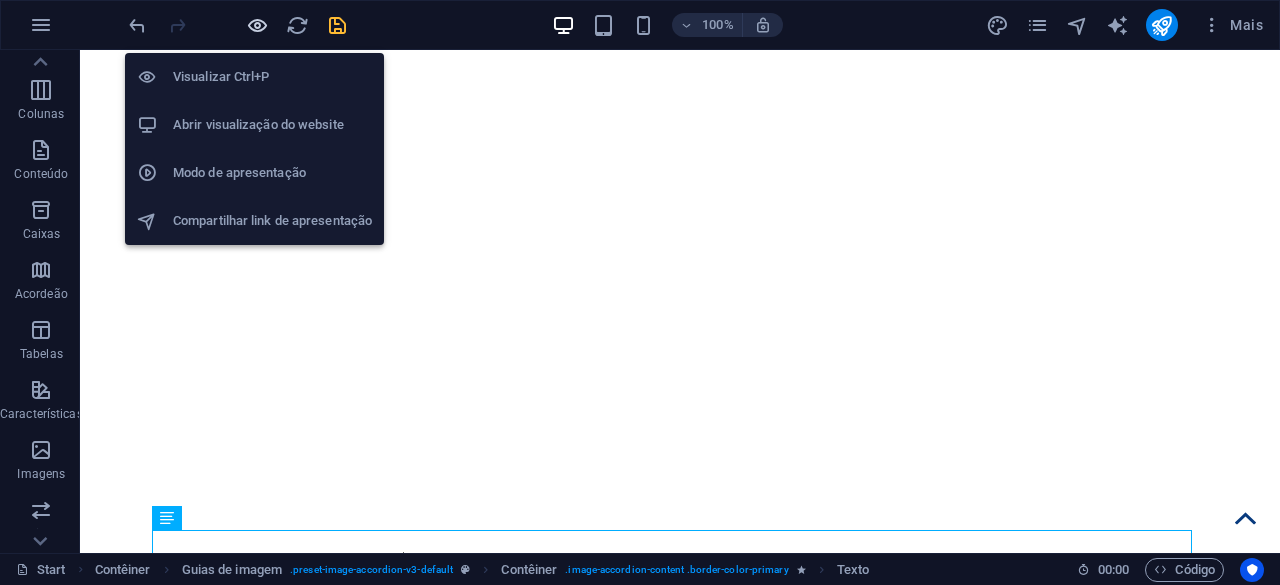 scroll, scrollTop: 1800, scrollLeft: 0, axis: vertical 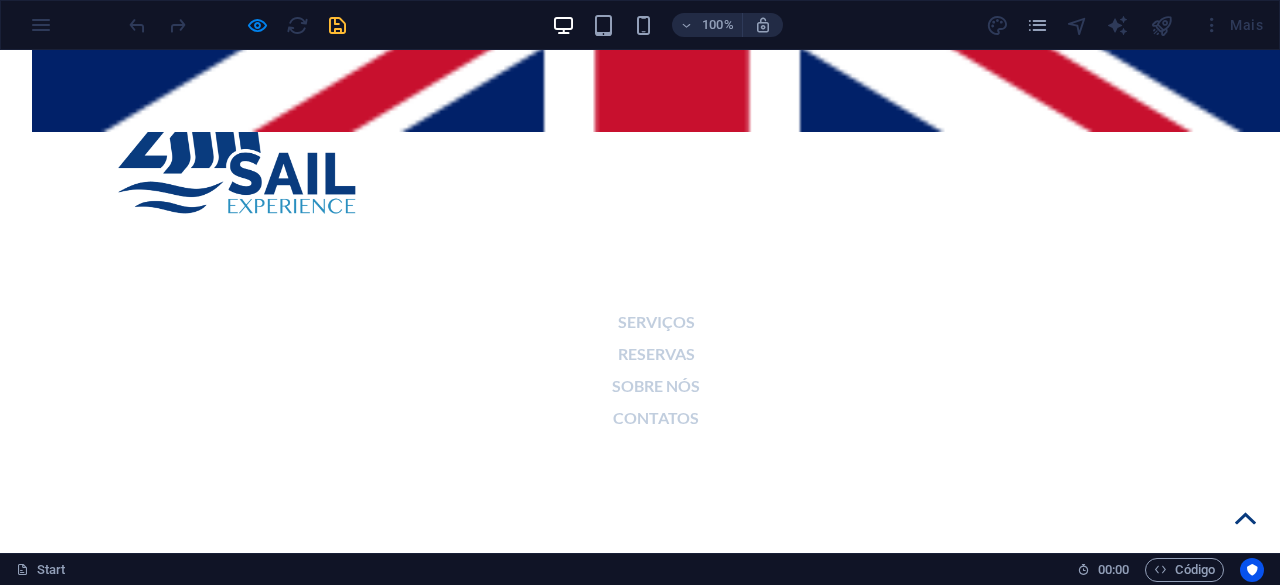 click on "Eventos Especiais" at bounding box center (639, 1895) 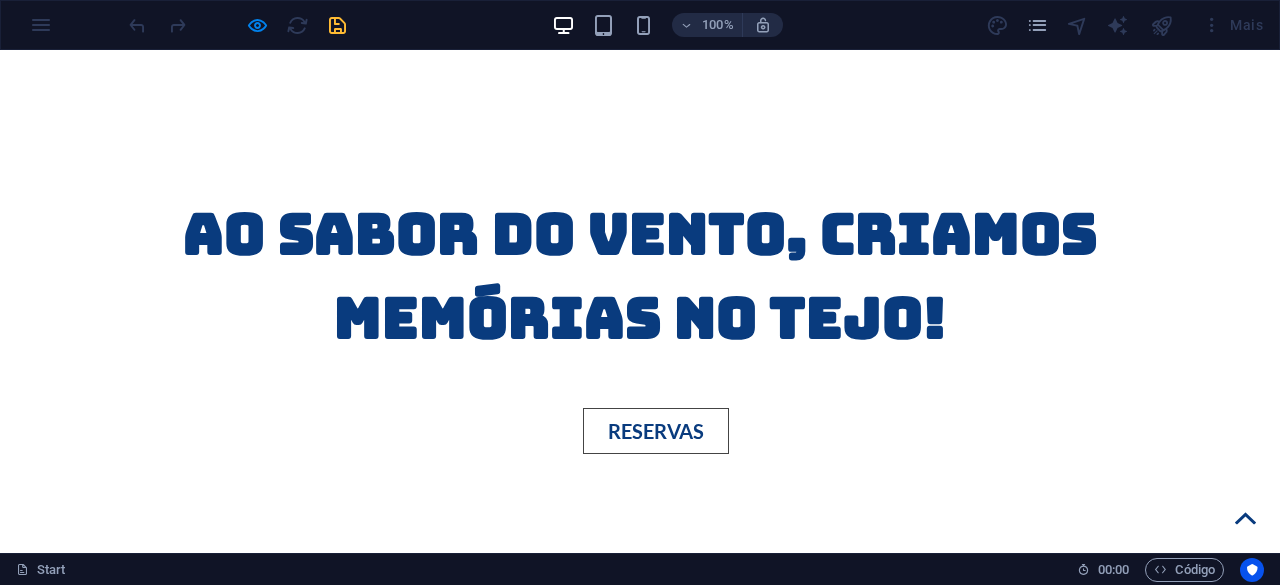 scroll, scrollTop: 1900, scrollLeft: 0, axis: vertical 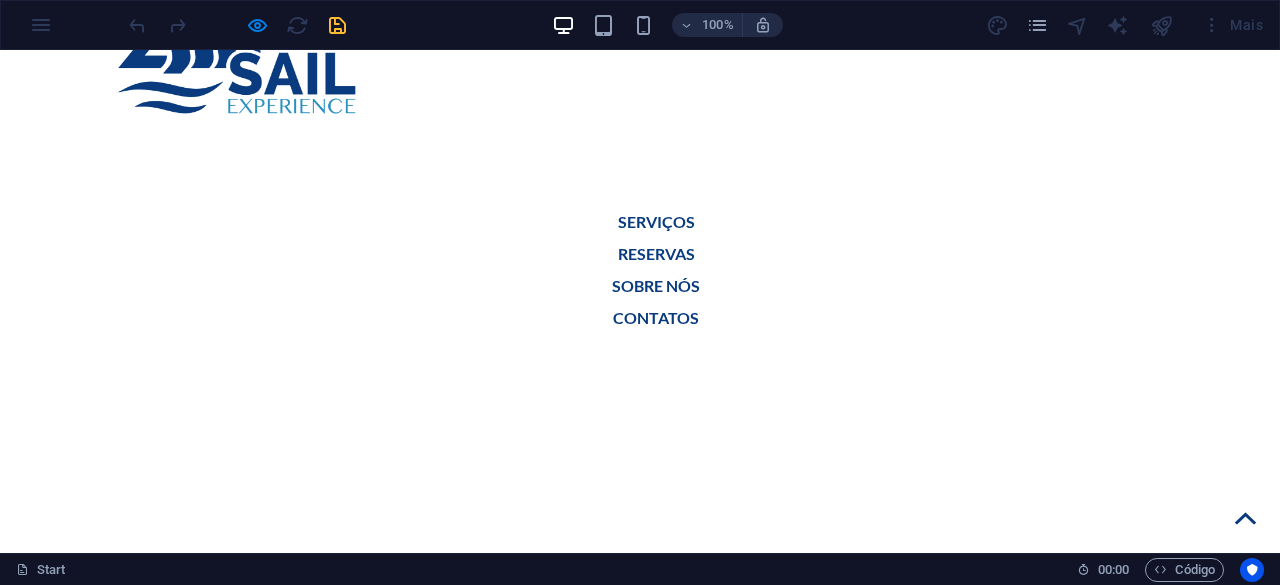 click on "Eventos Especiais" at bounding box center [639, 1795] 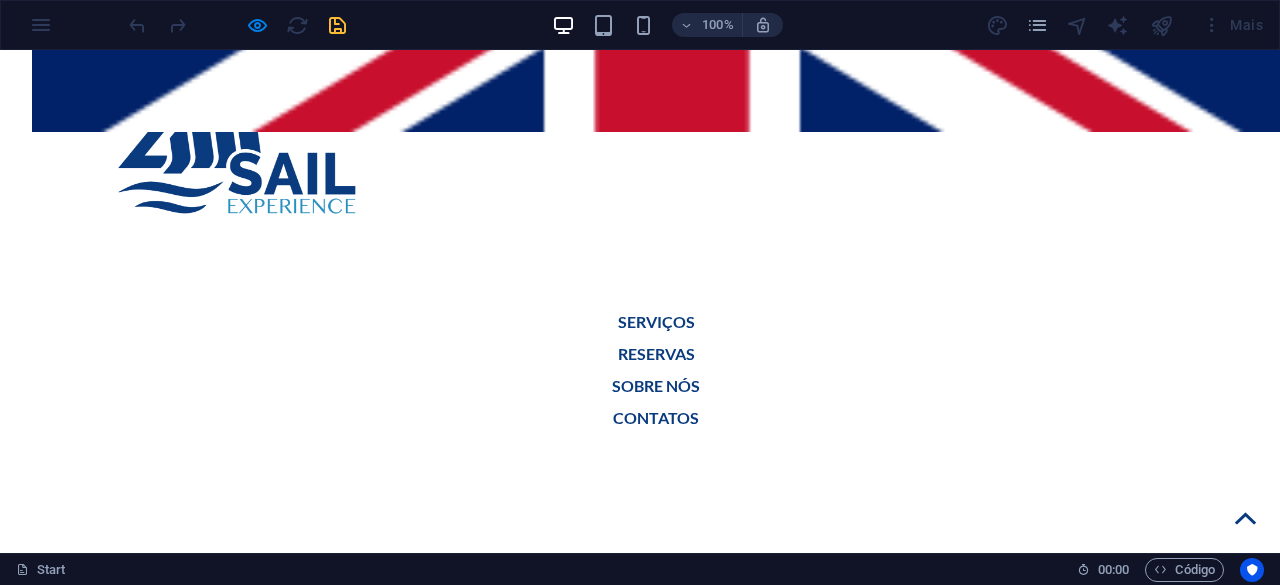 scroll, scrollTop: 1700, scrollLeft: 0, axis: vertical 